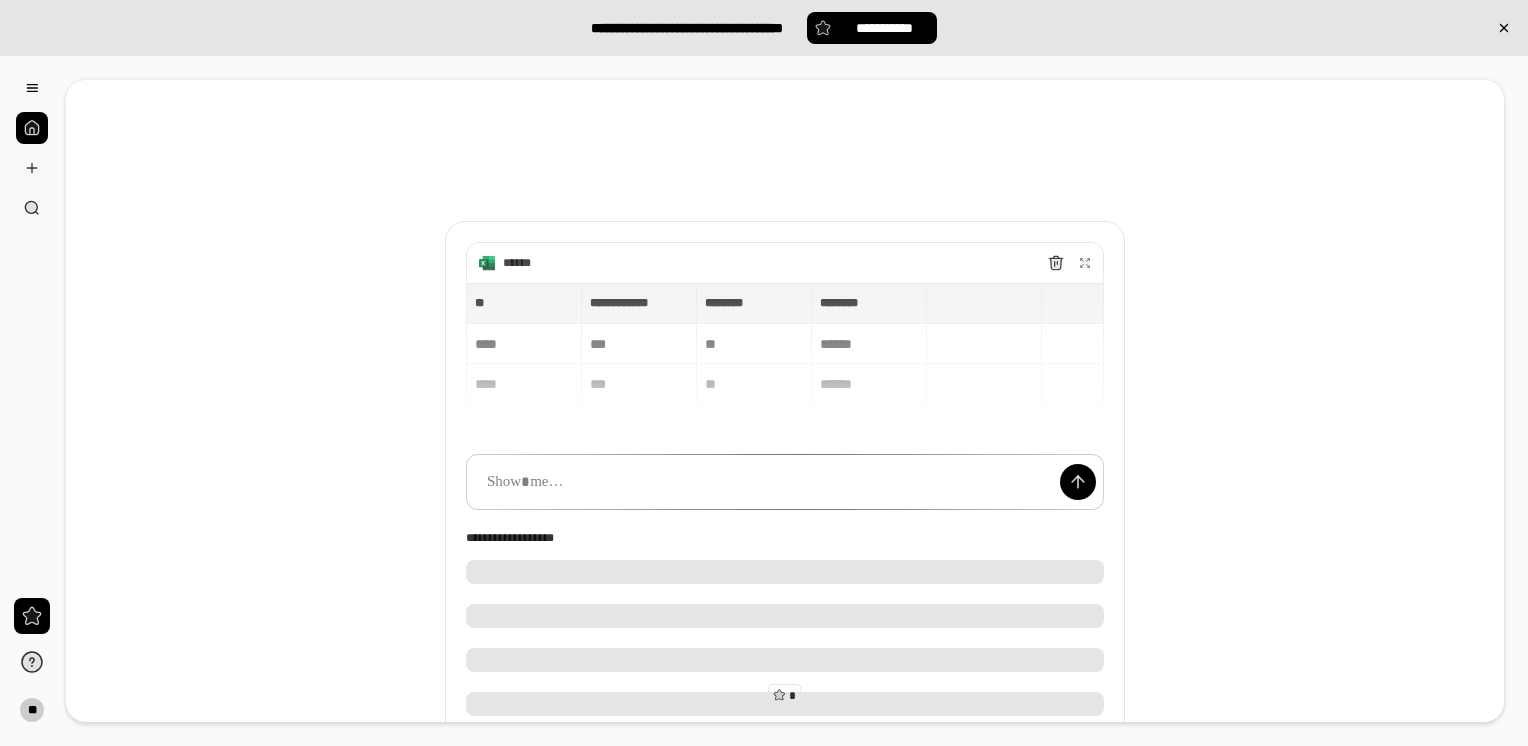 scroll, scrollTop: 0, scrollLeft: 0, axis: both 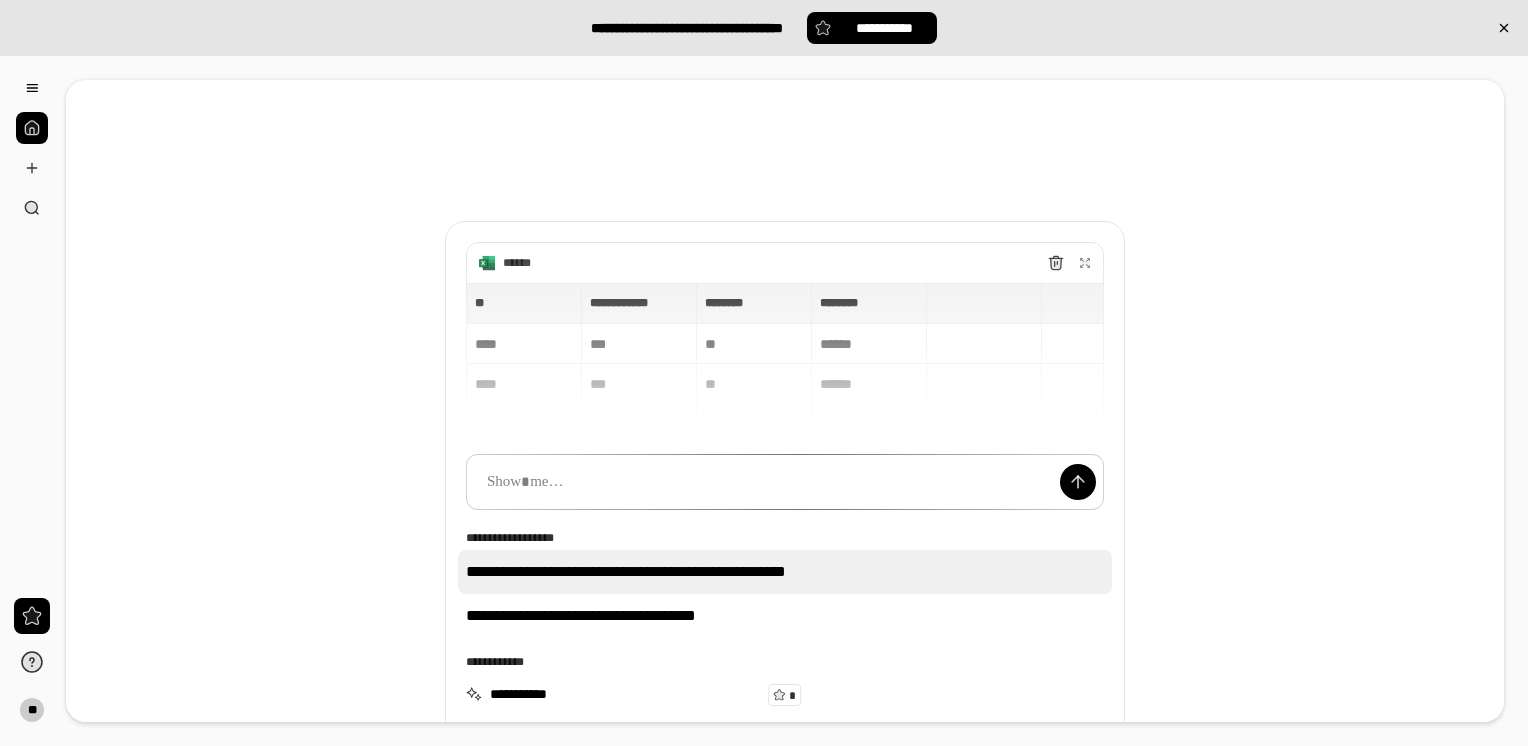 click on "**********" at bounding box center (785, 572) 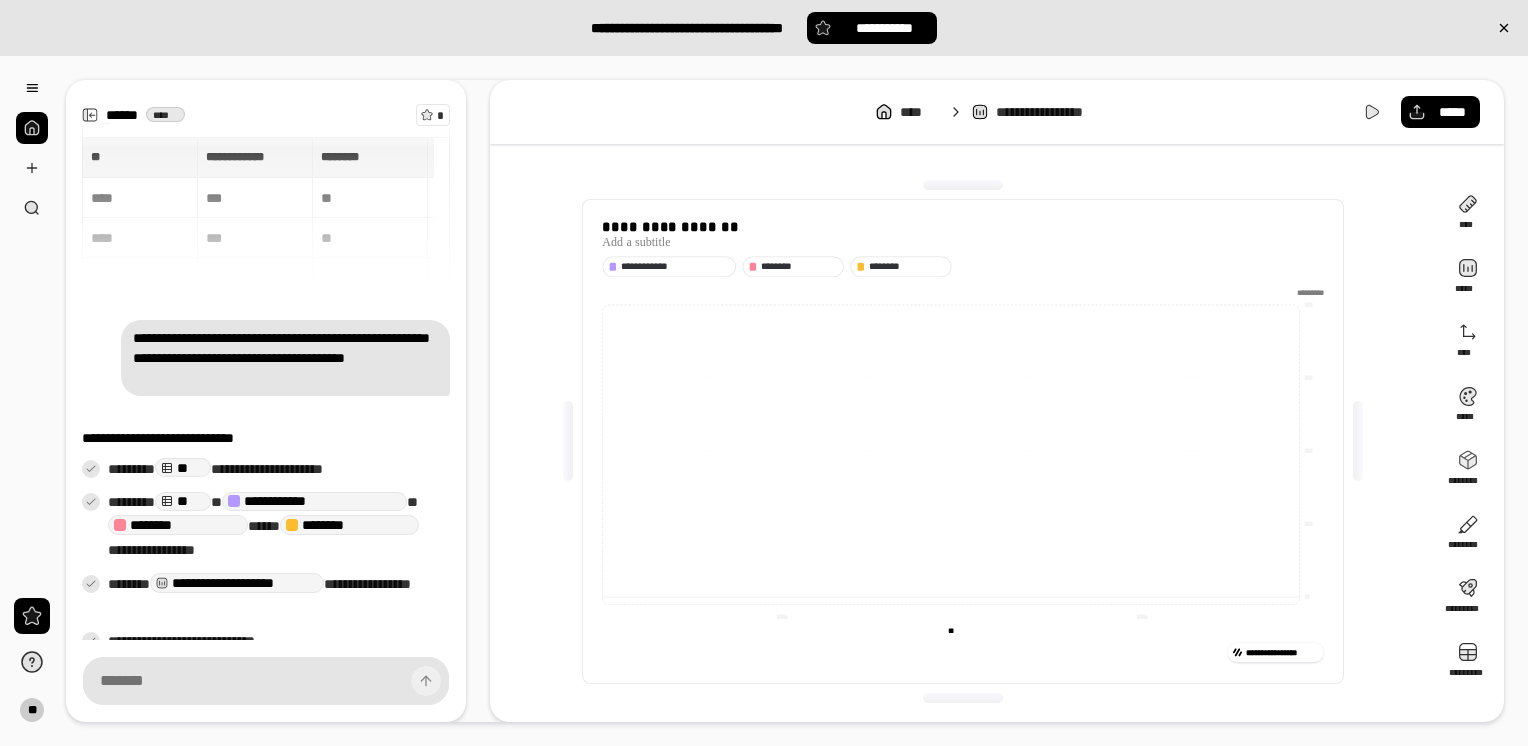 scroll, scrollTop: 57, scrollLeft: 0, axis: vertical 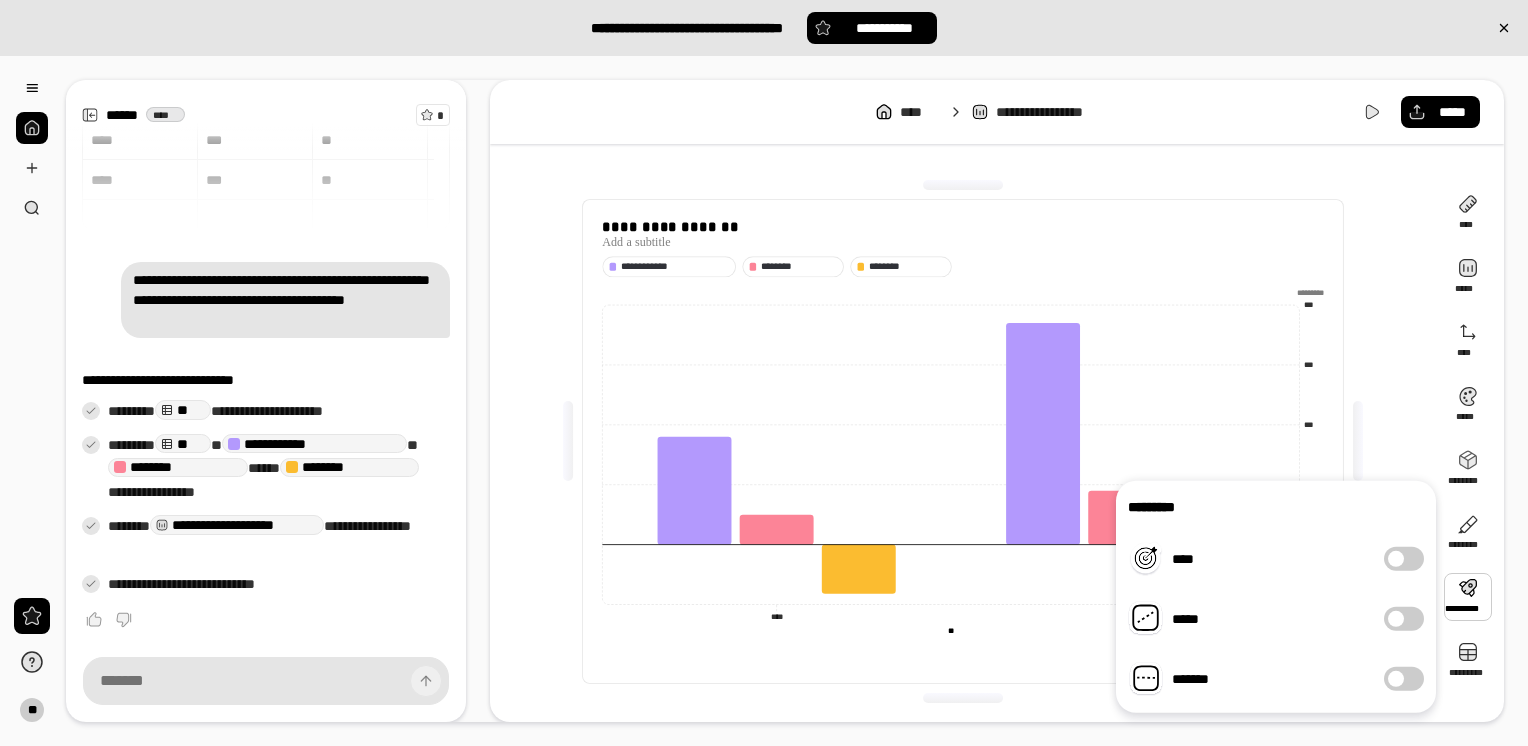 click on "**********" at bounding box center (963, 441) 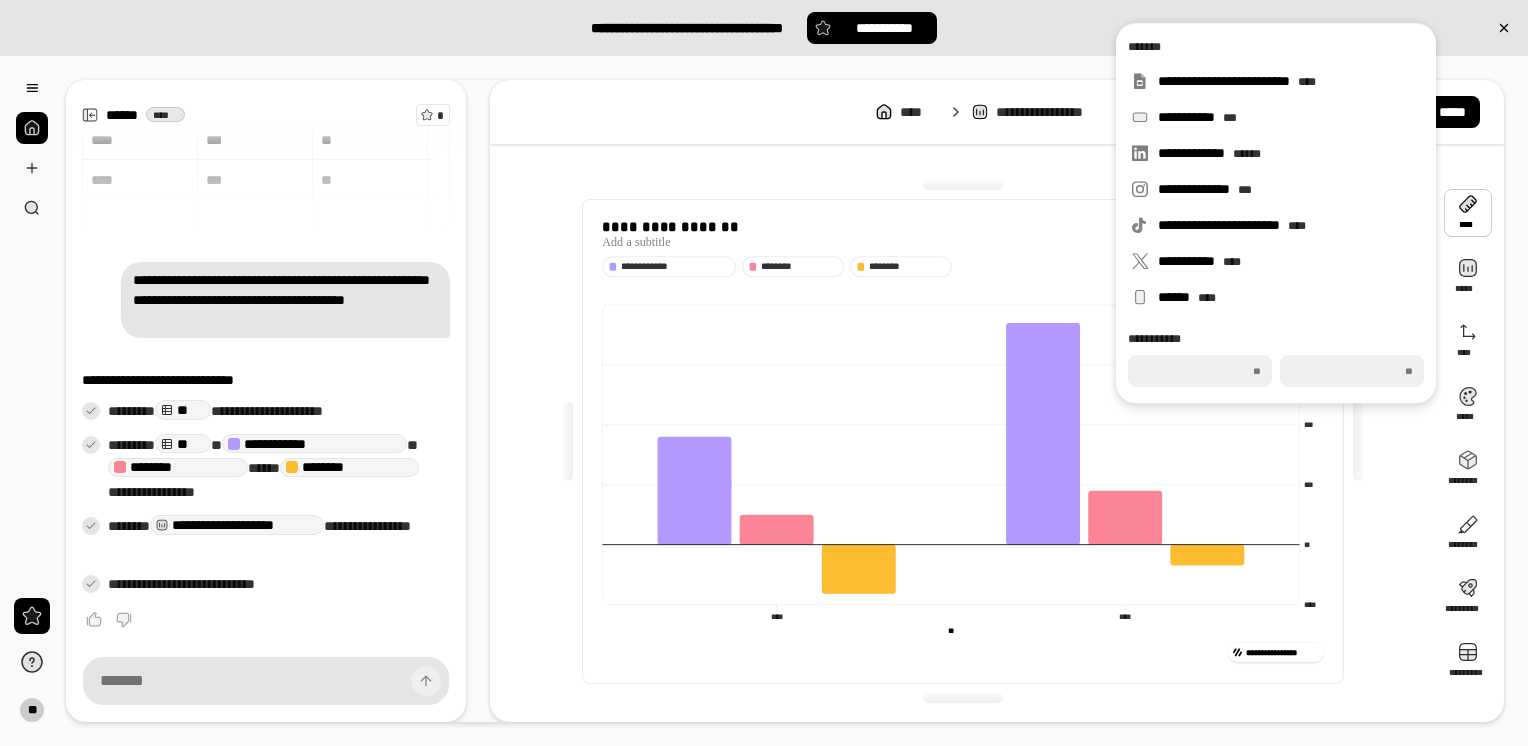 click at bounding box center (1468, 213) 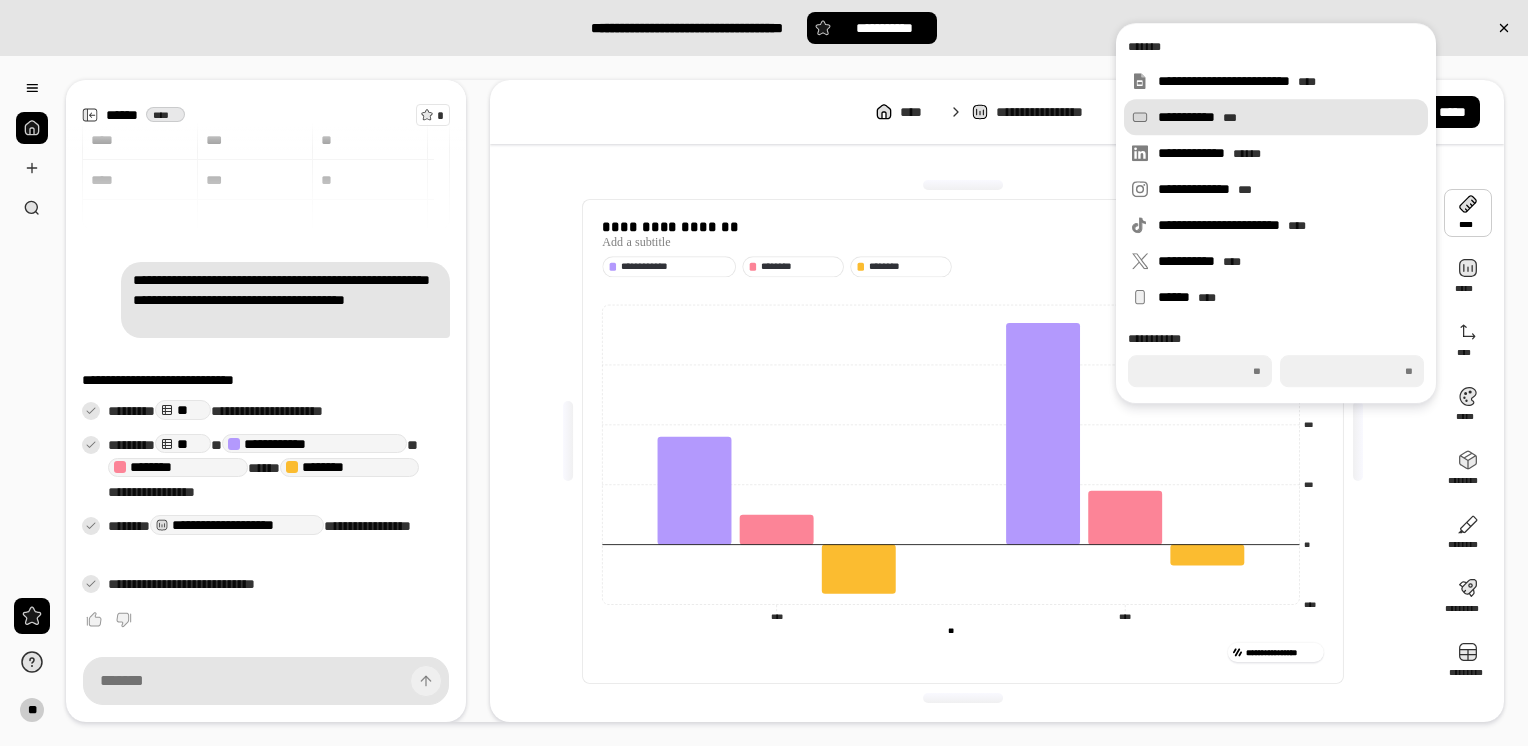 click on "**********" at bounding box center (1289, 117) 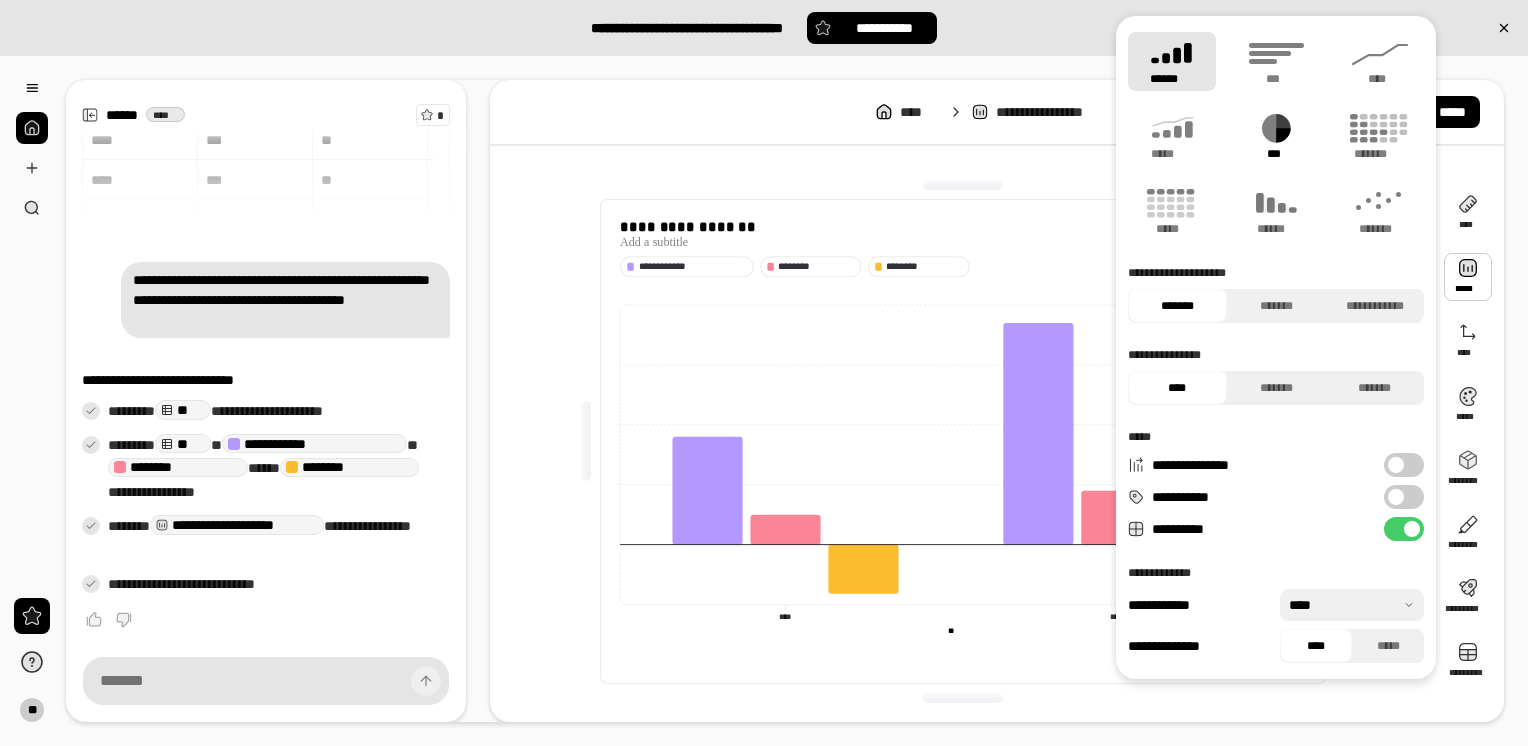 click on "***" at bounding box center (1276, 136) 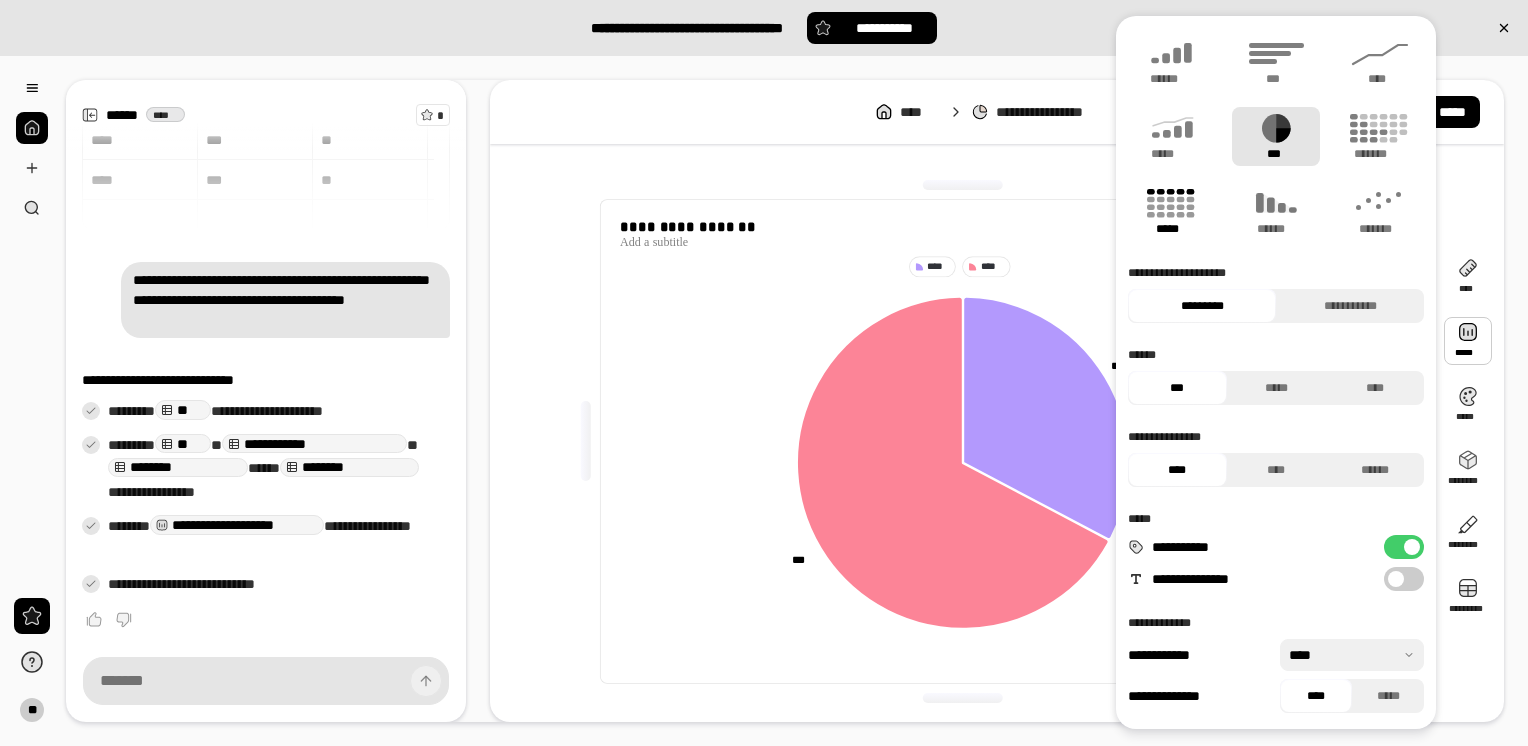click on "*****" at bounding box center [1171, 229] 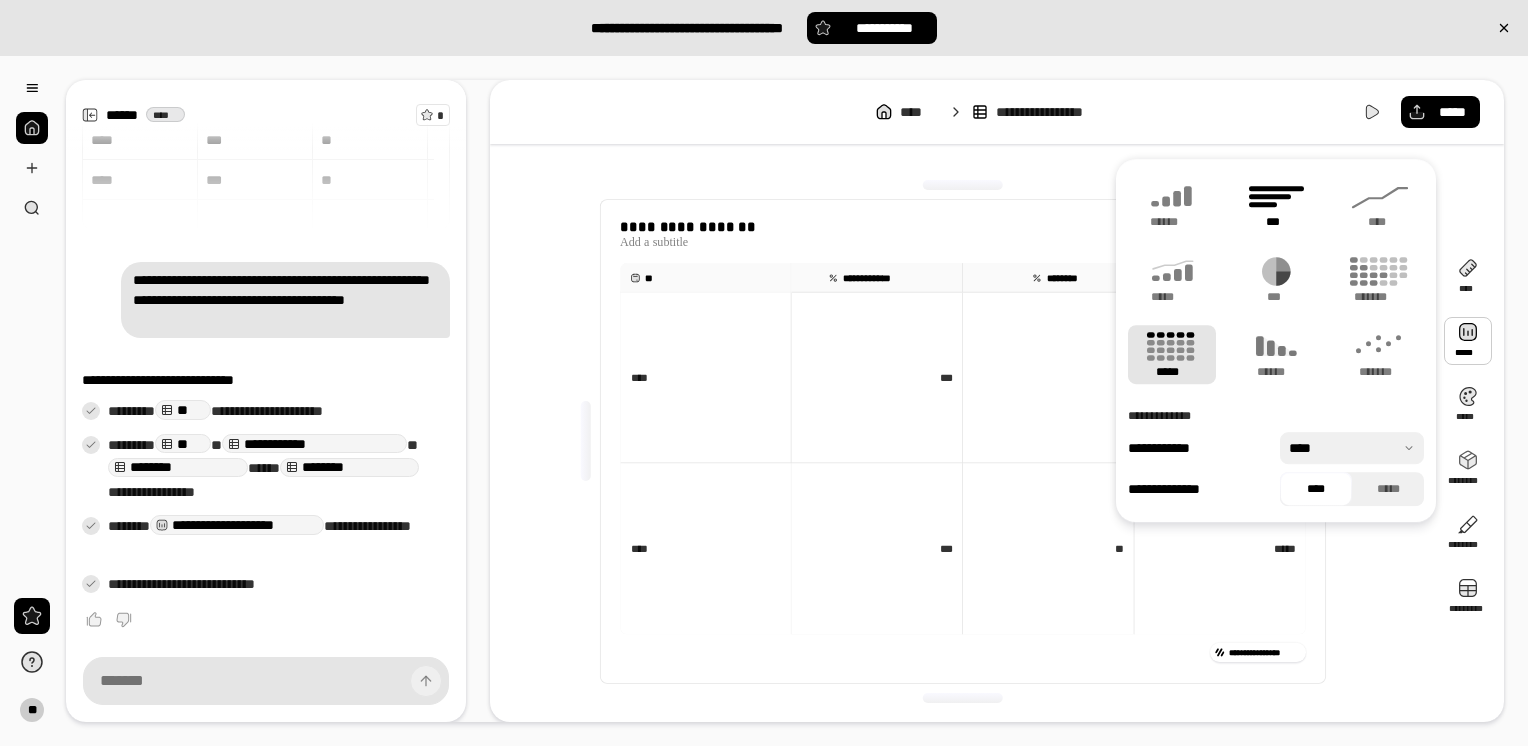 click on "***" at bounding box center (1276, 204) 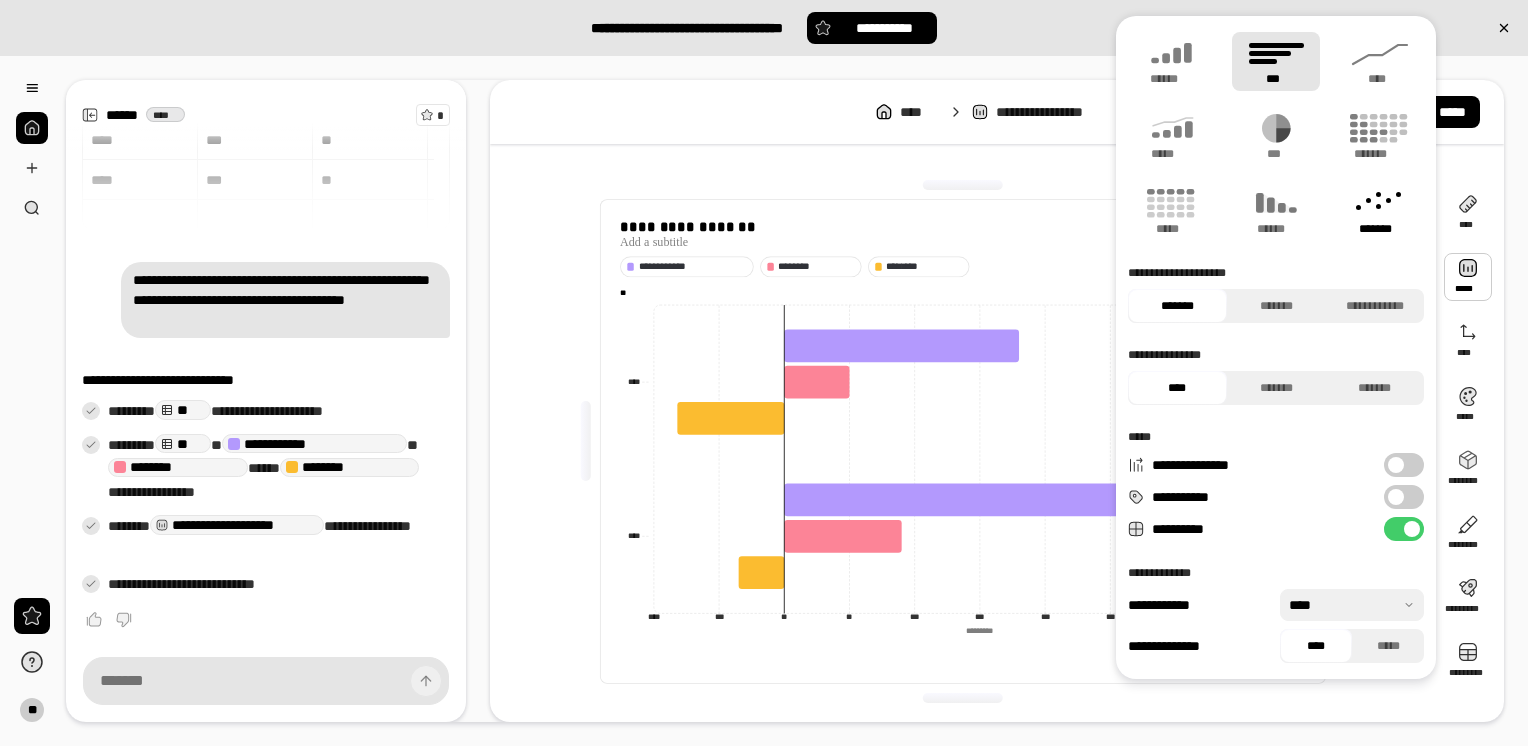 click on "*******" at bounding box center (1380, 229) 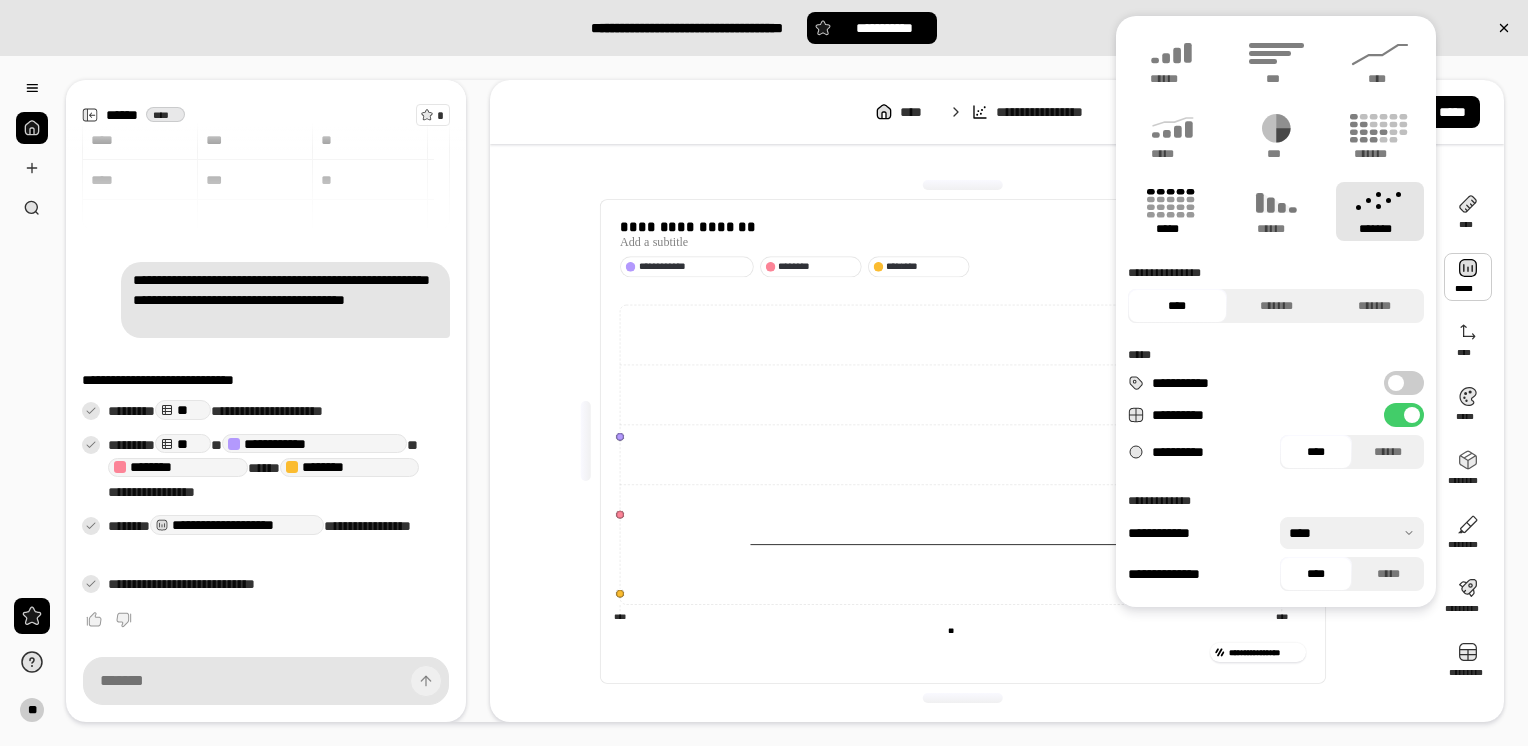 click 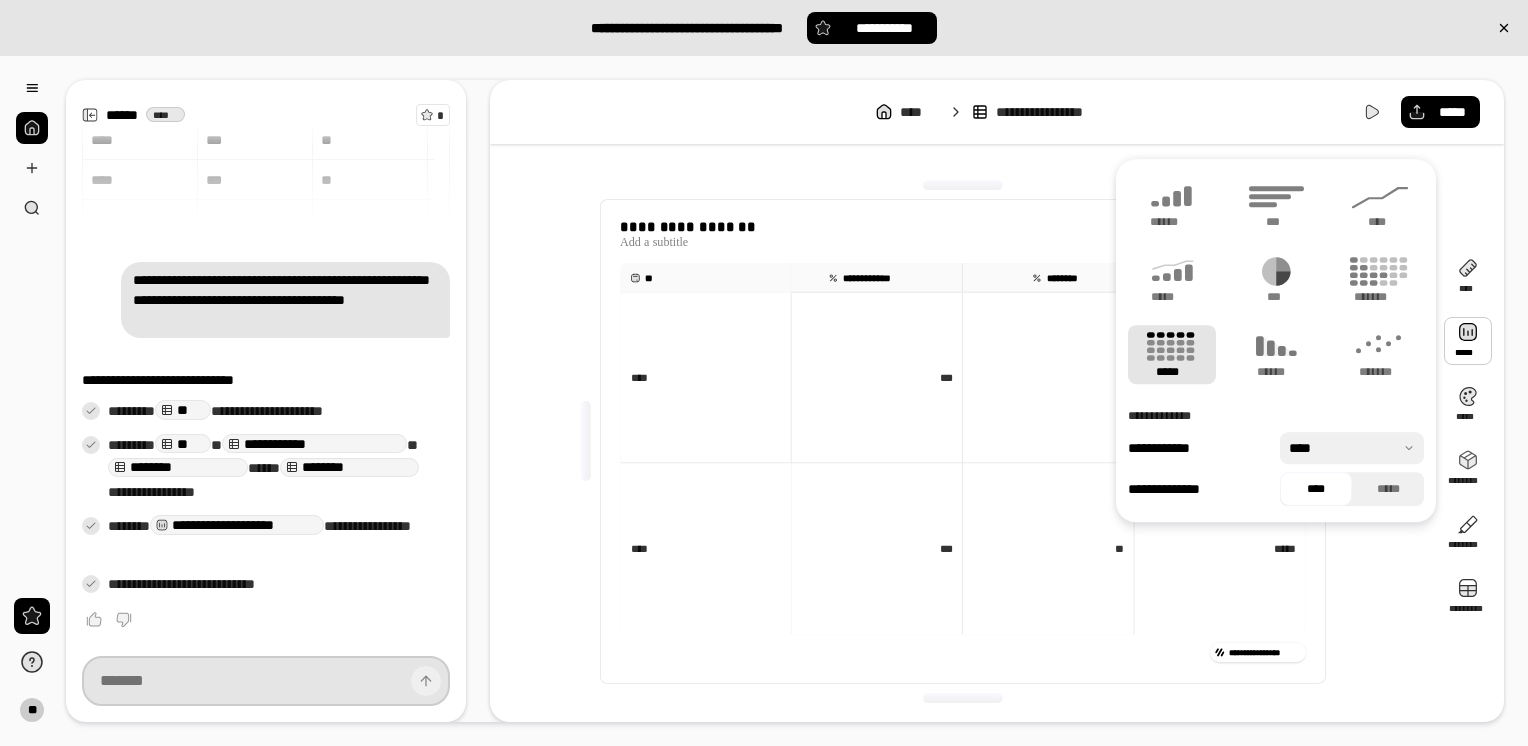 click at bounding box center (266, 681) 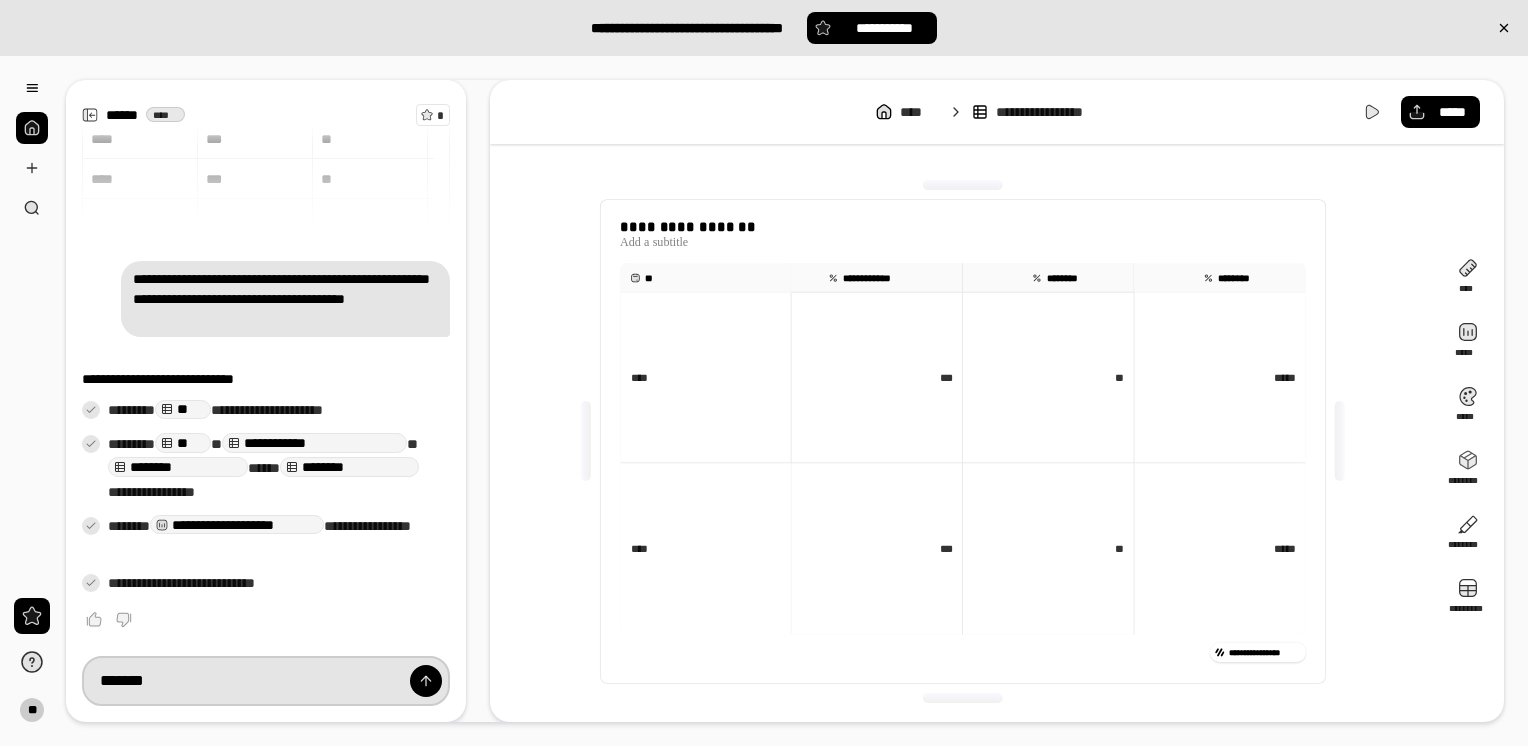 type on "*******" 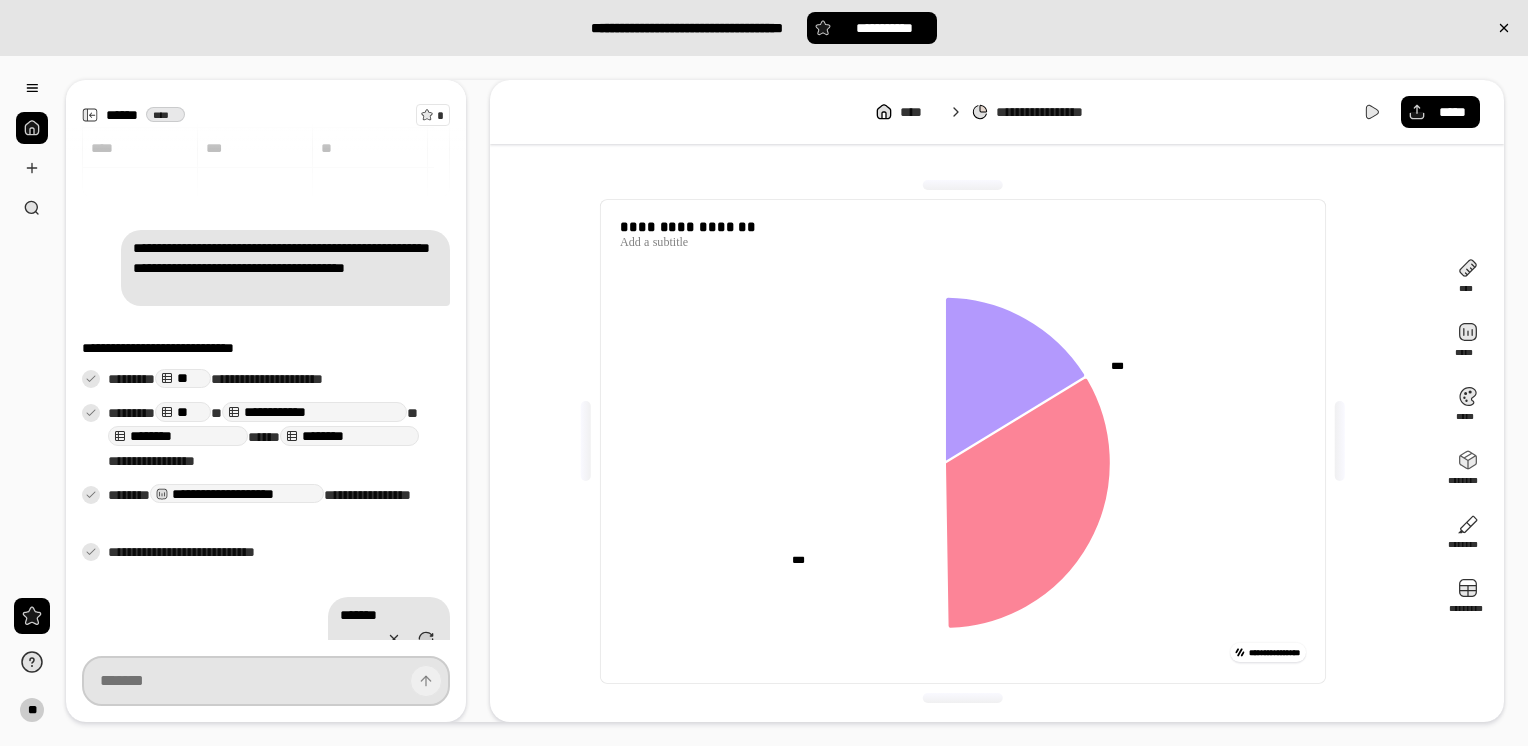 scroll, scrollTop: 208, scrollLeft: 0, axis: vertical 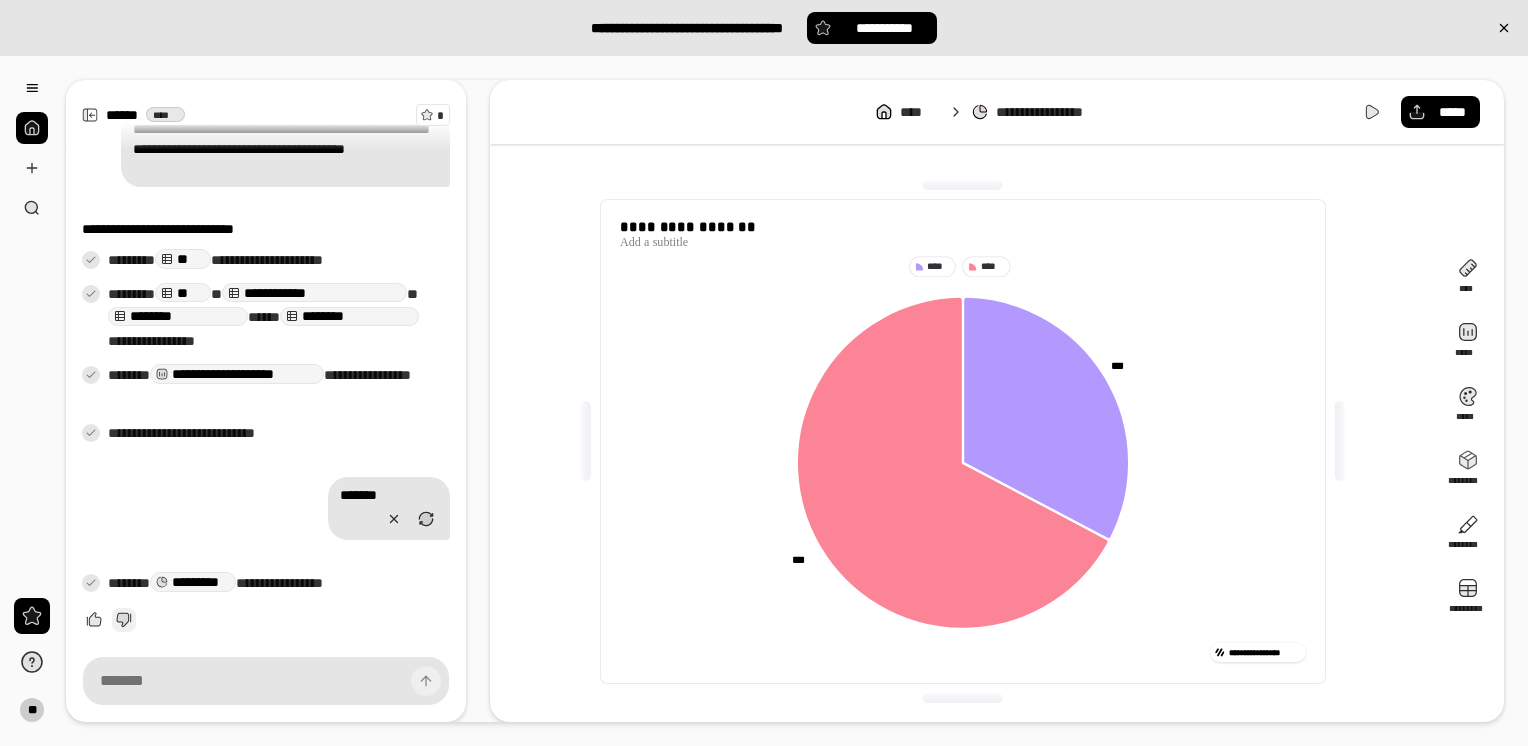 click at bounding box center (124, 620) 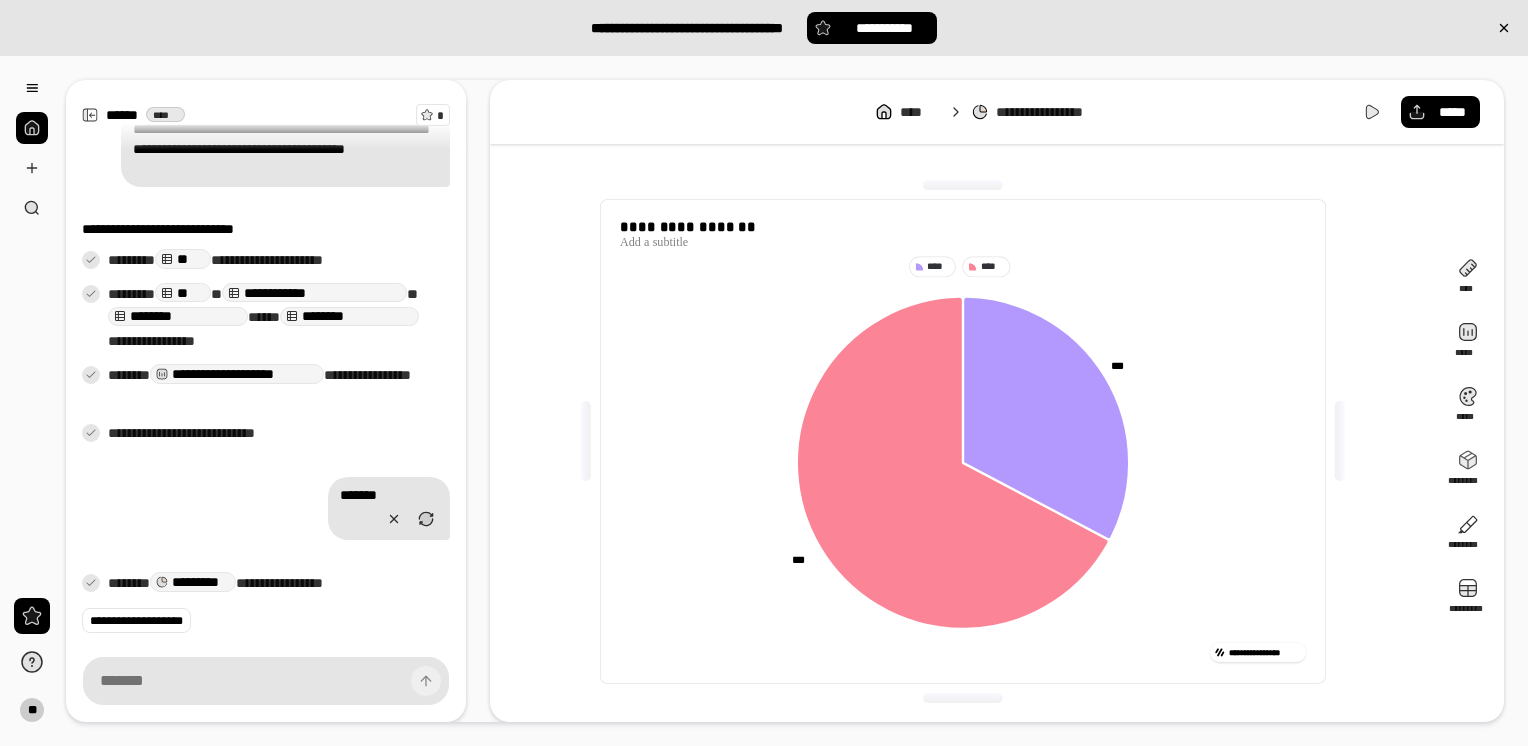 click on "**********" at bounding box center [1057, 112] 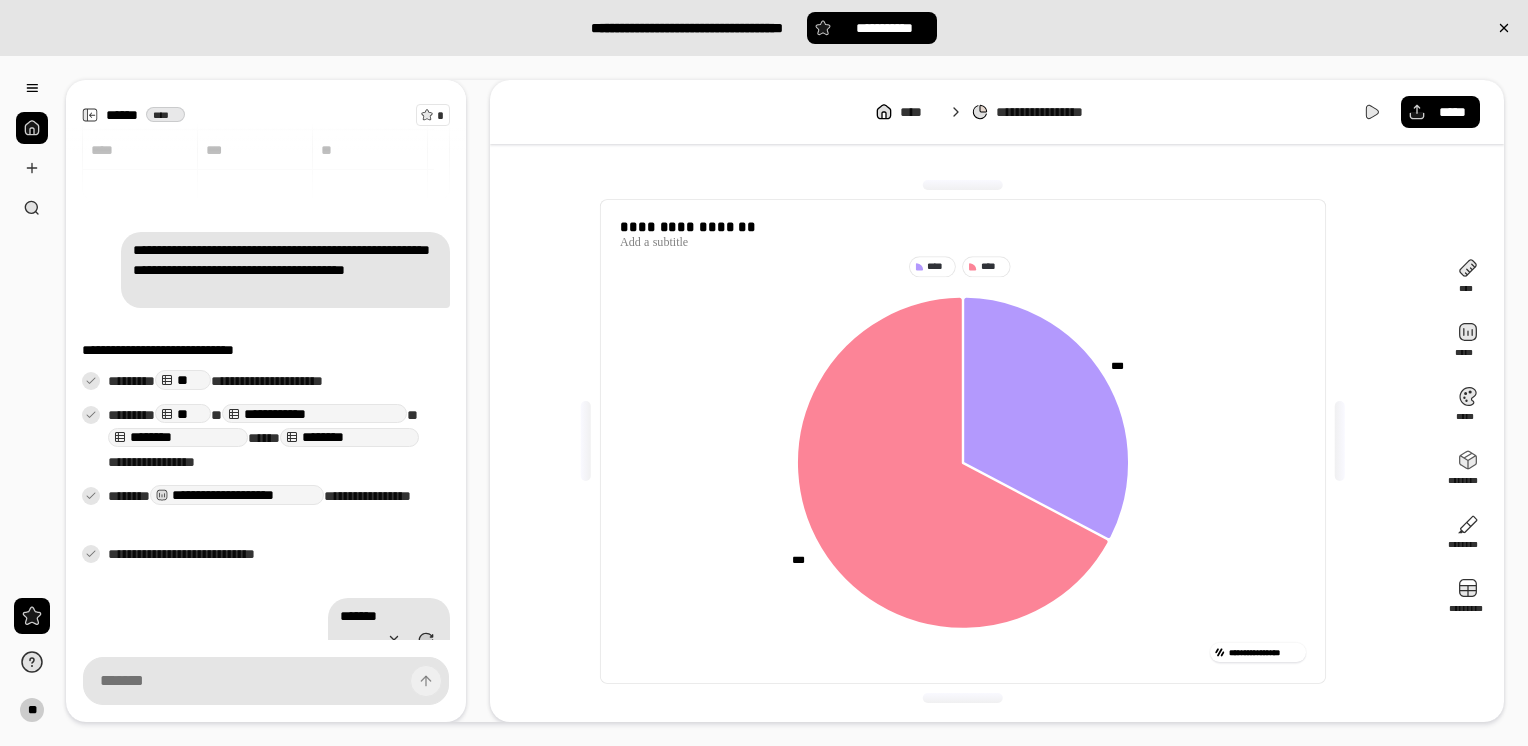scroll, scrollTop: 85, scrollLeft: 0, axis: vertical 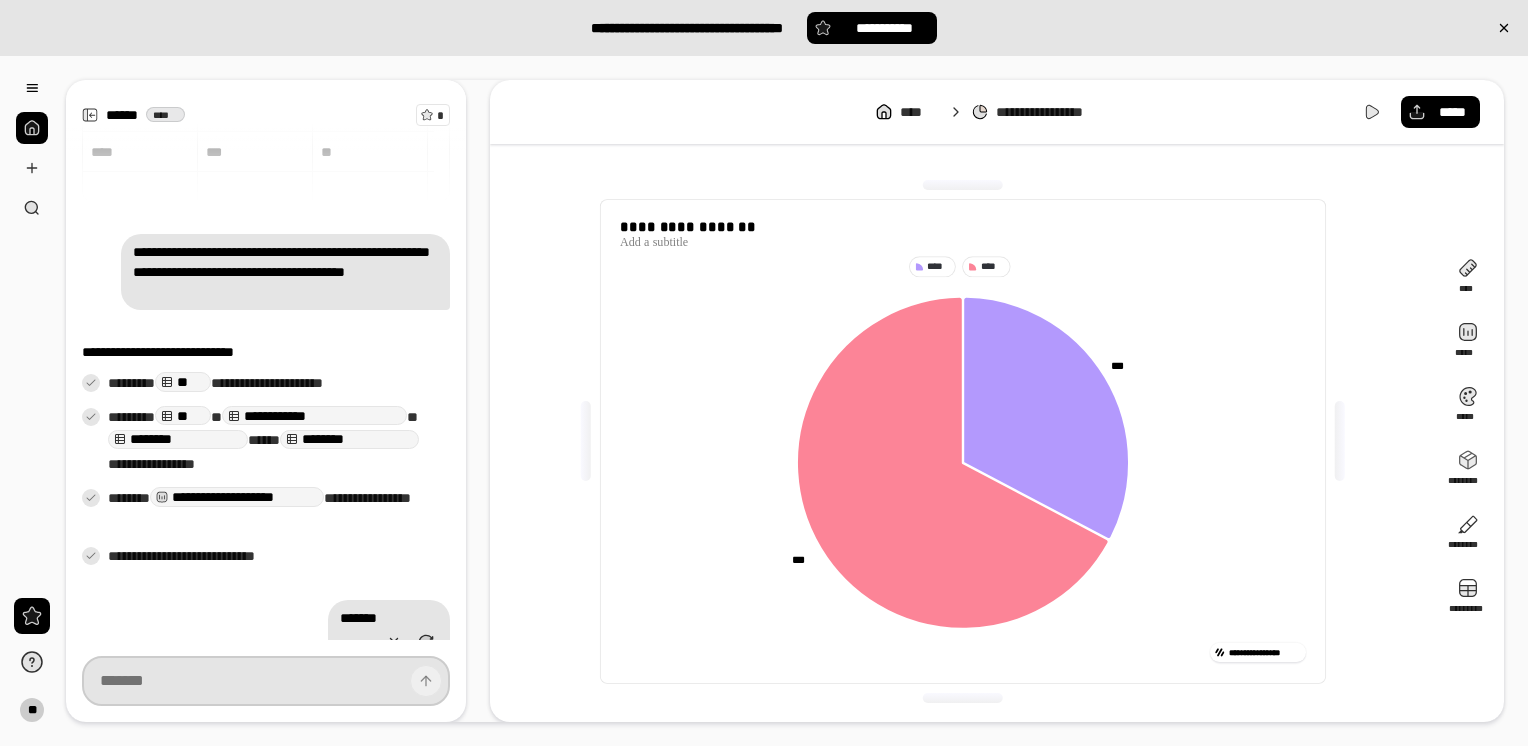 click at bounding box center (266, 681) 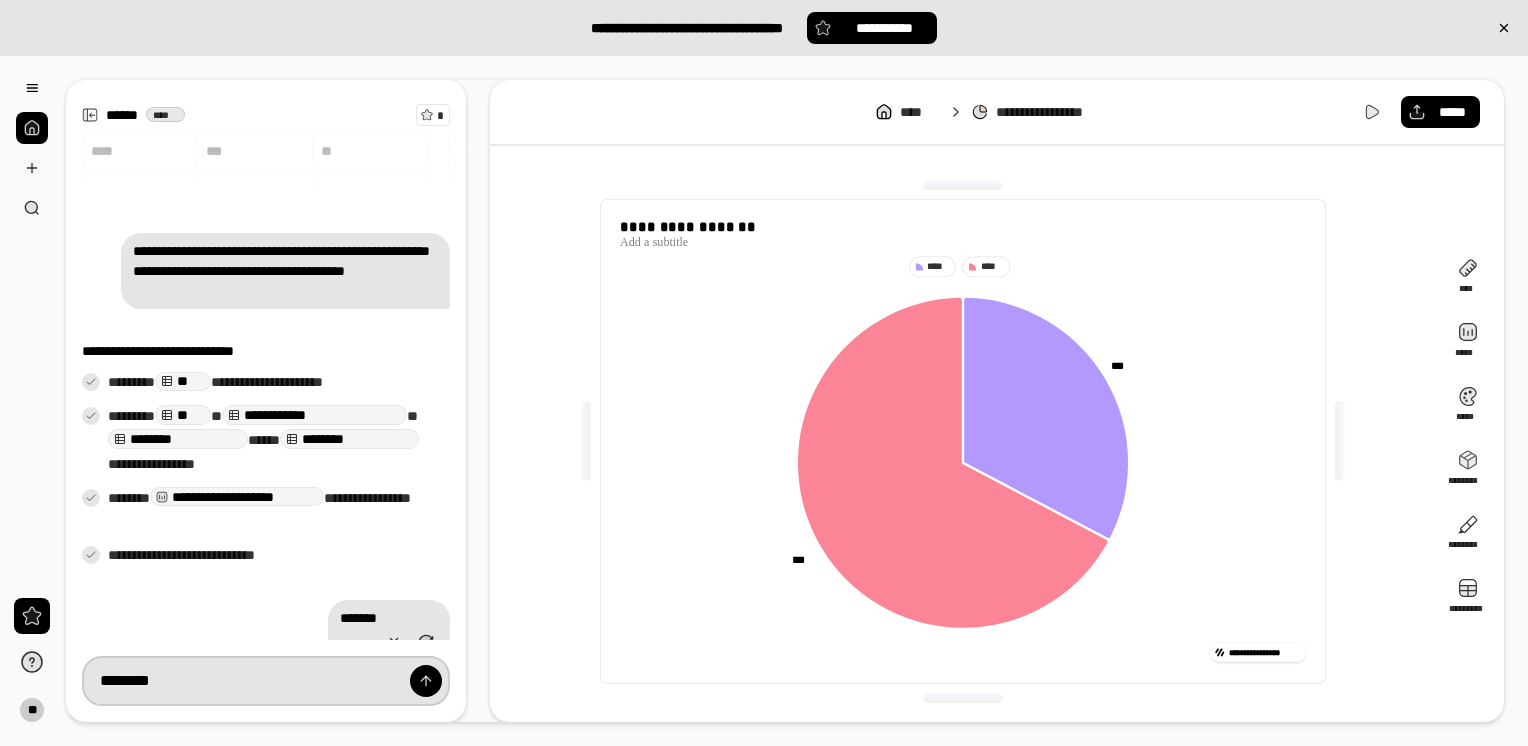 type on "********" 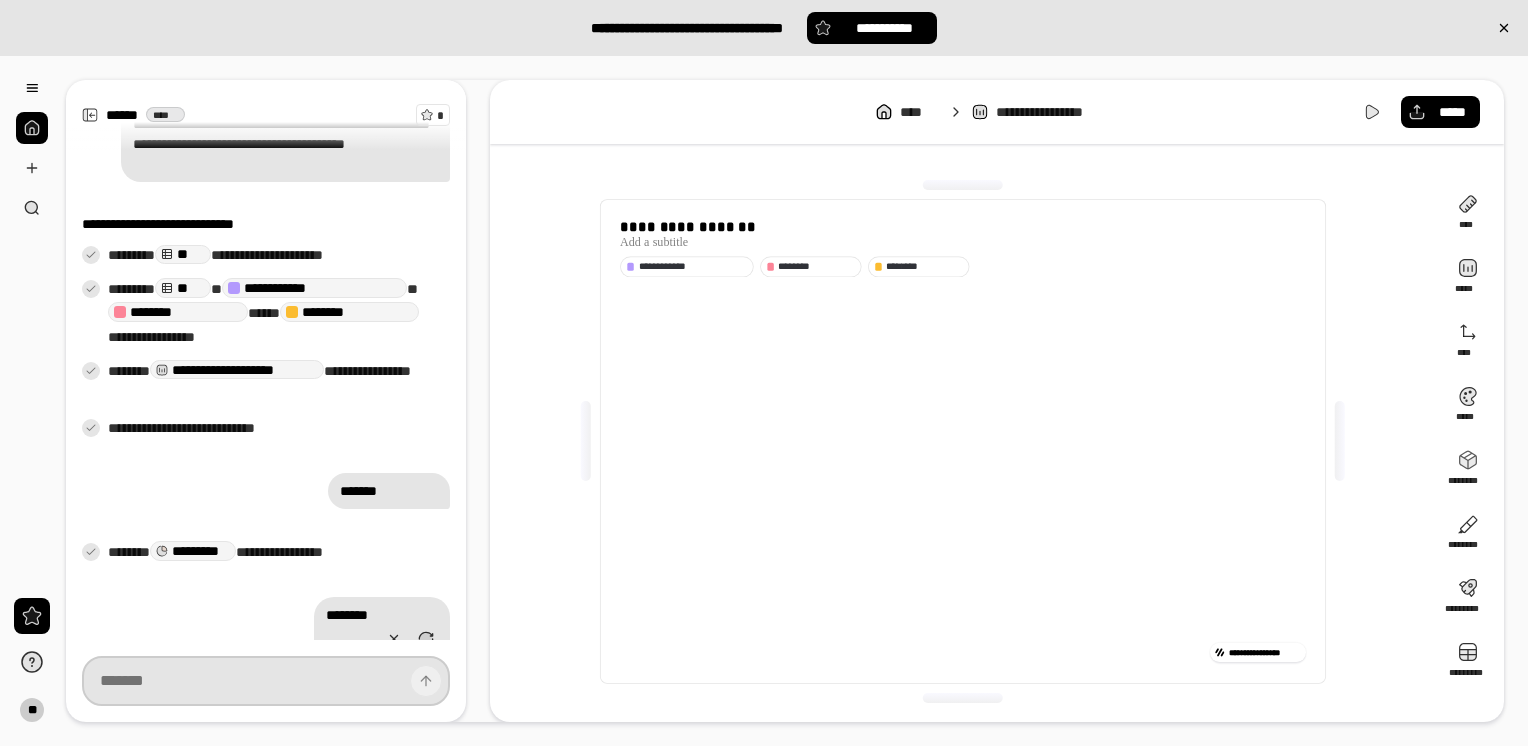 scroll, scrollTop: 355, scrollLeft: 0, axis: vertical 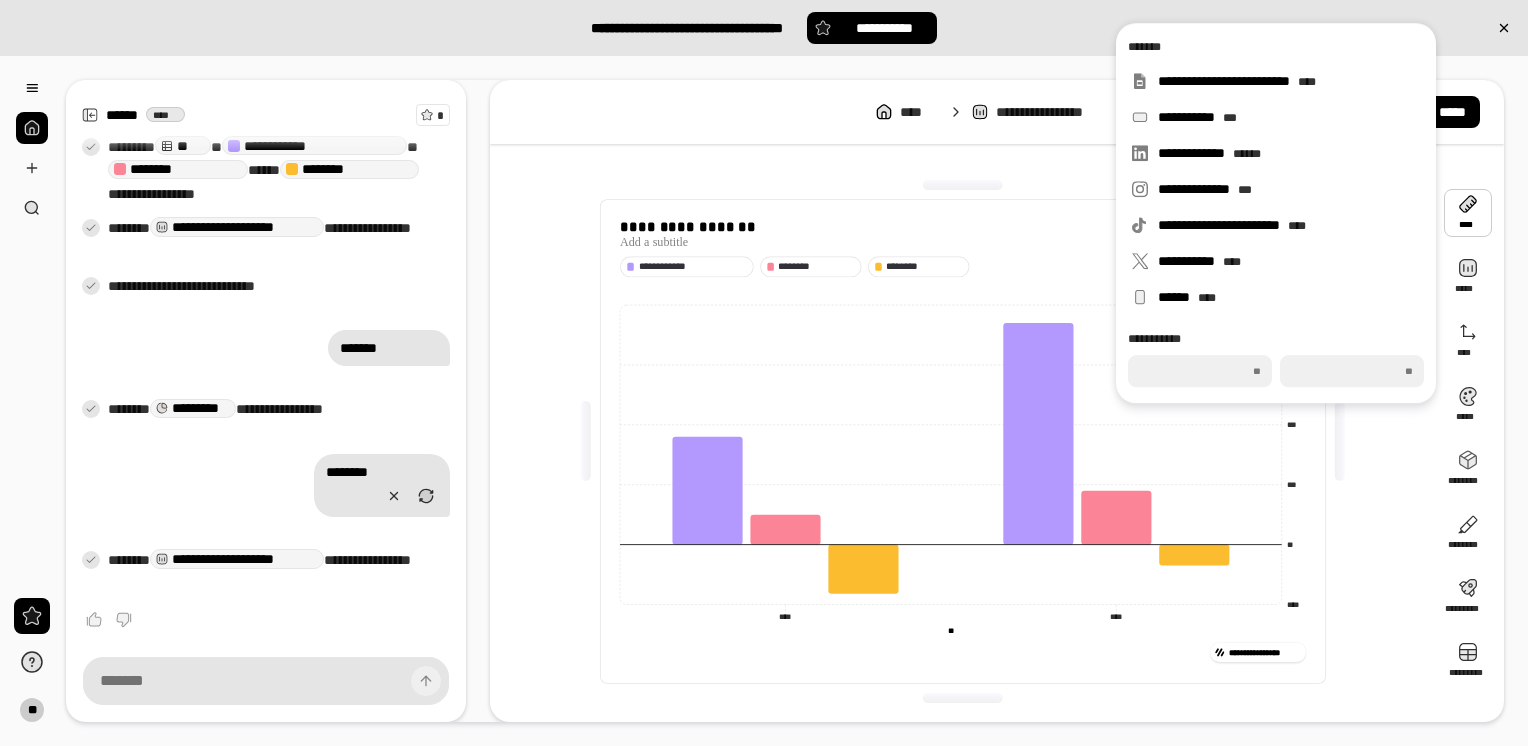 click at bounding box center (1468, 213) 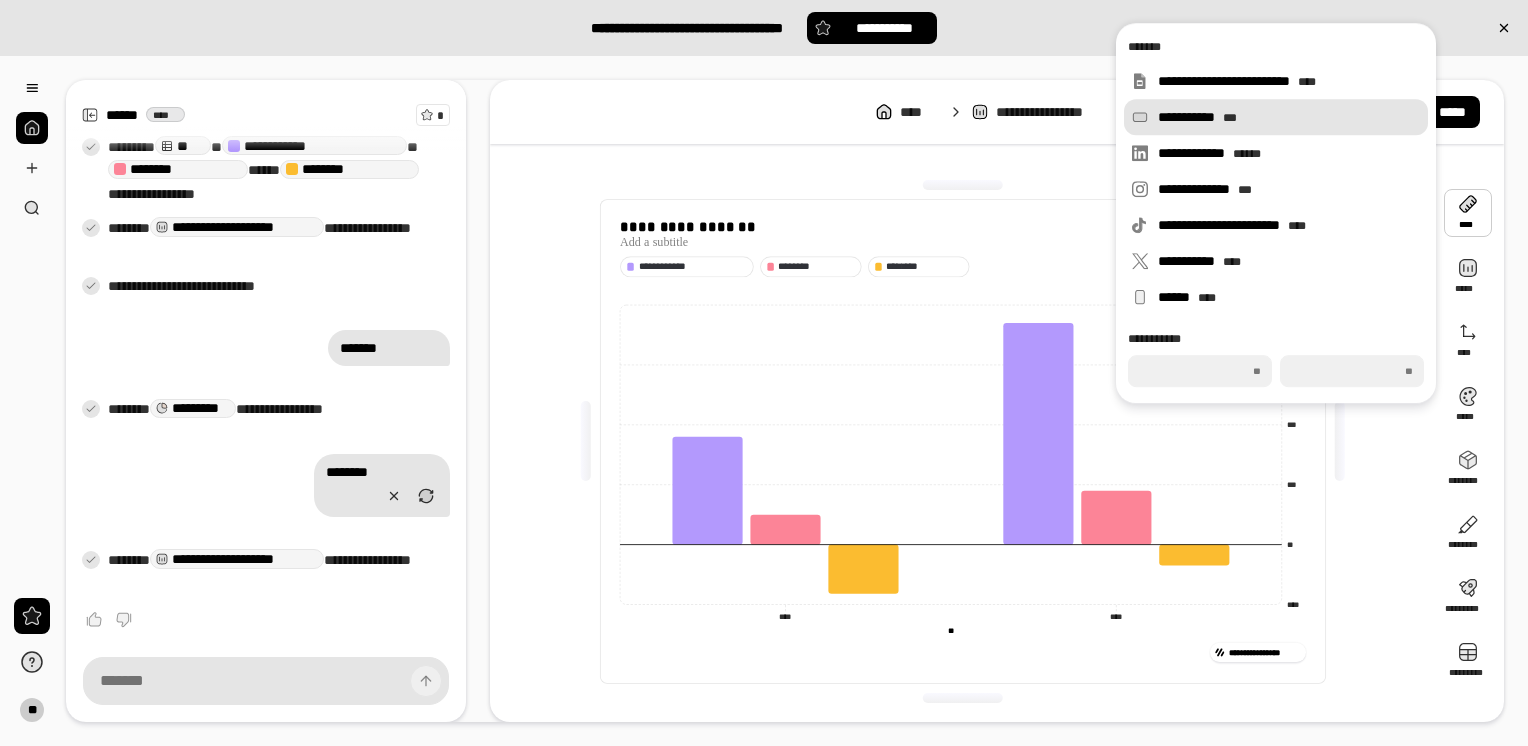 click on "**********" at bounding box center [1289, 117] 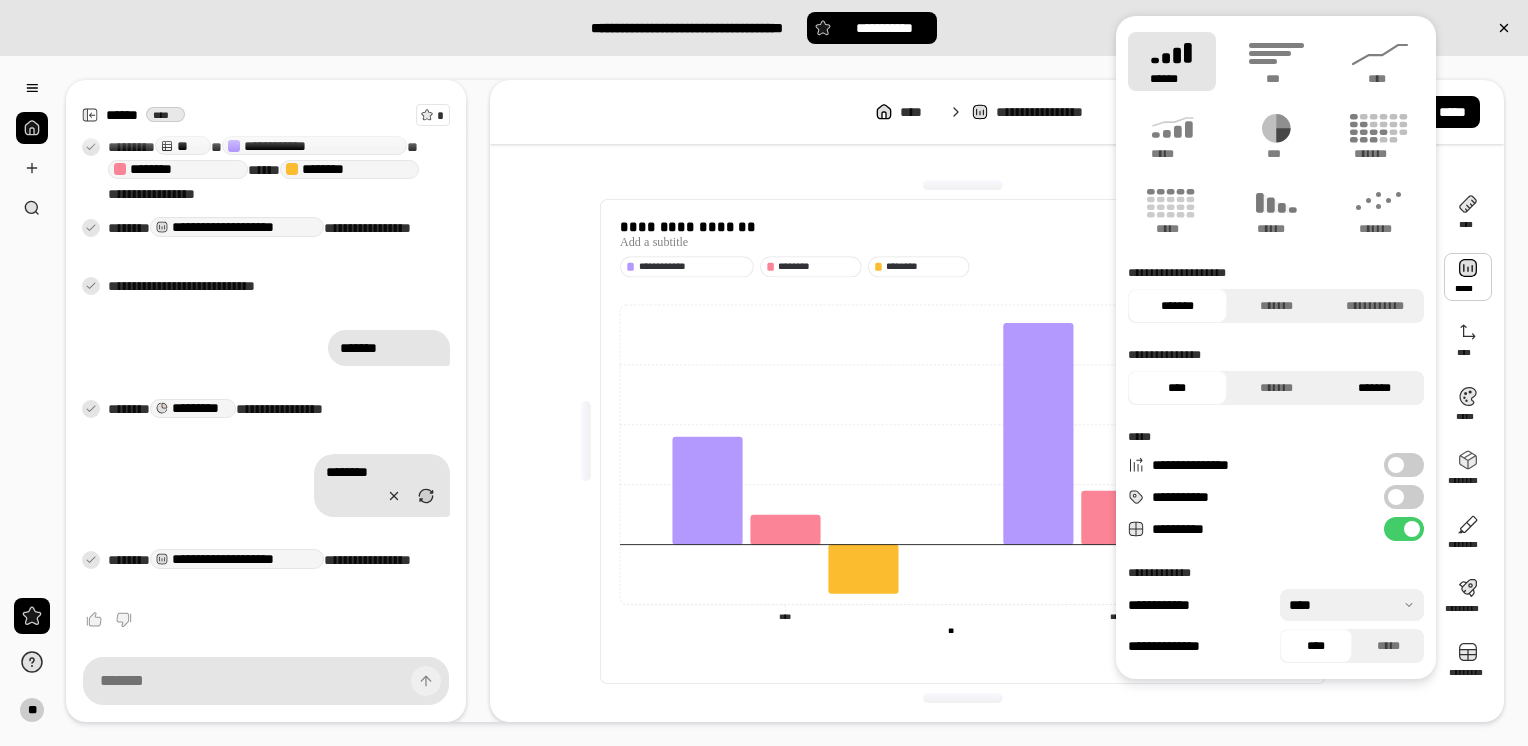 click on "*******" at bounding box center (1374, 388) 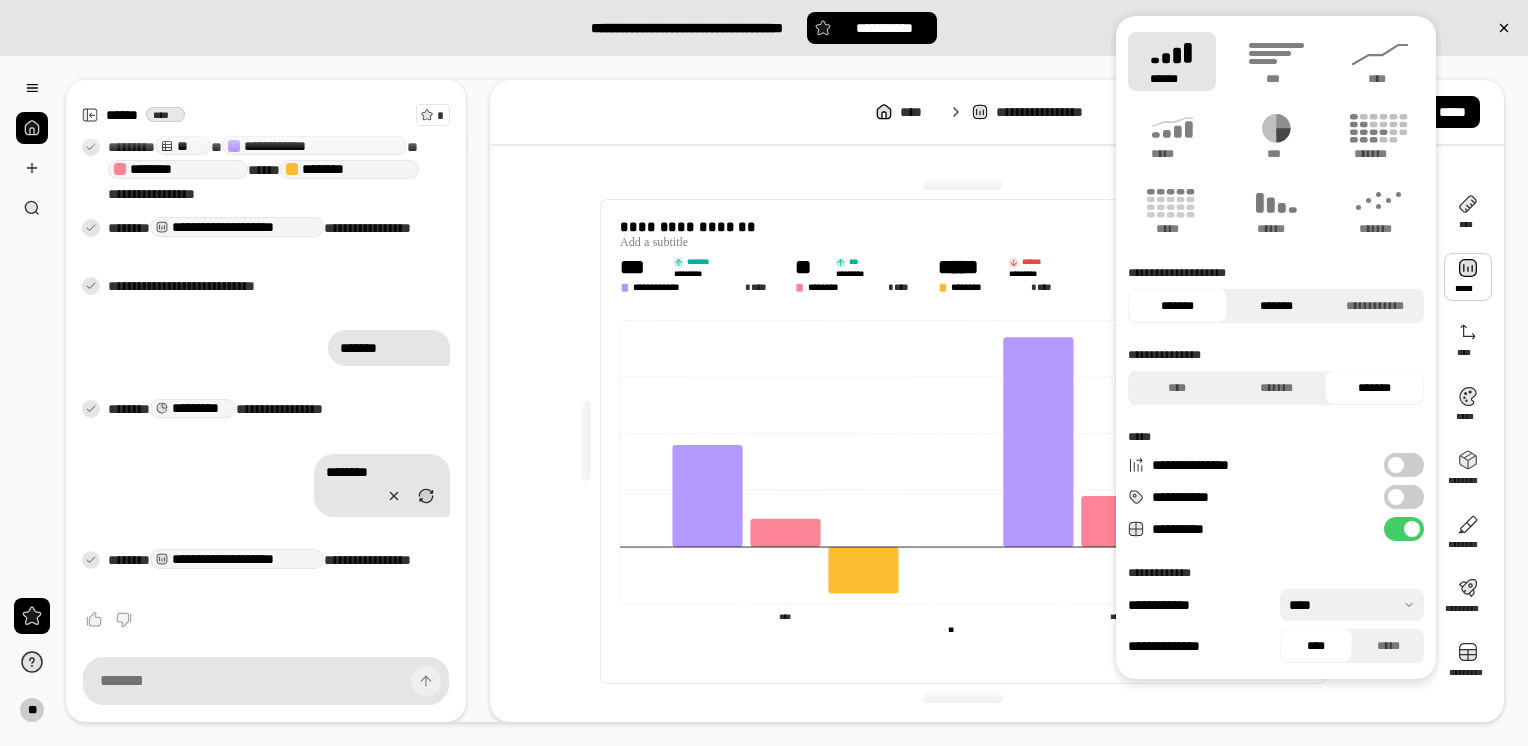 click on "*******" at bounding box center (1276, 306) 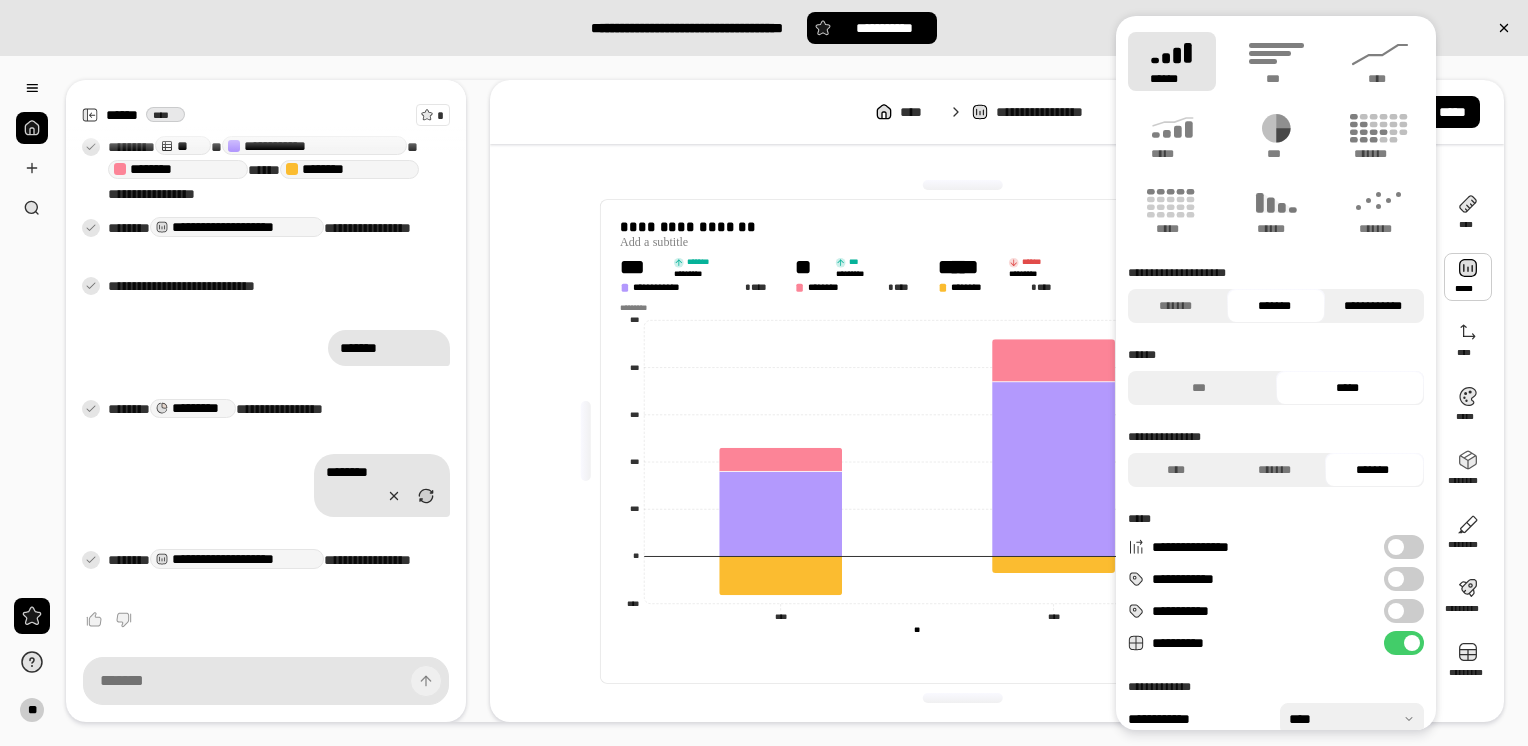 click on "**********" at bounding box center [1372, 306] 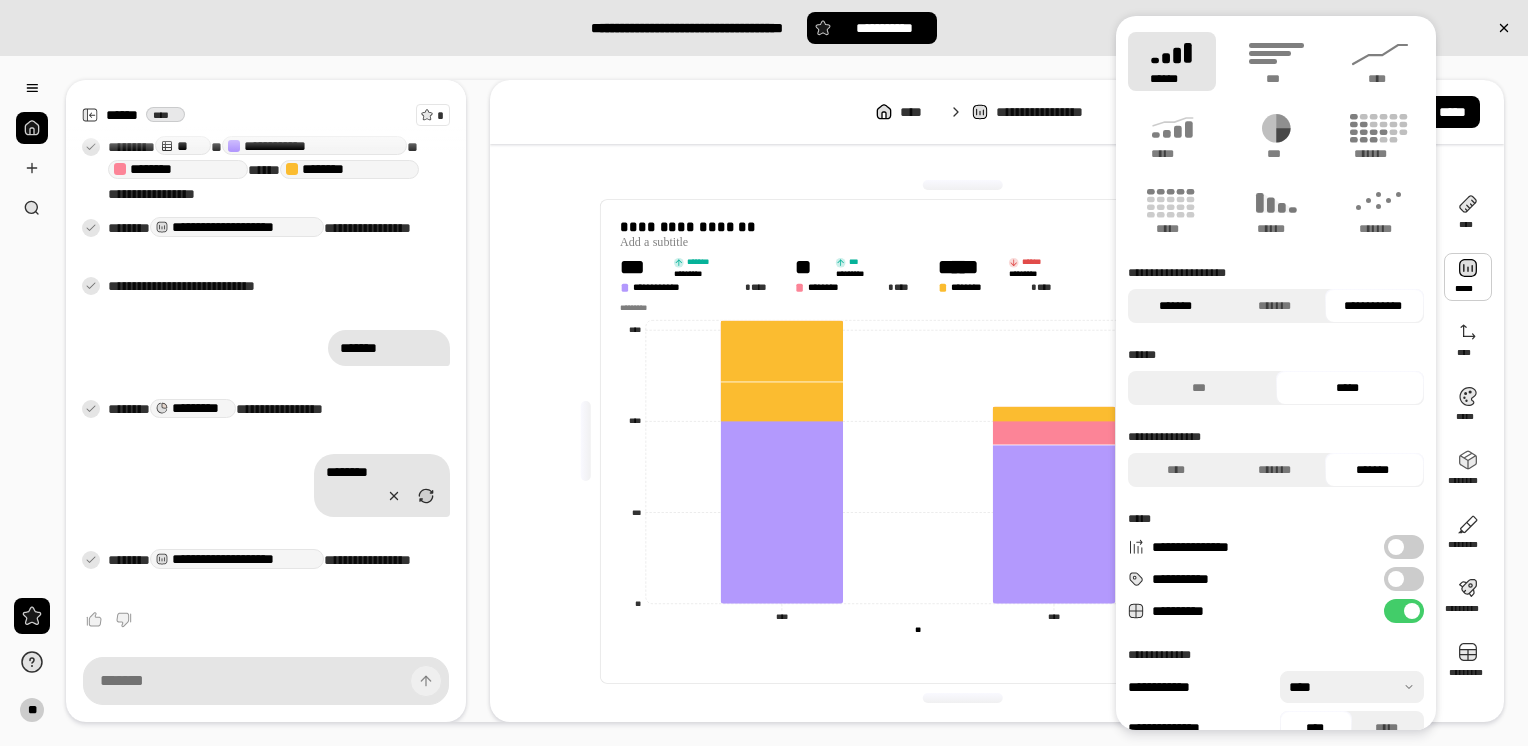 click on "*******" at bounding box center [1175, 306] 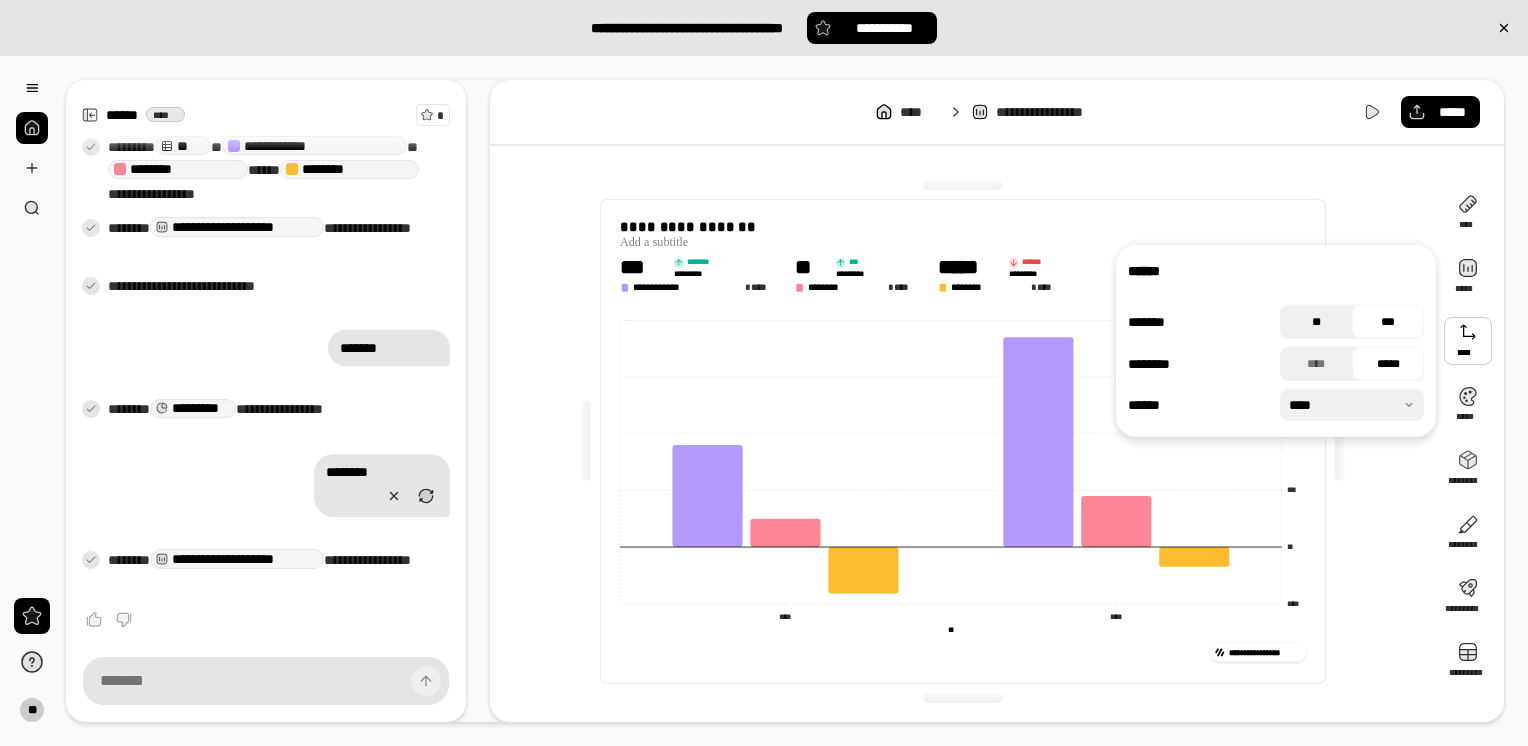click on "**" at bounding box center (1316, 322) 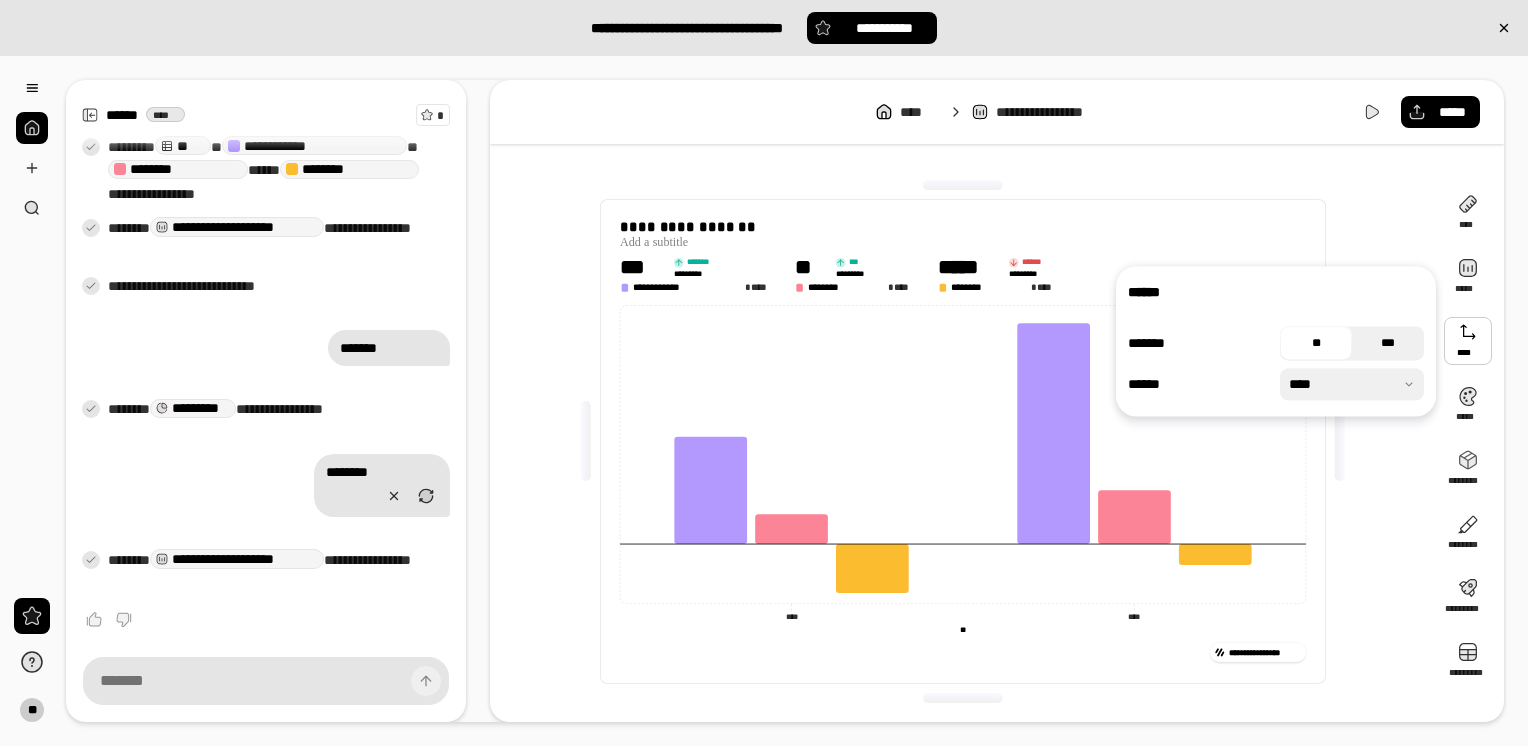 click on "***" at bounding box center [1388, 343] 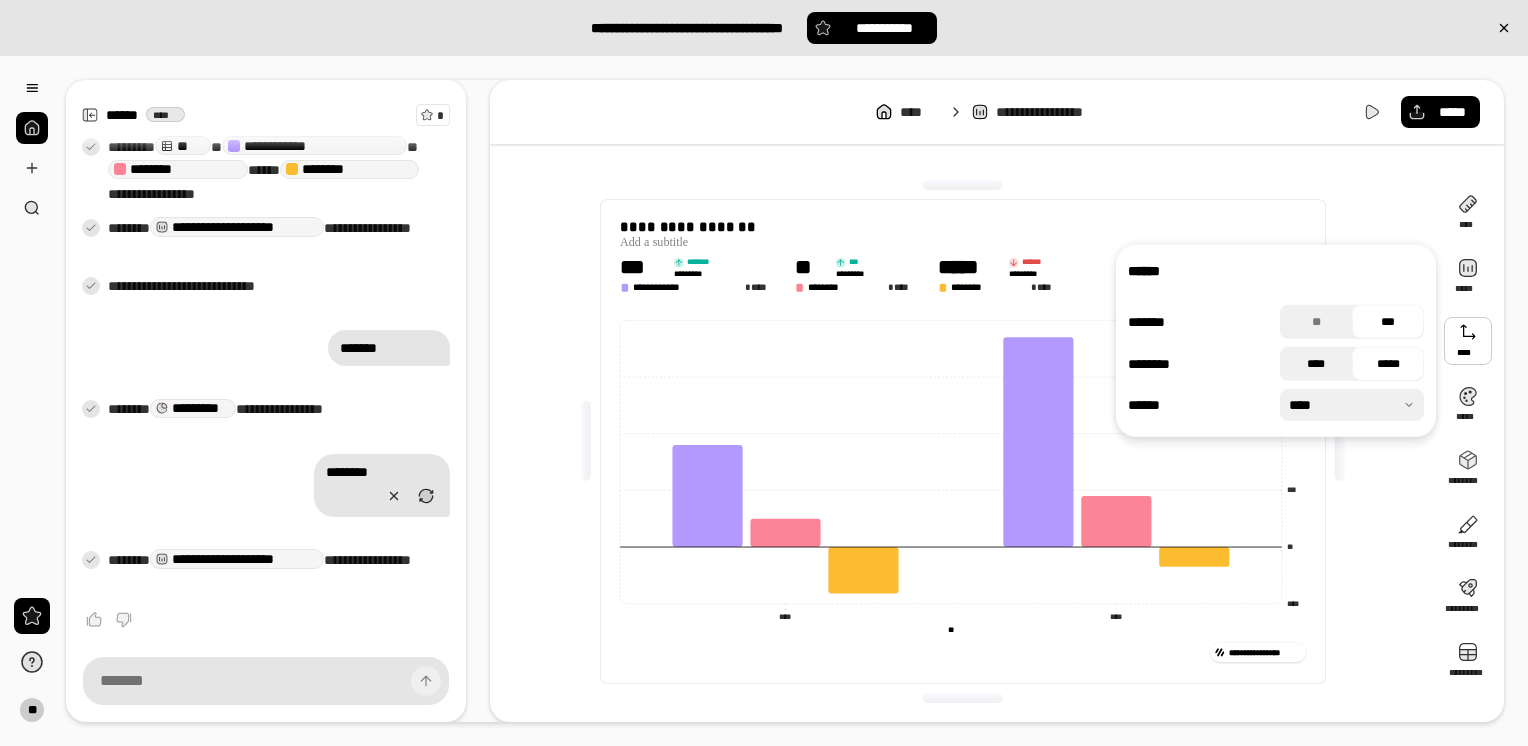 click on "****" at bounding box center (1316, 364) 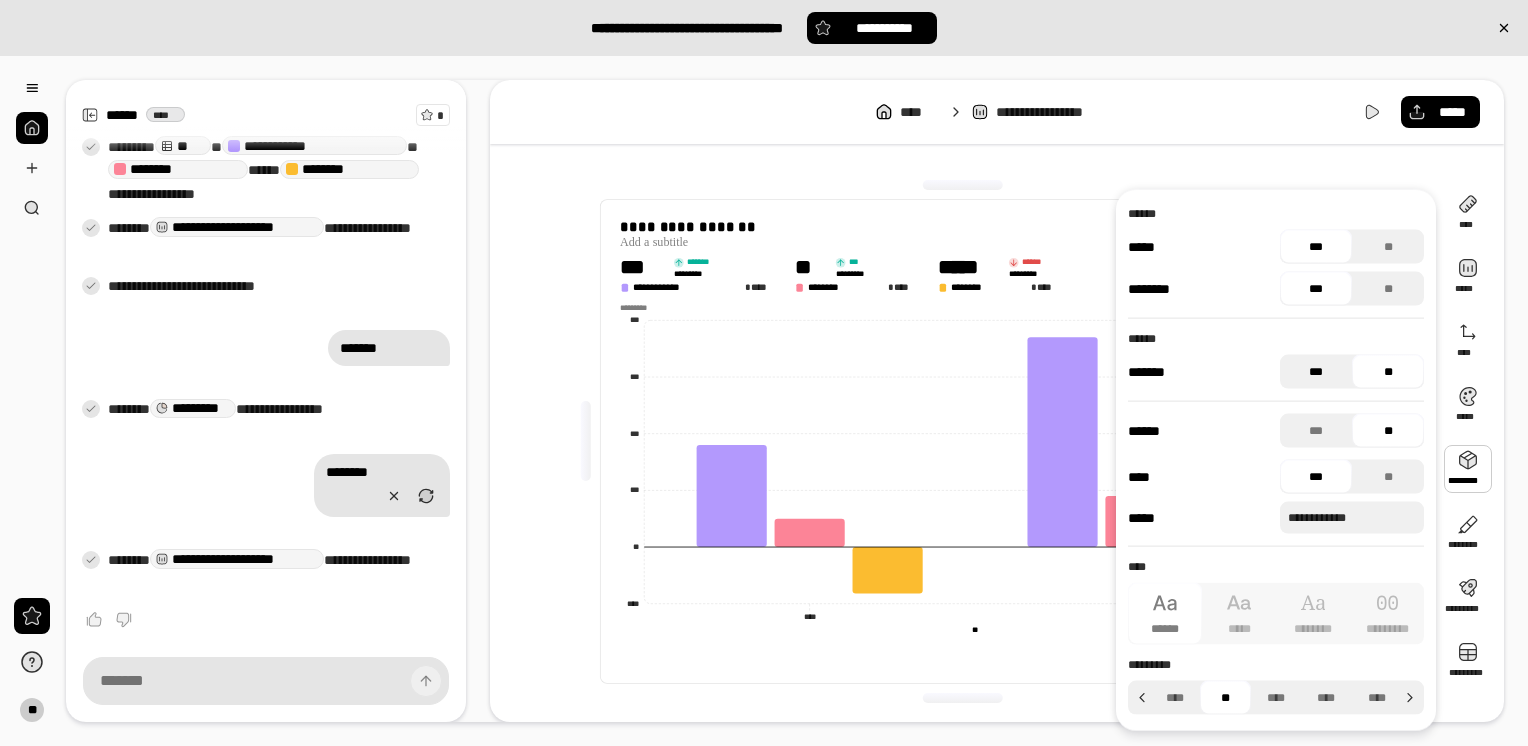 click on "***" at bounding box center (1316, 372) 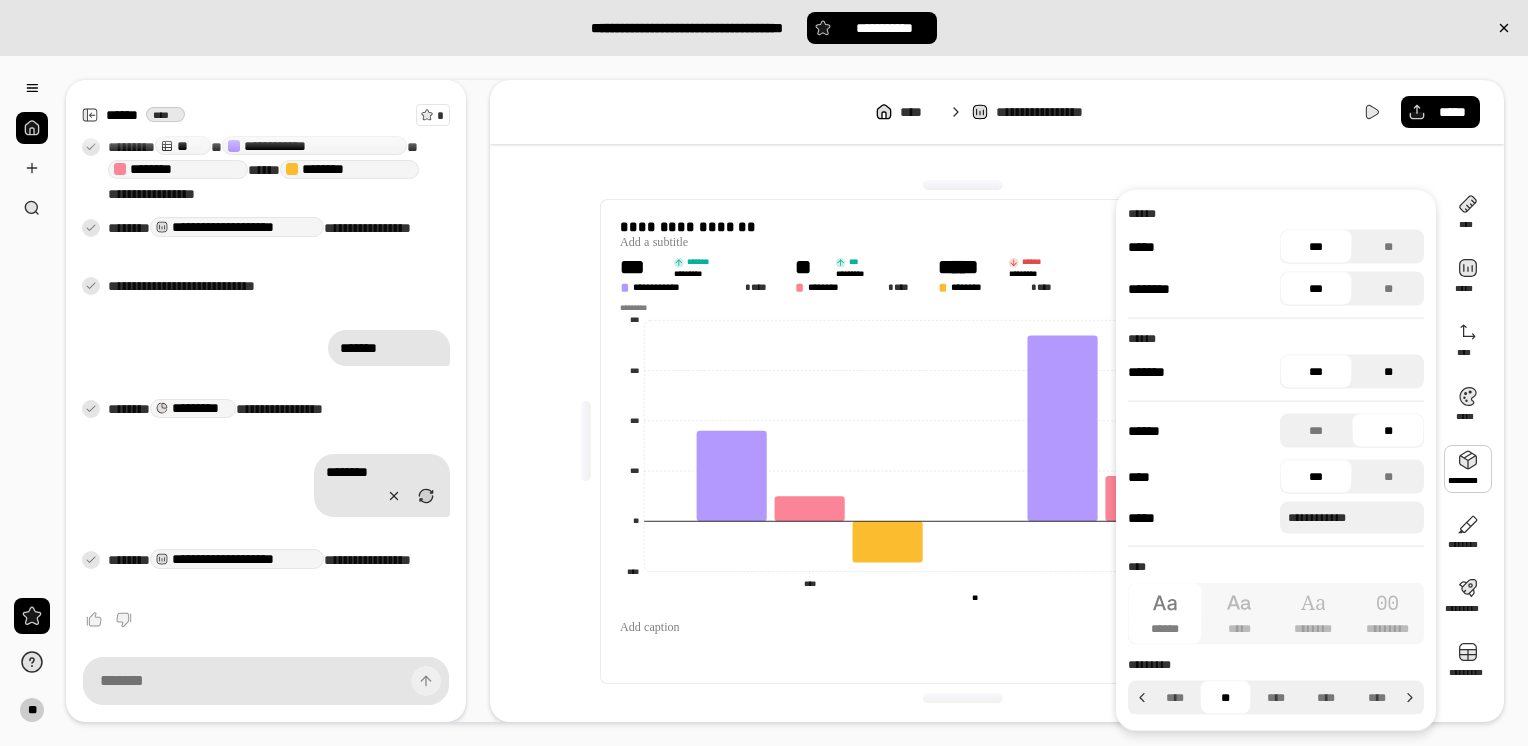 click on "**" at bounding box center [1388, 372] 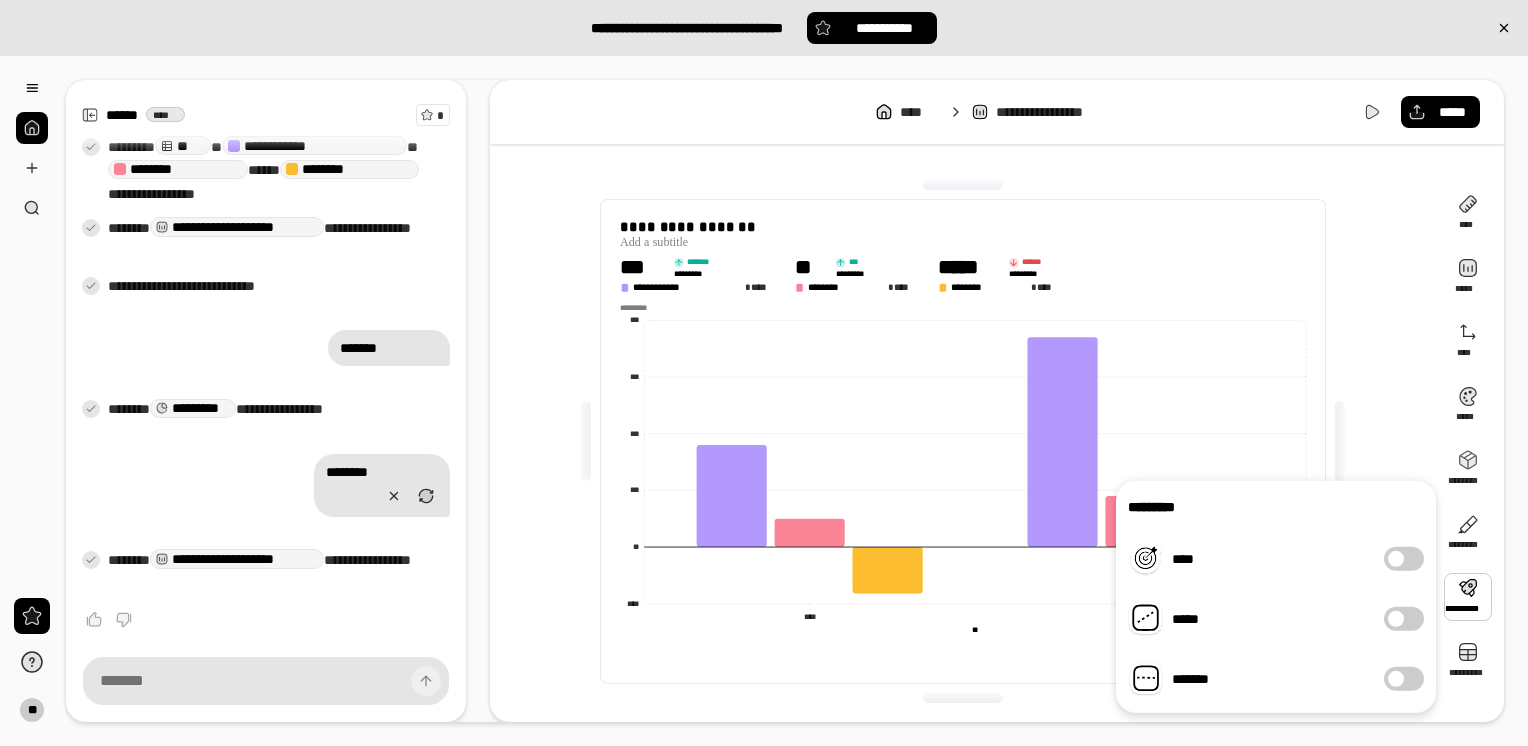click on "*****" at bounding box center (1404, 619) 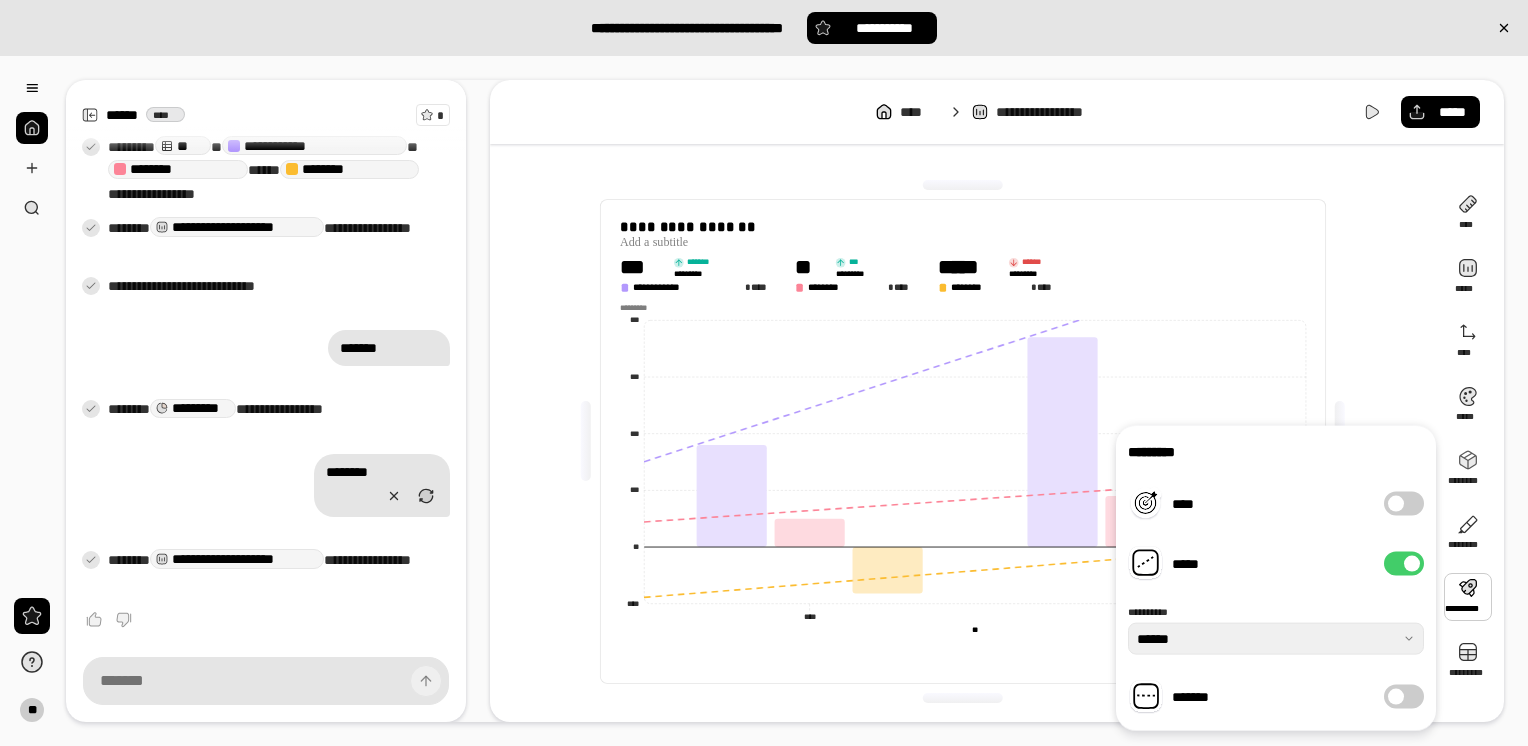 click on "*****" at bounding box center (1404, 564) 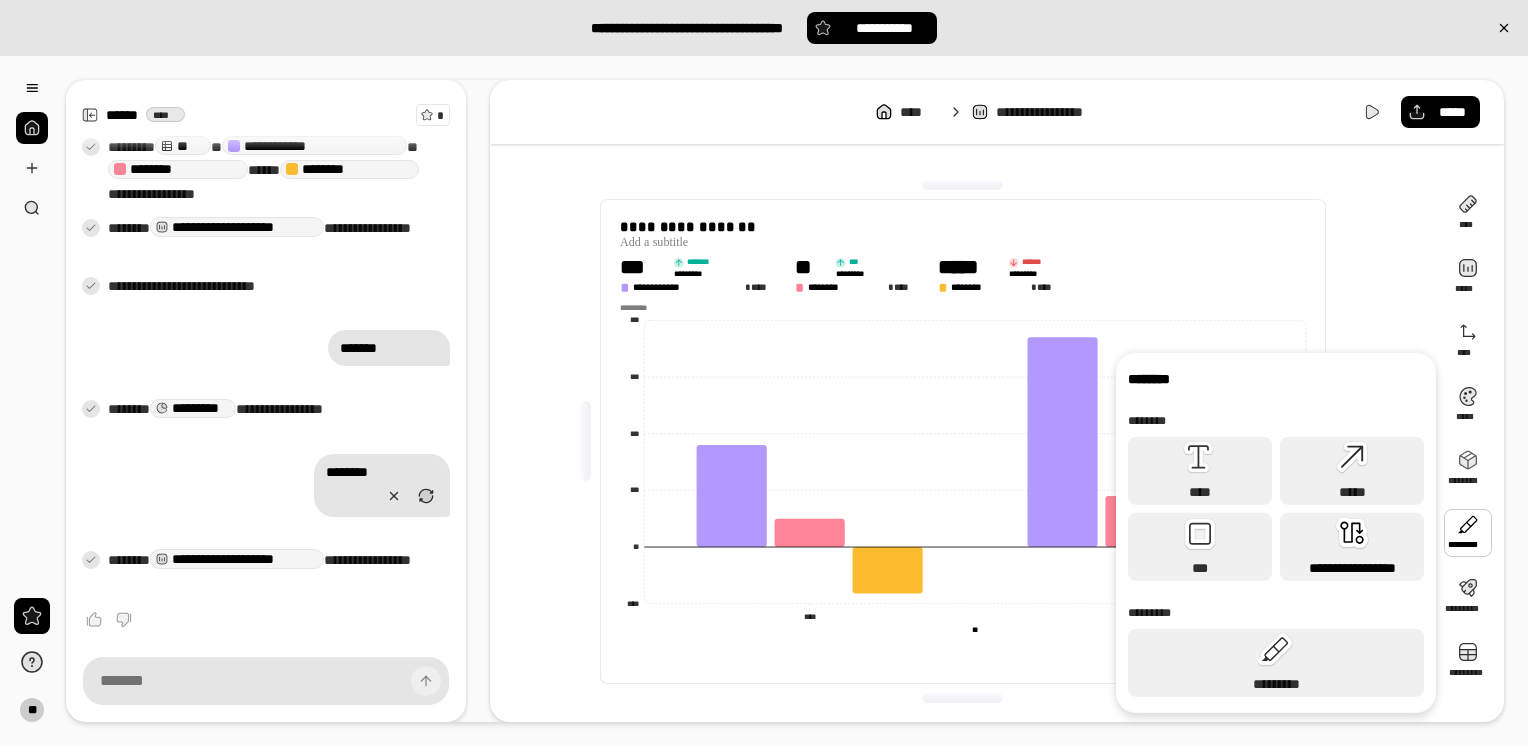 click on "**********" at bounding box center (1352, 547) 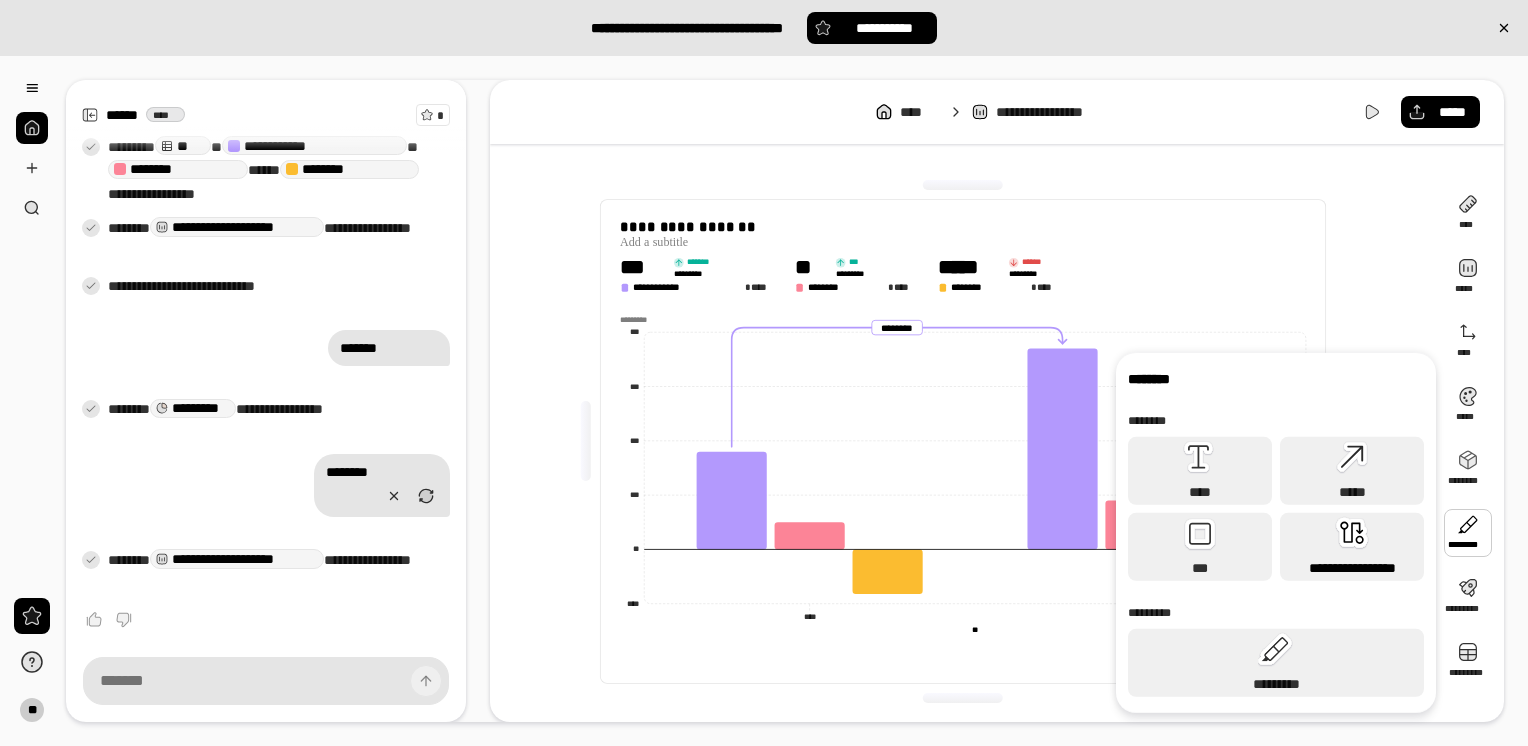 click on "**********" at bounding box center [1352, 547] 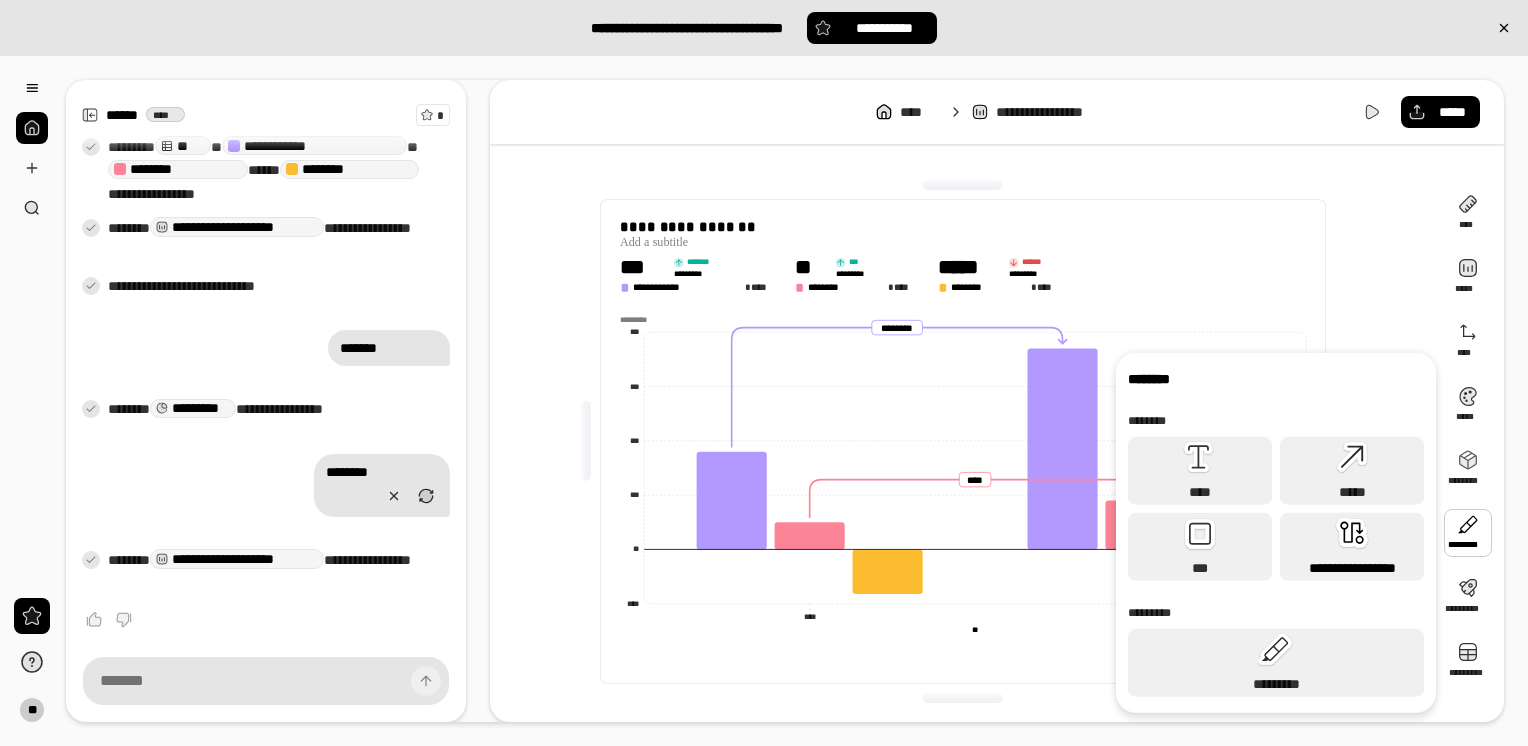 click on "**********" at bounding box center [1352, 568] 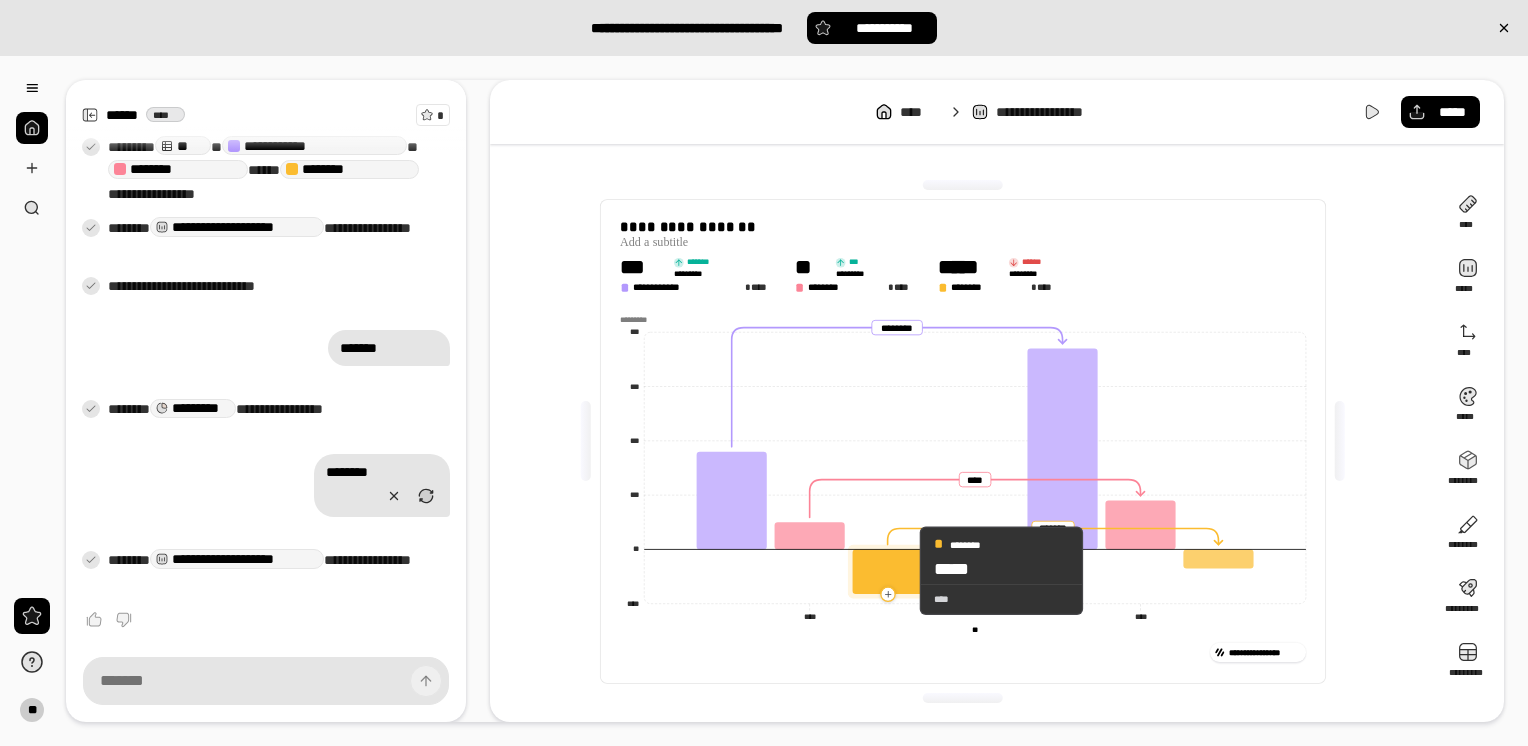 click 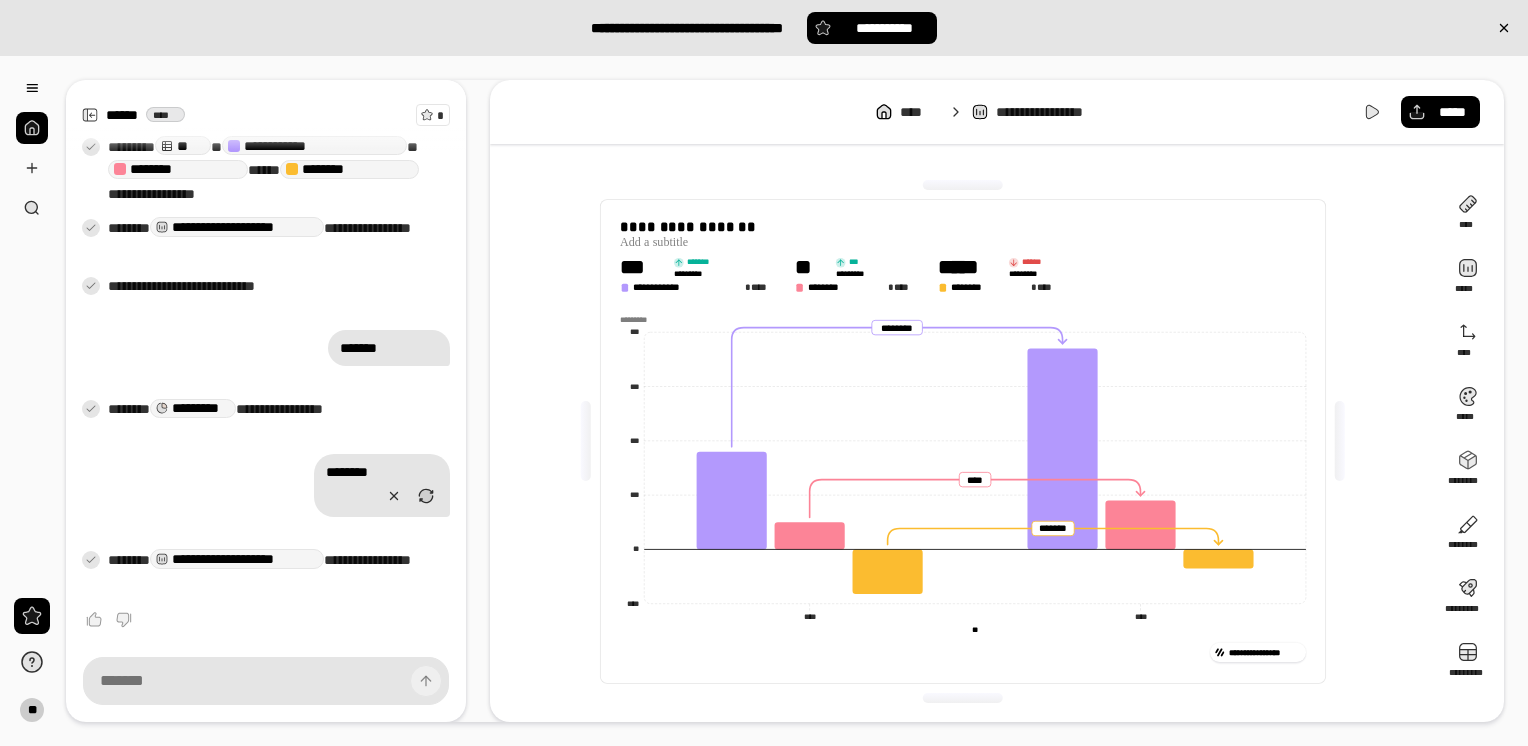 click on "**********" at bounding box center (963, 441) 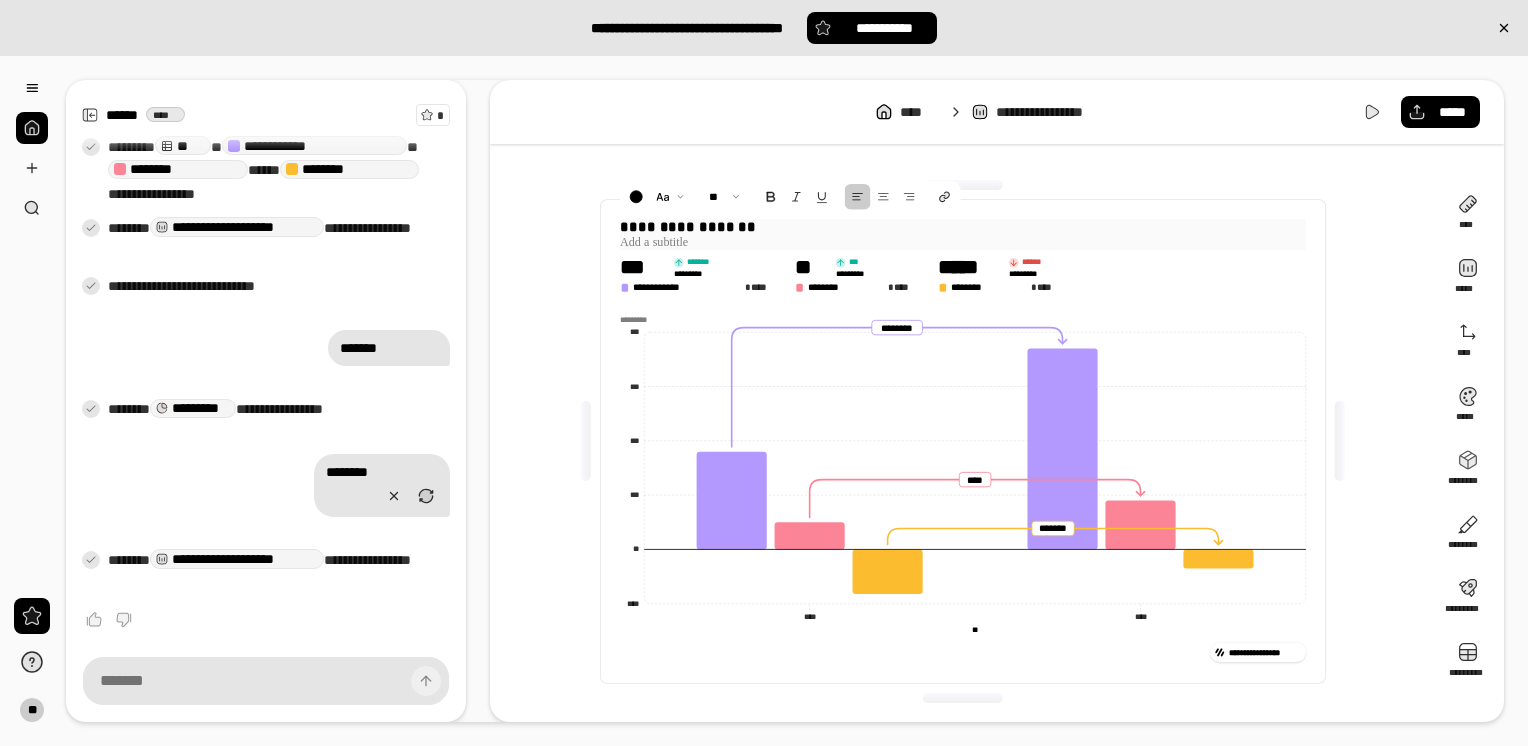 click on "**********" at bounding box center [963, 227] 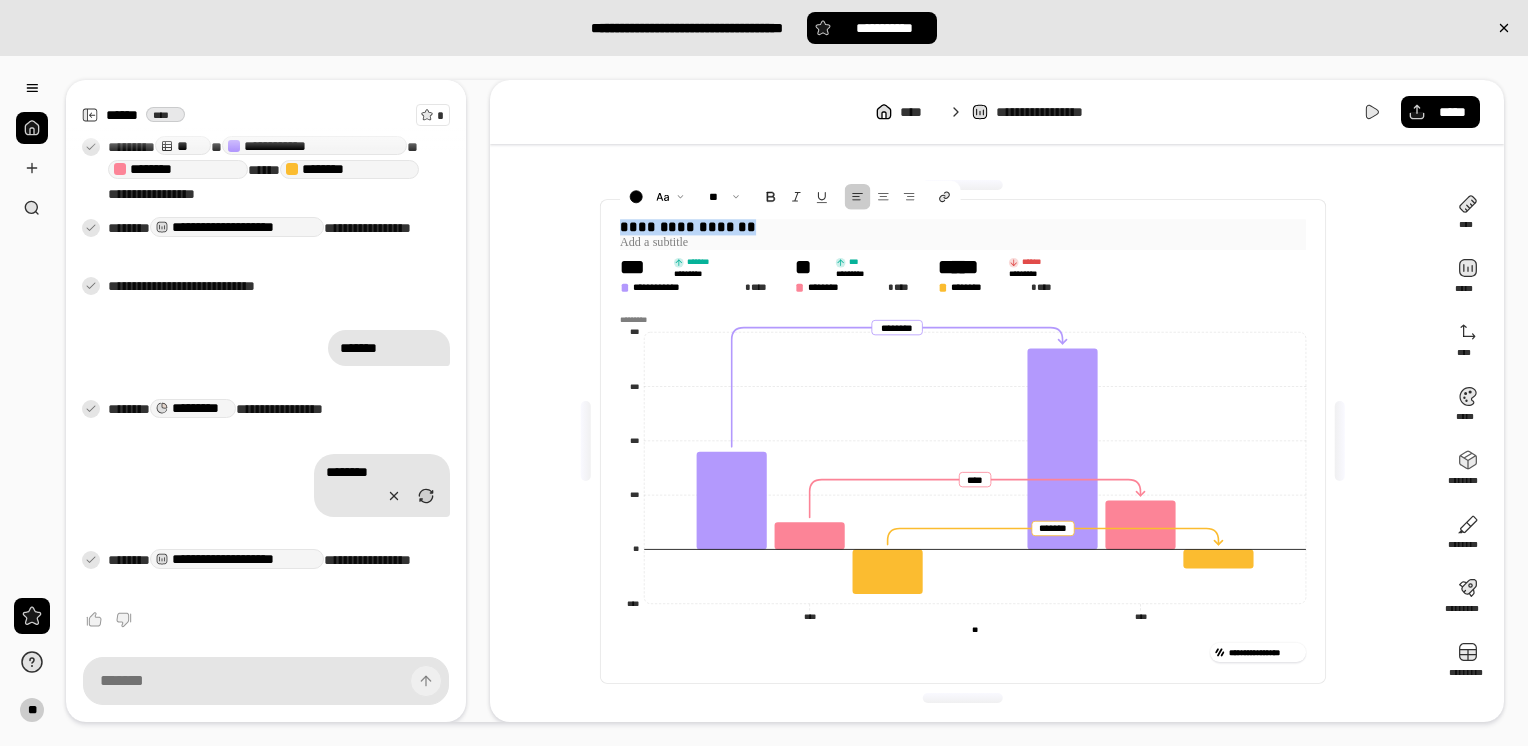 drag, startPoint x: 756, startPoint y: 230, endPoint x: 611, endPoint y: 217, distance: 145.58159 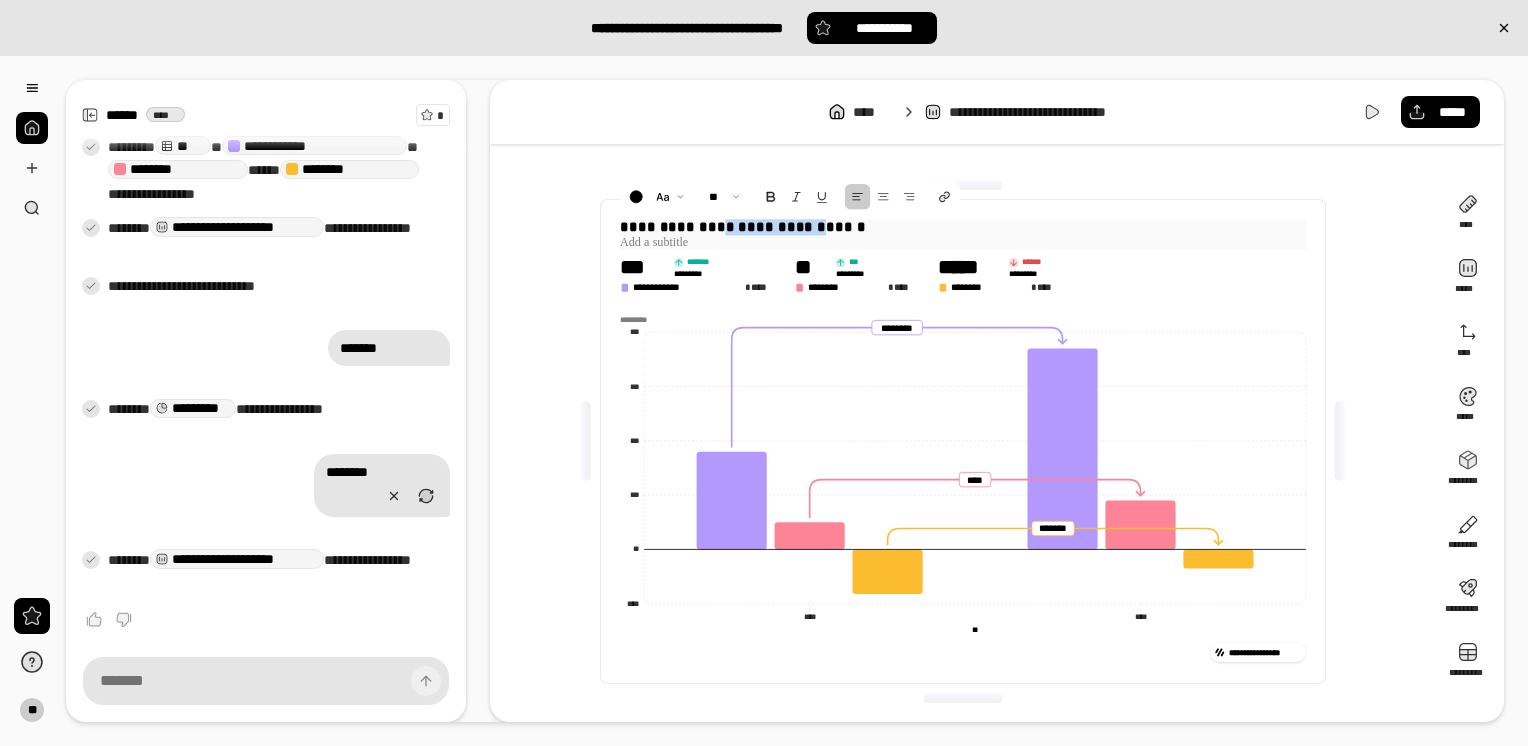 drag, startPoint x: 917, startPoint y: 226, endPoint x: 814, endPoint y: 222, distance: 103.077644 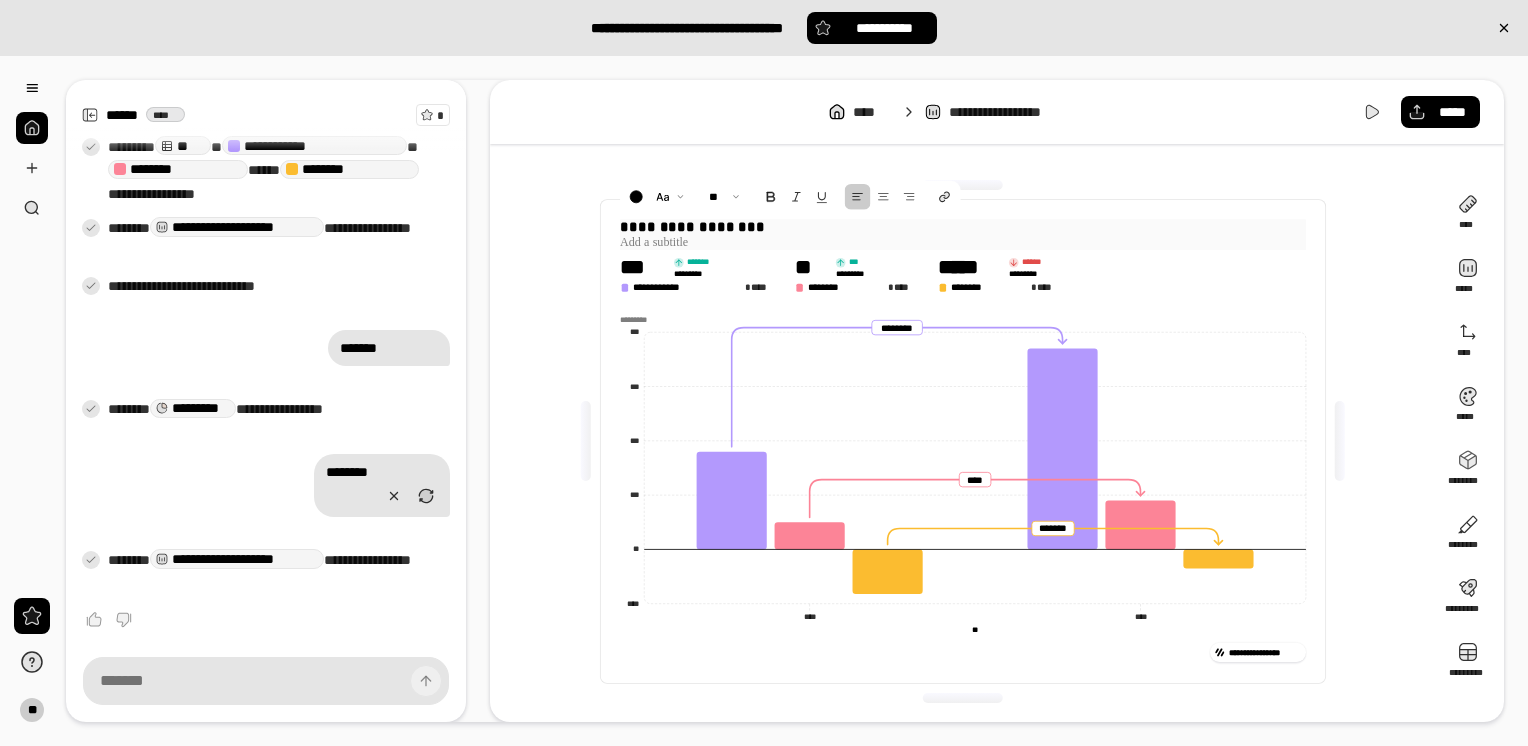 click on "**********" at bounding box center (963, 227) 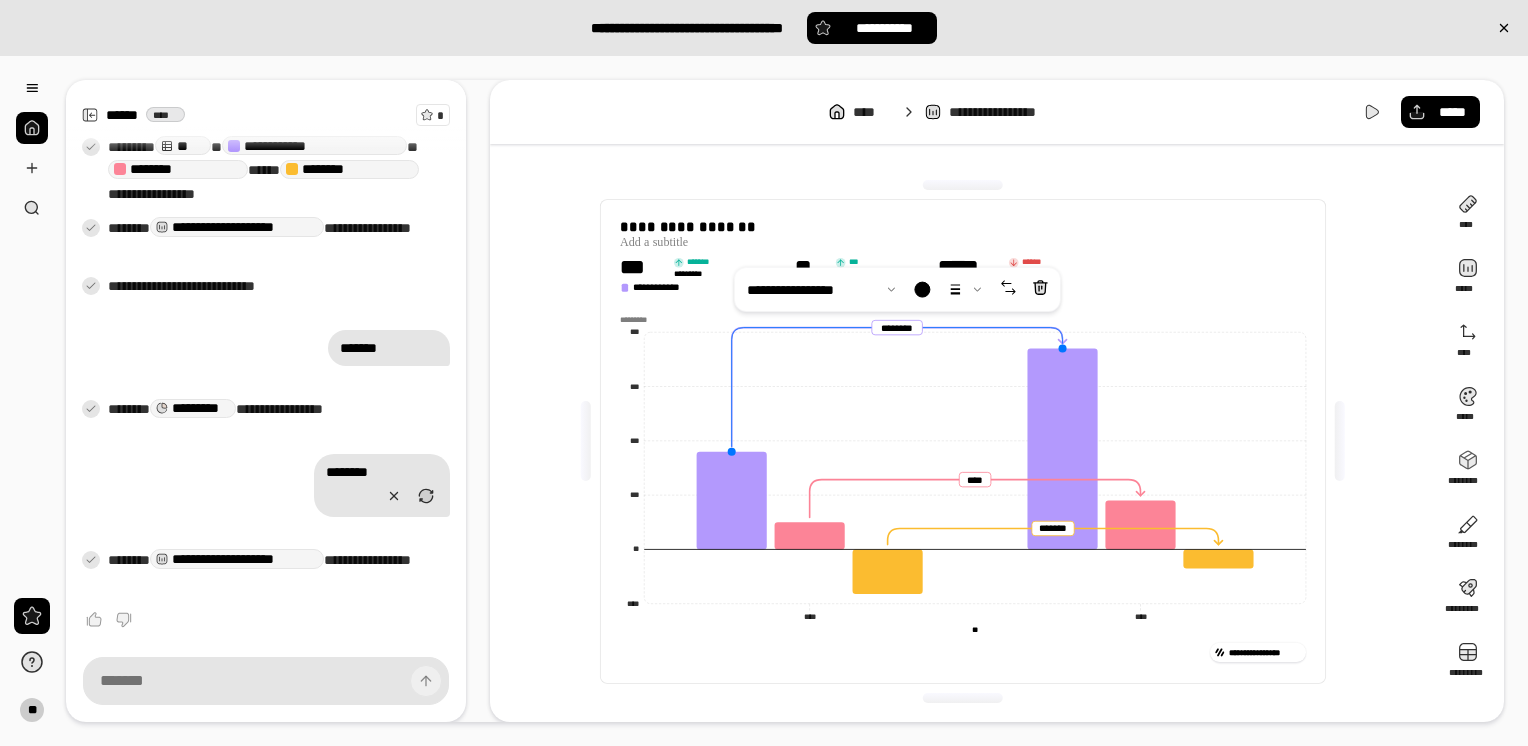 click 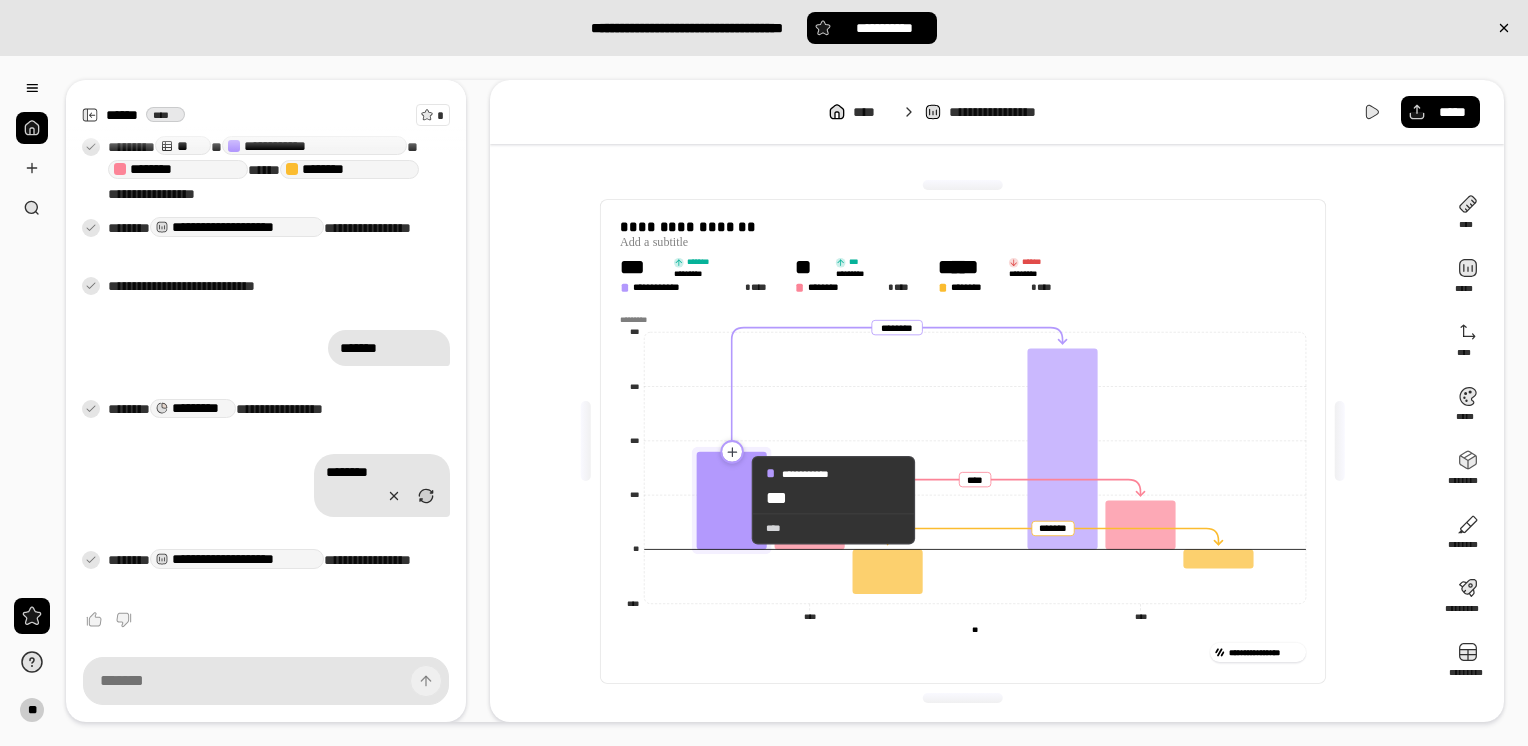 click 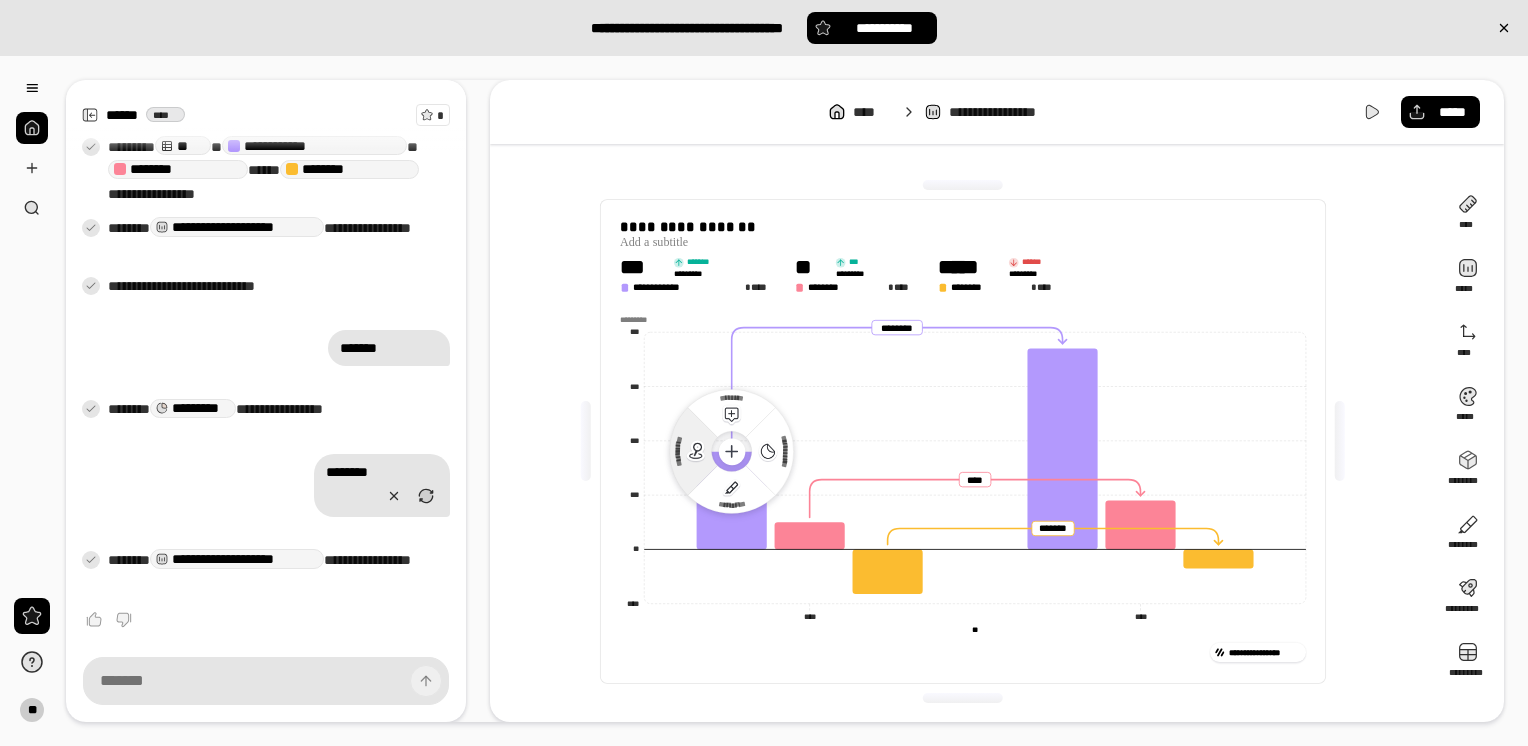 click 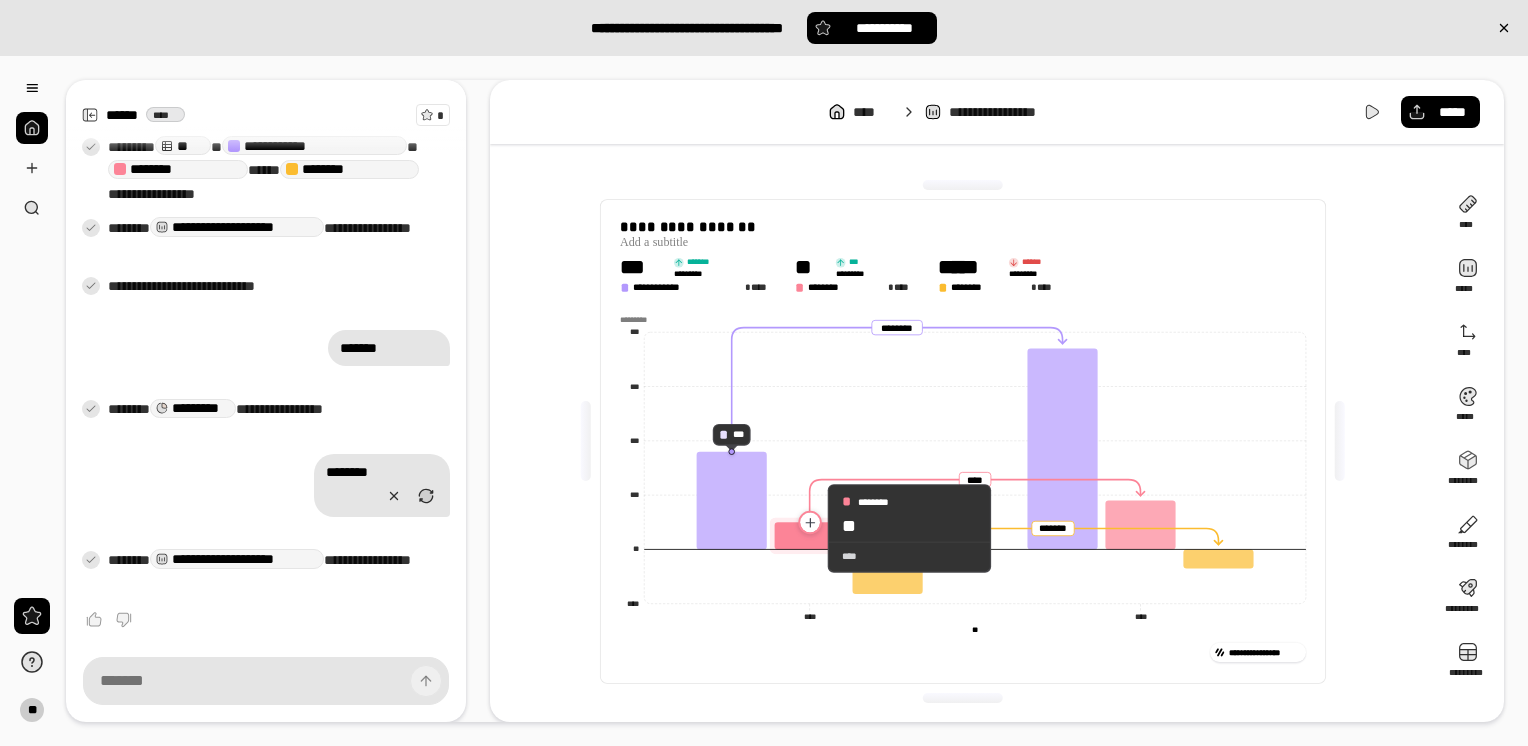 click 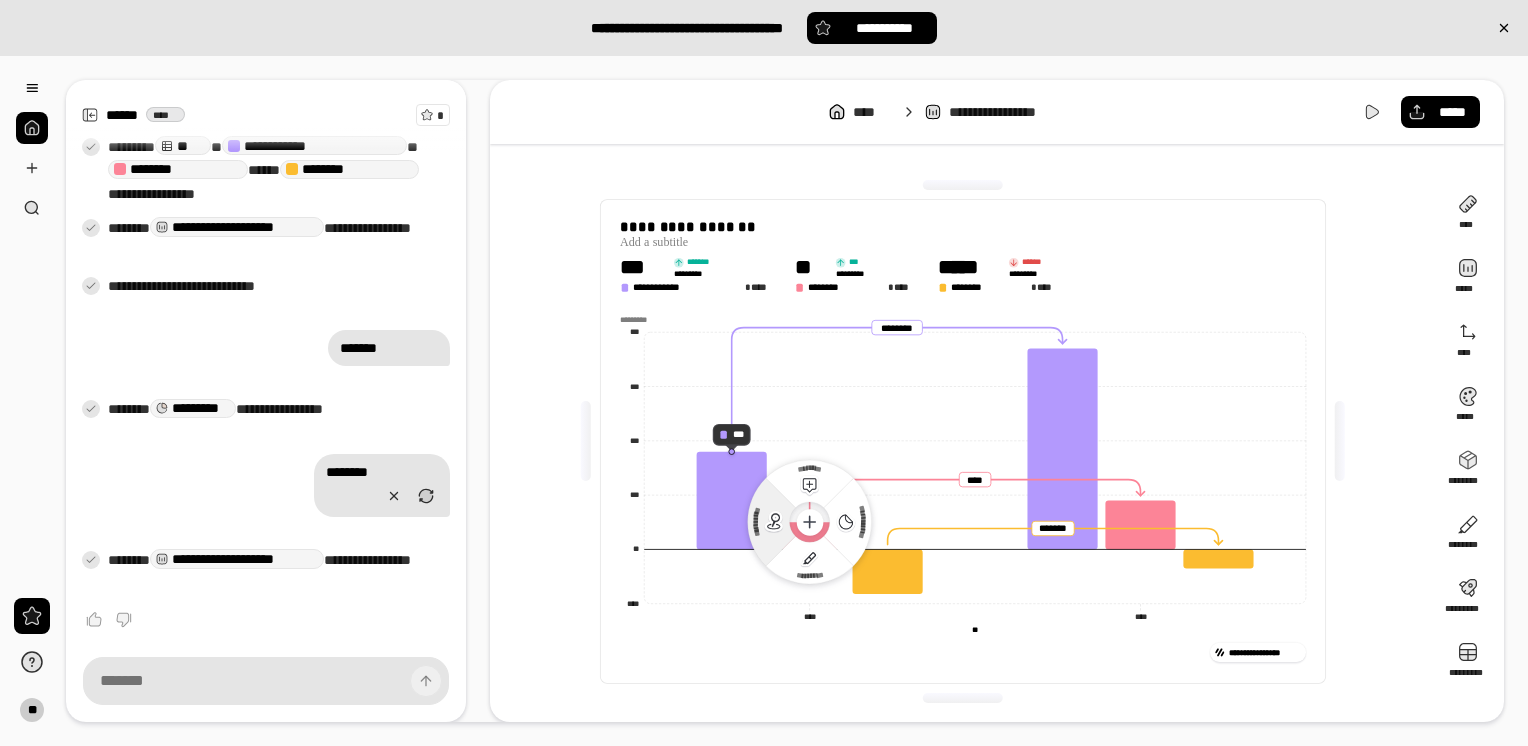 click 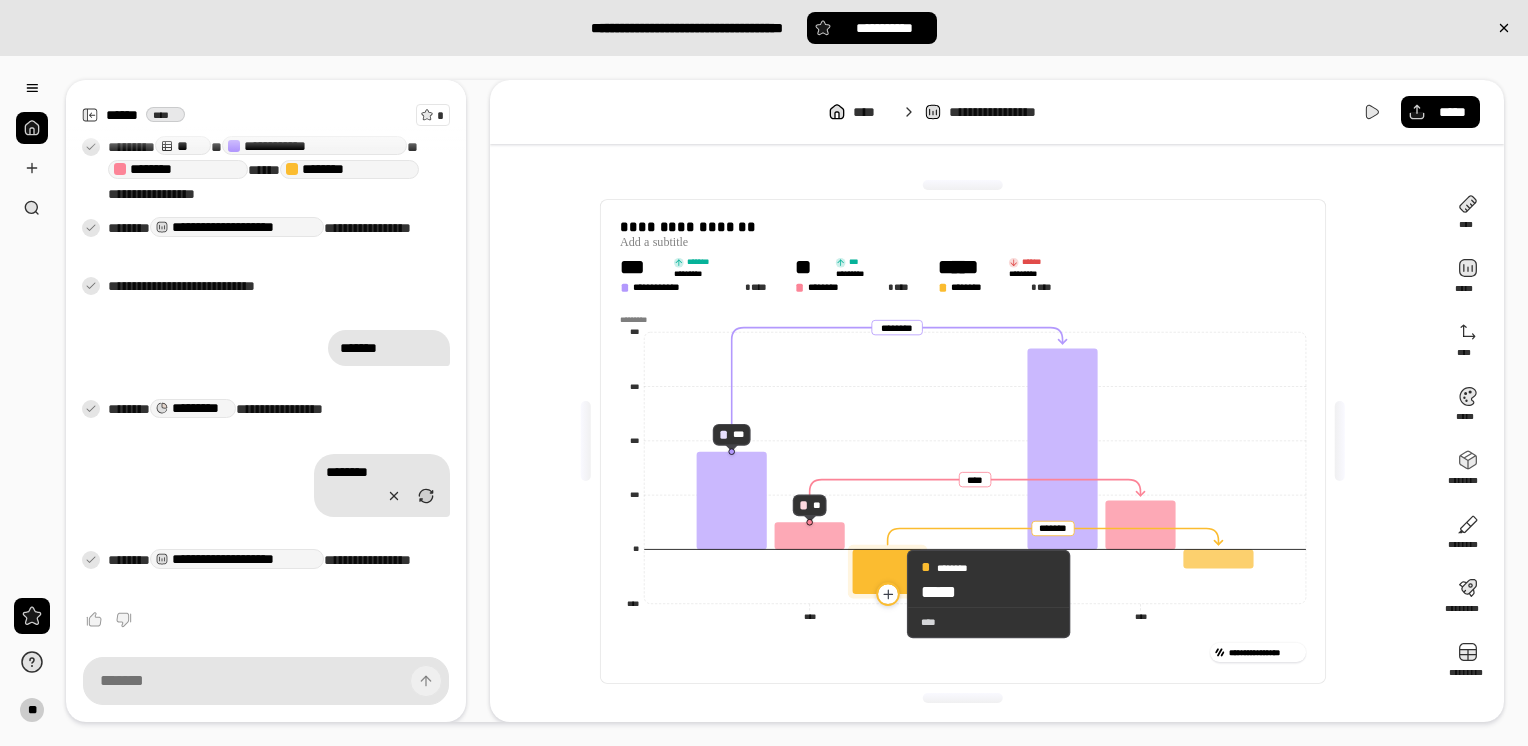 click 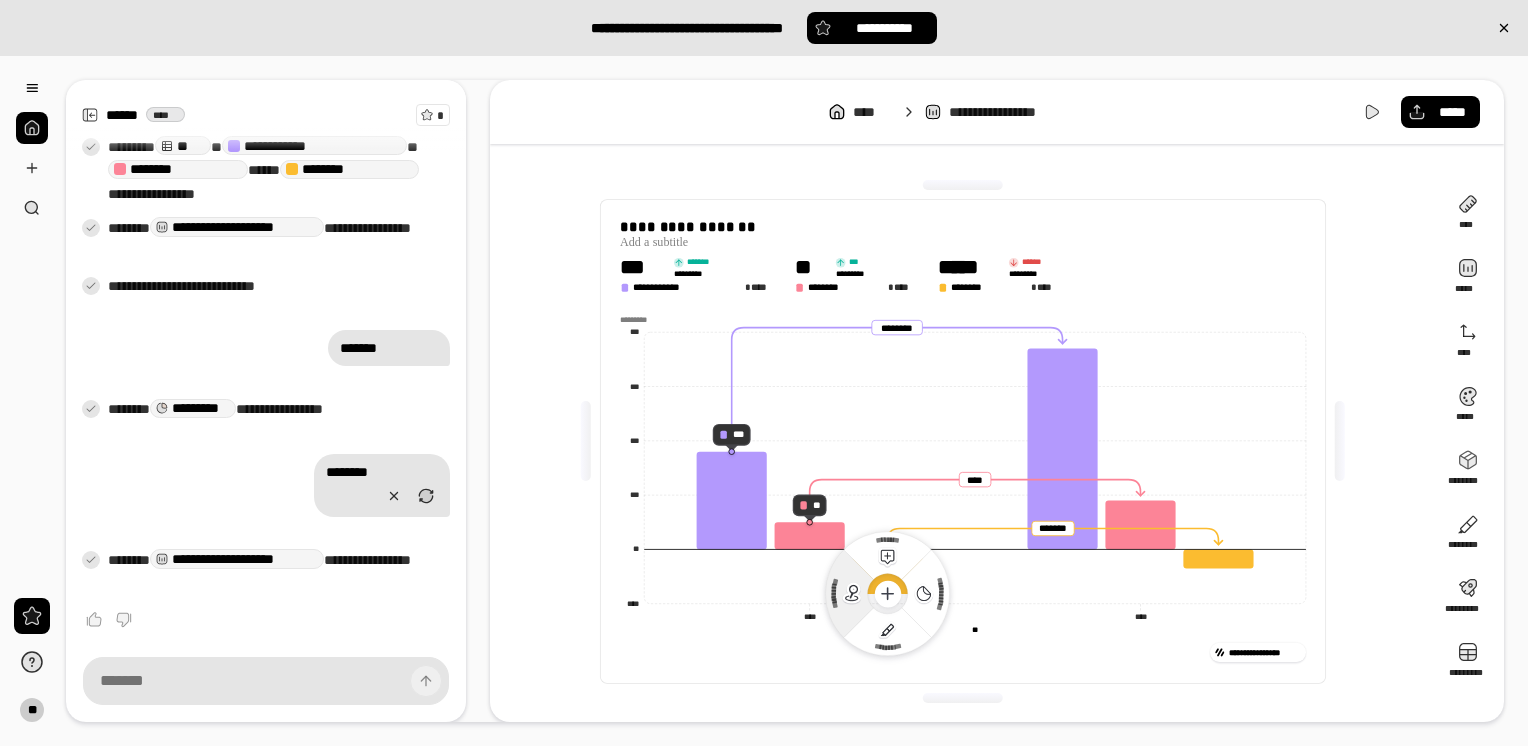 click 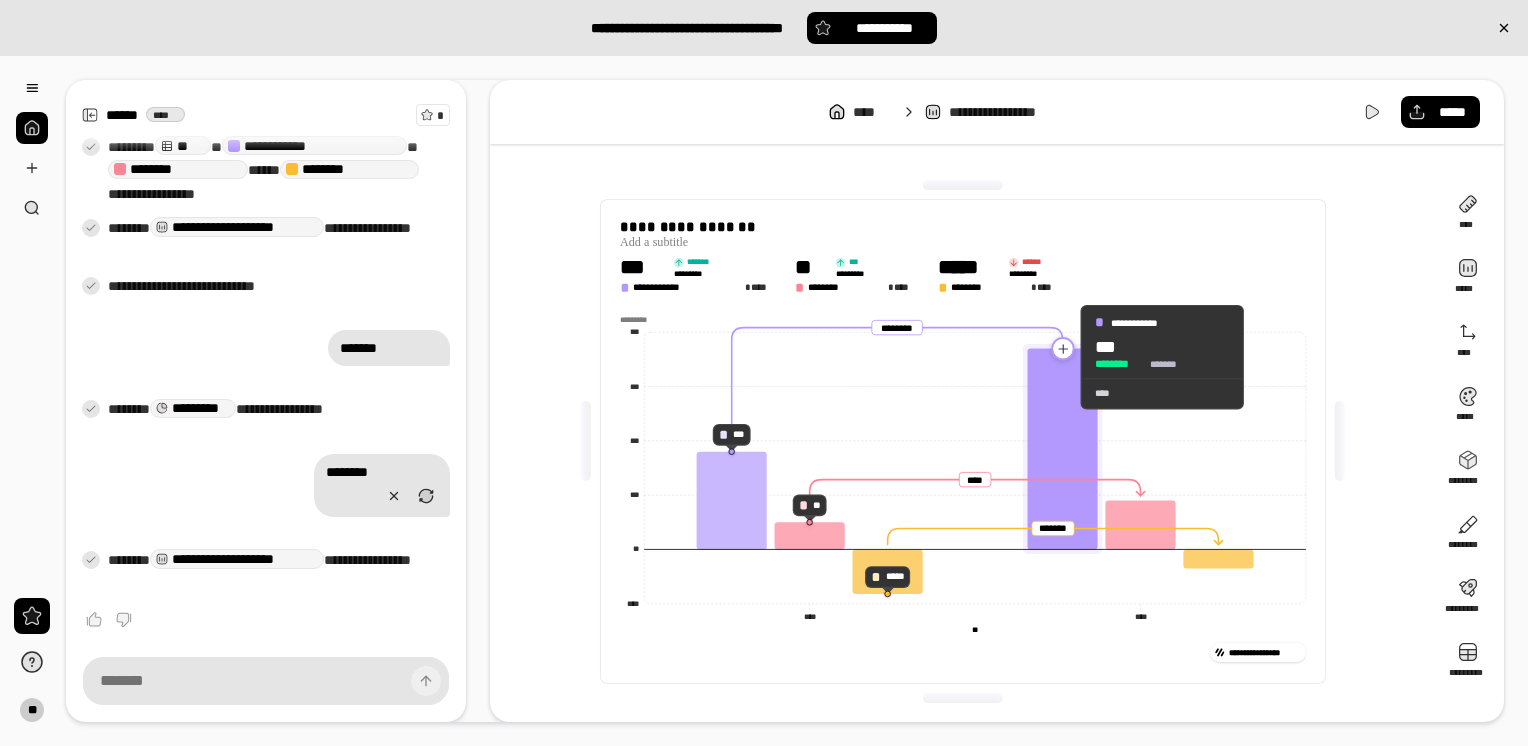 click 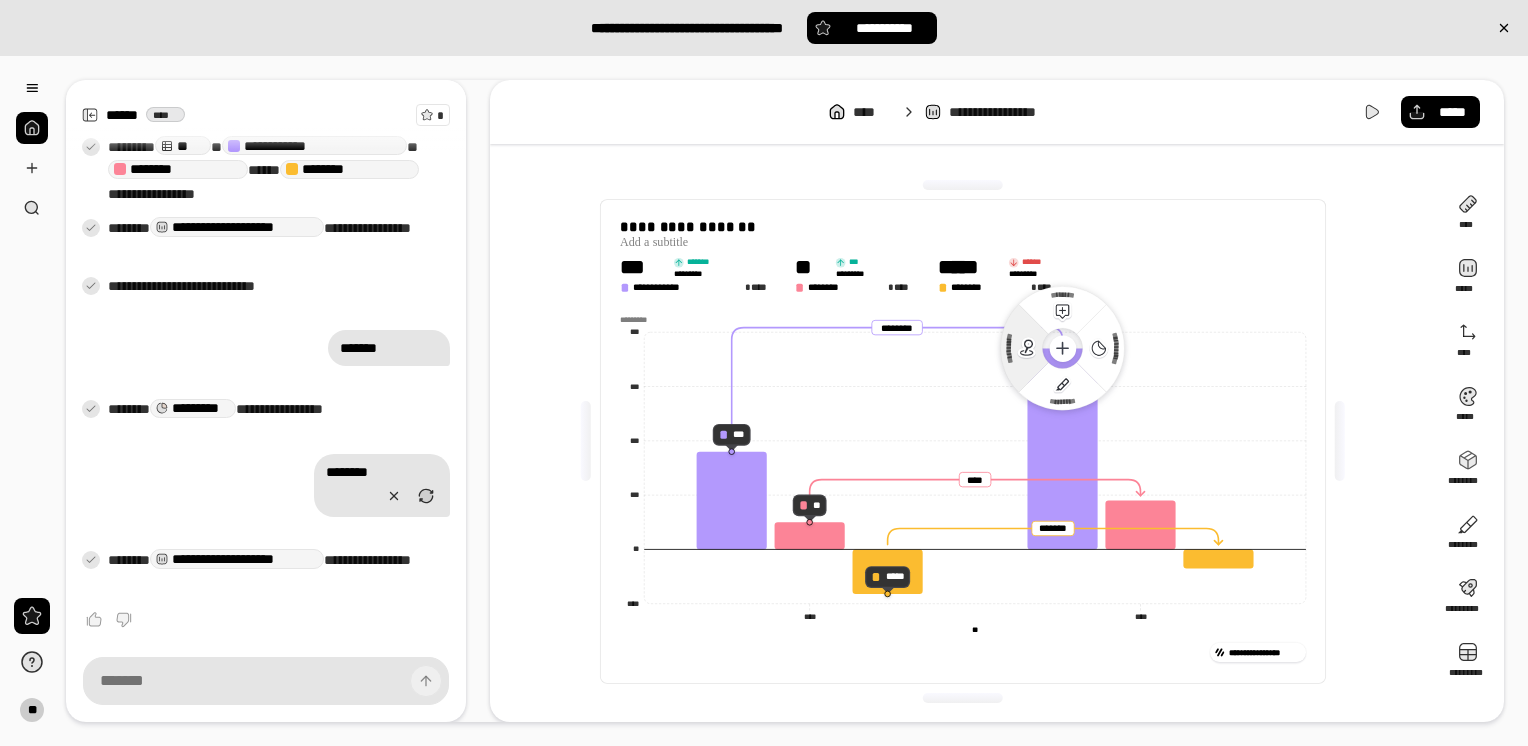 click 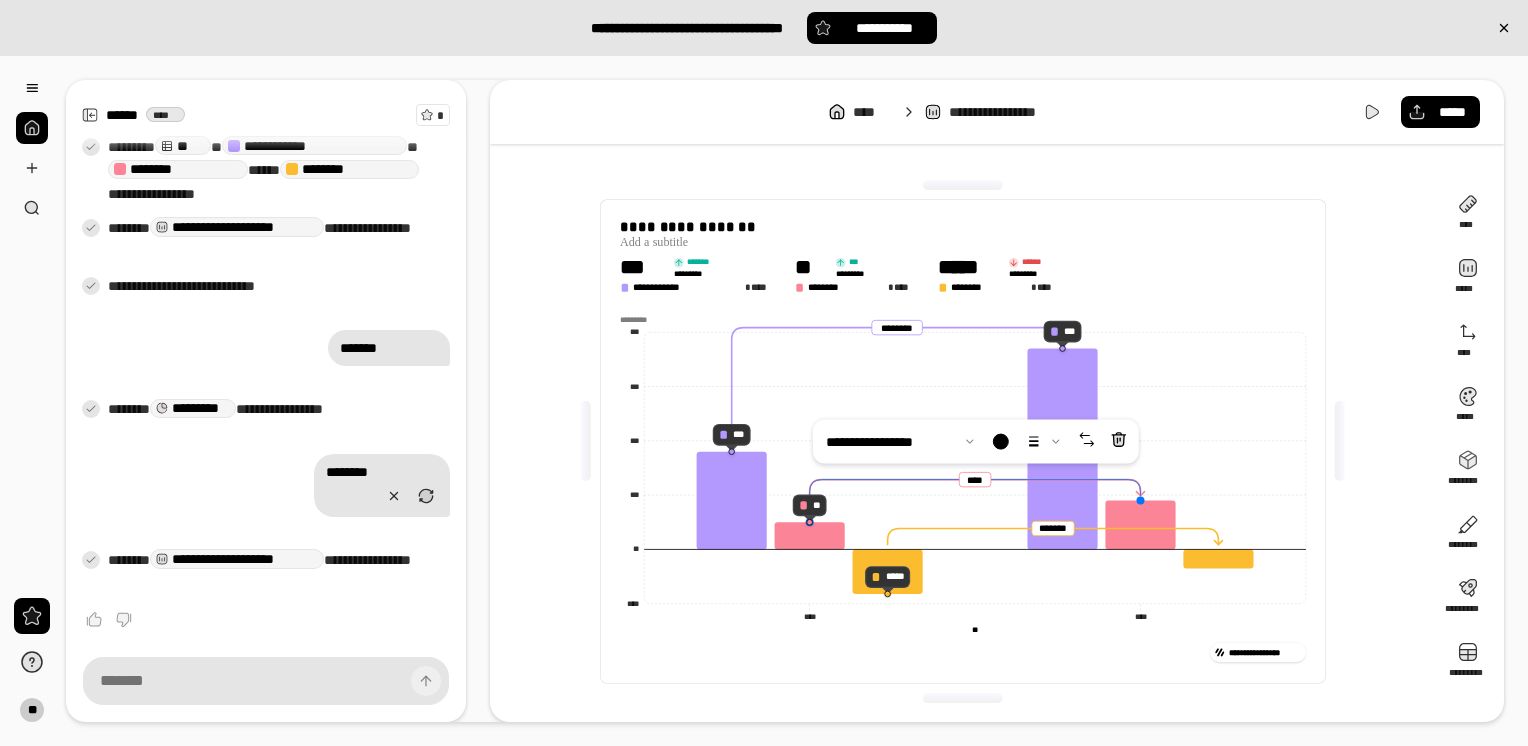 click 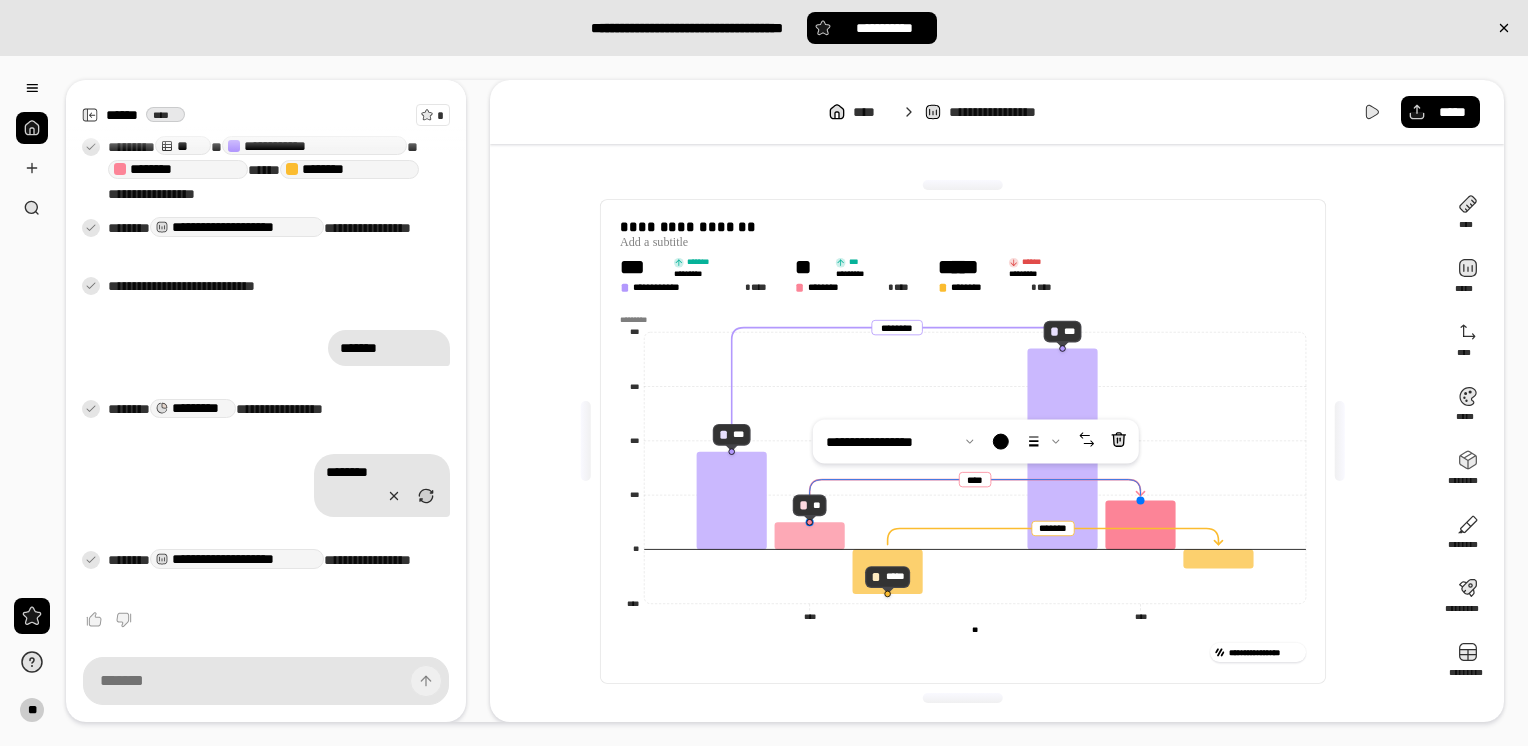 click 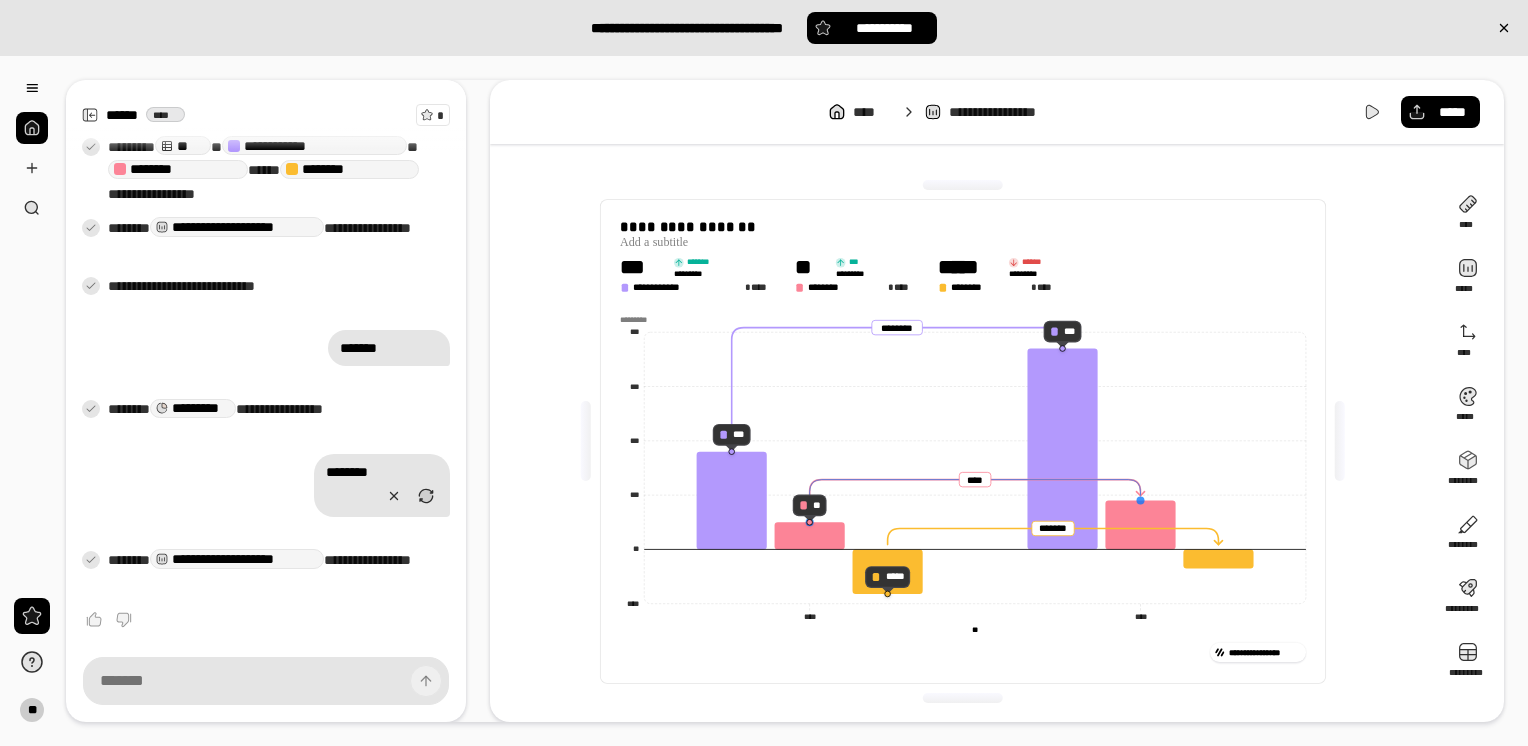 click 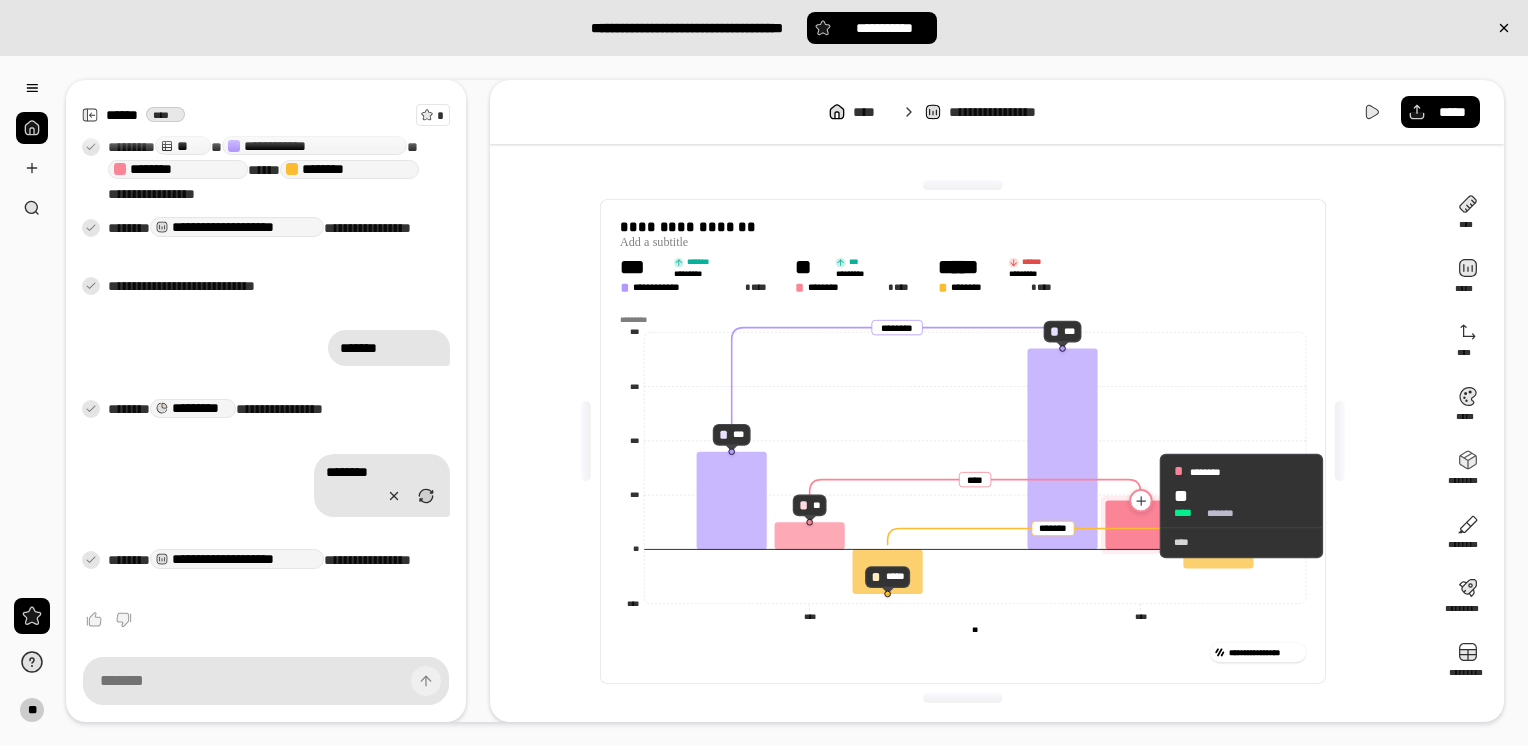 click 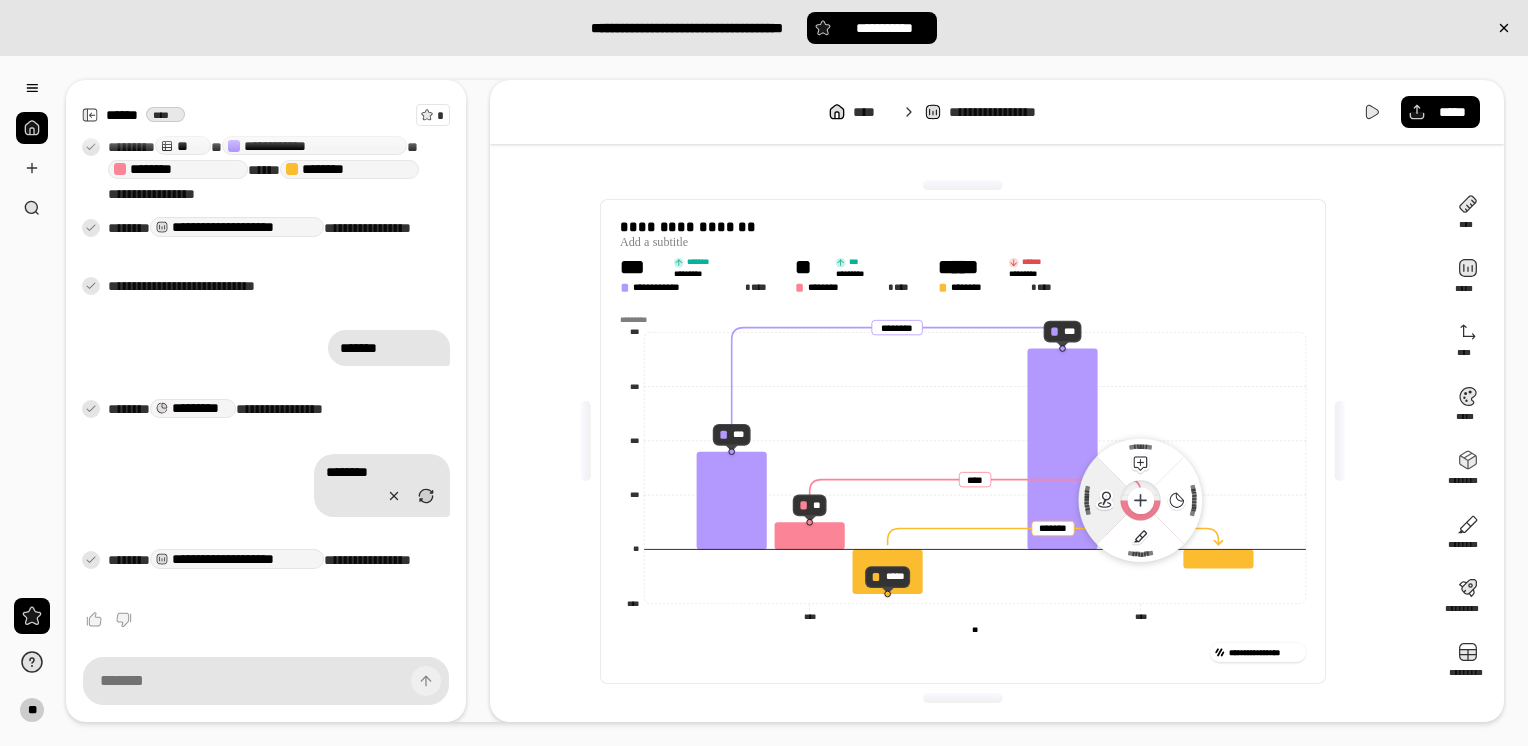 click 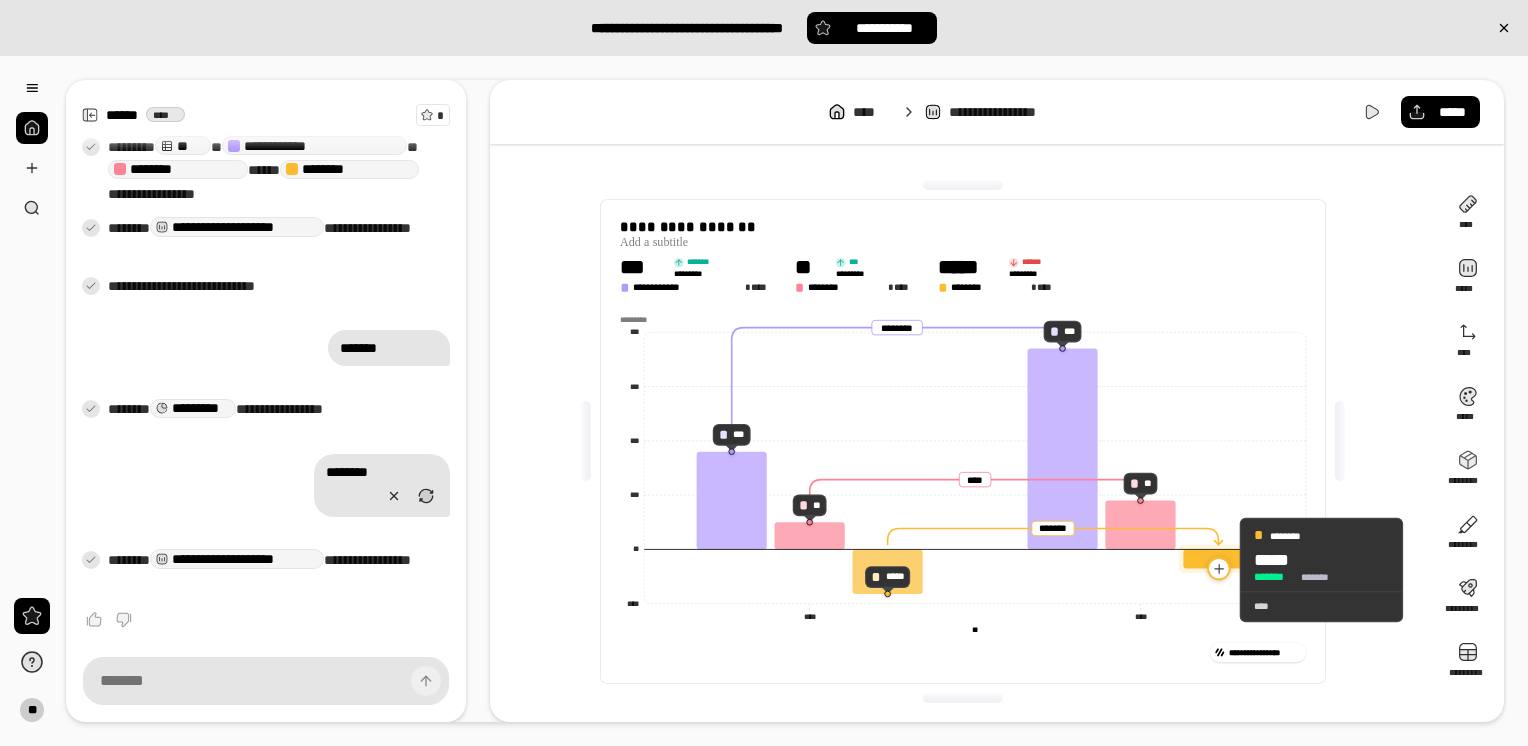 click 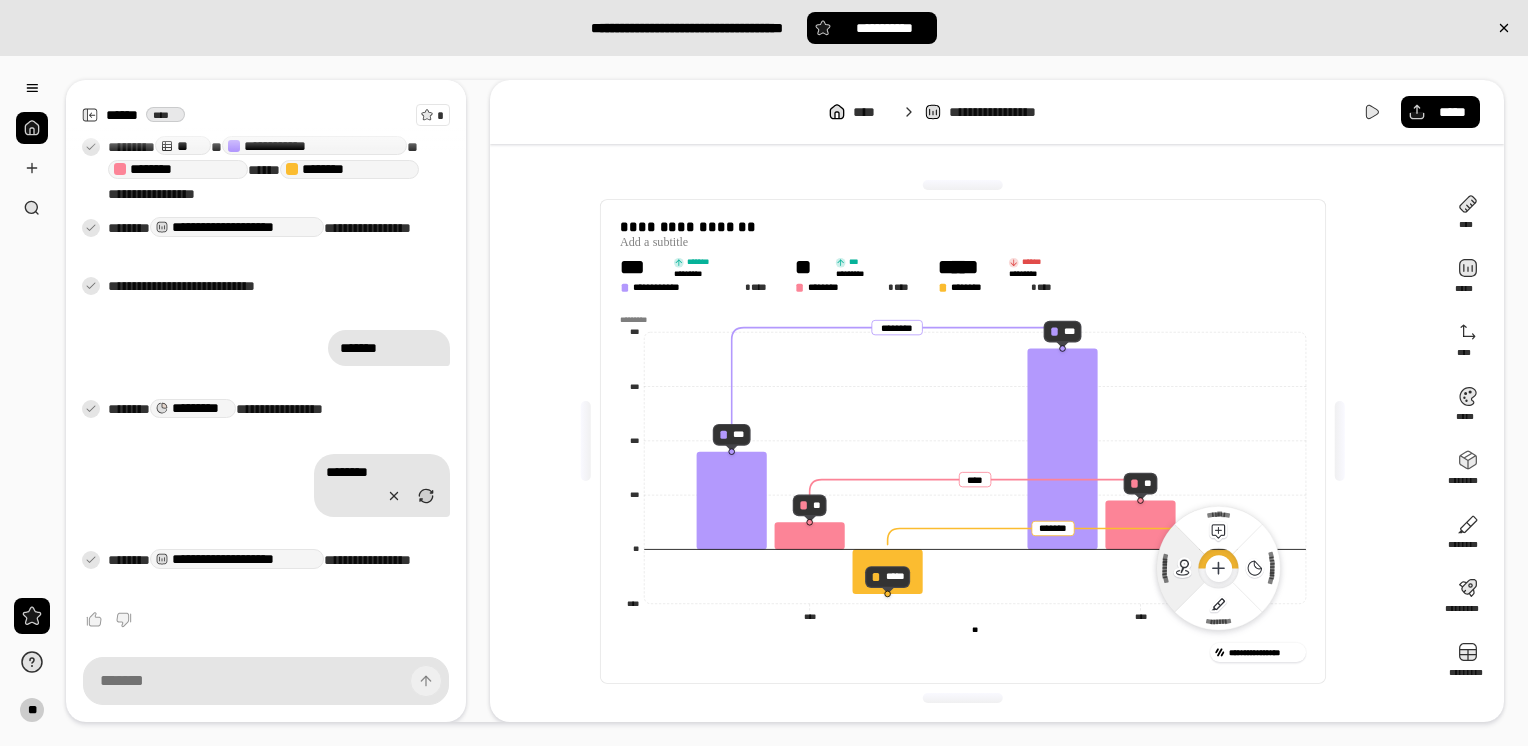 click 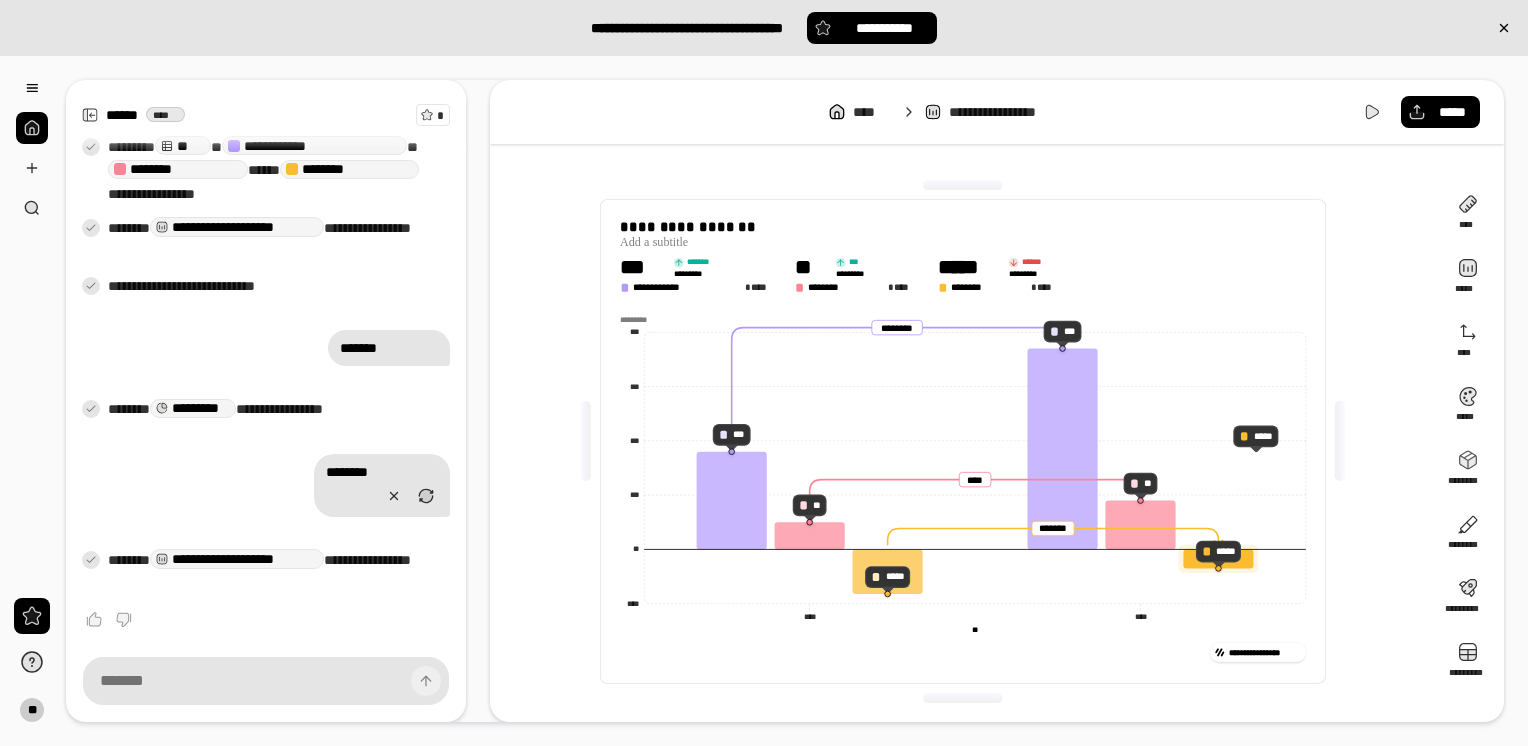 click 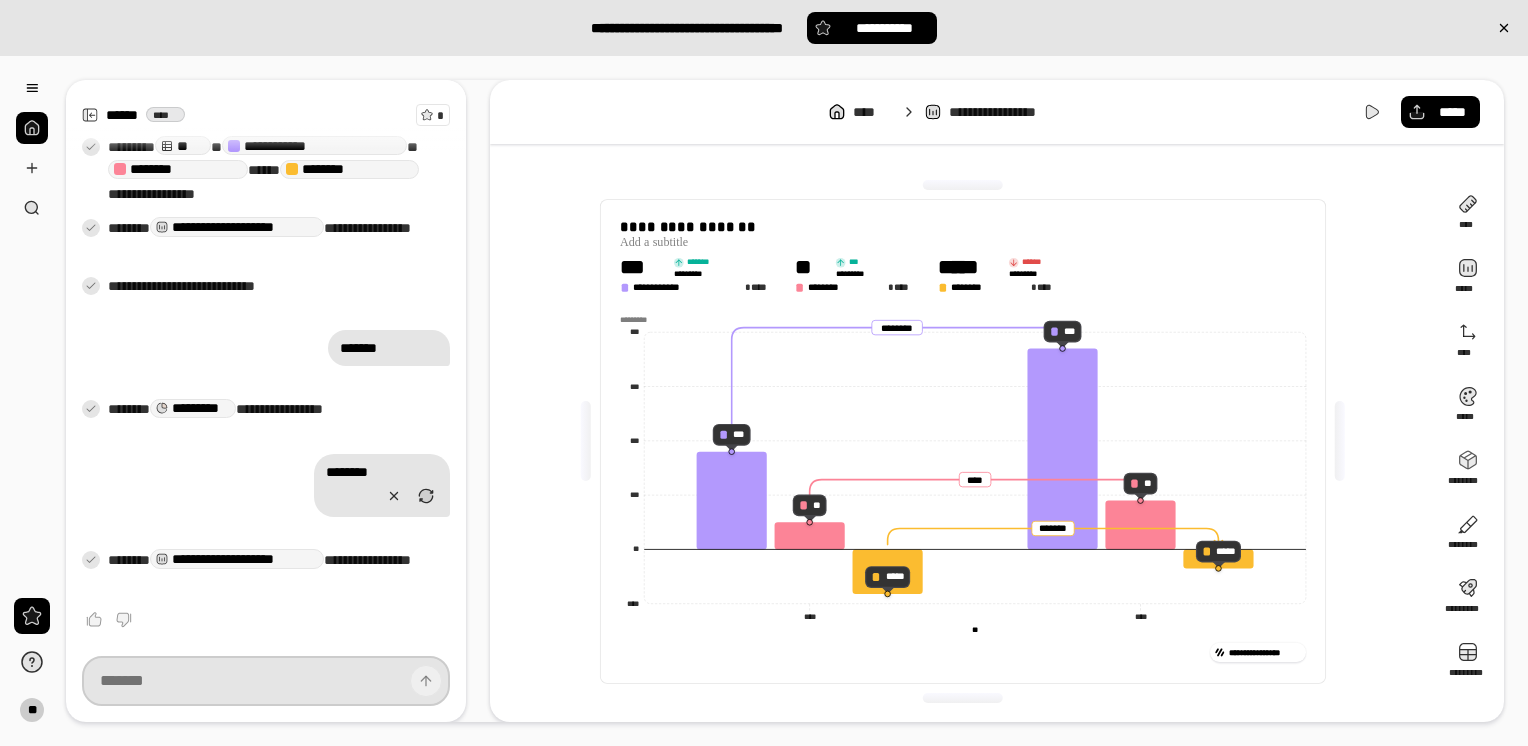 click at bounding box center (266, 681) 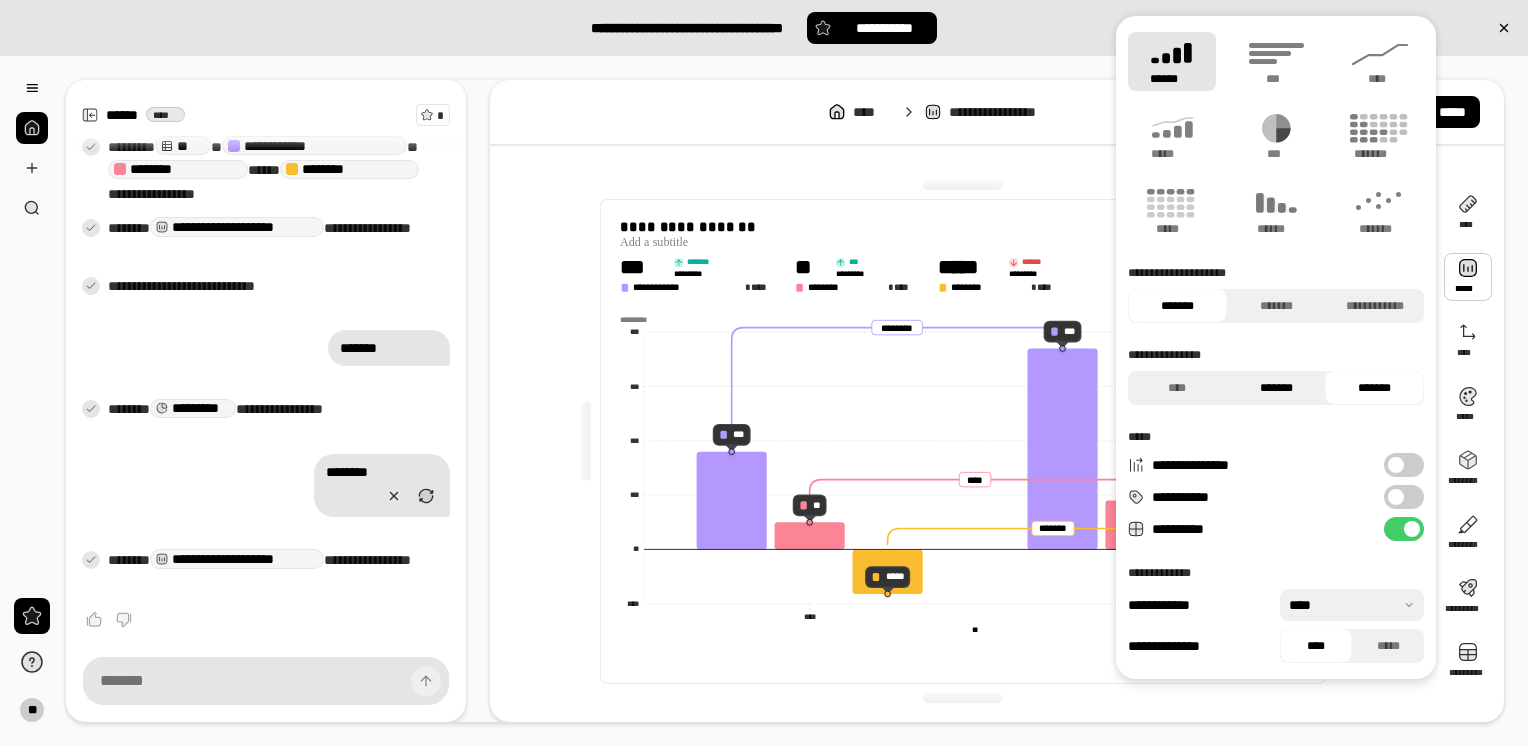 click on "*******" at bounding box center [1276, 388] 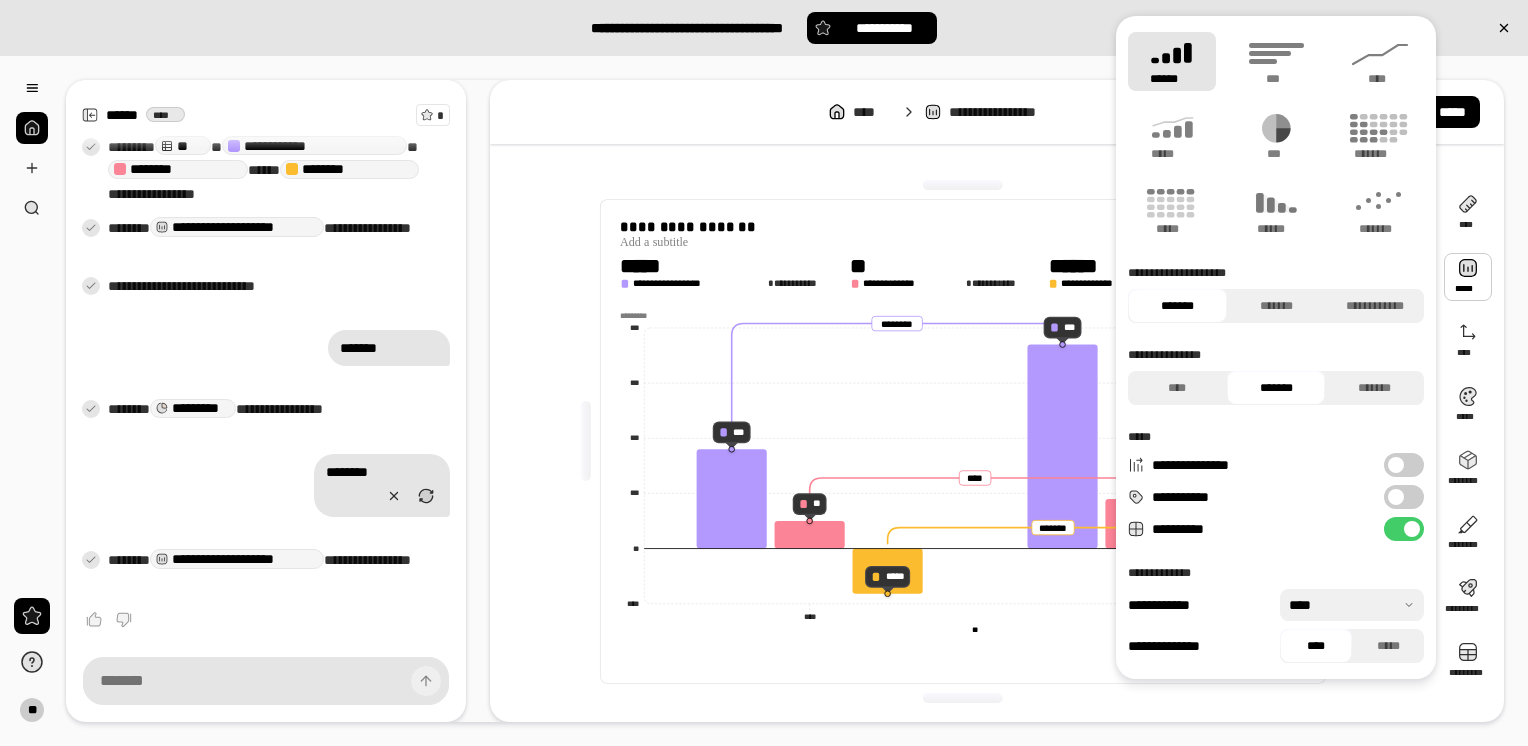 click at bounding box center (585, 441) 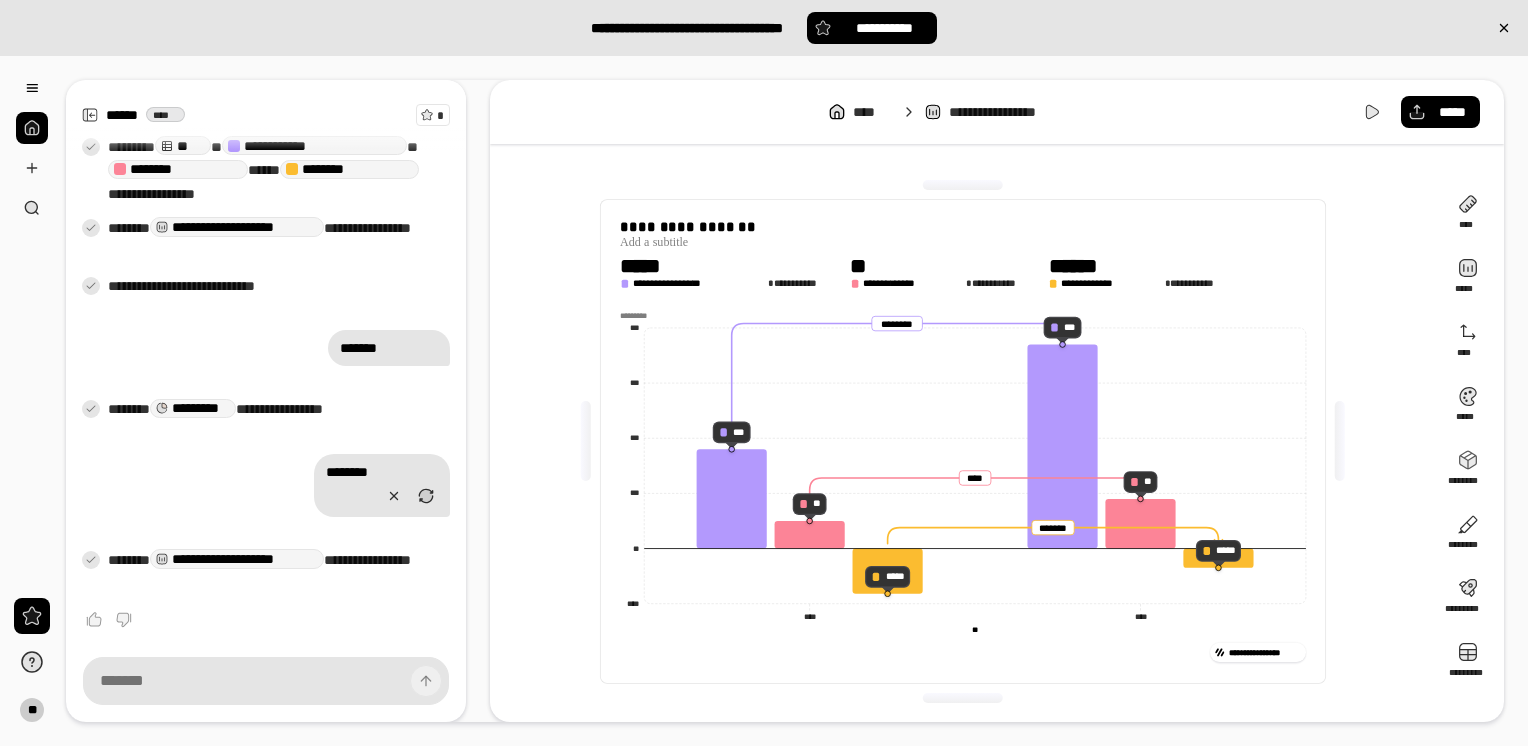 click on "**********" at bounding box center [963, 441] 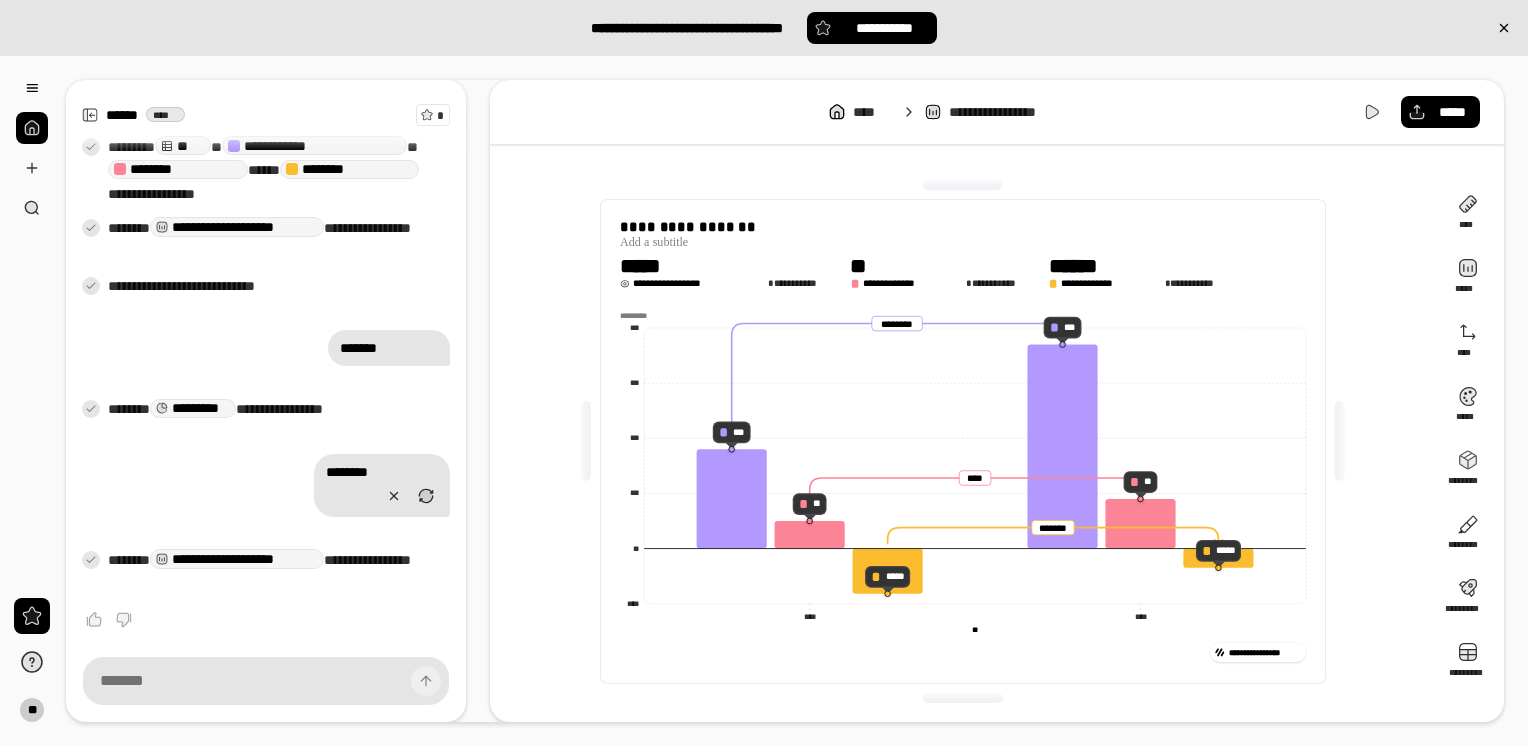 click on "**********" at bounding box center [801, 283] 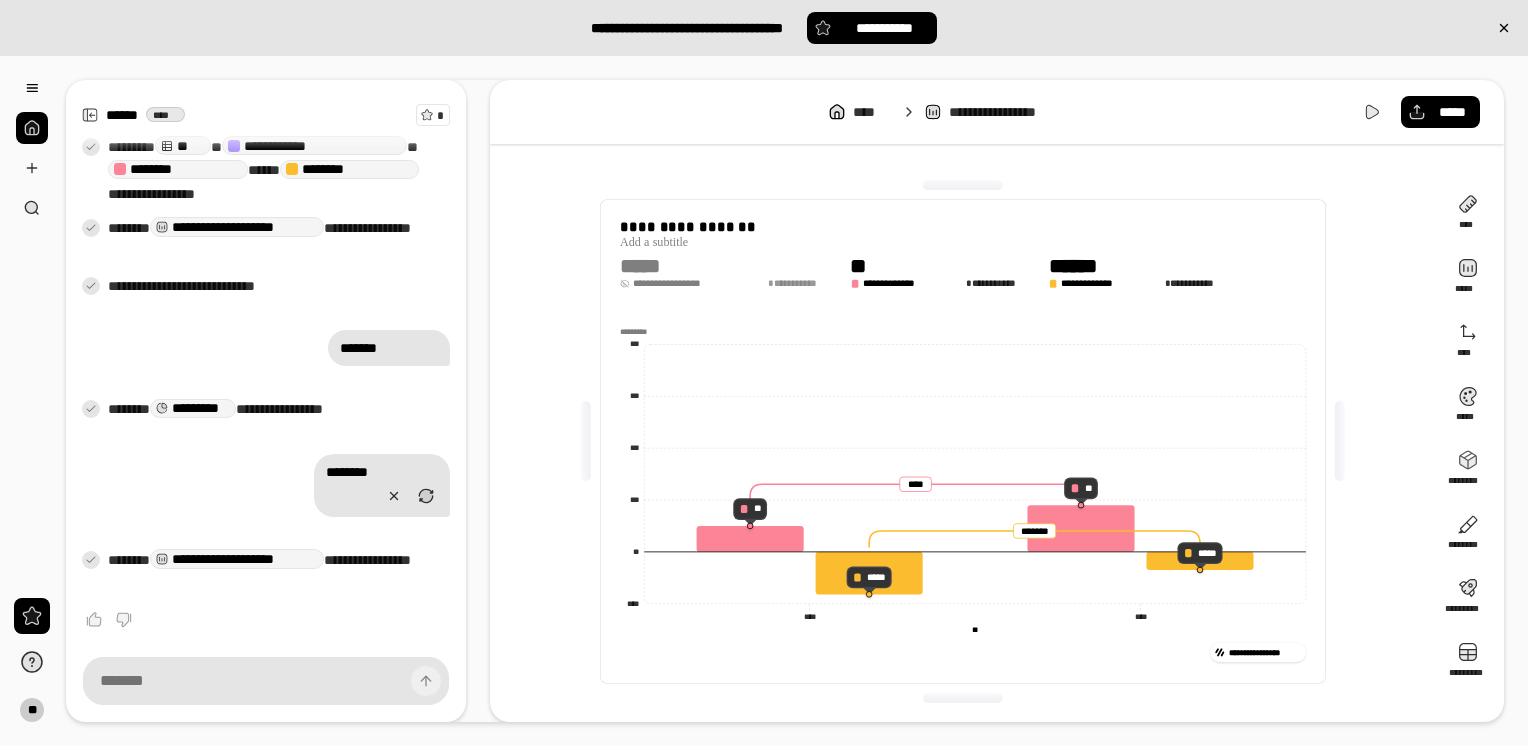 click on "**********" at bounding box center (801, 283) 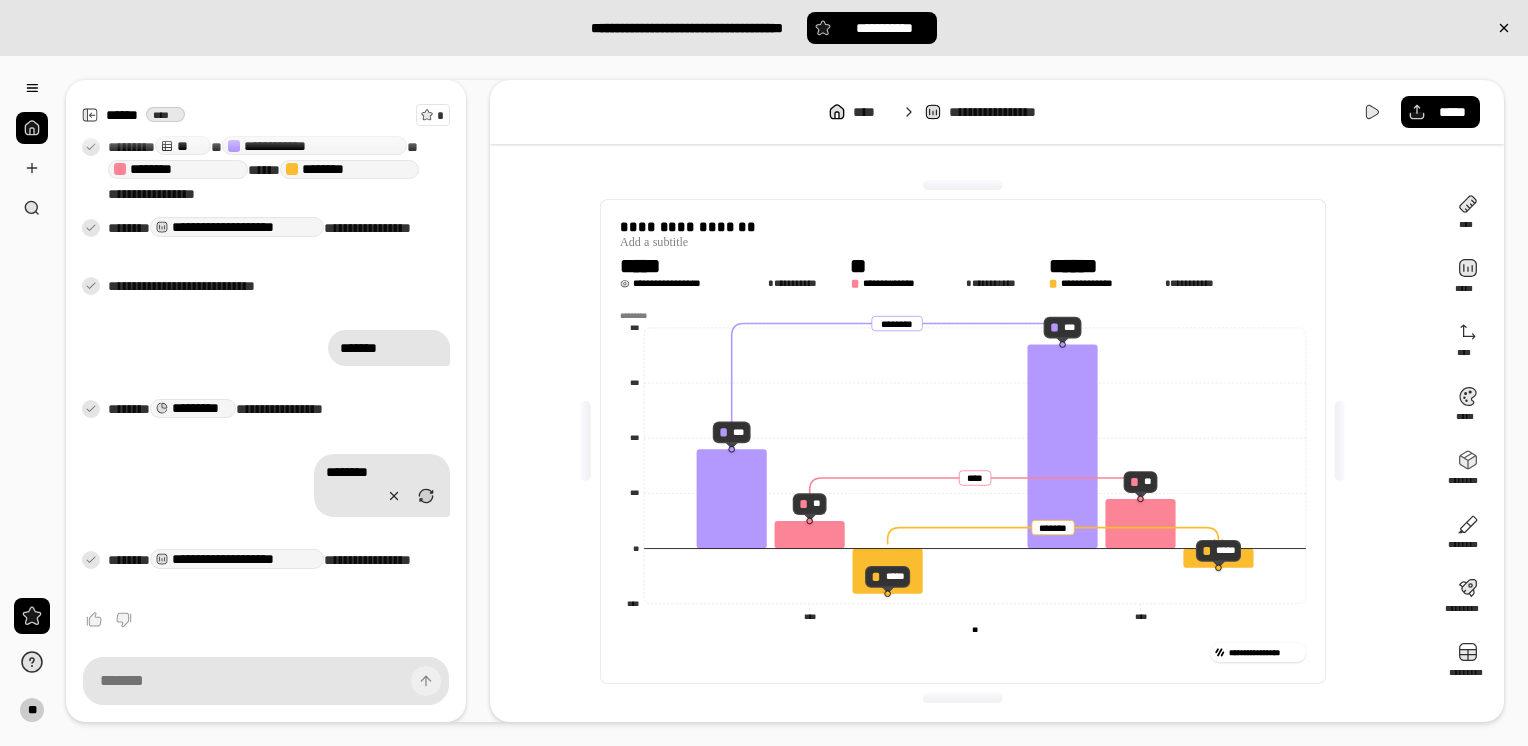 click on "**********" at bounding box center (801, 283) 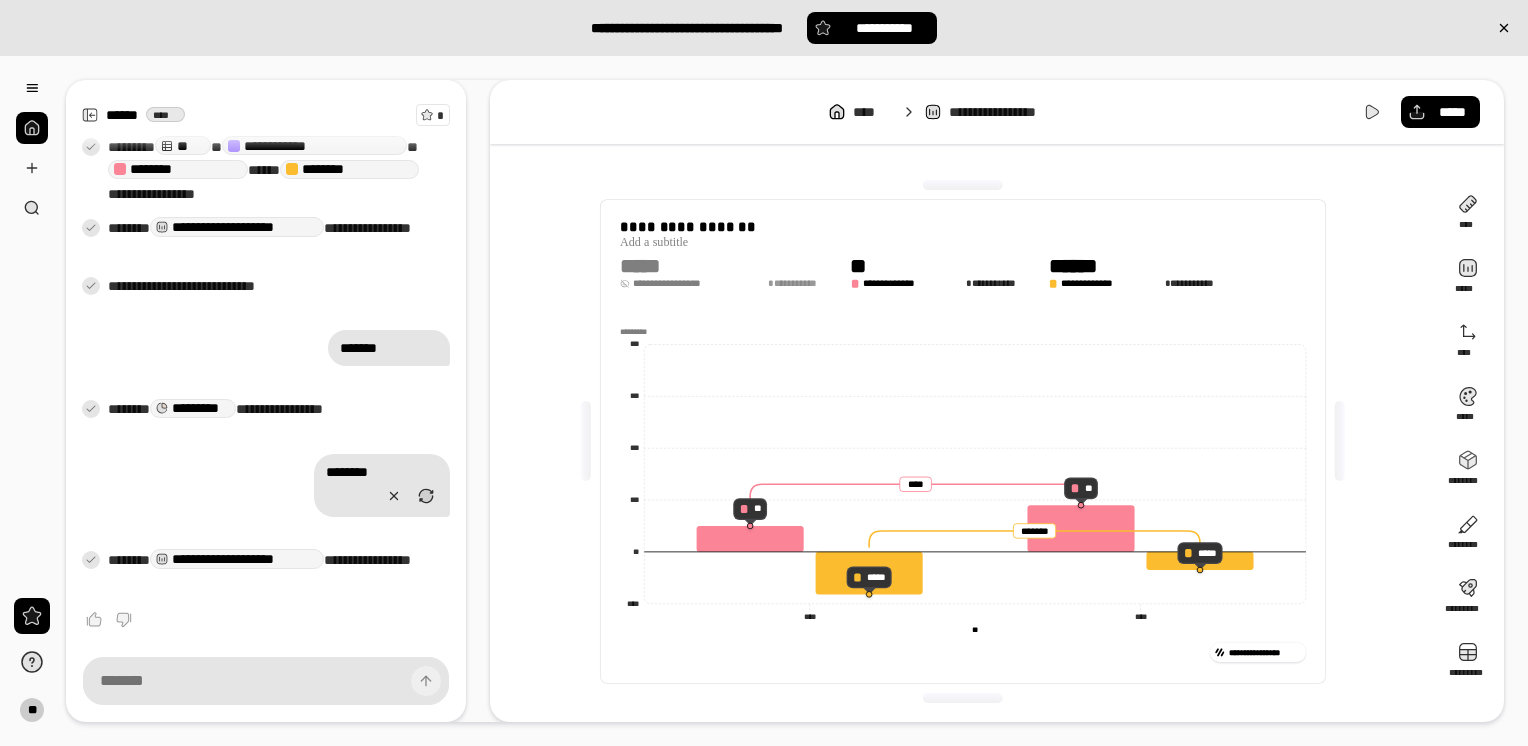 click on "**********" at bounding box center (801, 283) 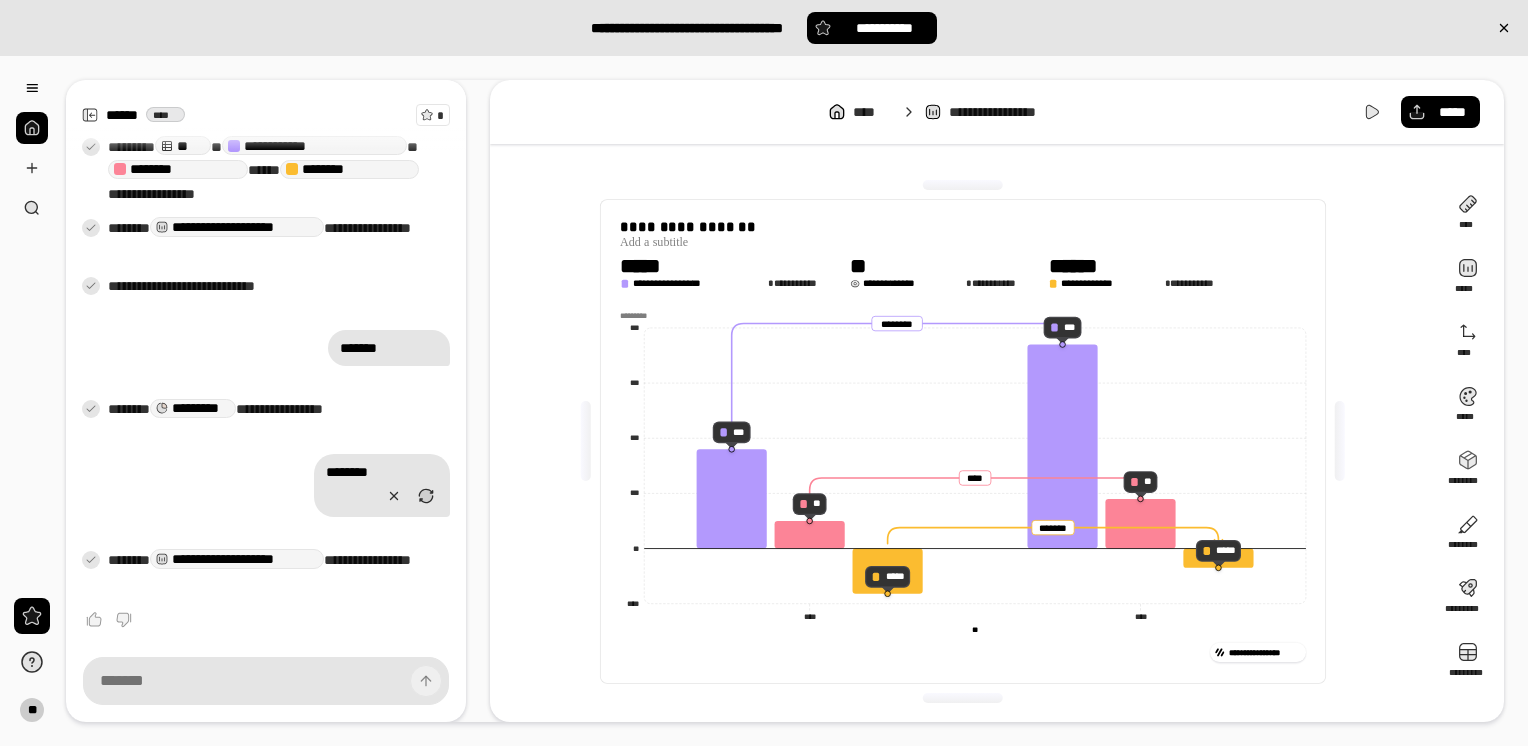 click on "**********" at bounding box center (913, 283) 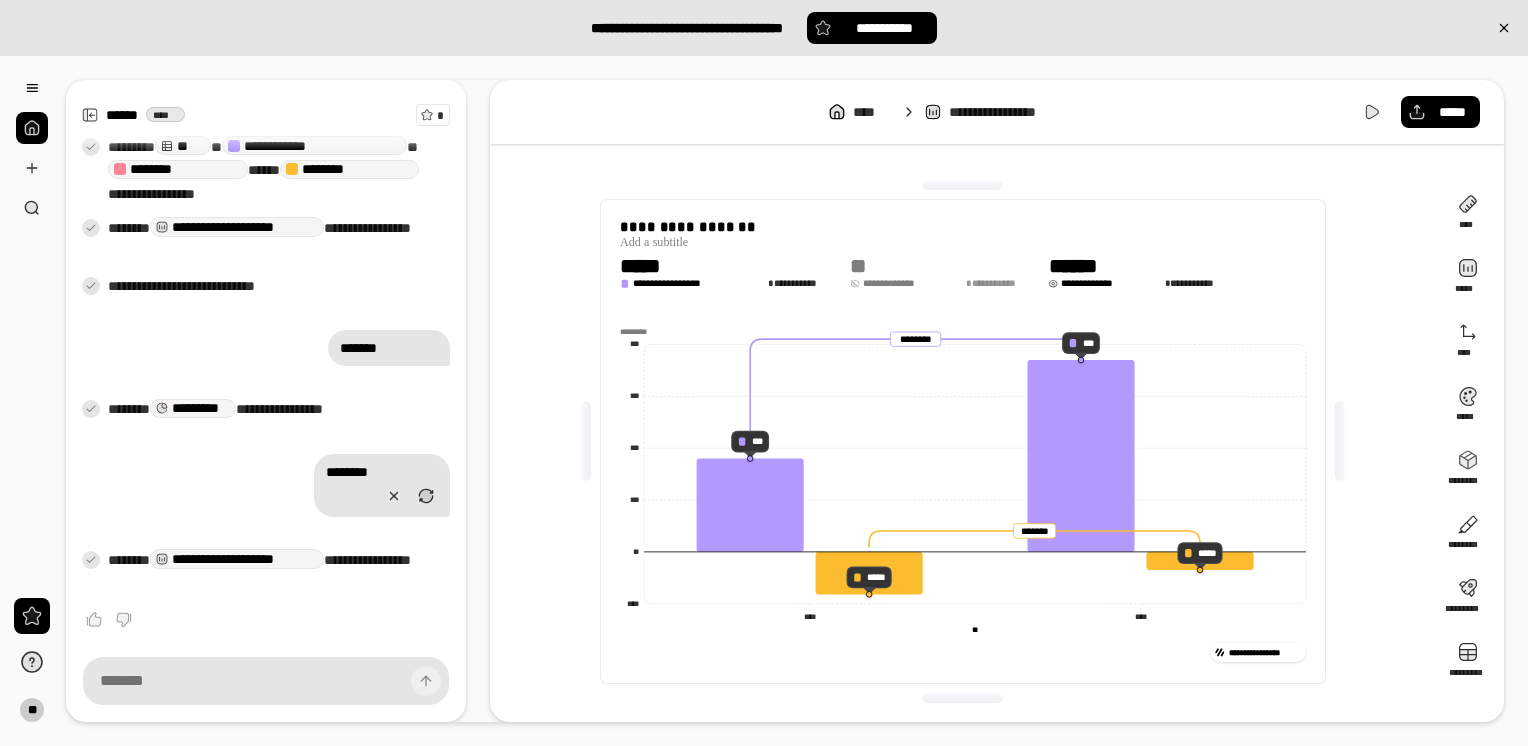 click on "**********" at bounding box center (1111, 283) 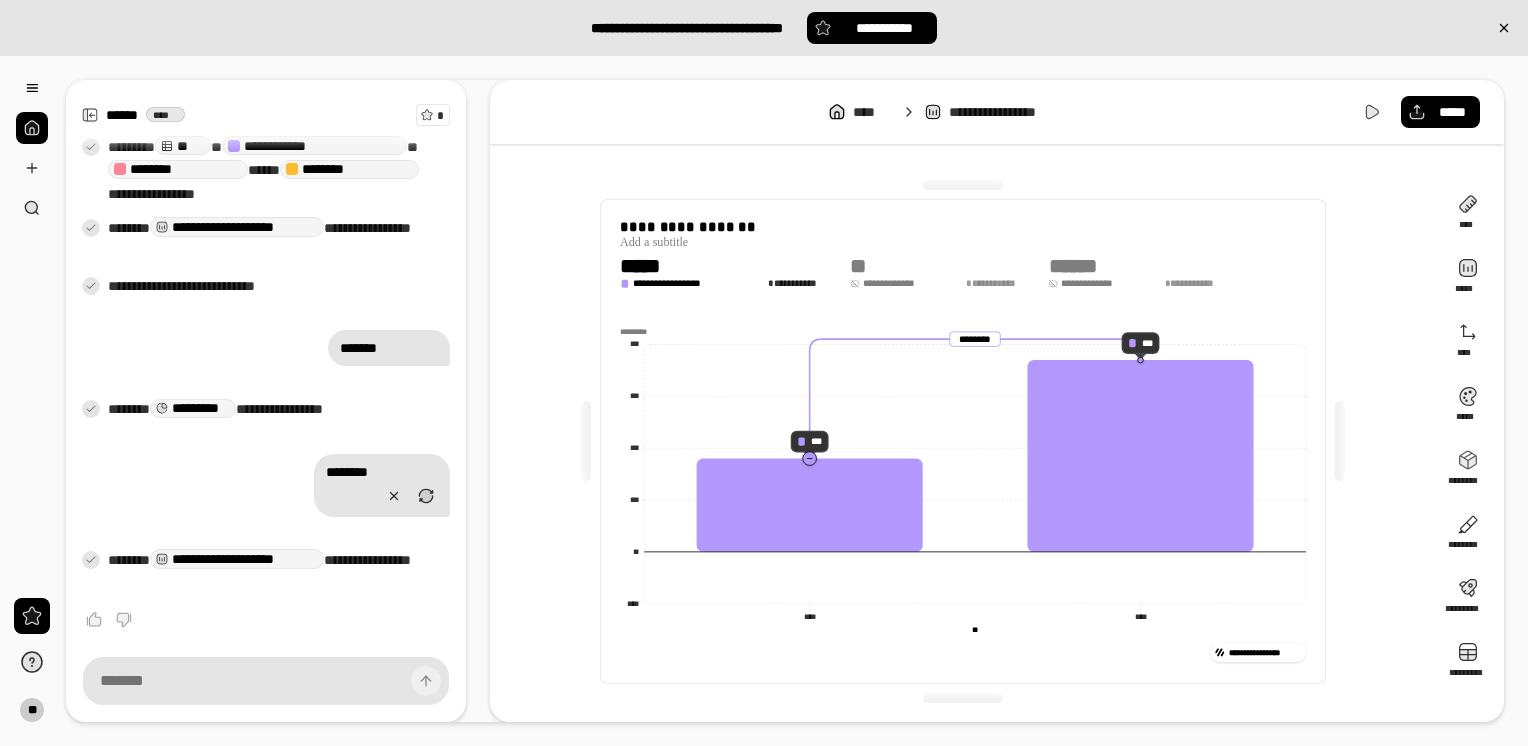click 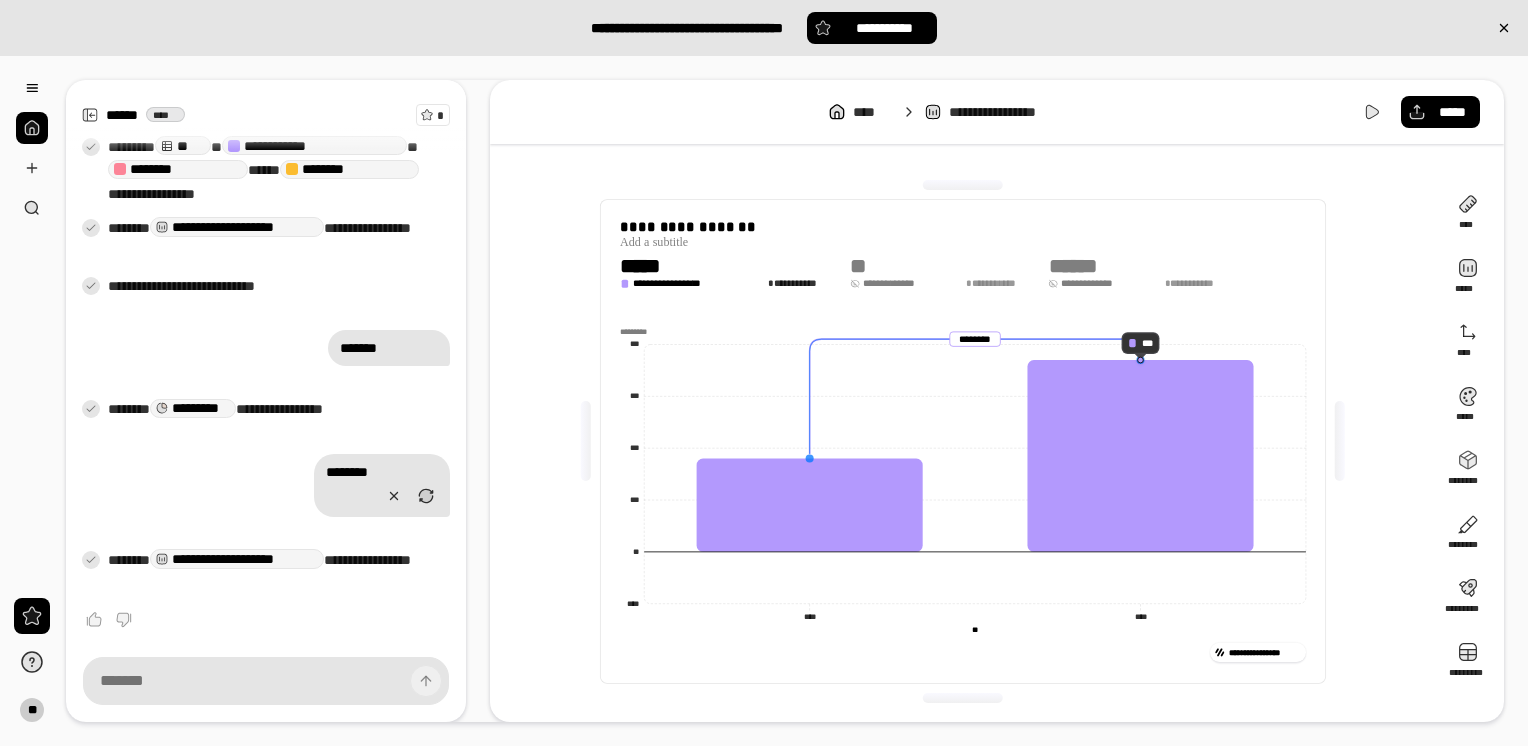 click 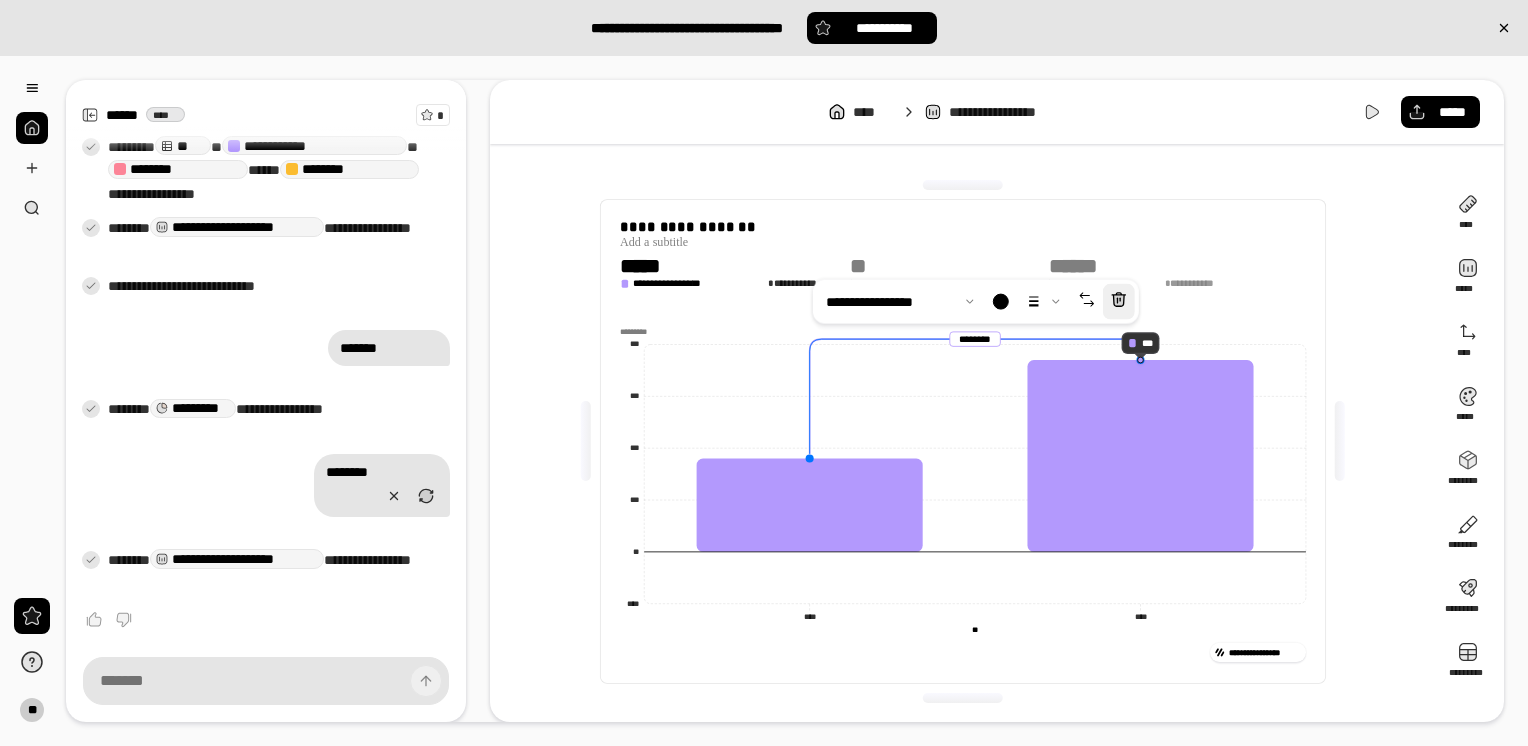 click at bounding box center (1119, 302) 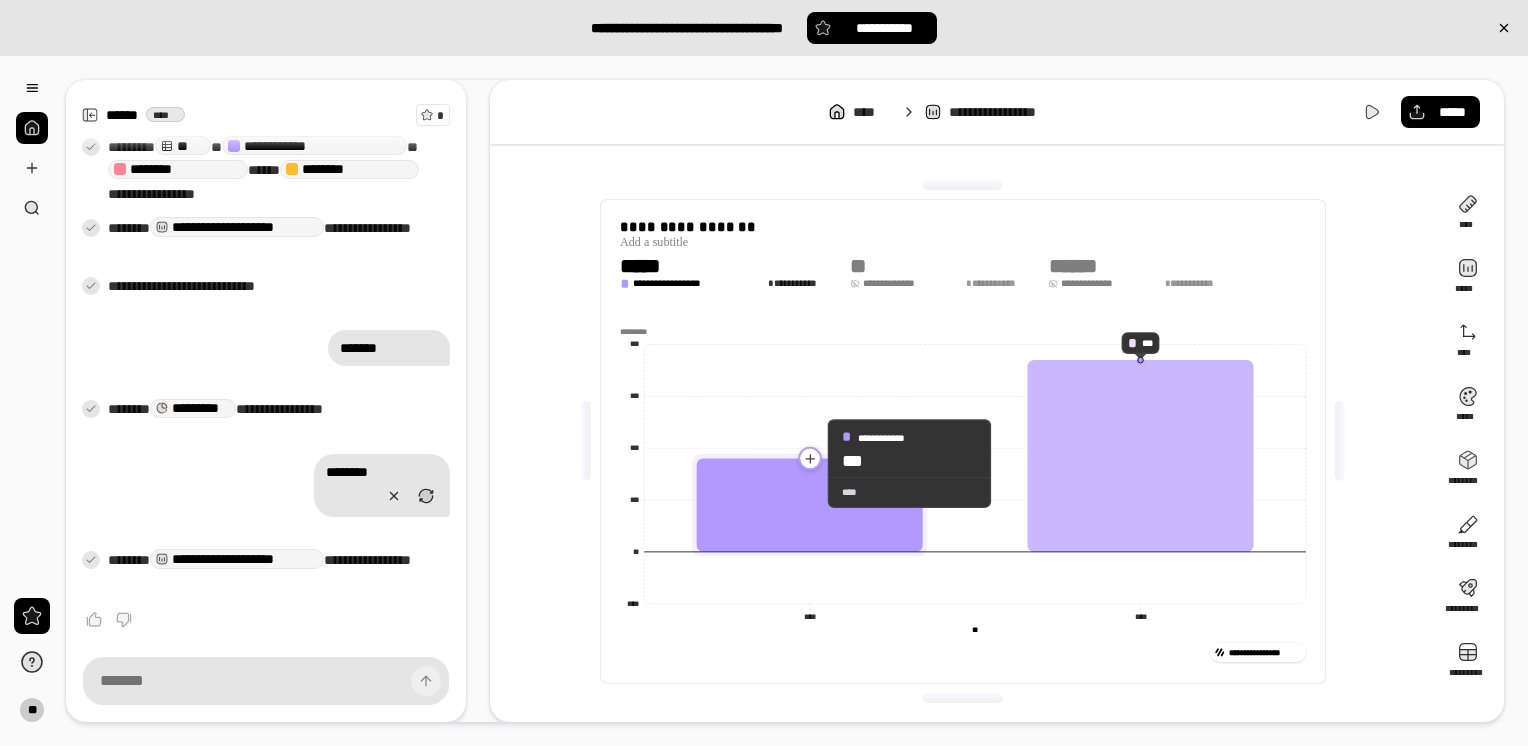 click 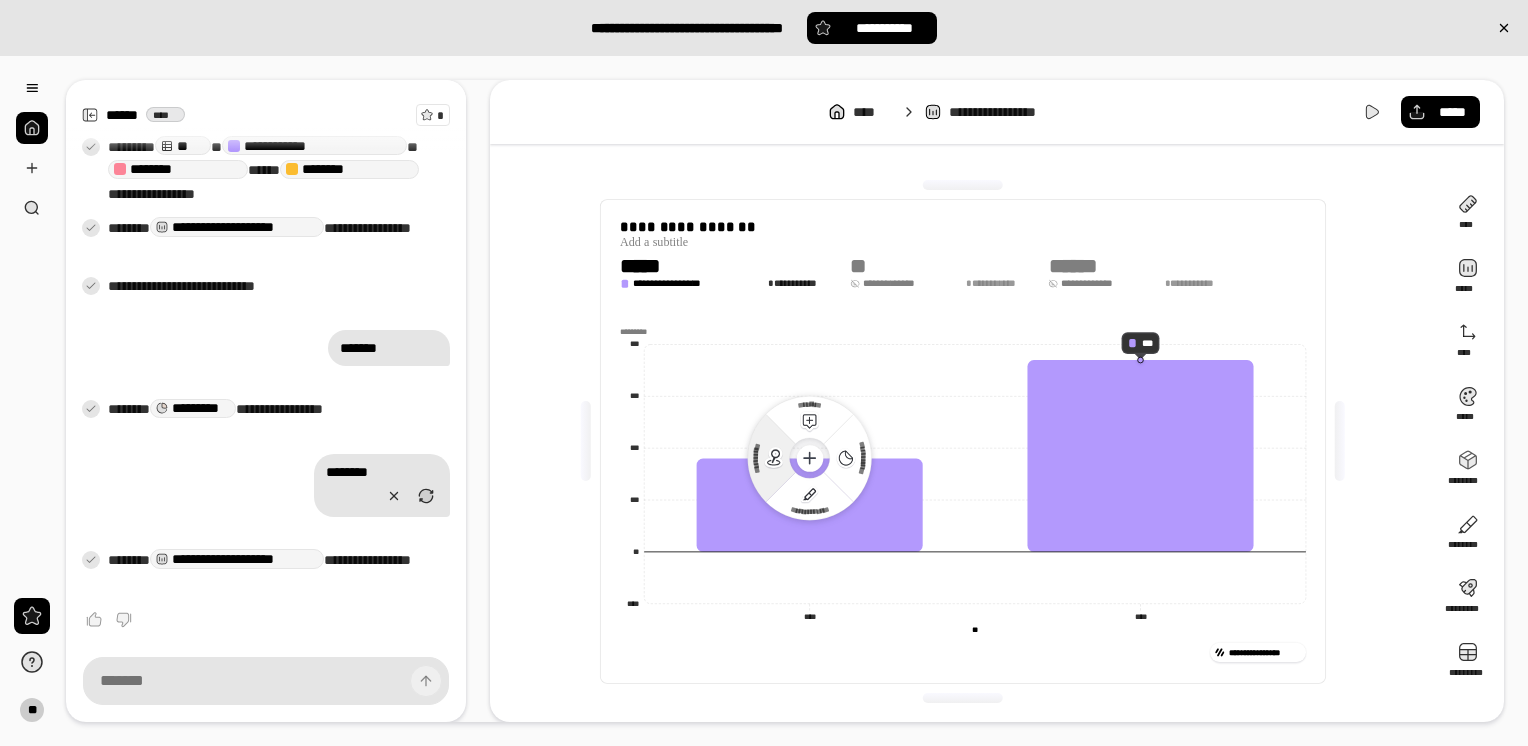 click 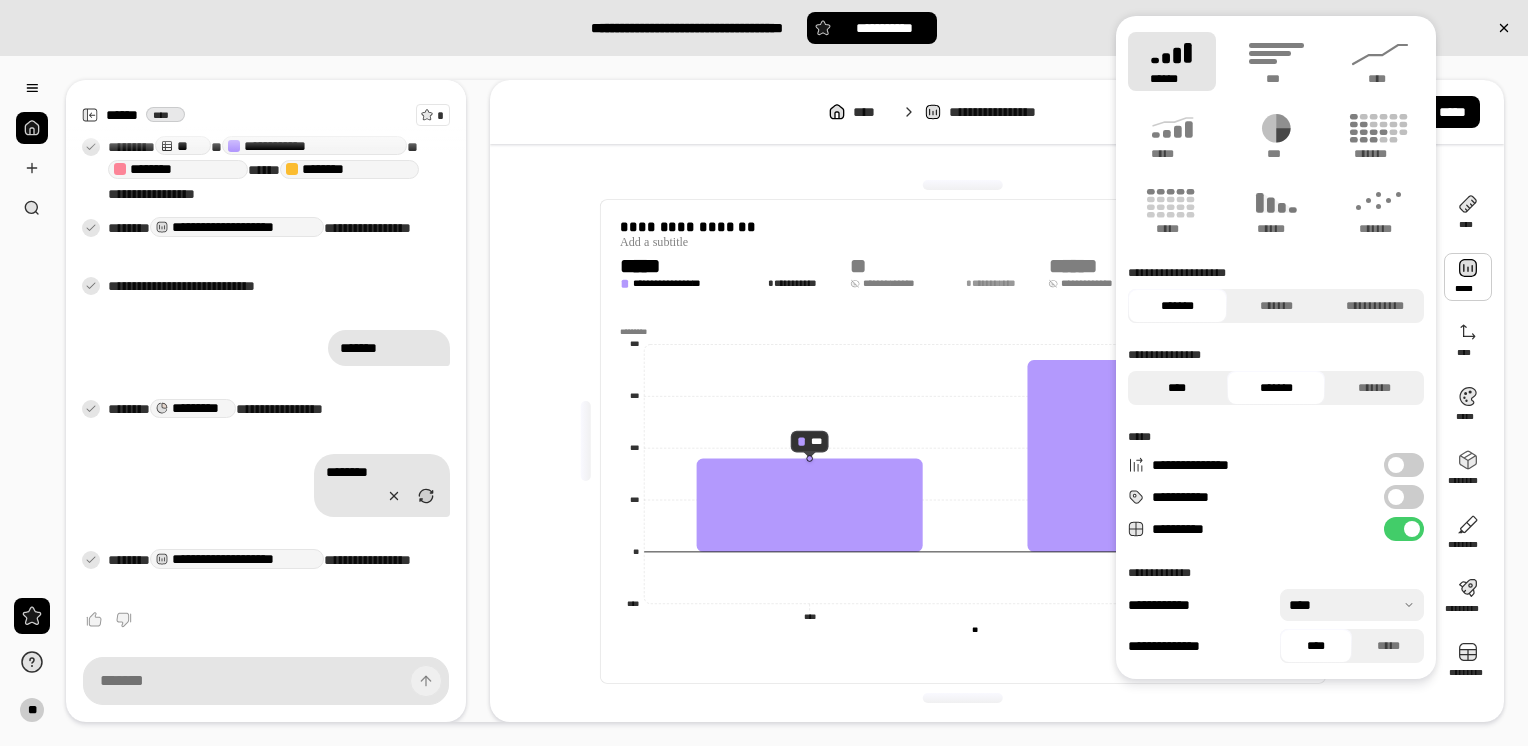 click on "****" at bounding box center [1177, 388] 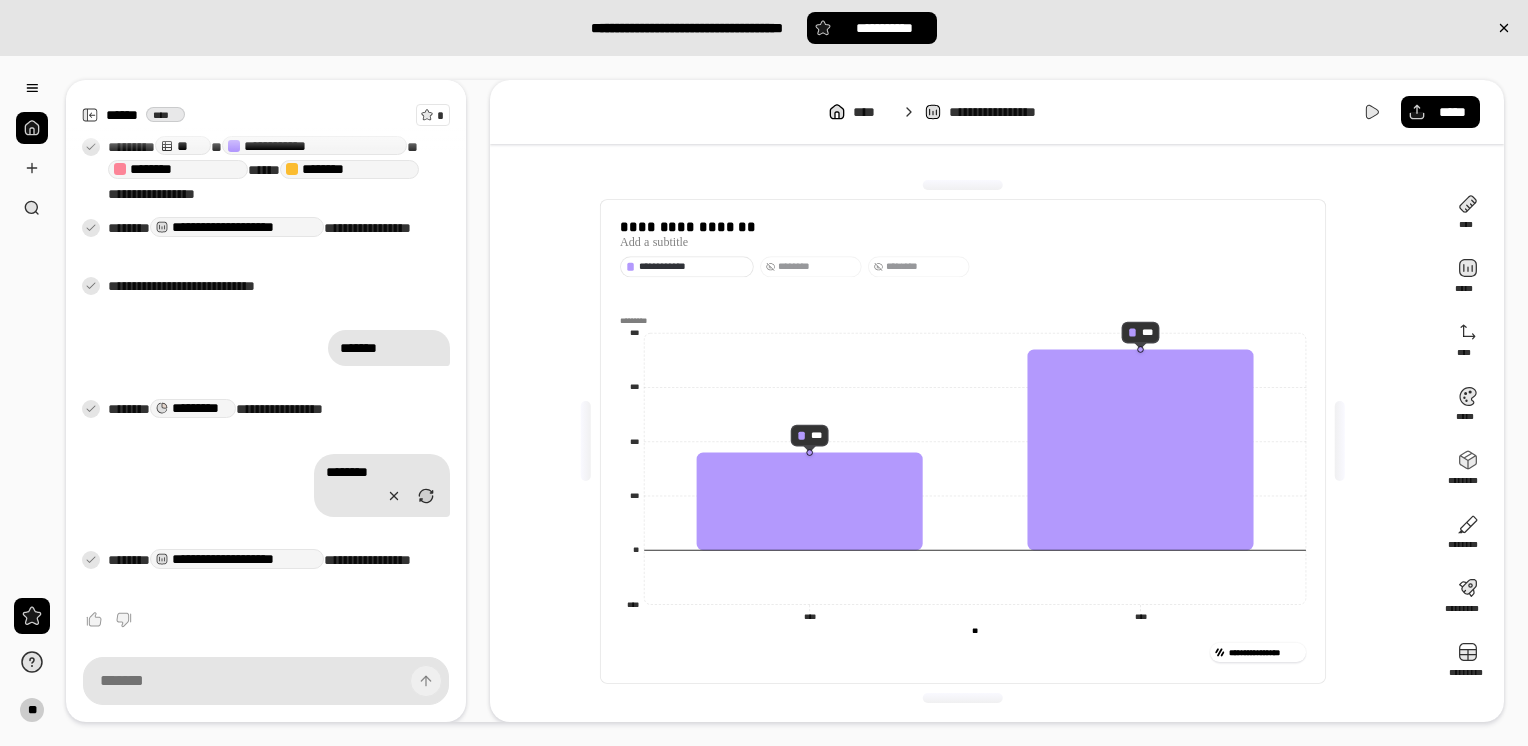 click on "********" at bounding box center [816, 266] 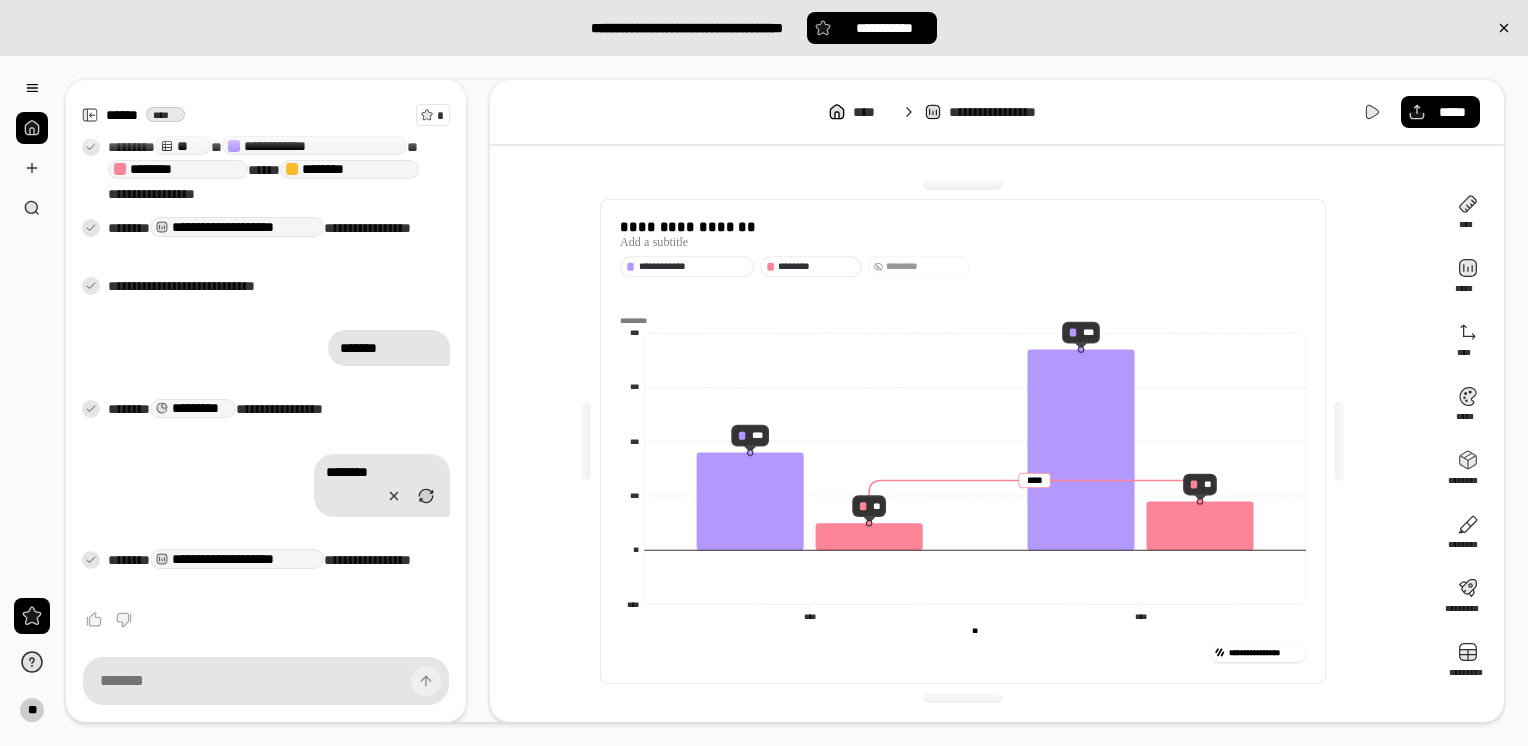 click on "********" at bounding box center [917, 266] 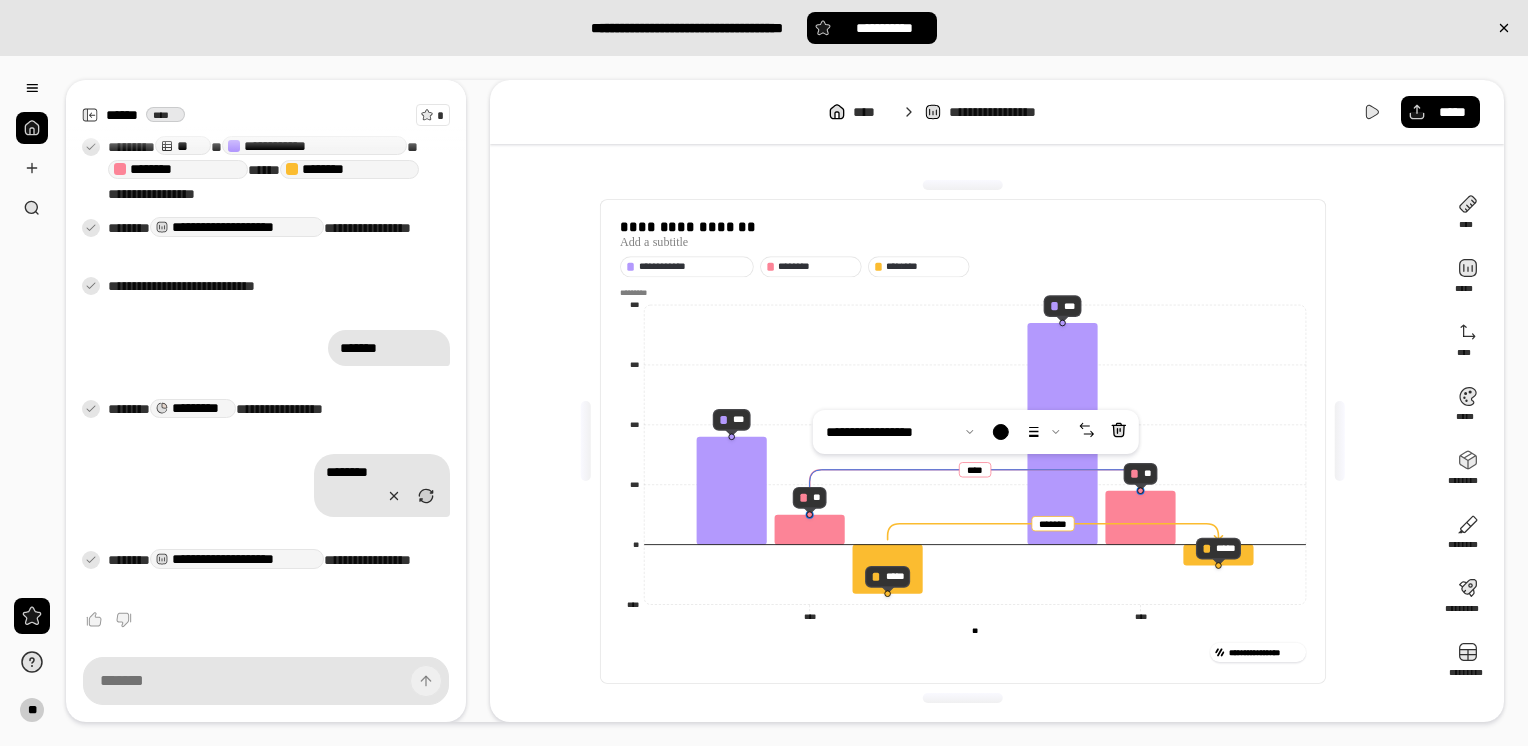 click 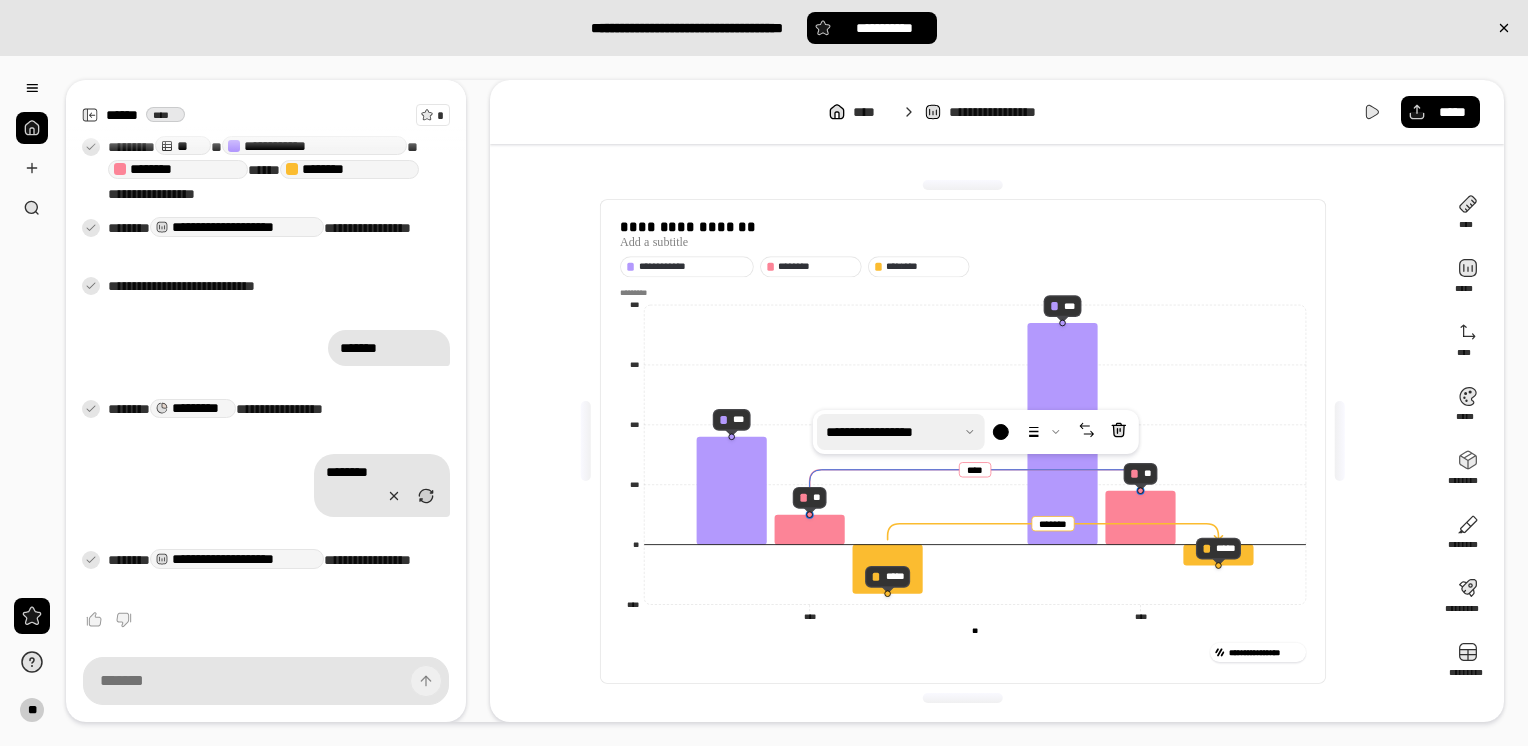 click at bounding box center [901, 432] 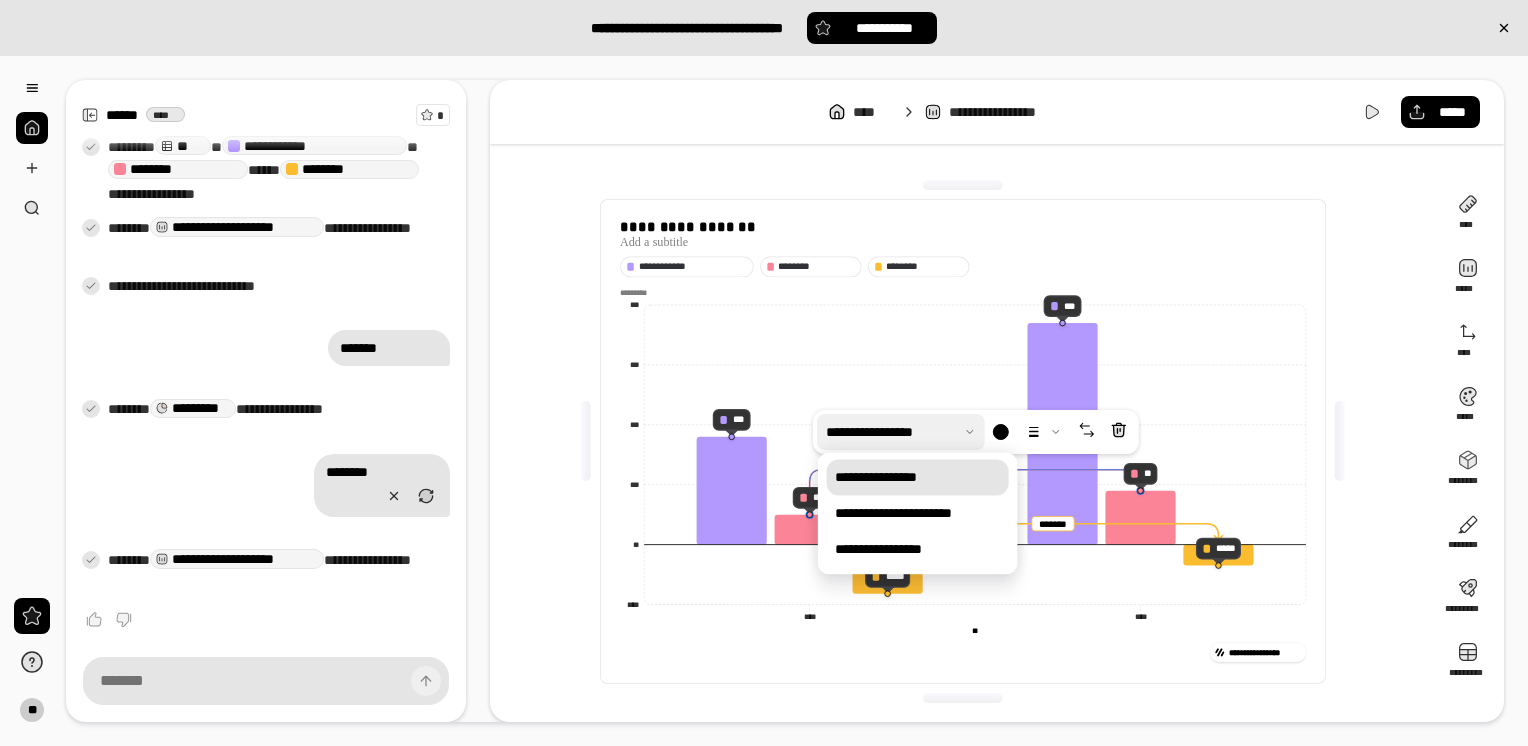 click on "**********" at bounding box center (918, 477) 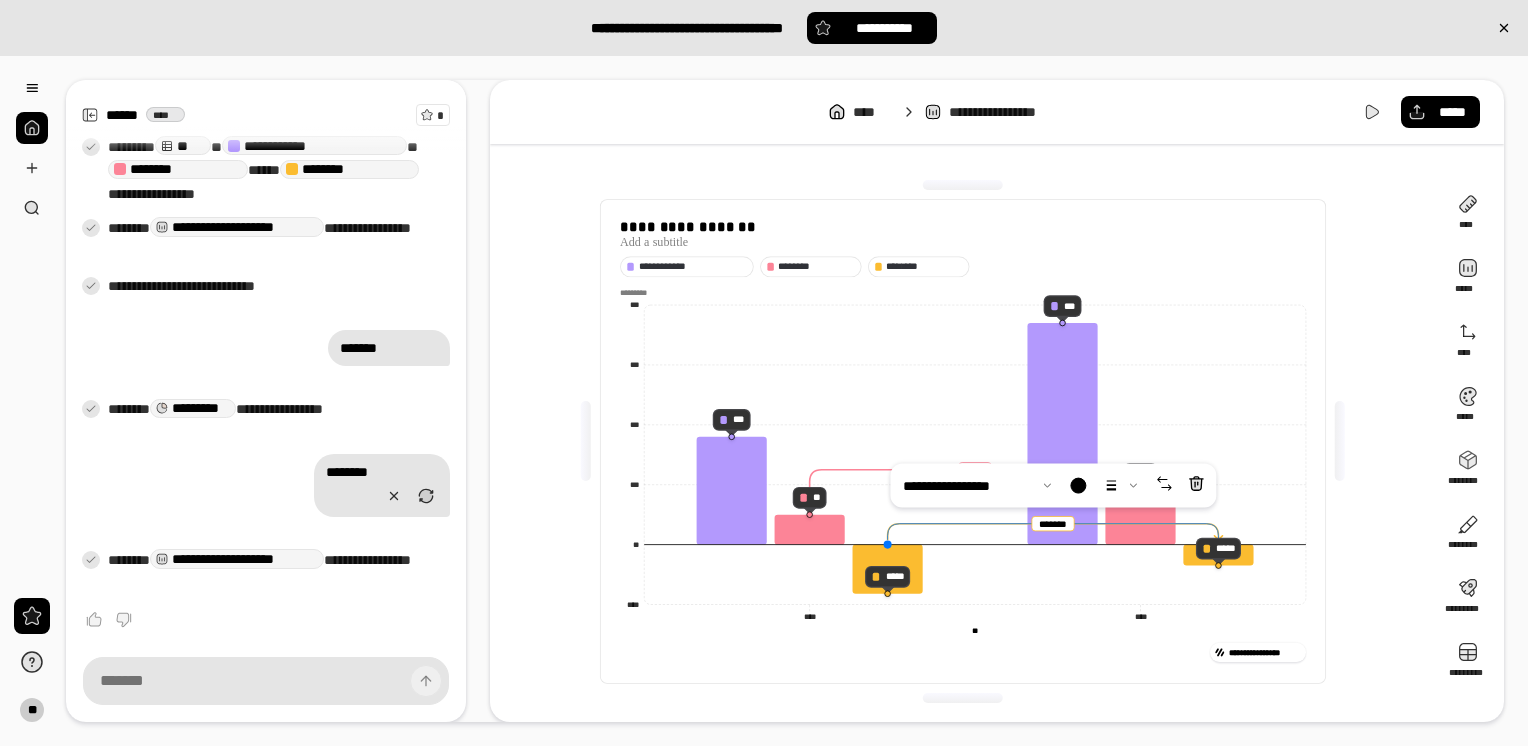 click 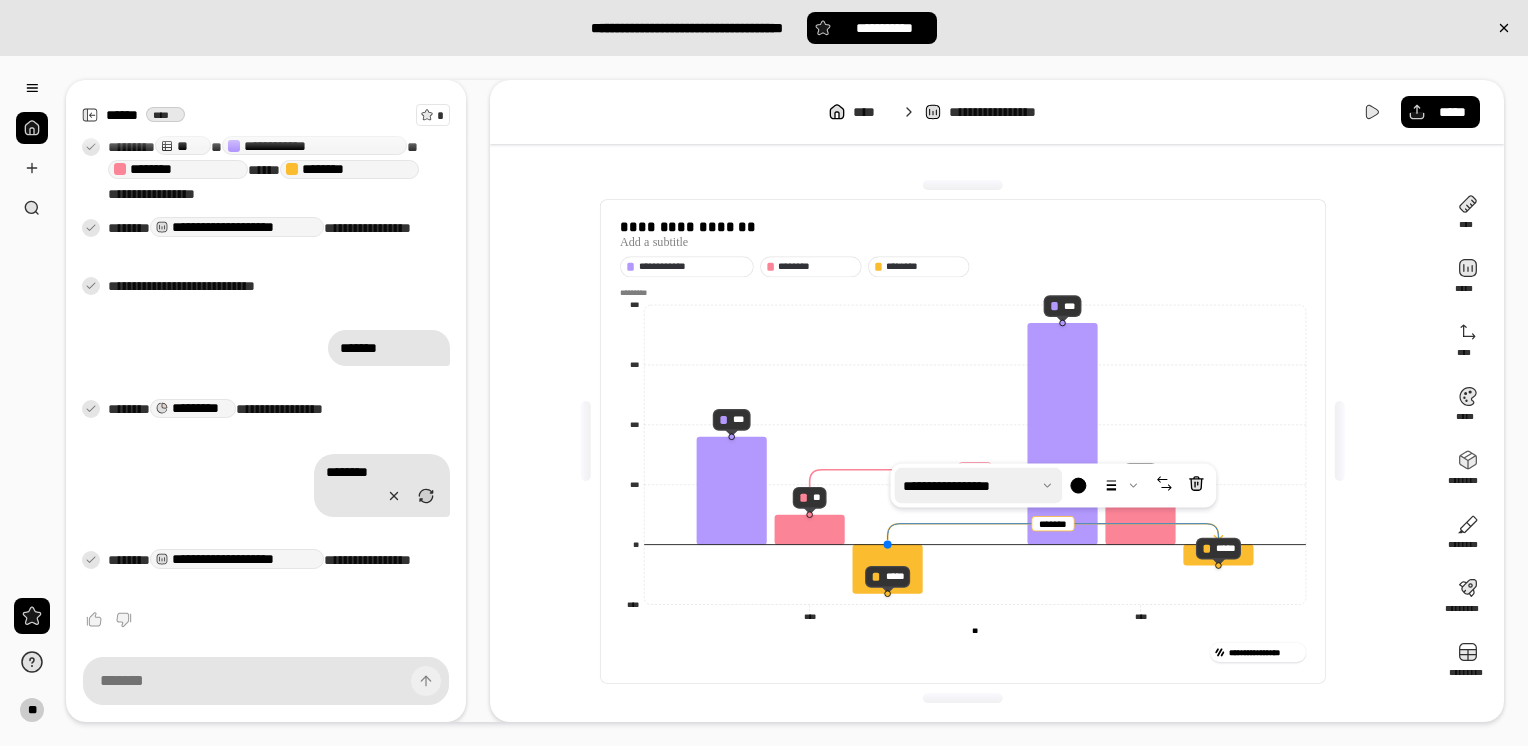 click at bounding box center [978, 486] 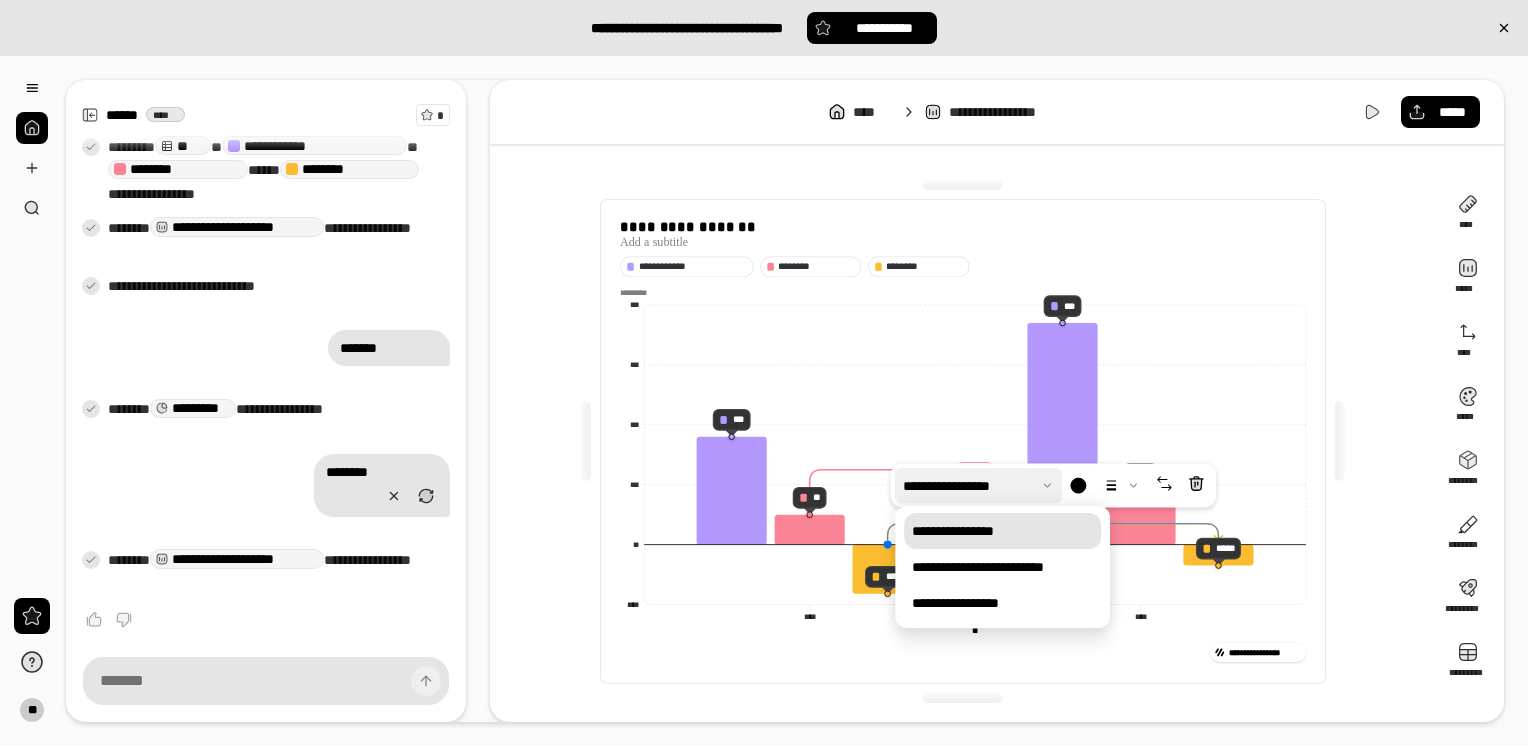 click on "**********" at bounding box center (1002, 531) 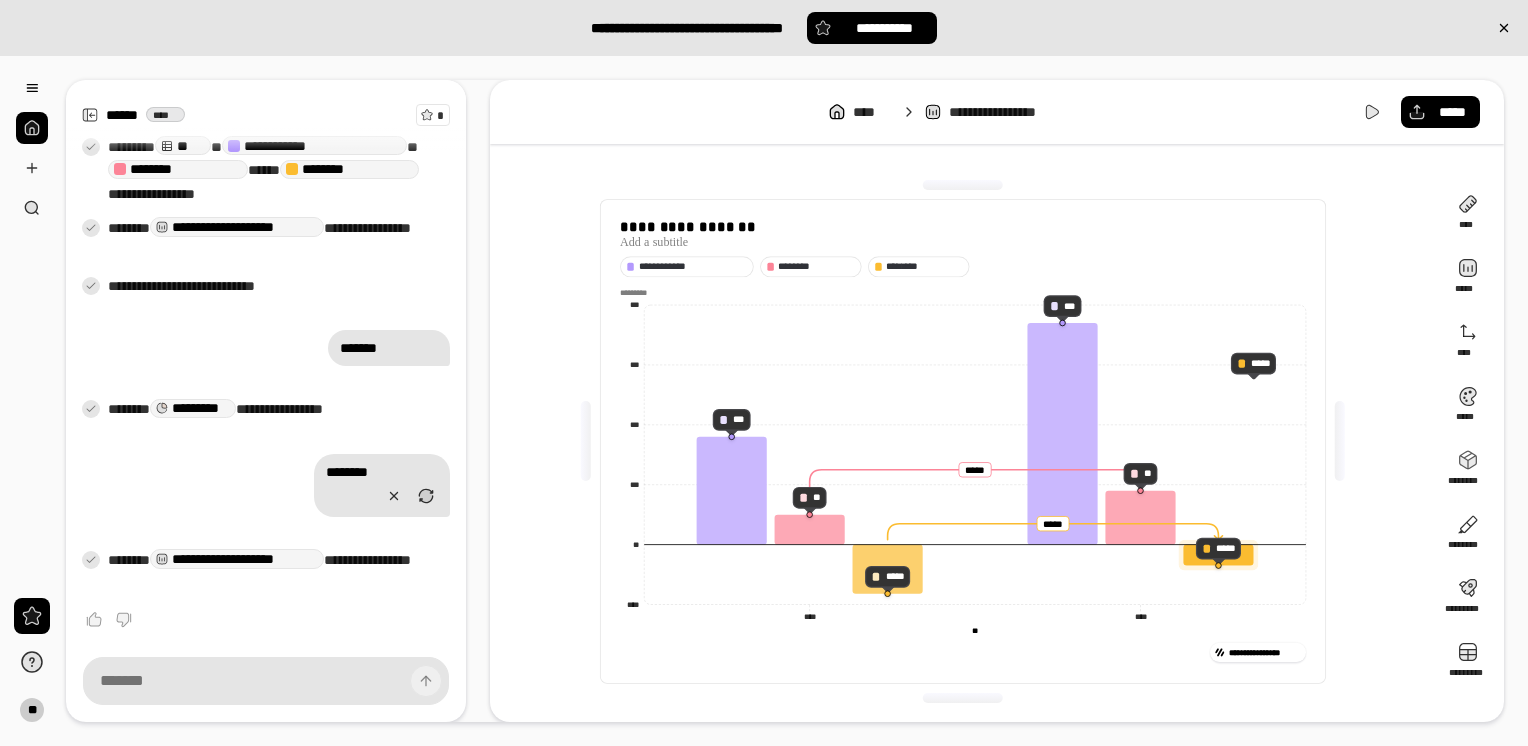 click 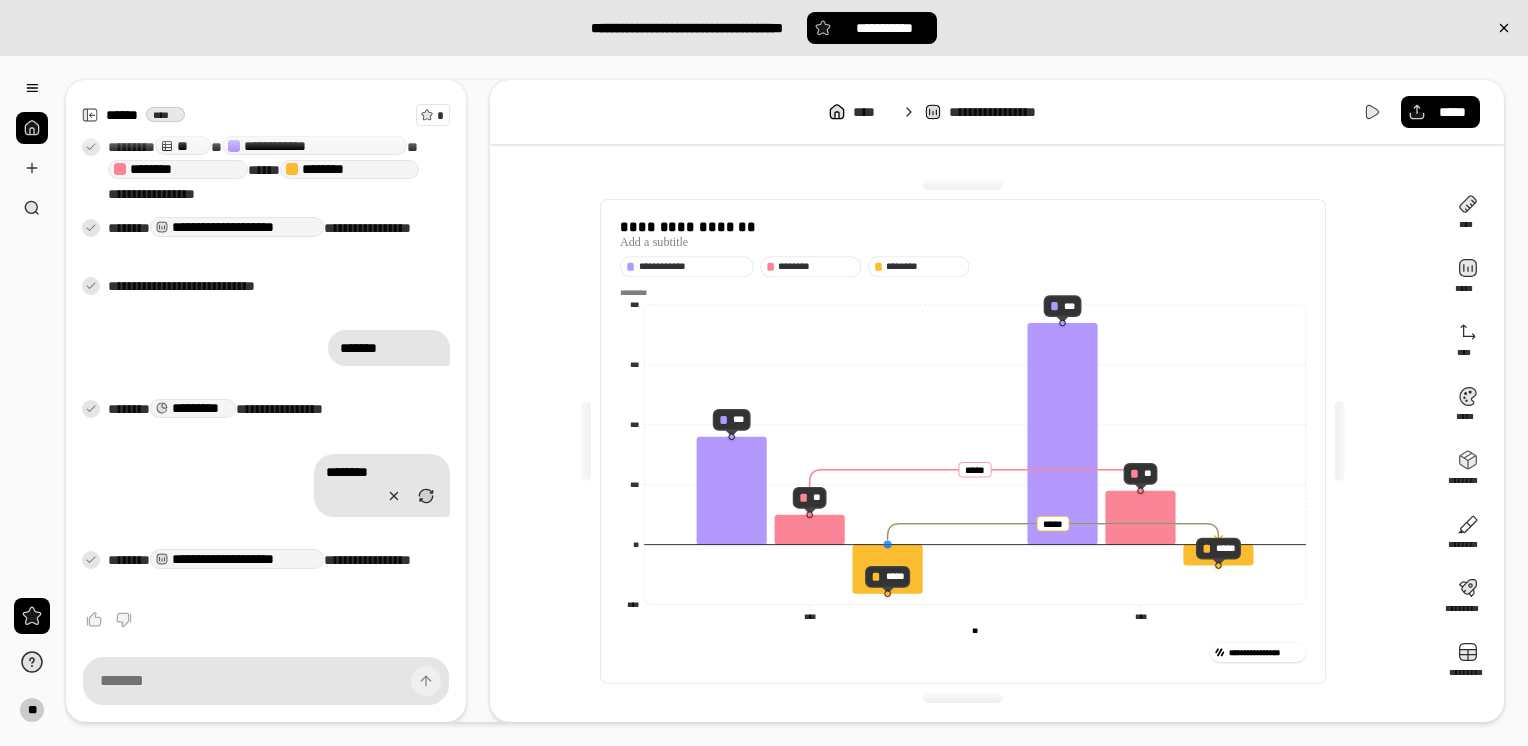 click 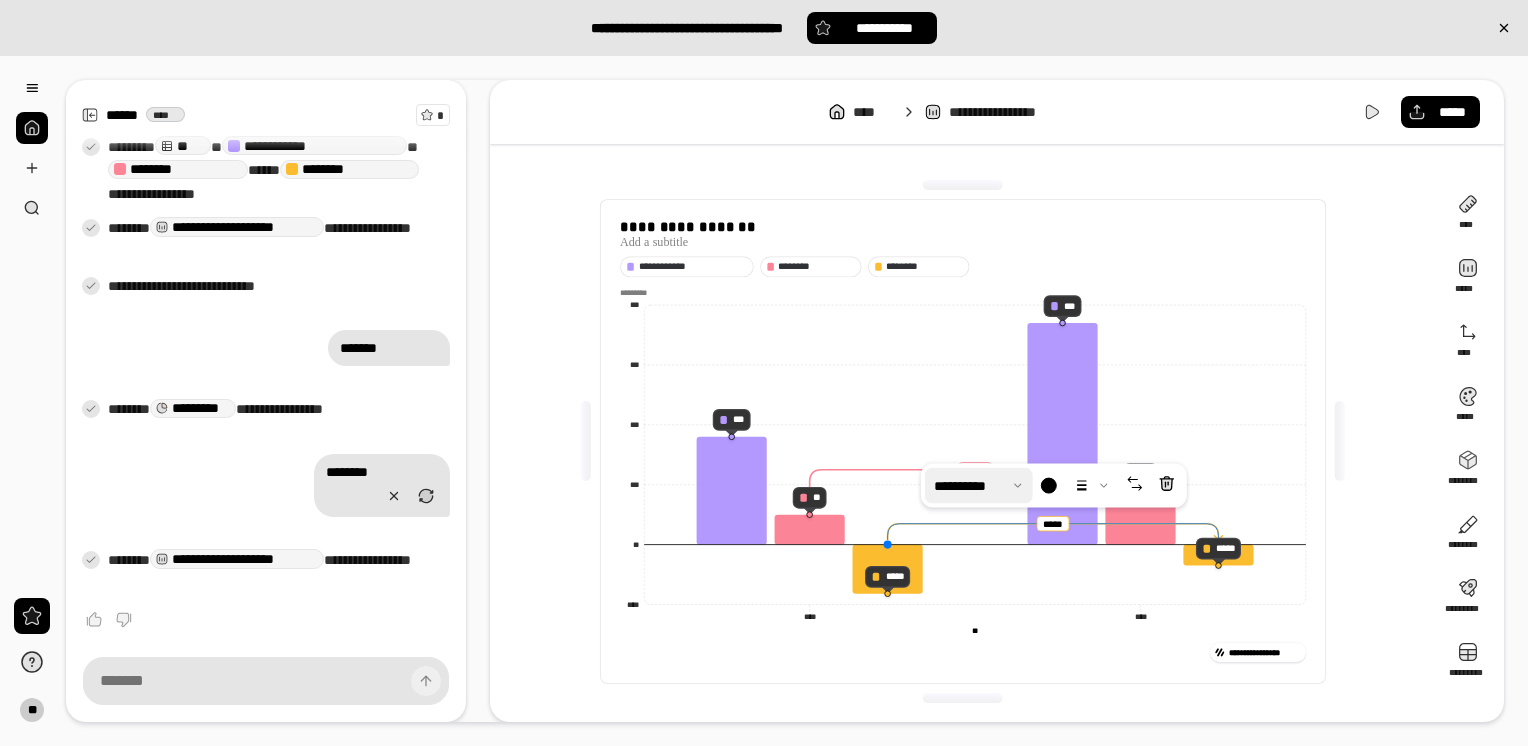 click at bounding box center (979, 486) 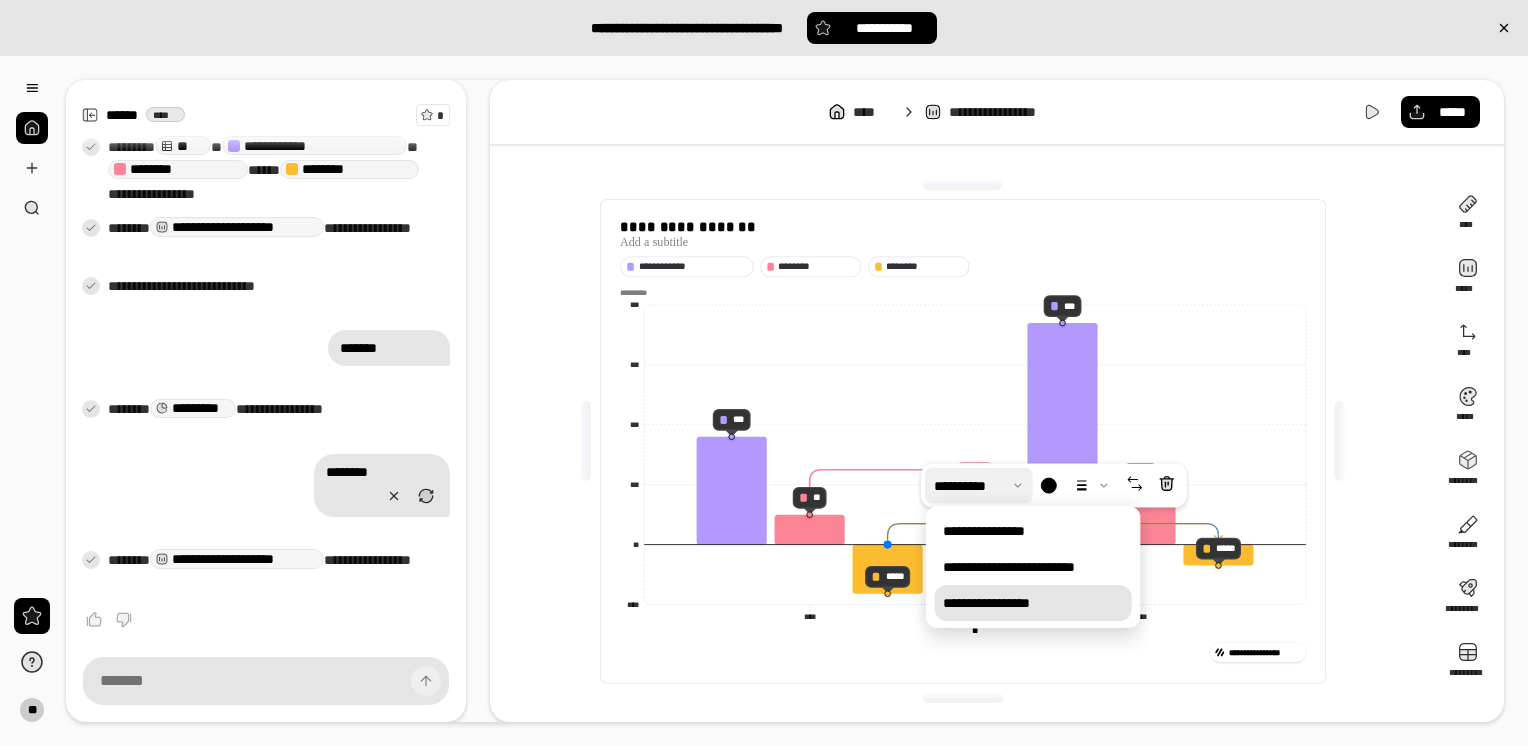 click on "**********" at bounding box center (1033, 603) 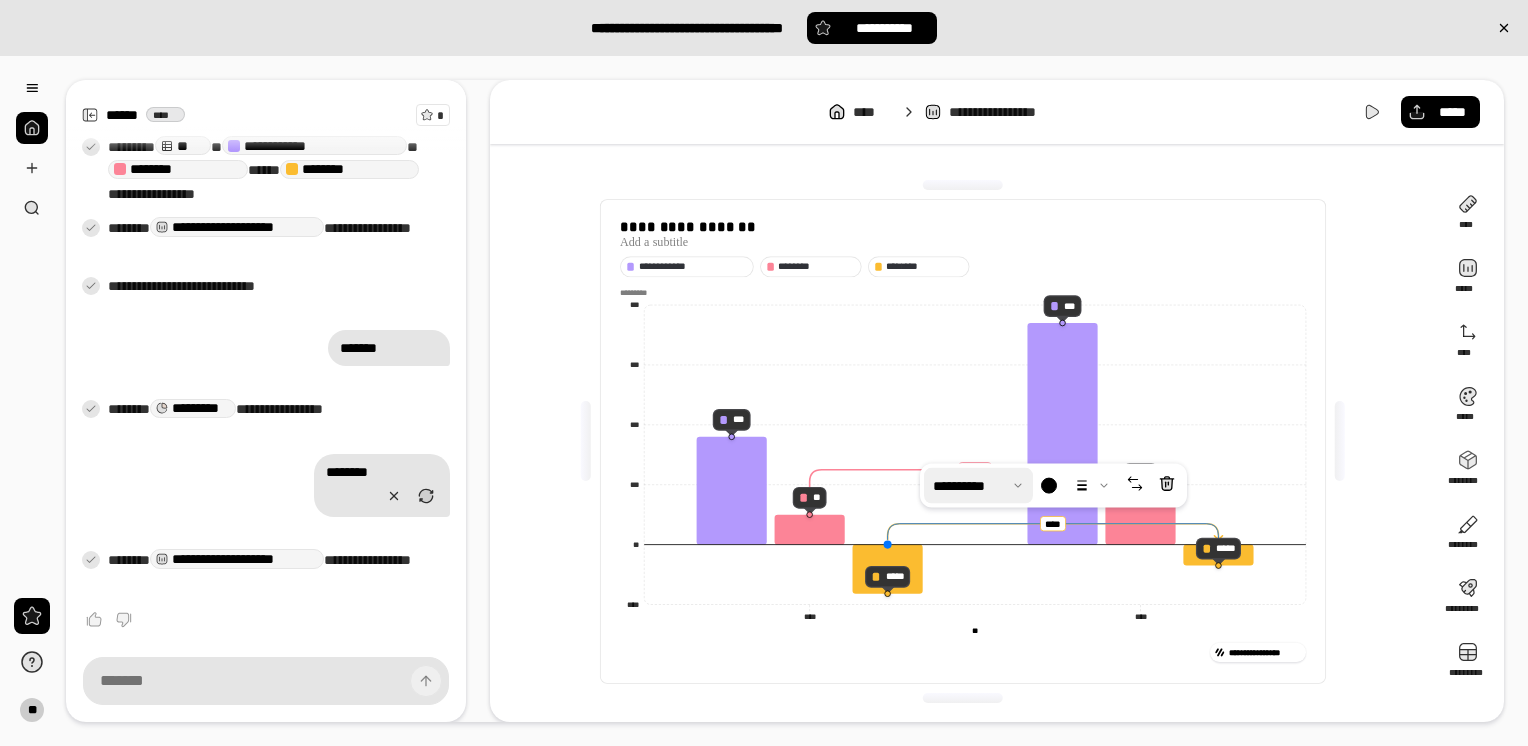 click 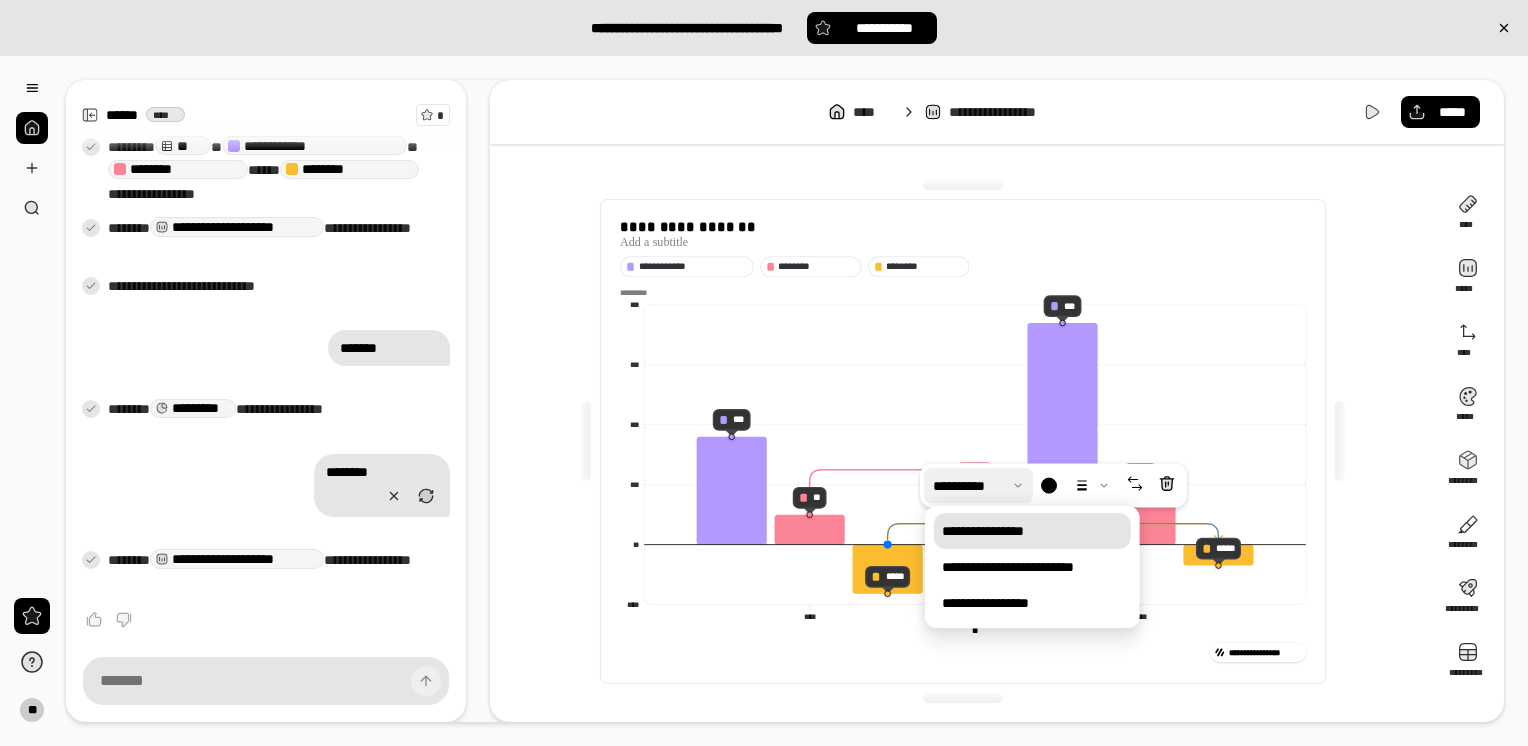 click on "**********" at bounding box center (1032, 531) 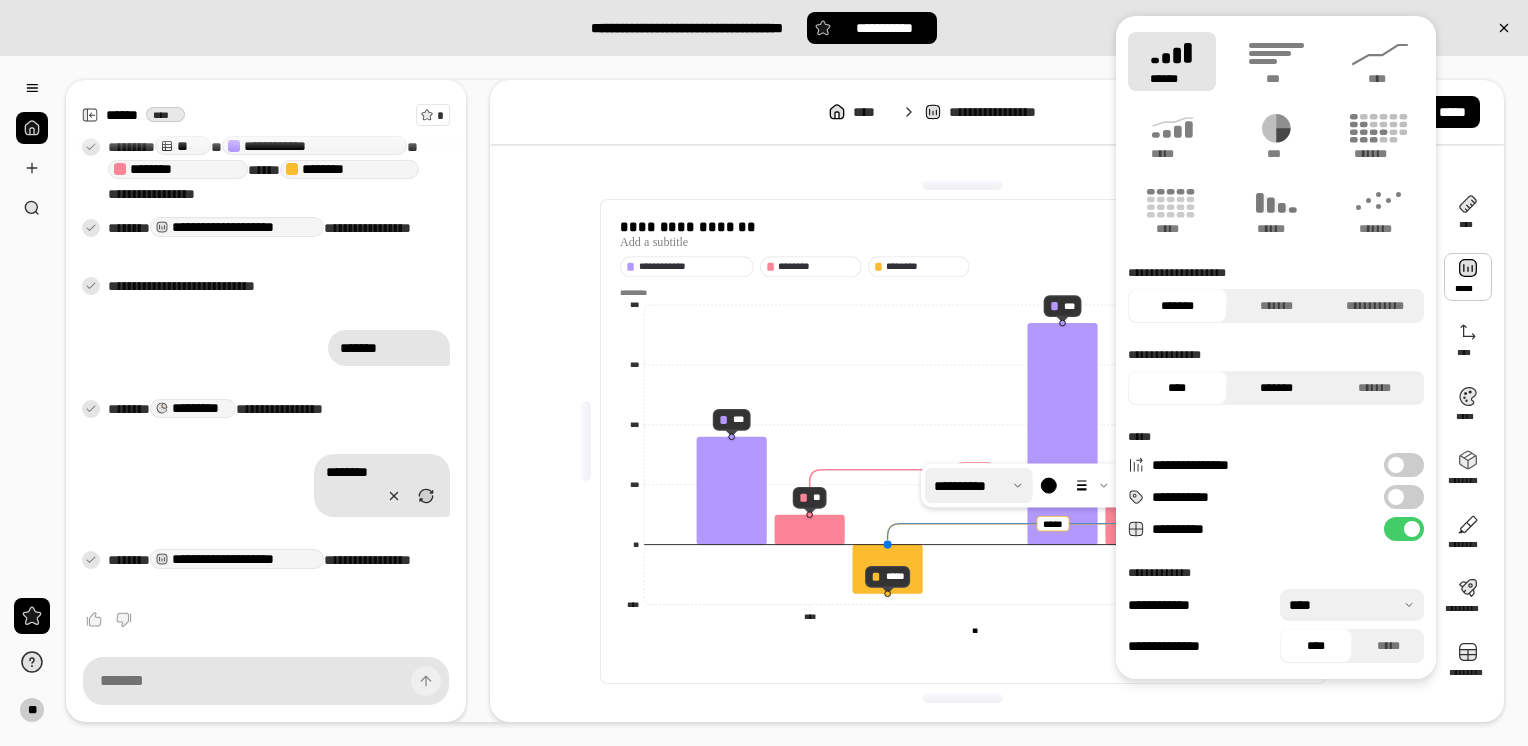 click on "*******" at bounding box center (1276, 388) 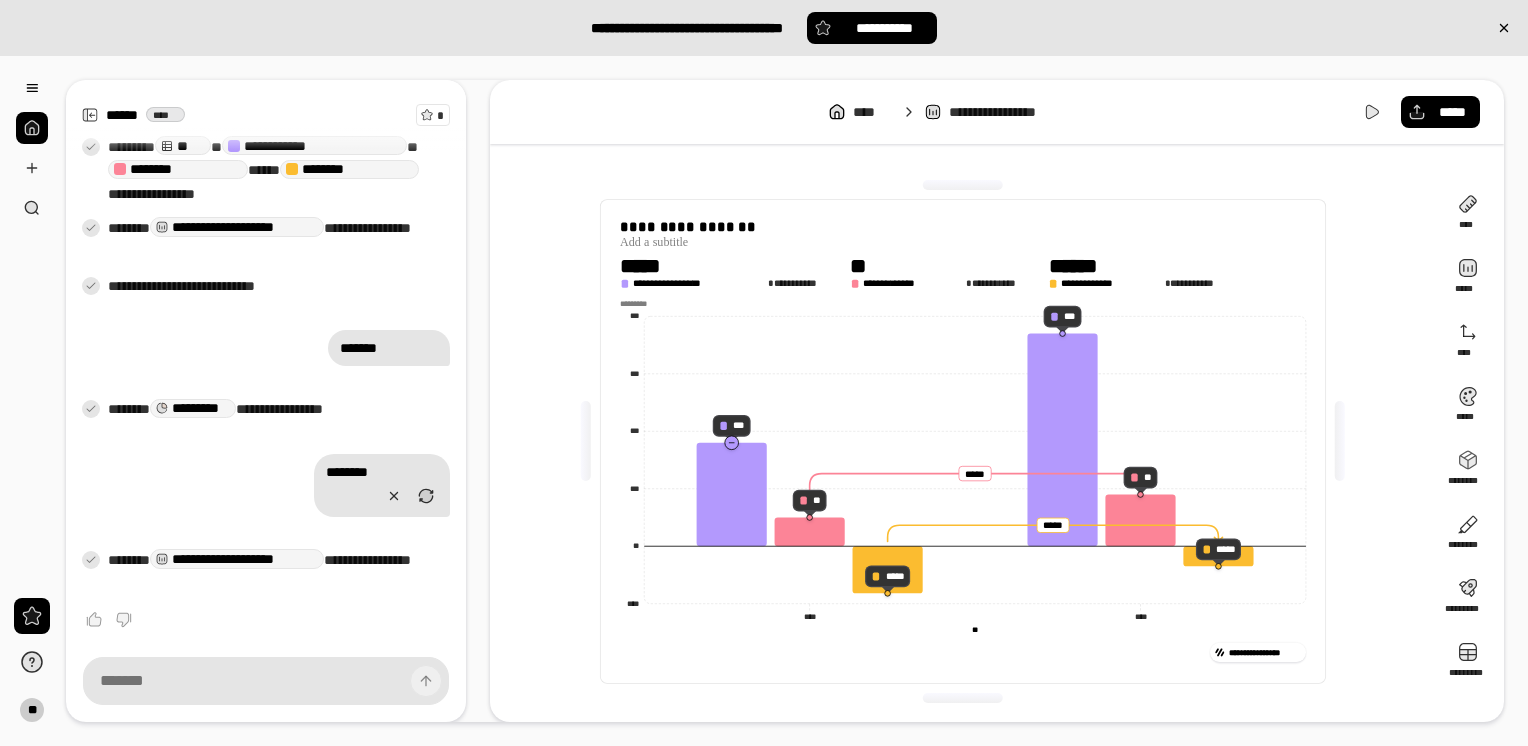 click 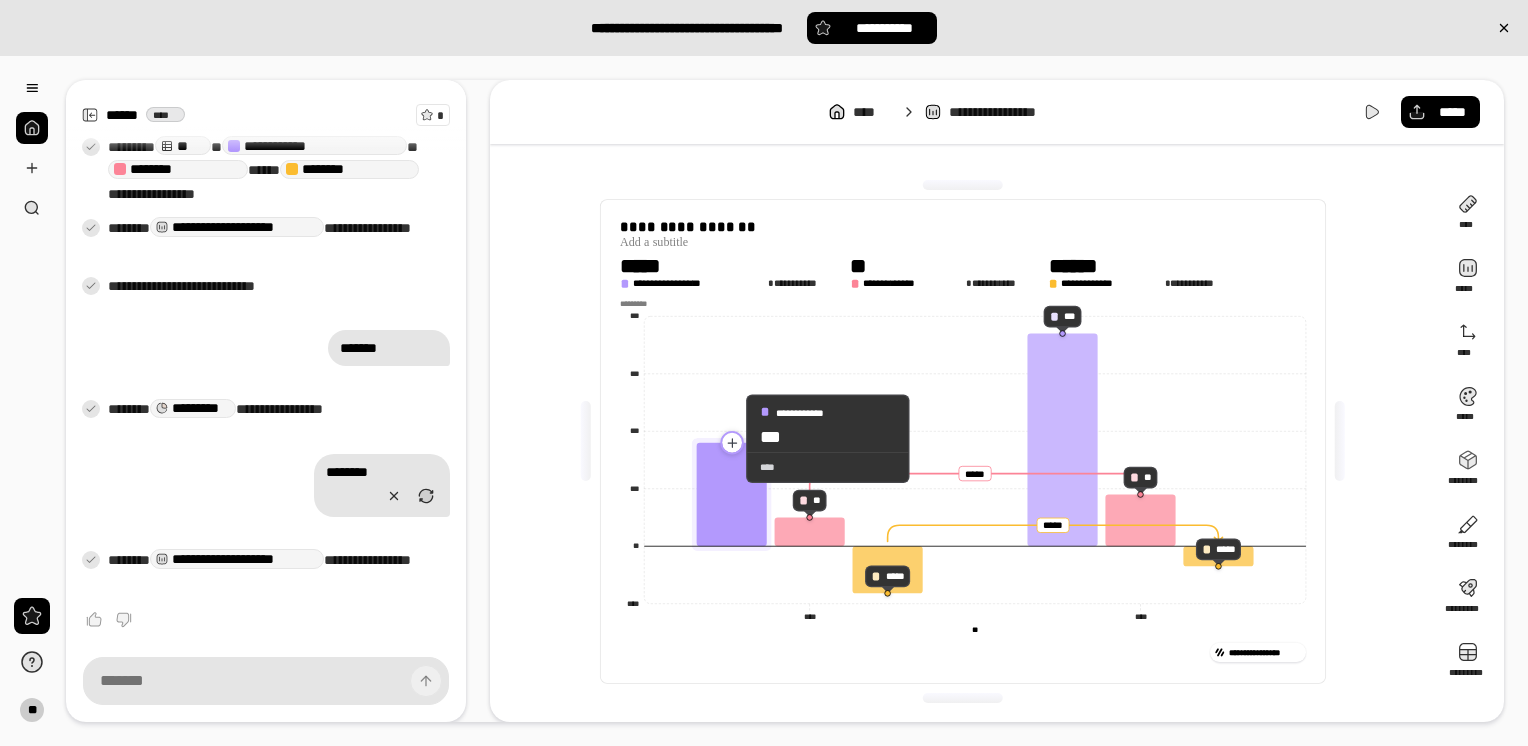 click 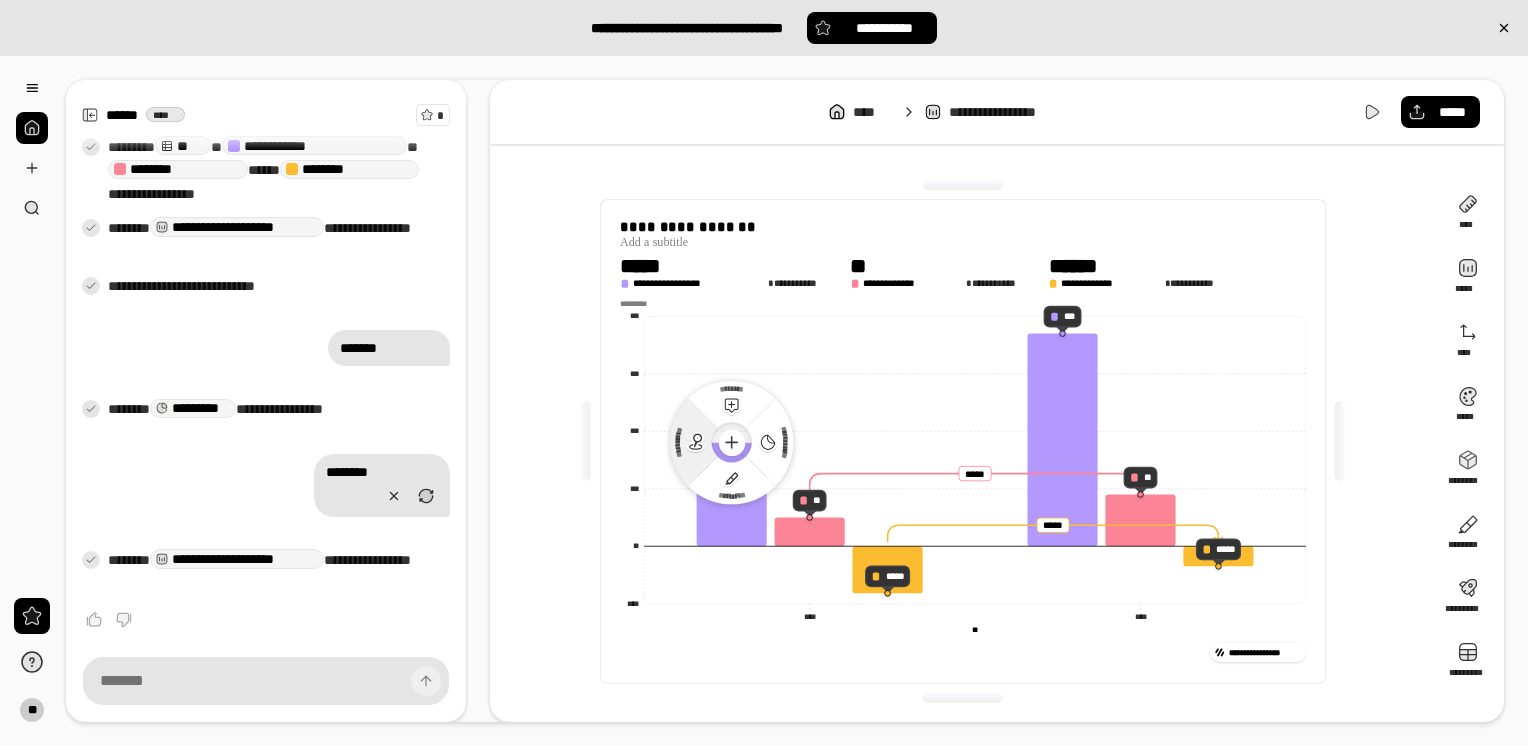 click 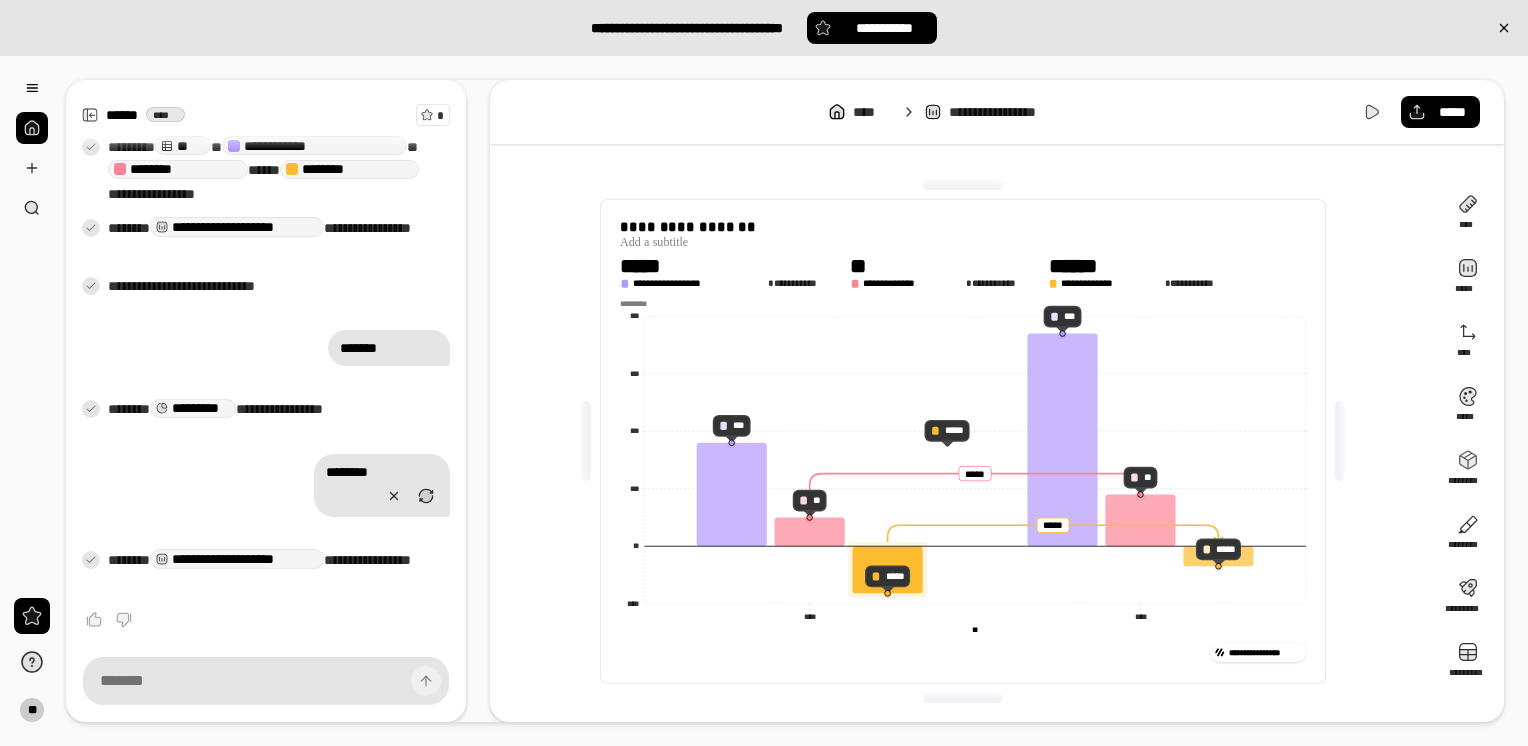 click 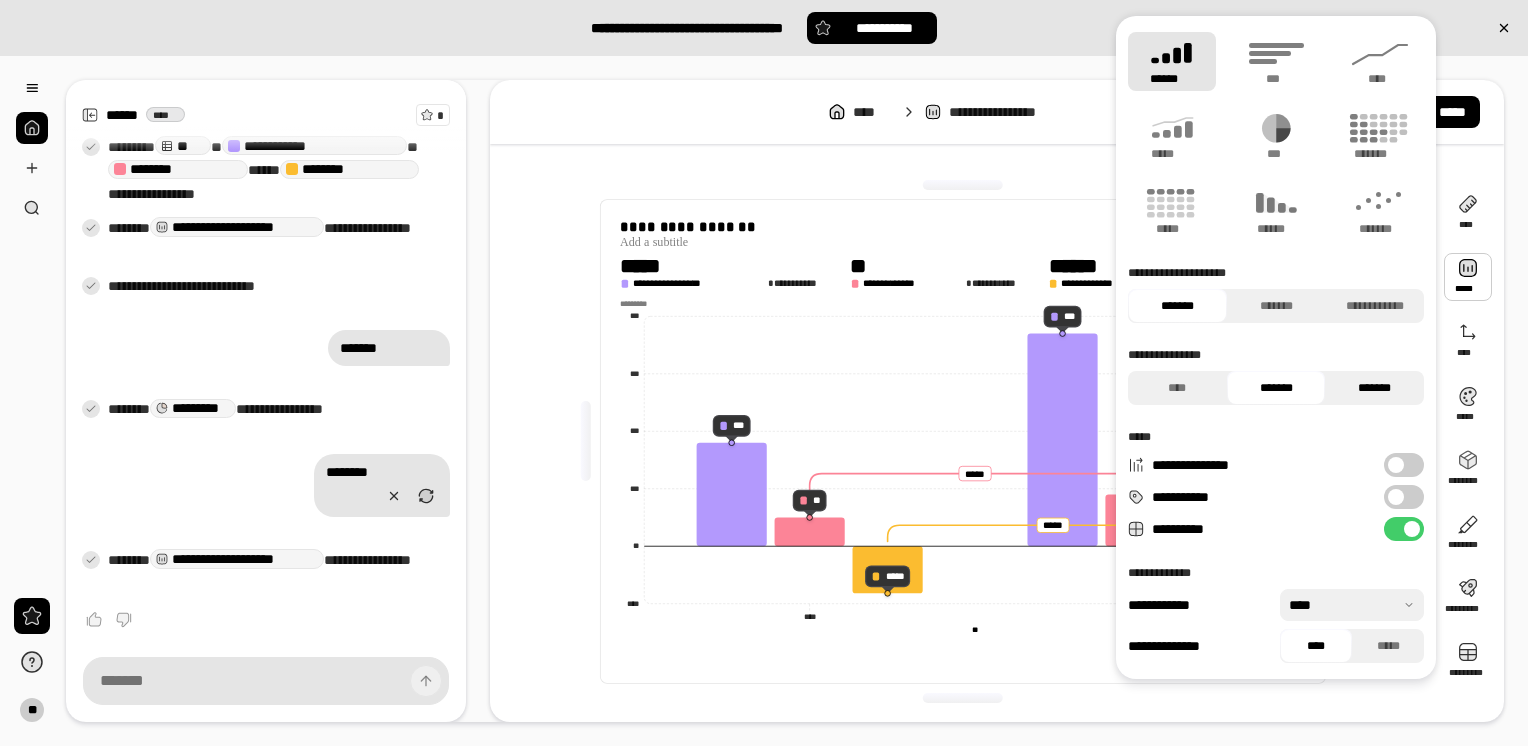 click on "*******" at bounding box center [1374, 388] 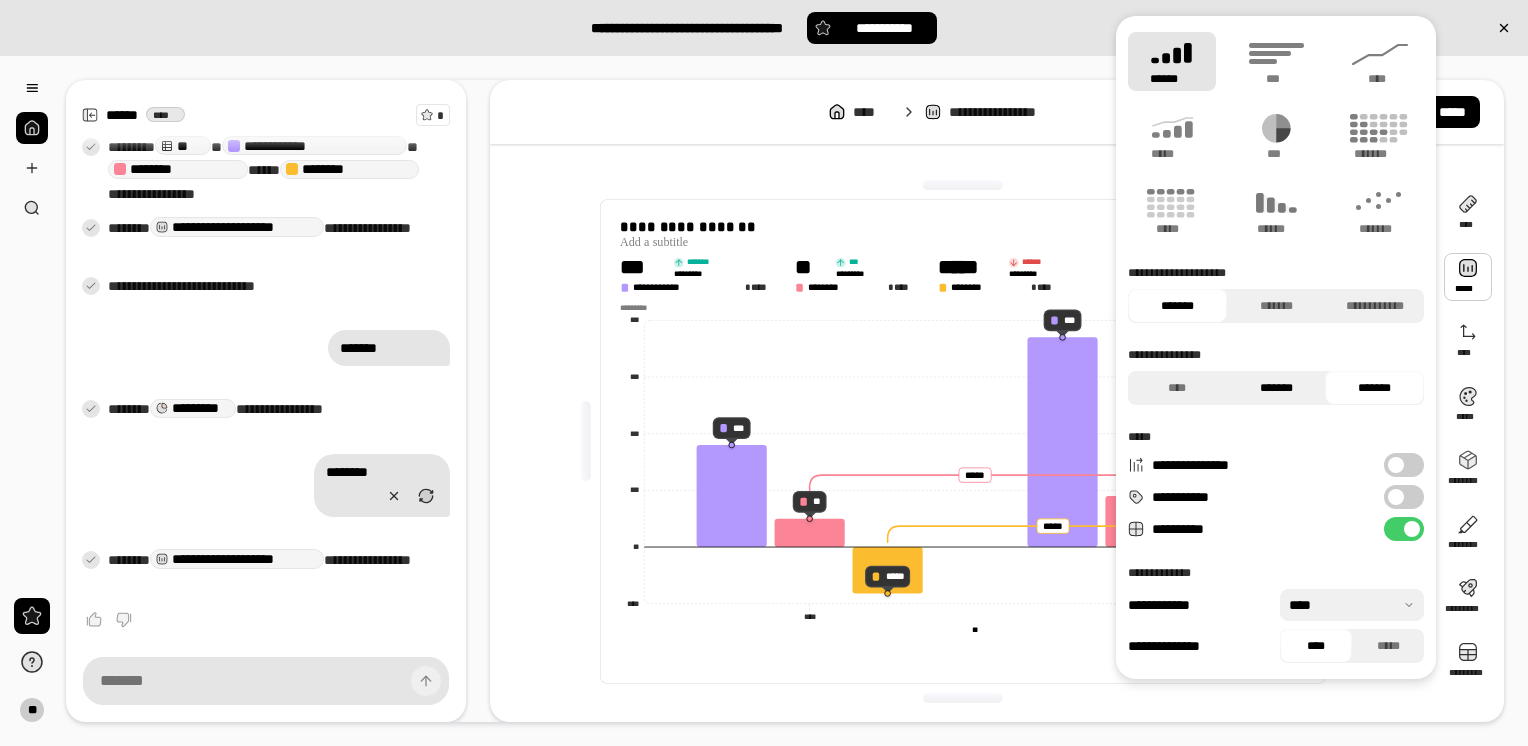 click on "*******" at bounding box center [1276, 388] 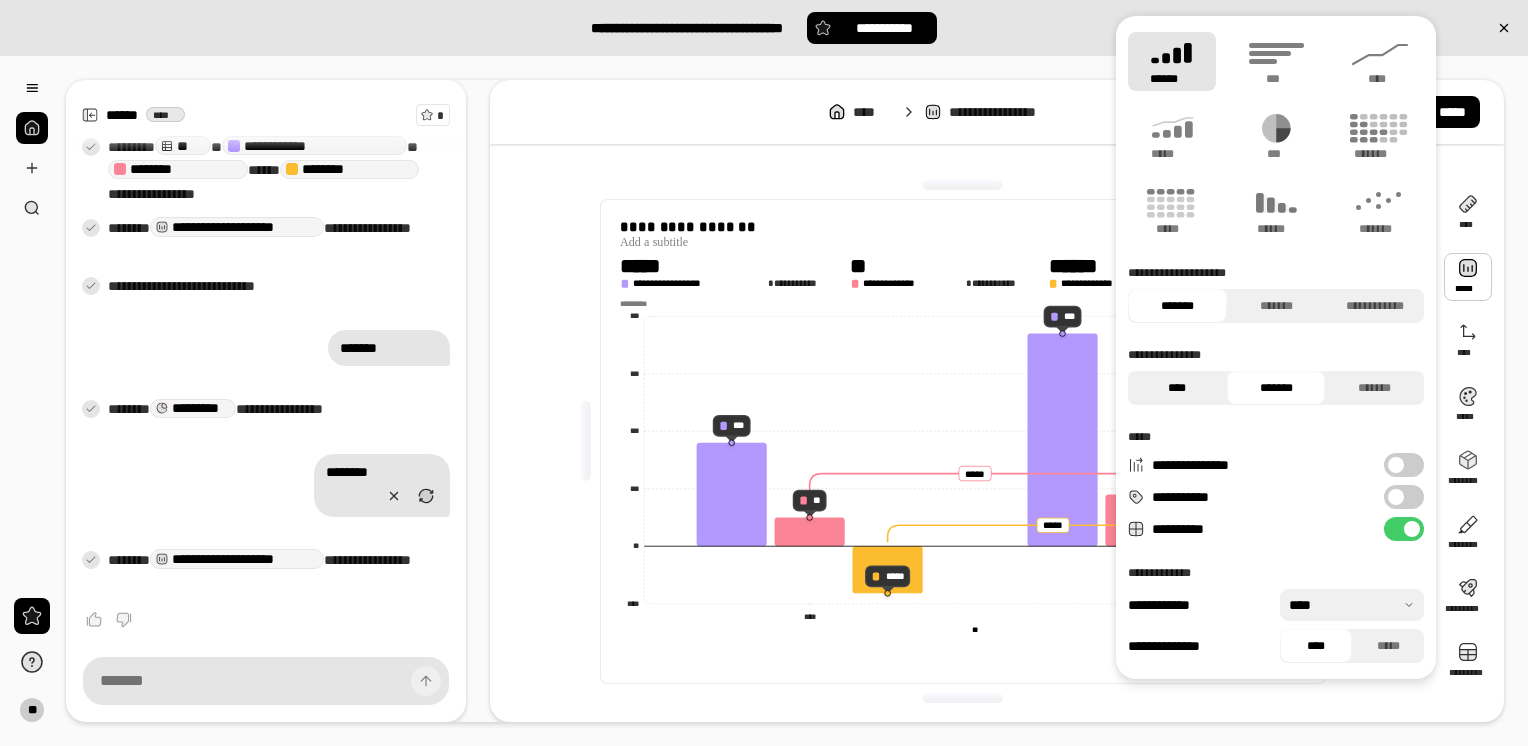 click on "****" at bounding box center (1177, 388) 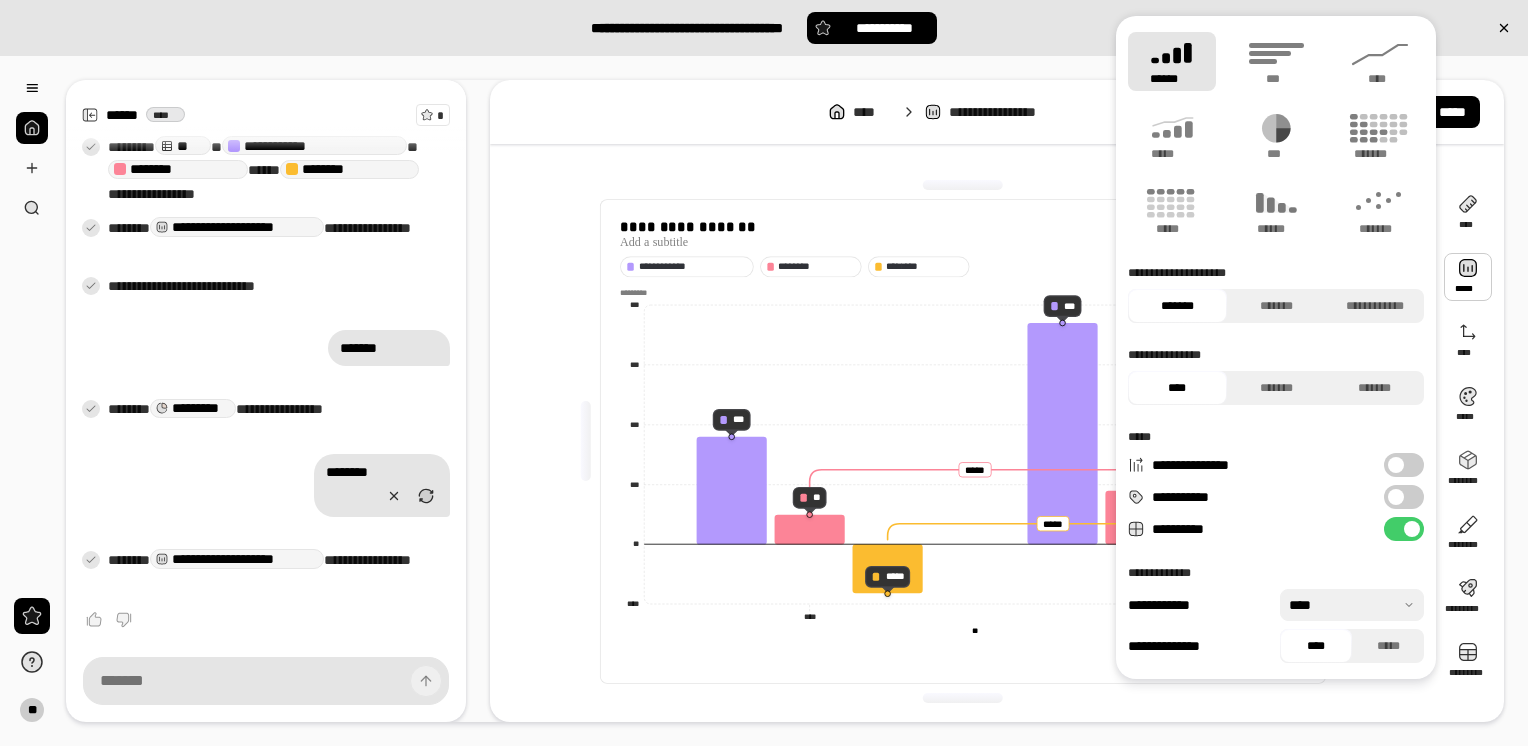 click on "****" at bounding box center [1177, 388] 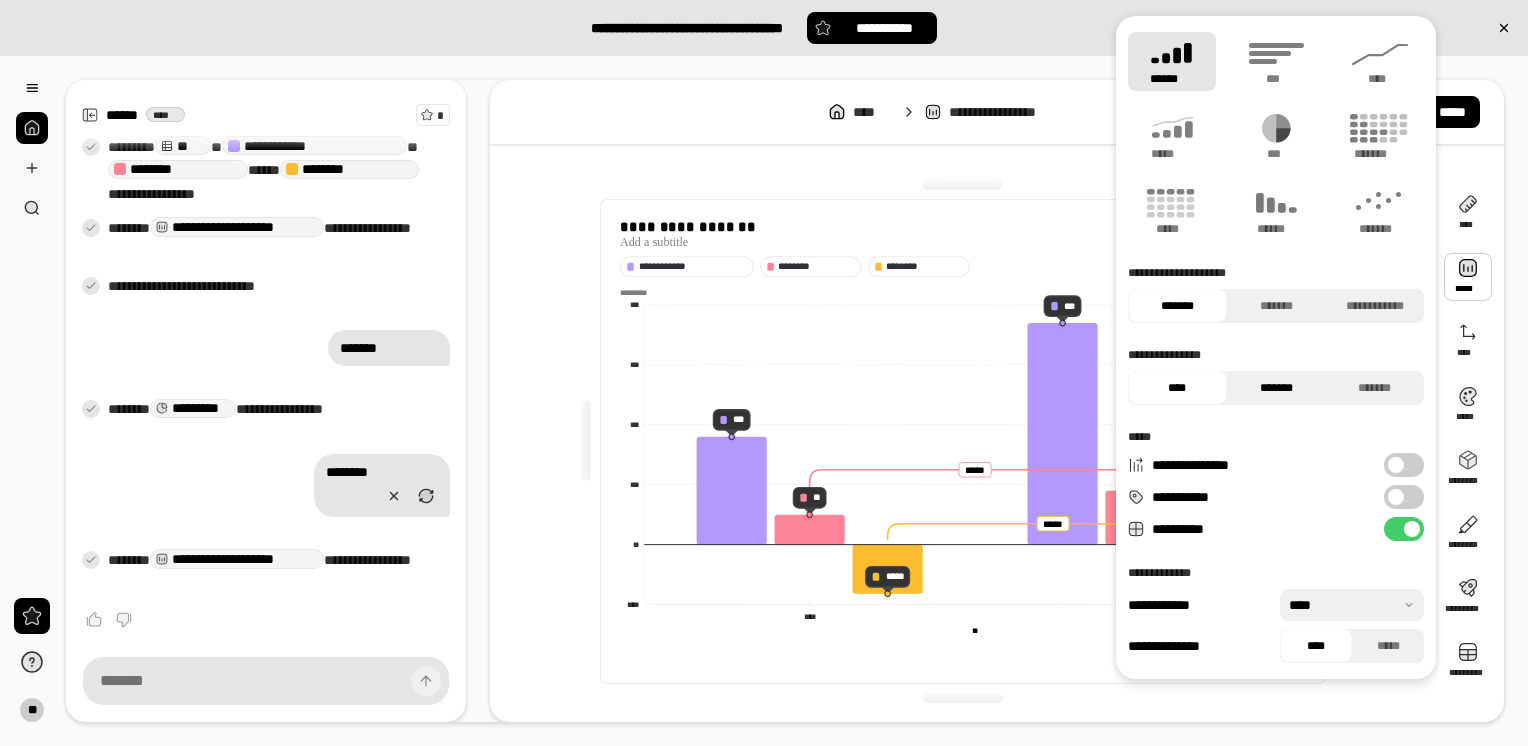 click on "*******" at bounding box center (1276, 388) 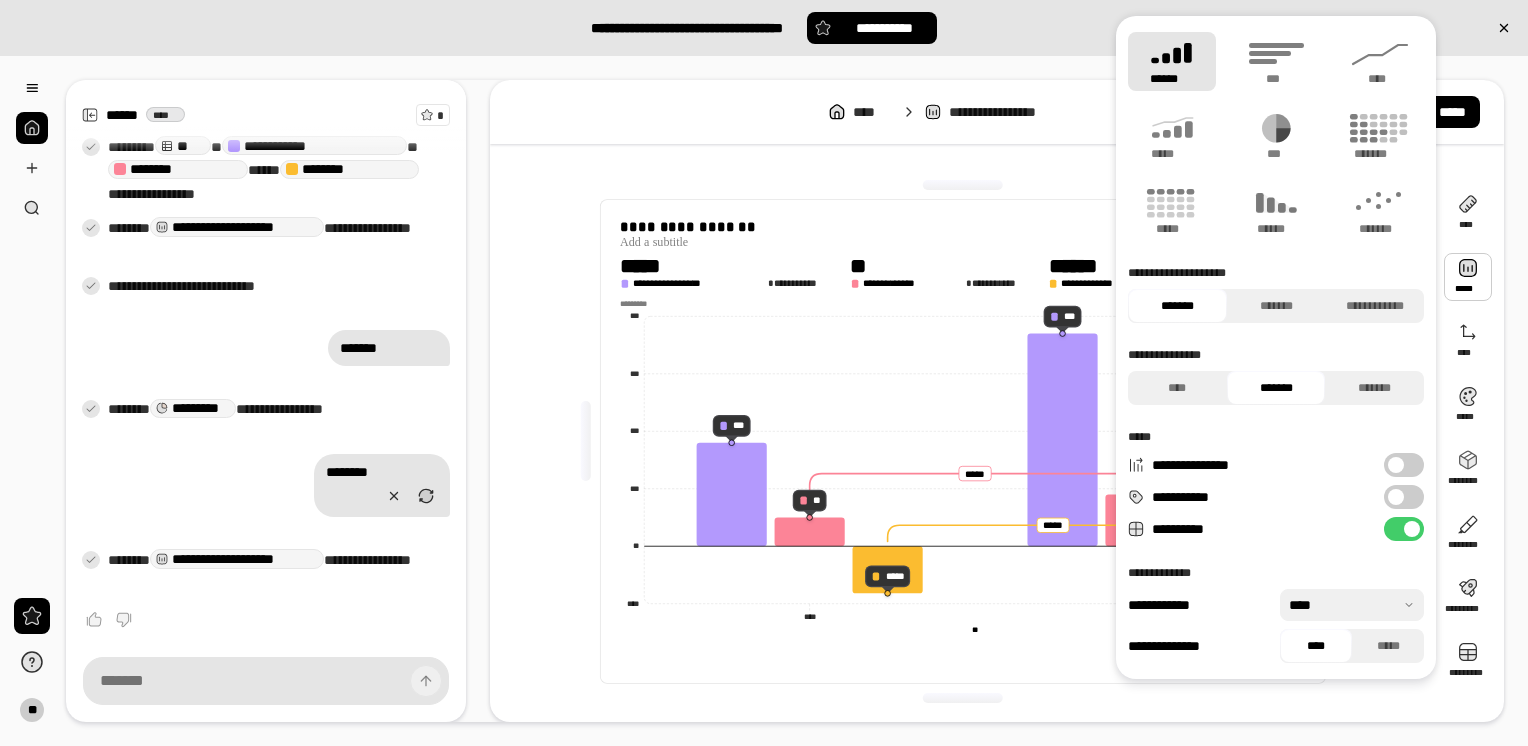 click at bounding box center [1396, 497] 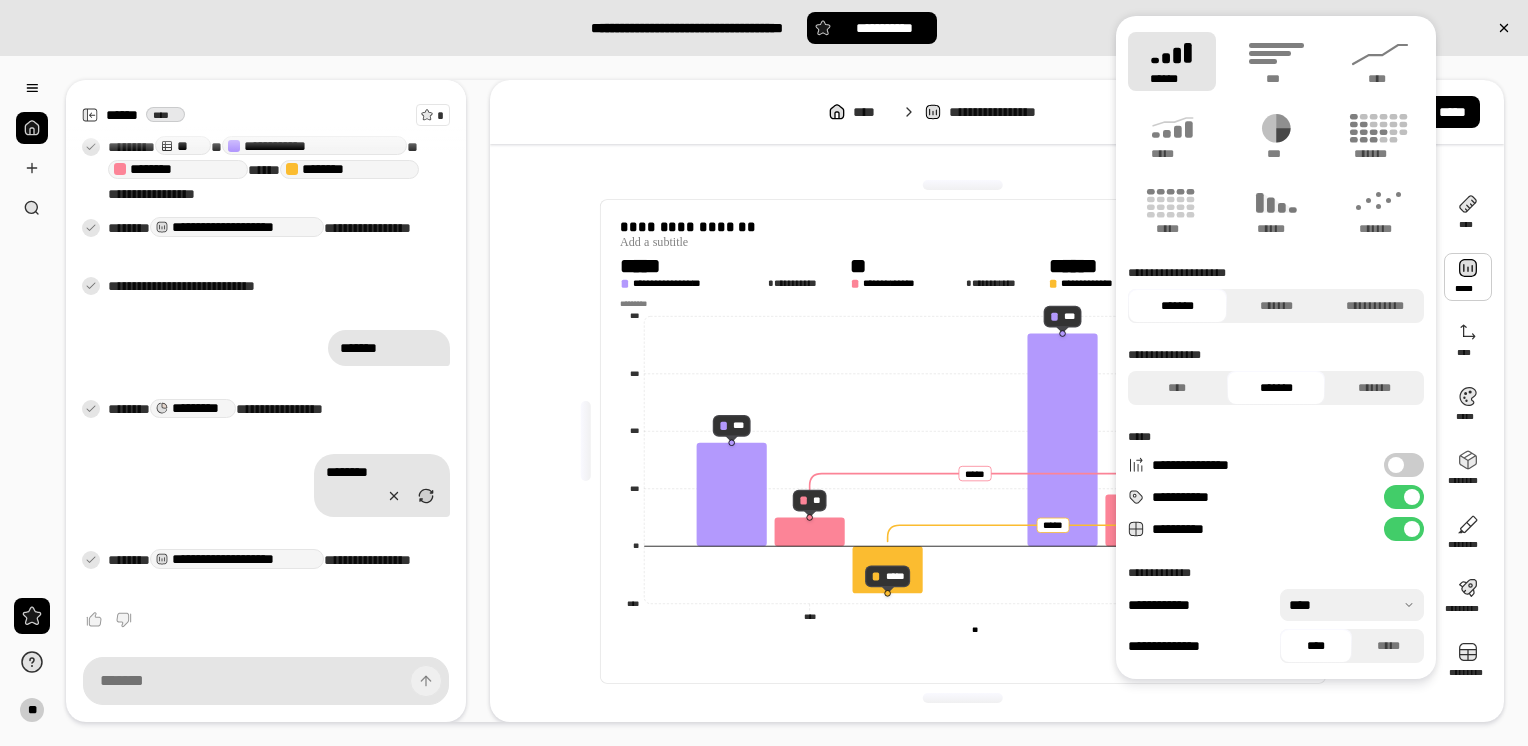 click on "**********" at bounding box center [1404, 497] 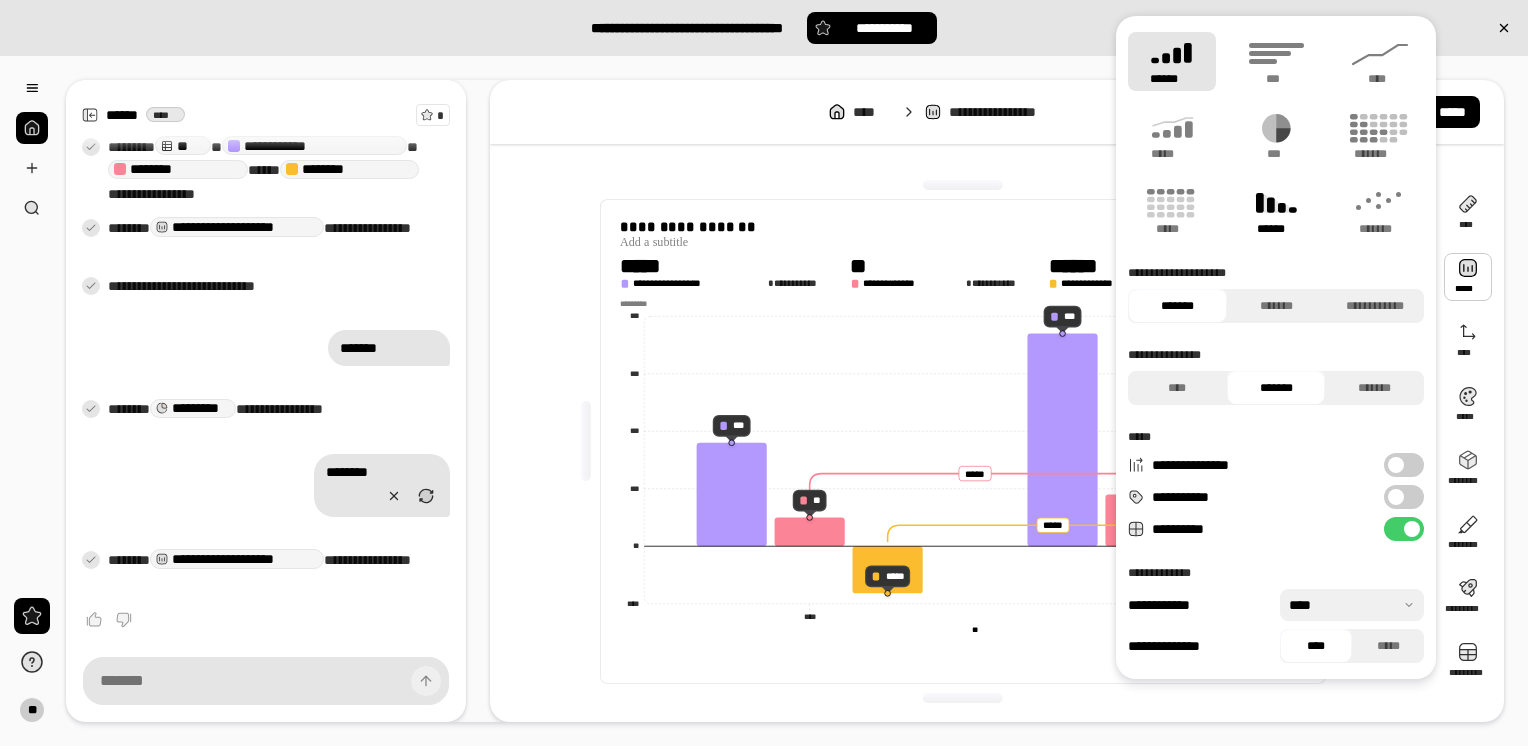 click on "******" at bounding box center [1276, 211] 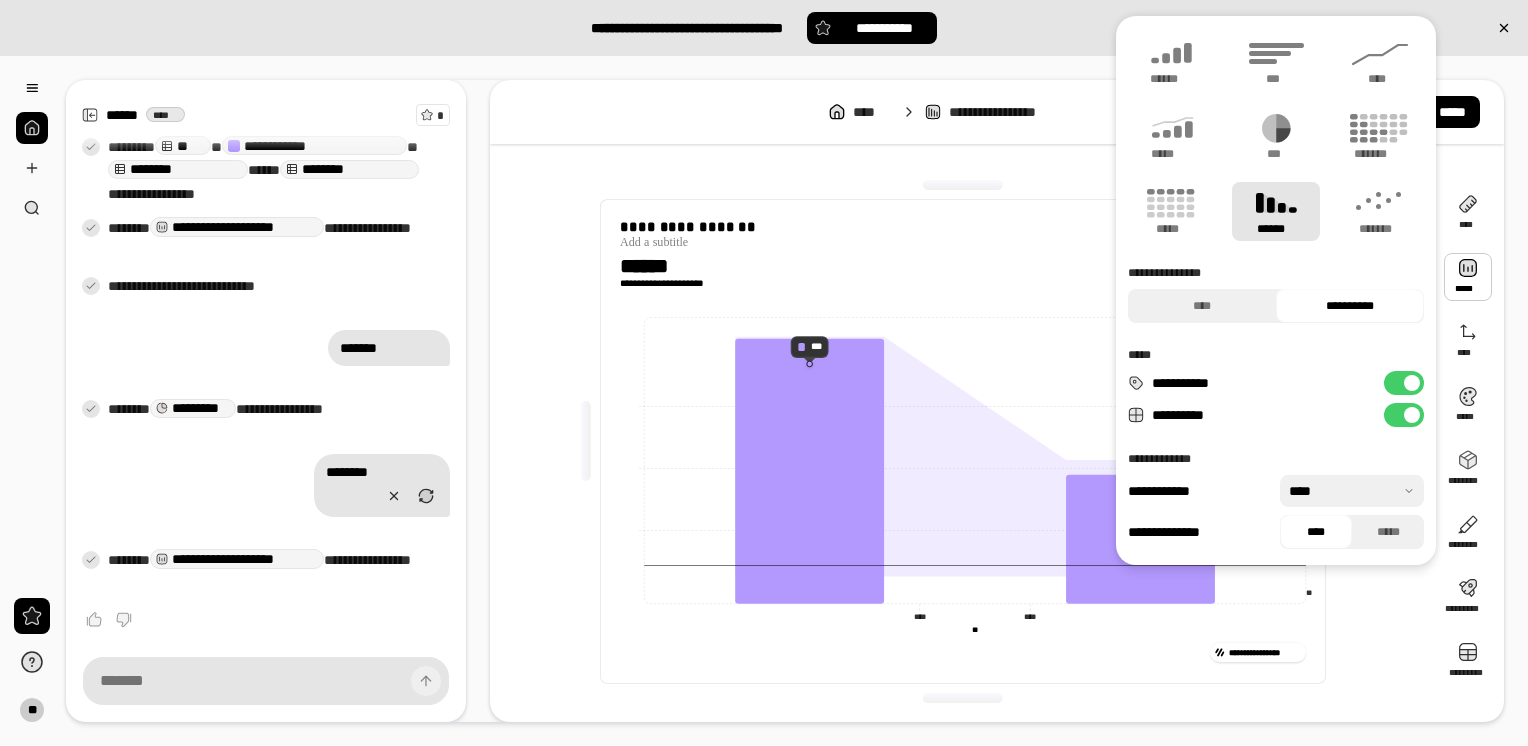 type on "**********" 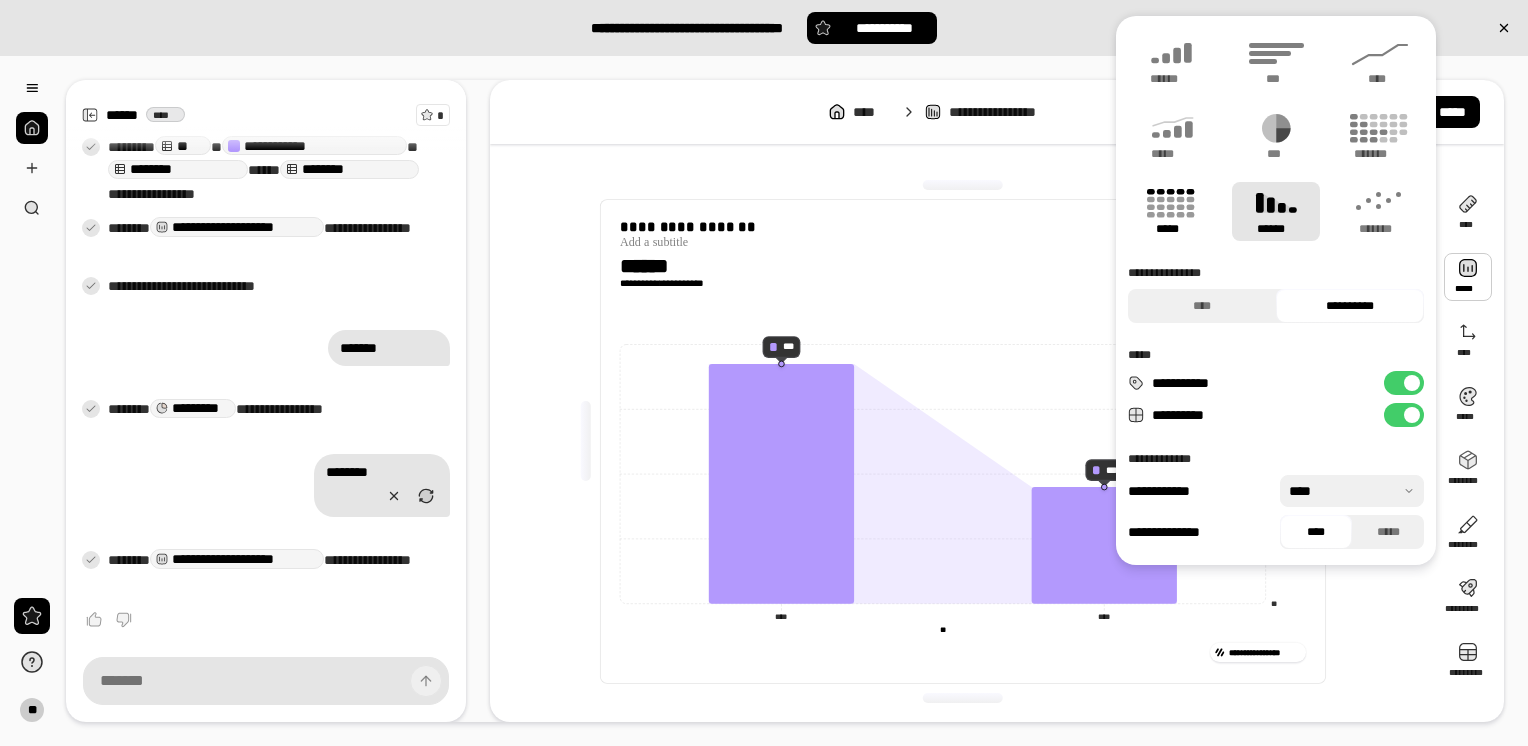 click 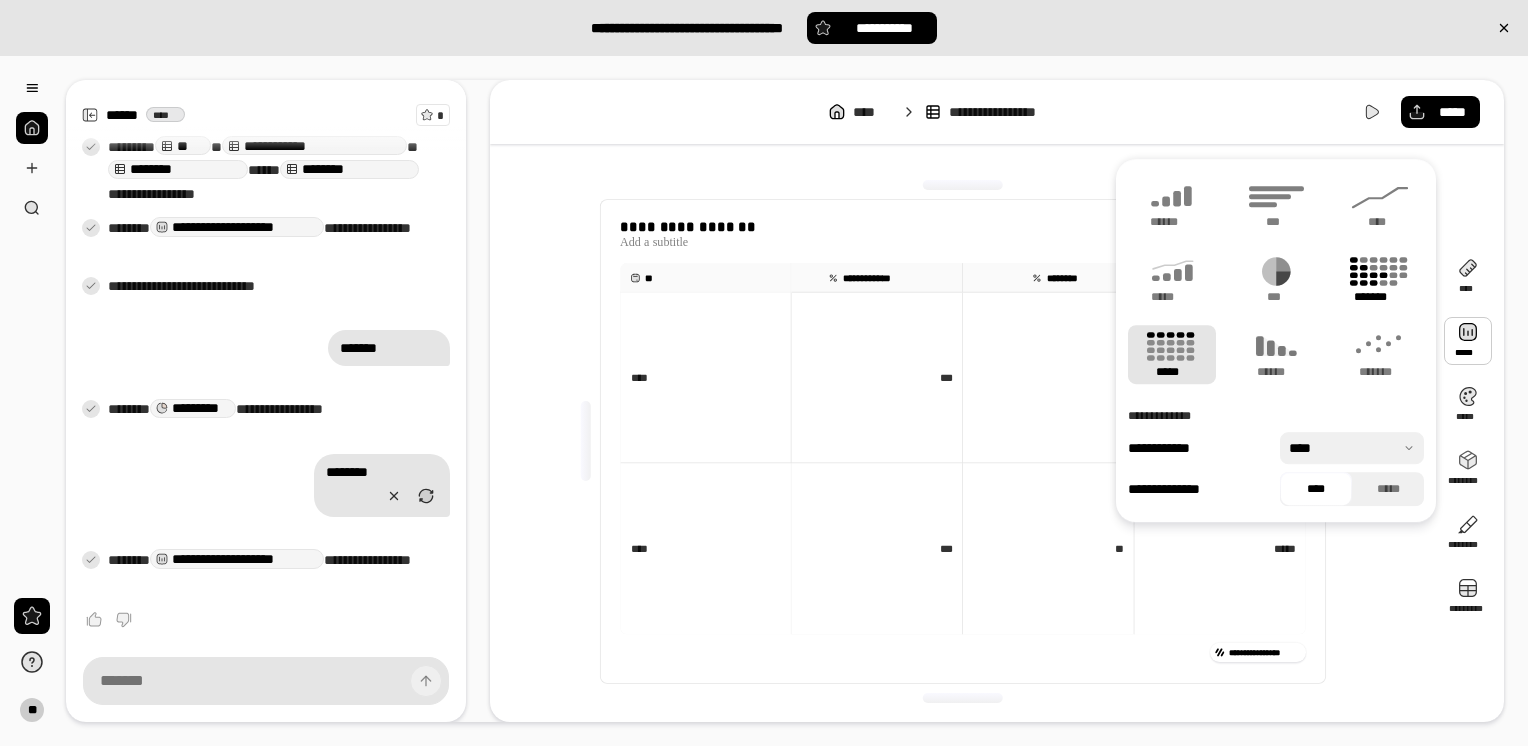 click 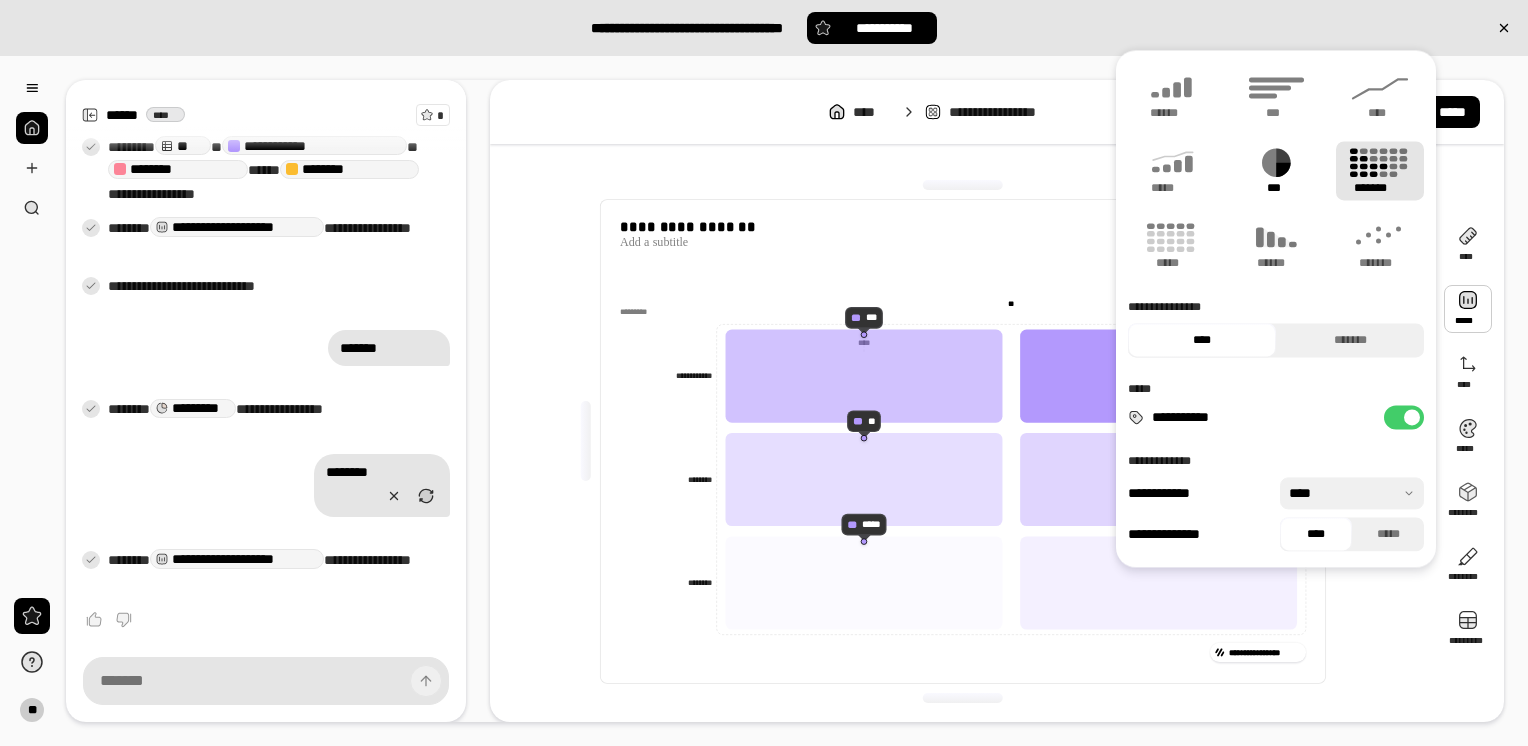 click 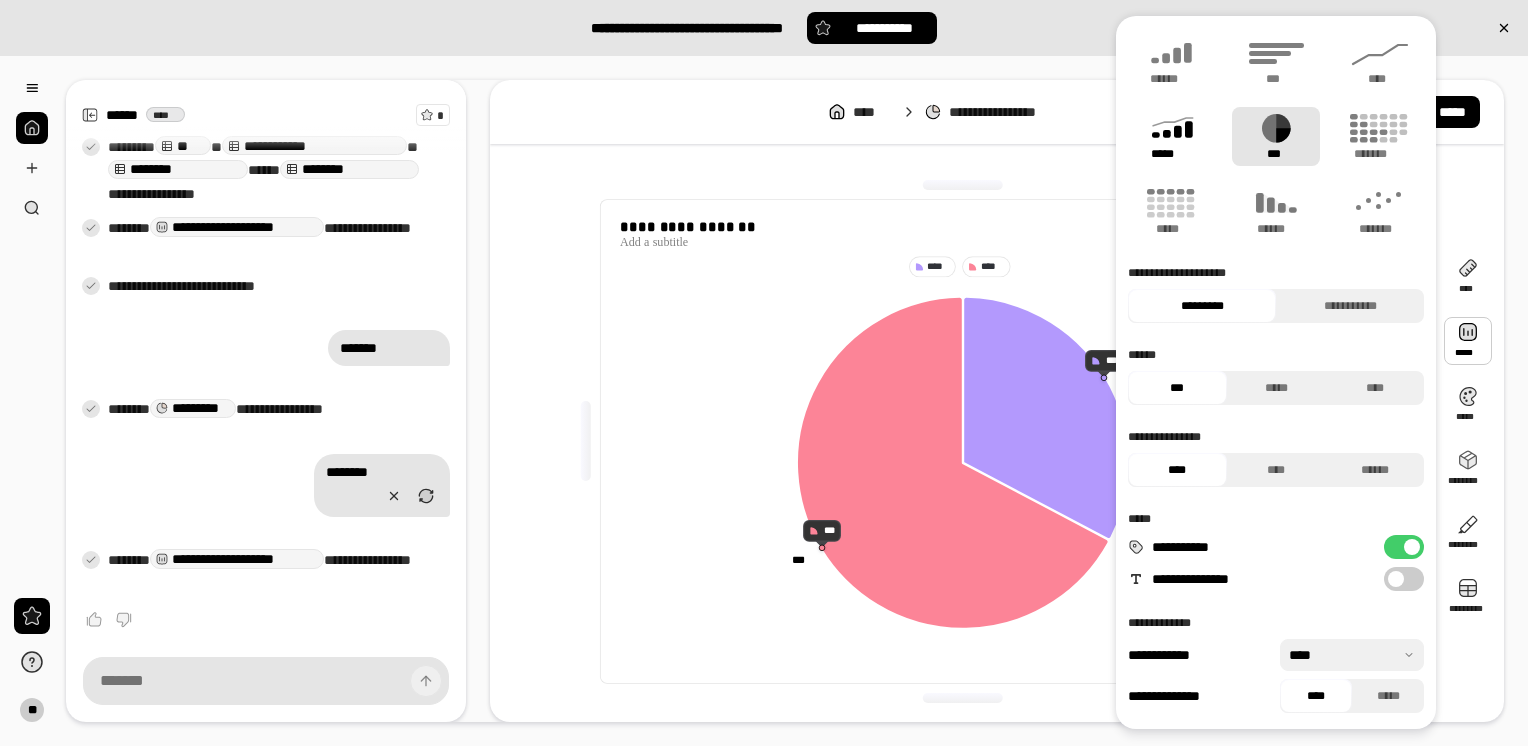 click on "*****" at bounding box center [1172, 136] 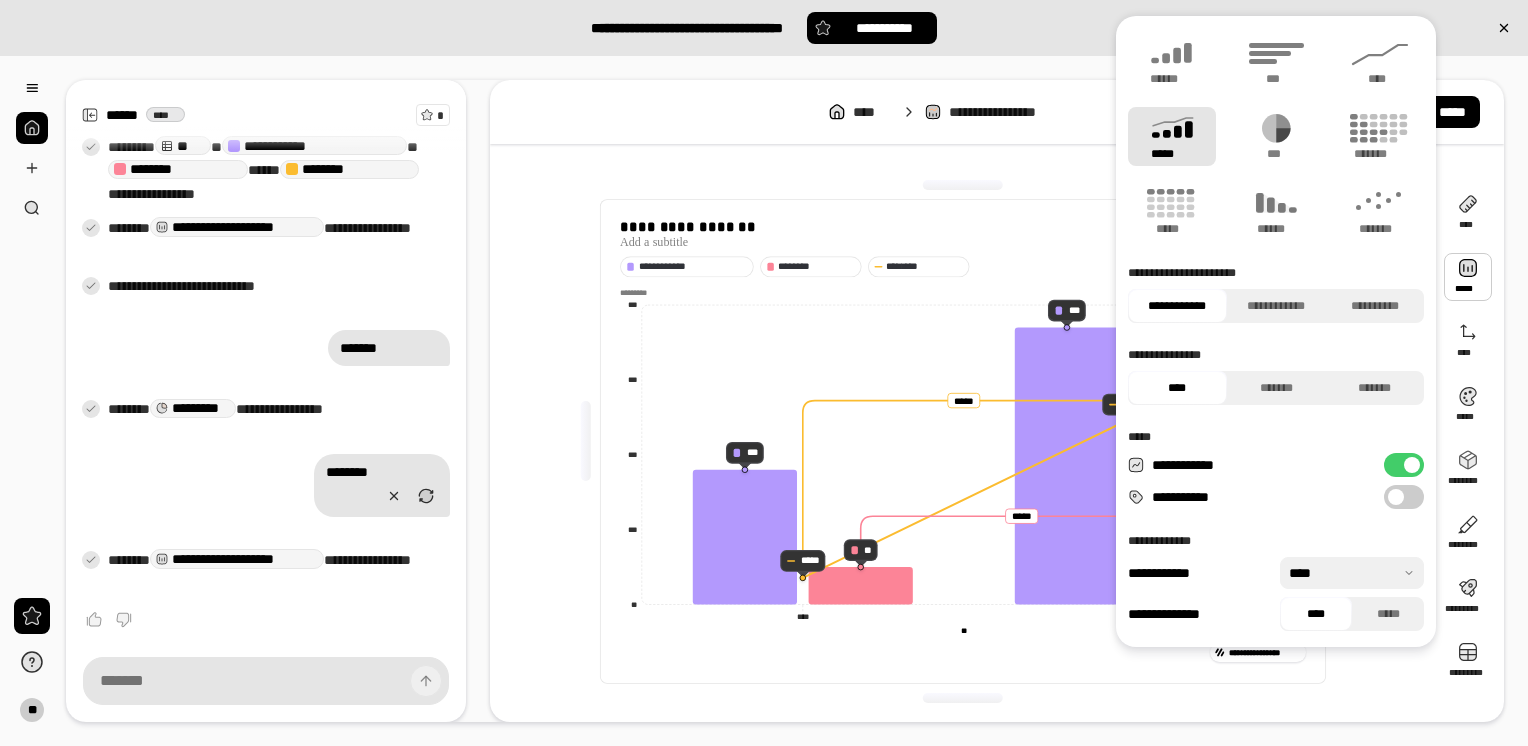 click on "**********" at bounding box center [962, 441] 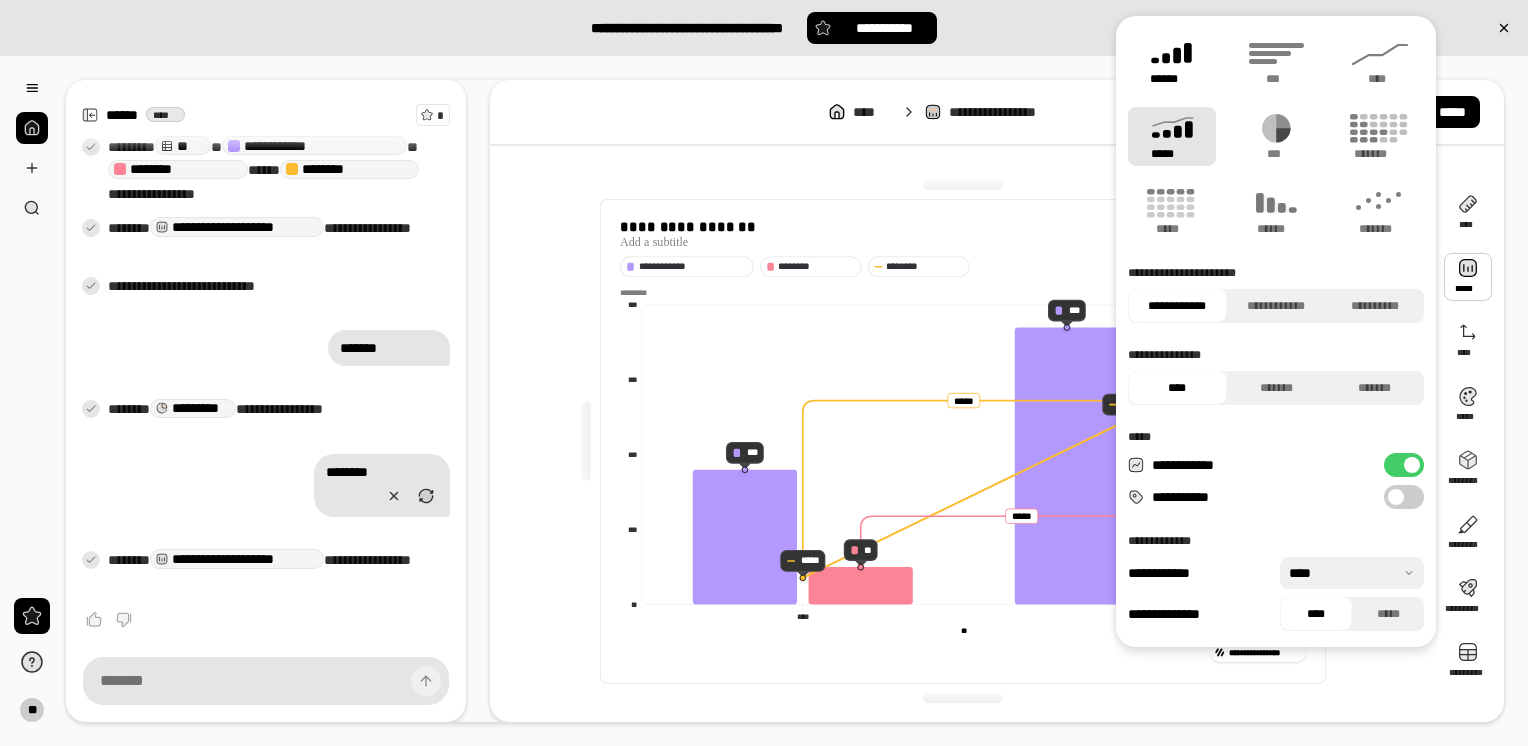 click 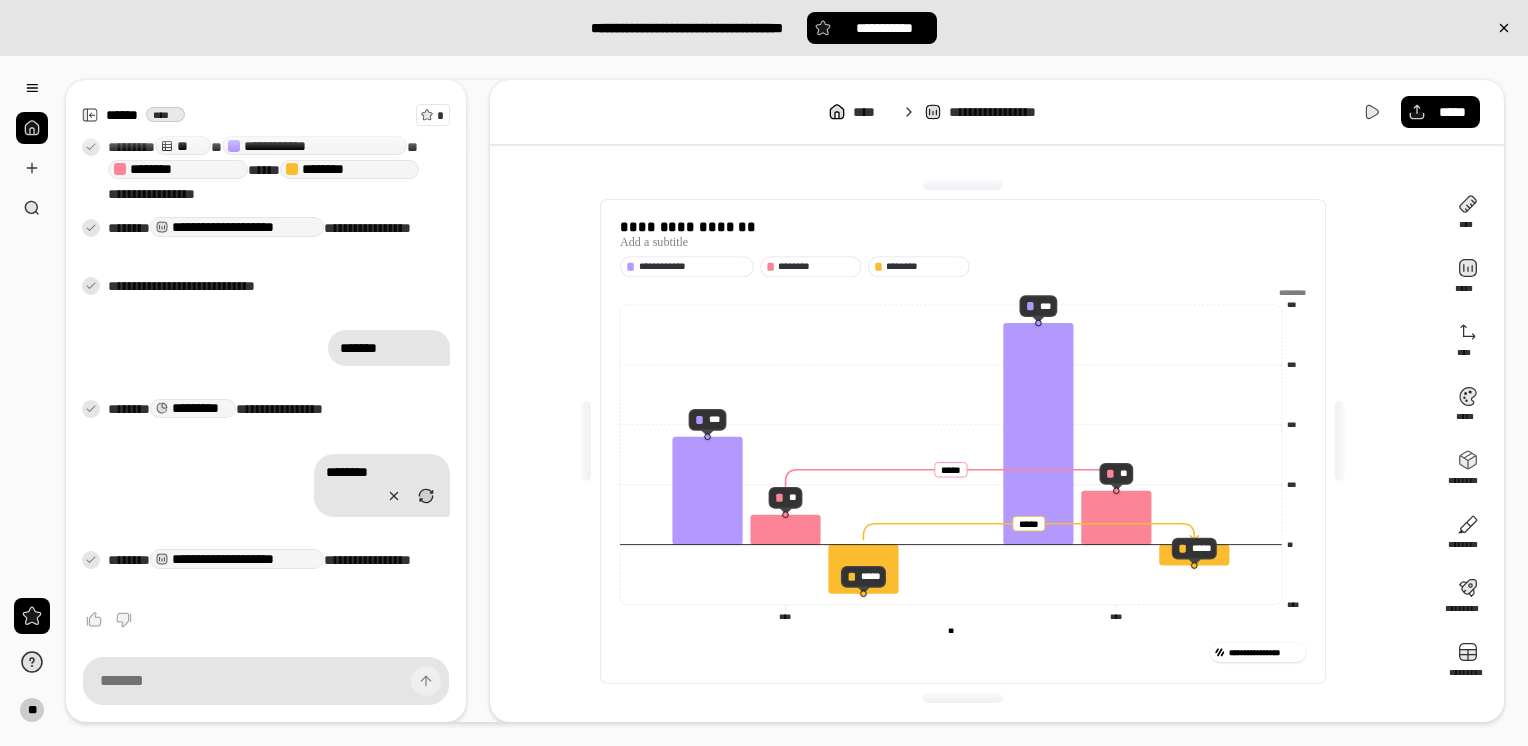 click on "**********" at bounding box center (764, 401) 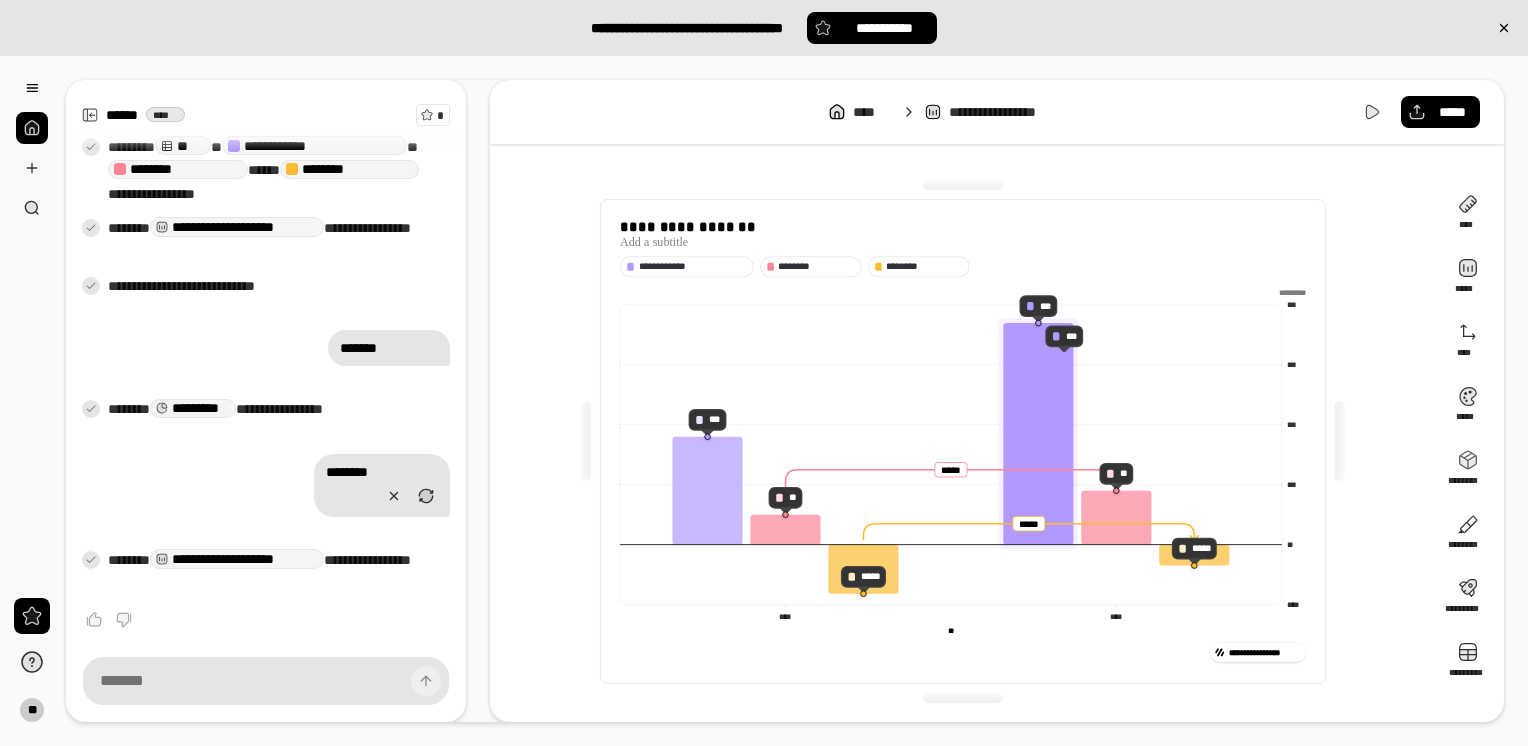 click 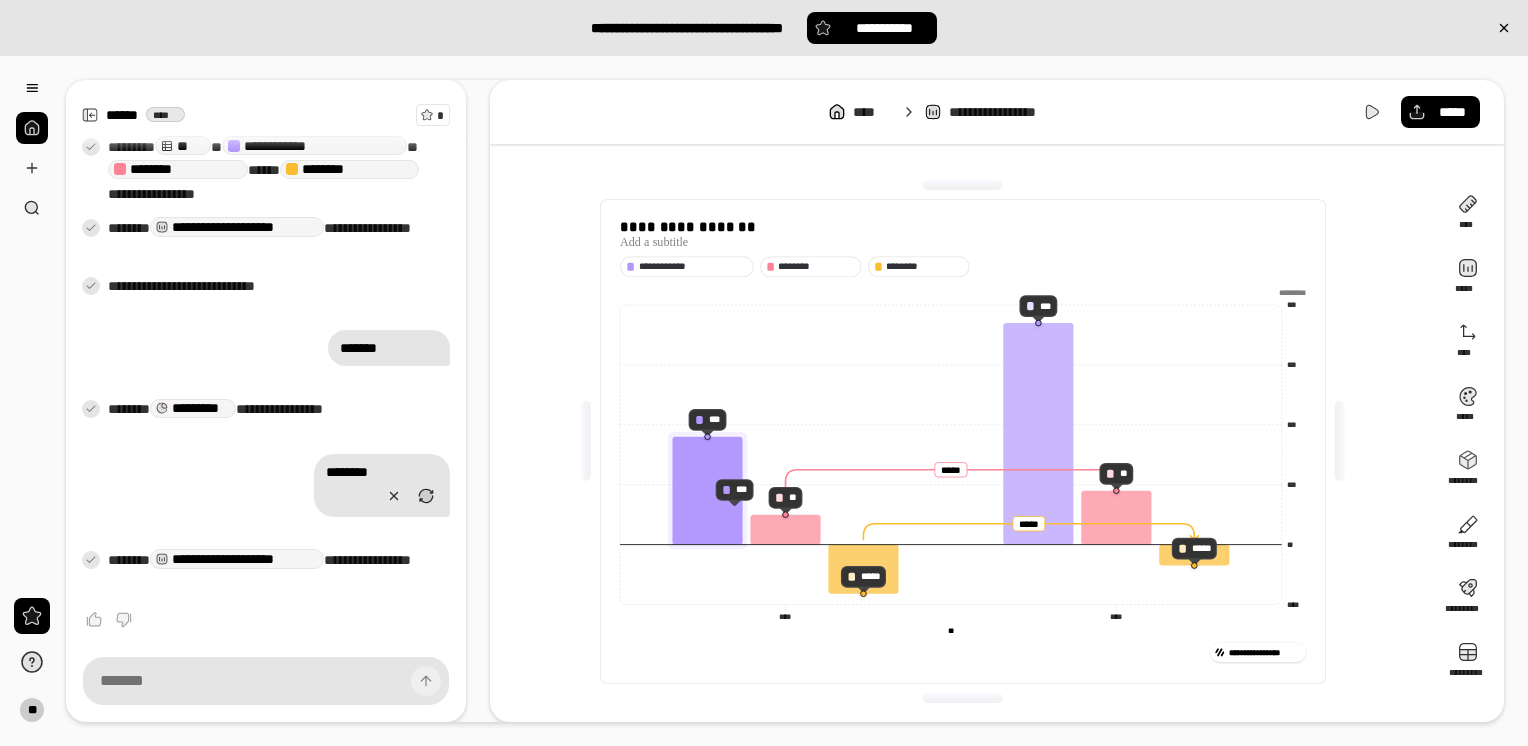 click 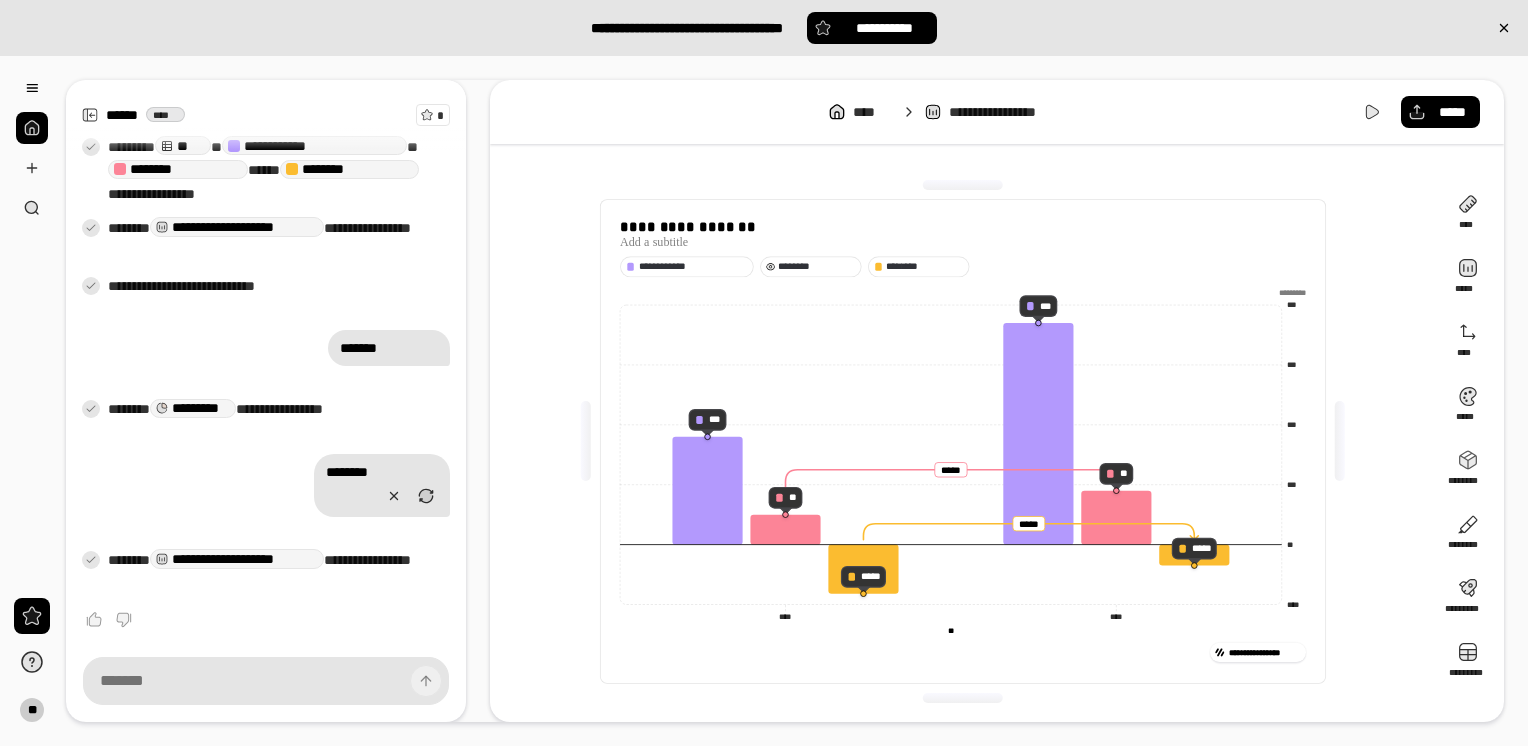 click on "********" at bounding box center (816, 266) 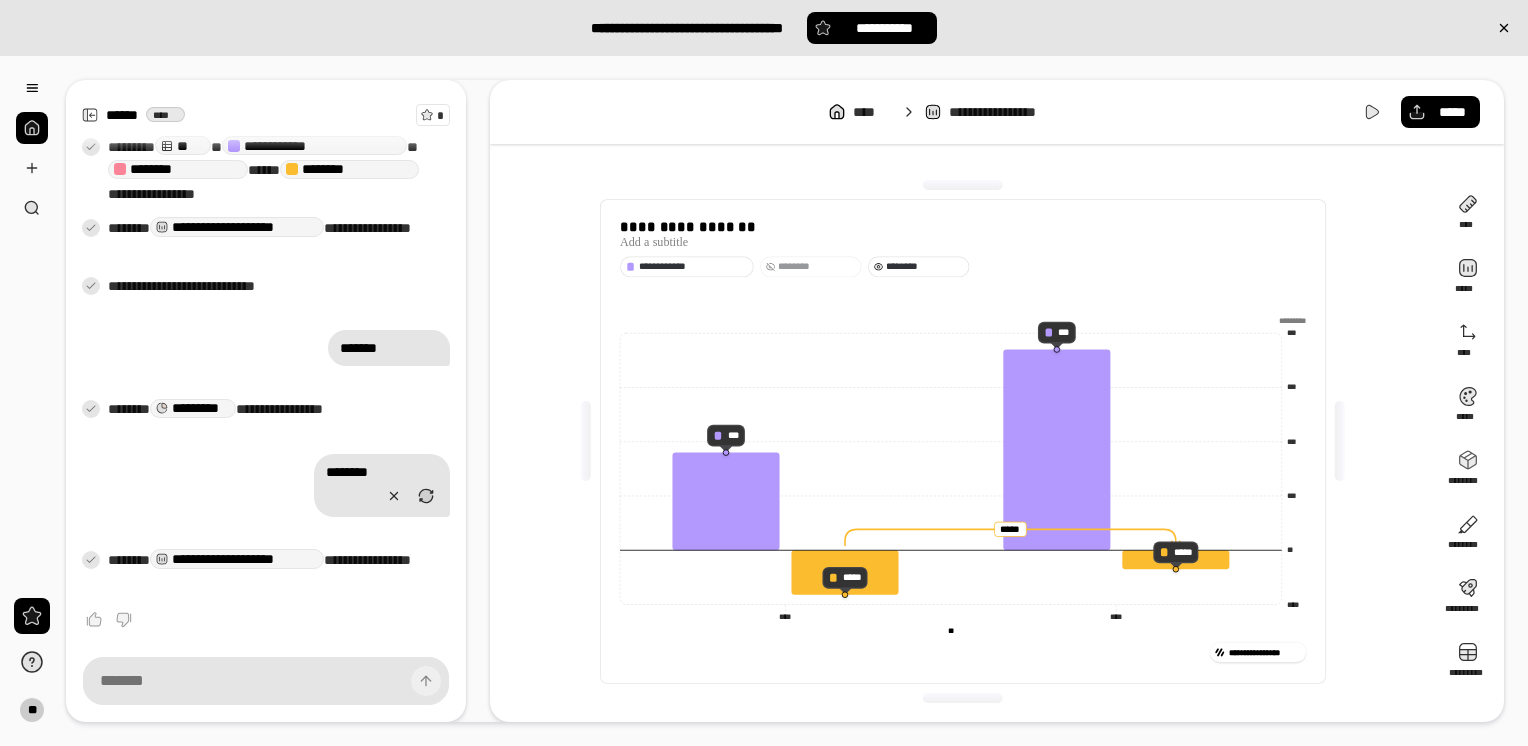click on "********" at bounding box center (917, 266) 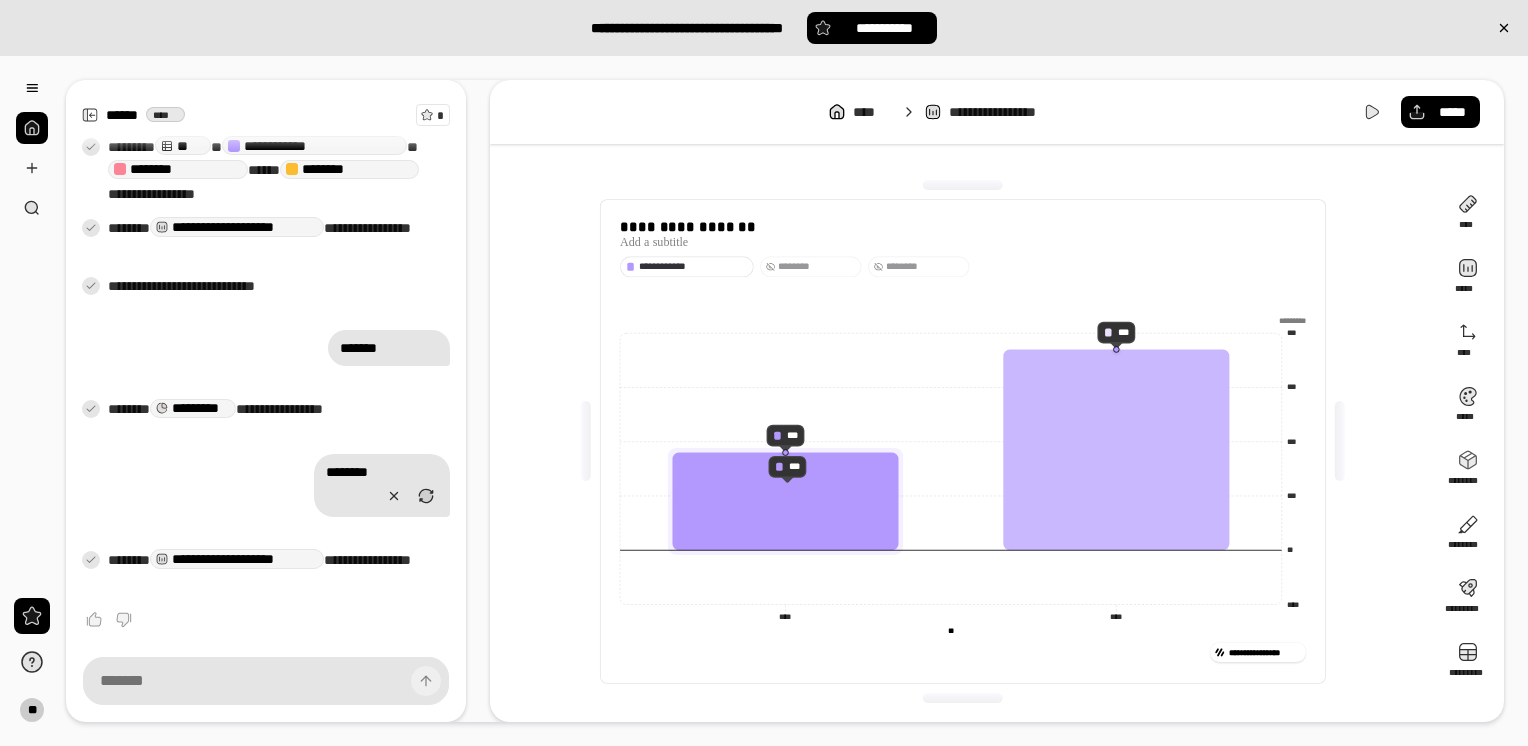 click 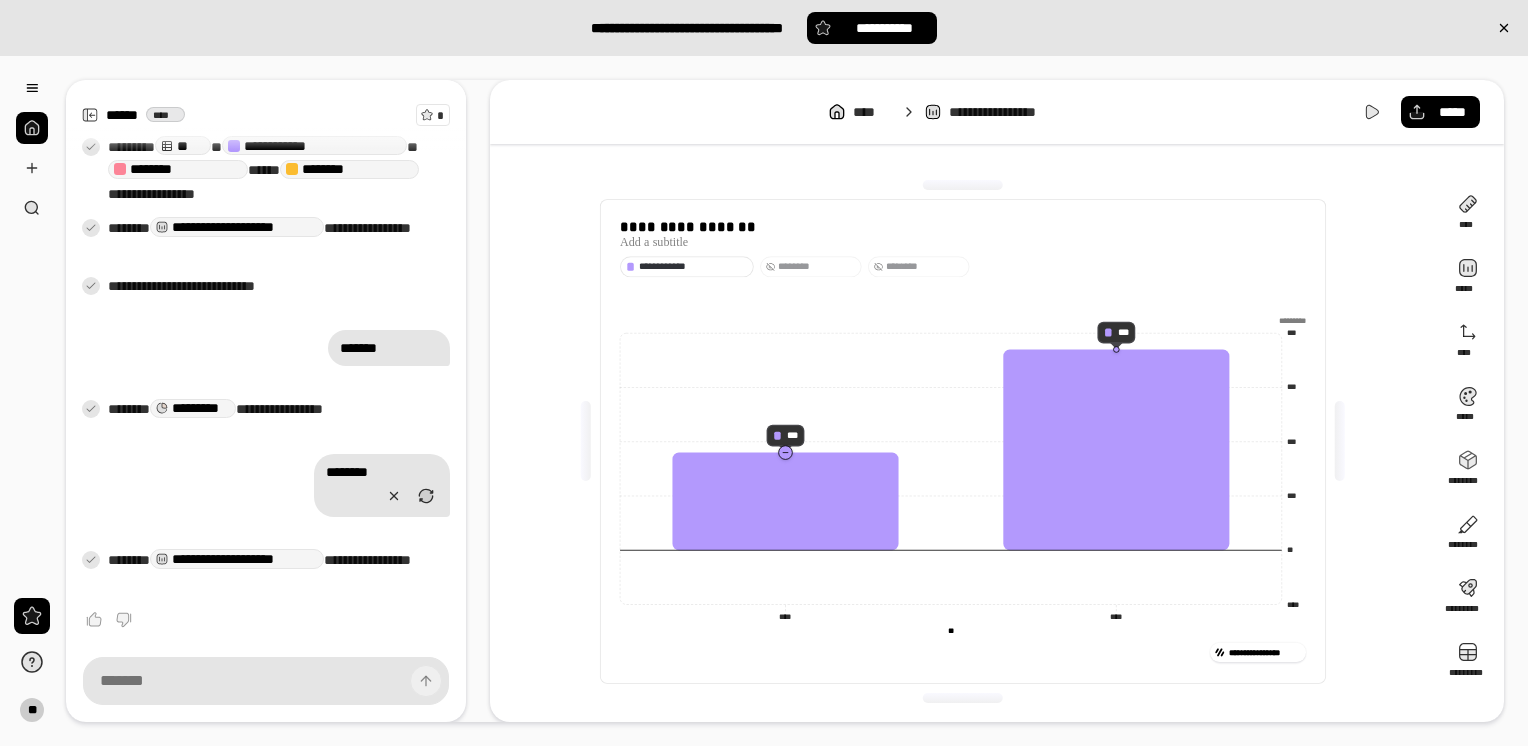 click 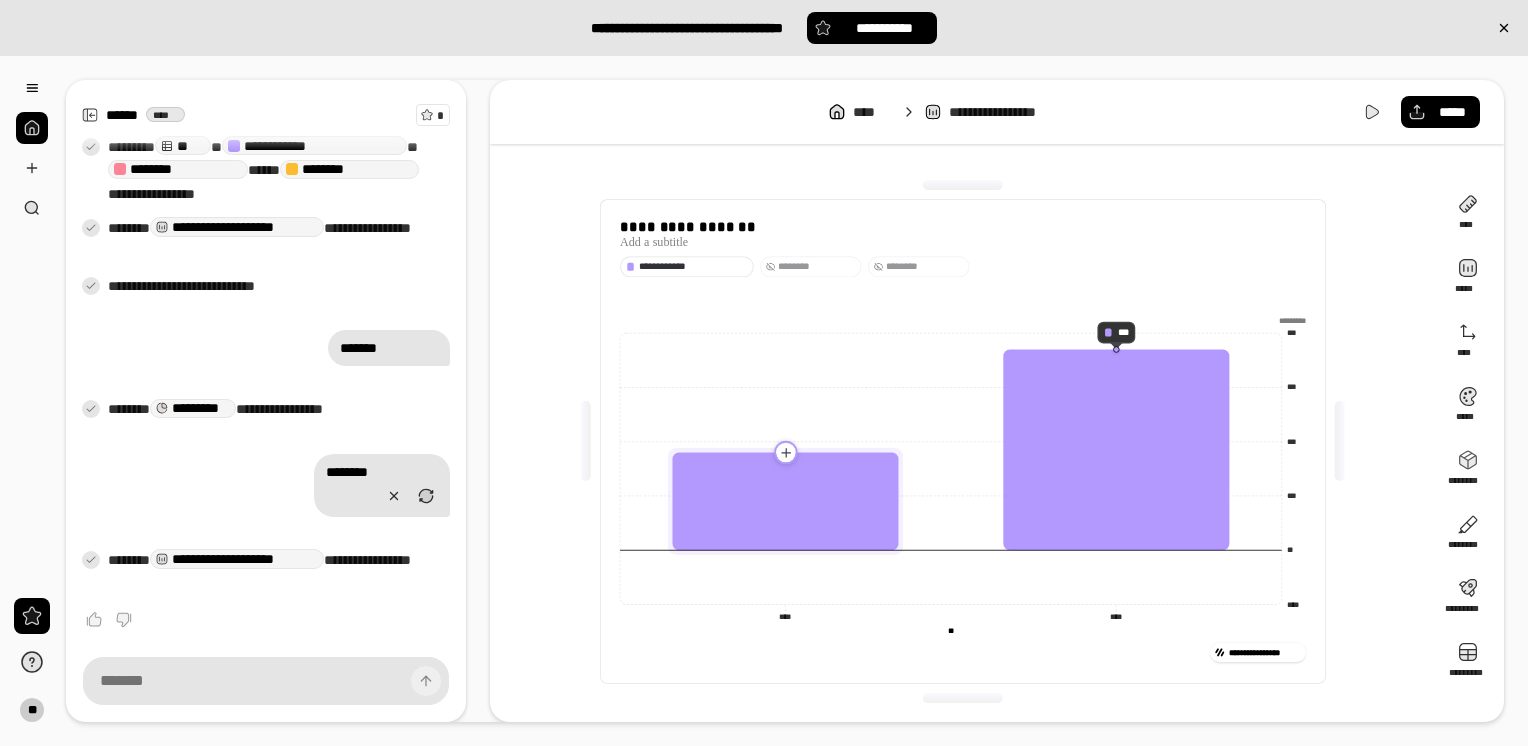 click 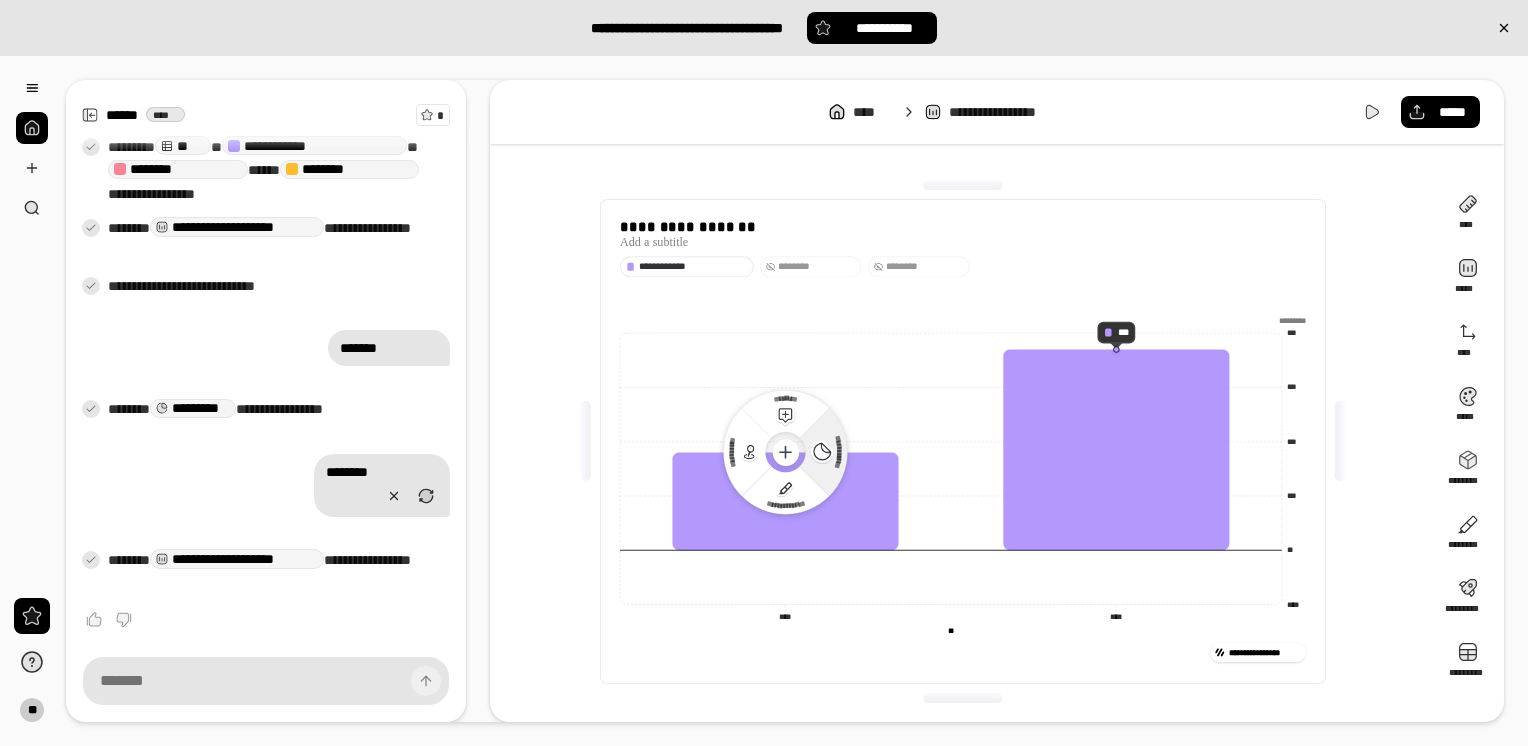 click on "**********" 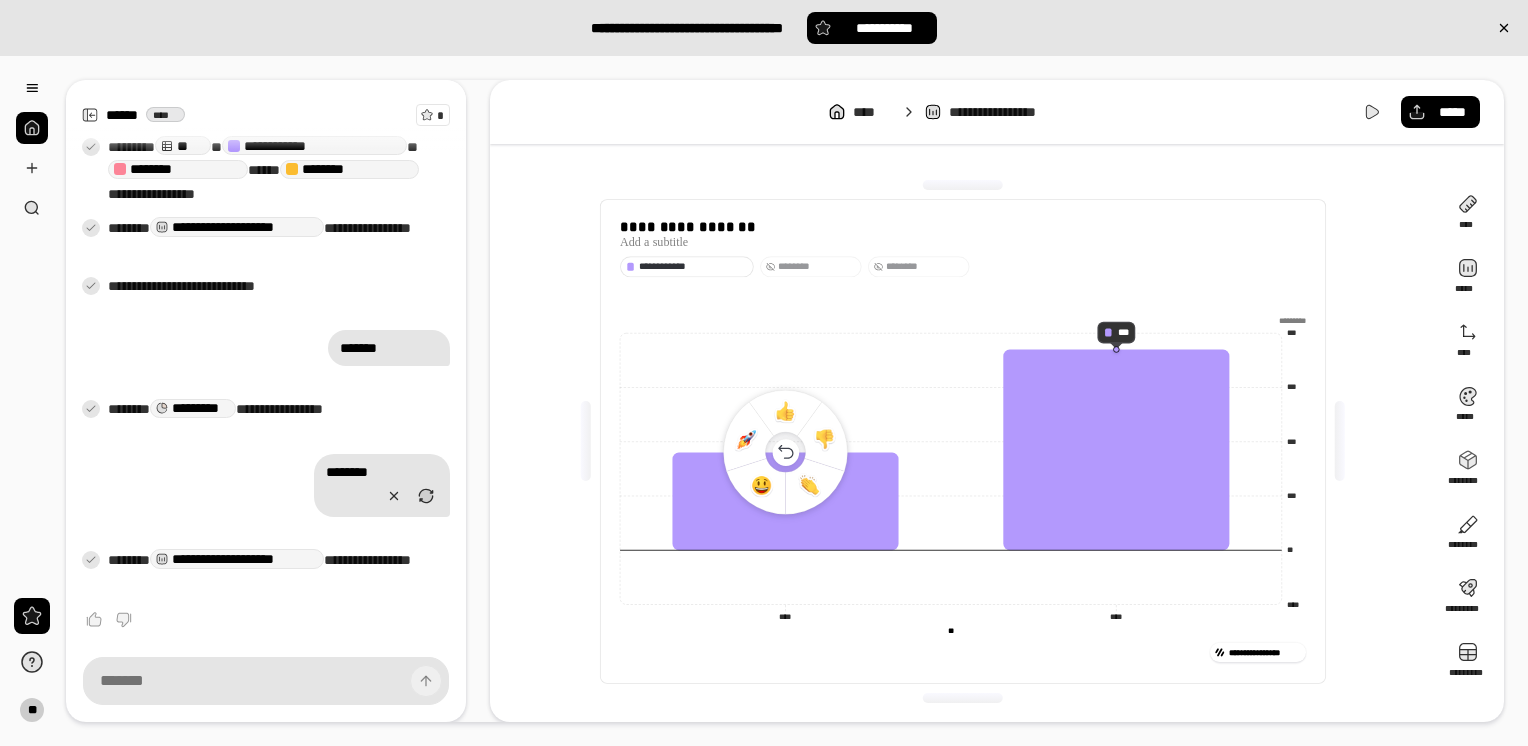 click 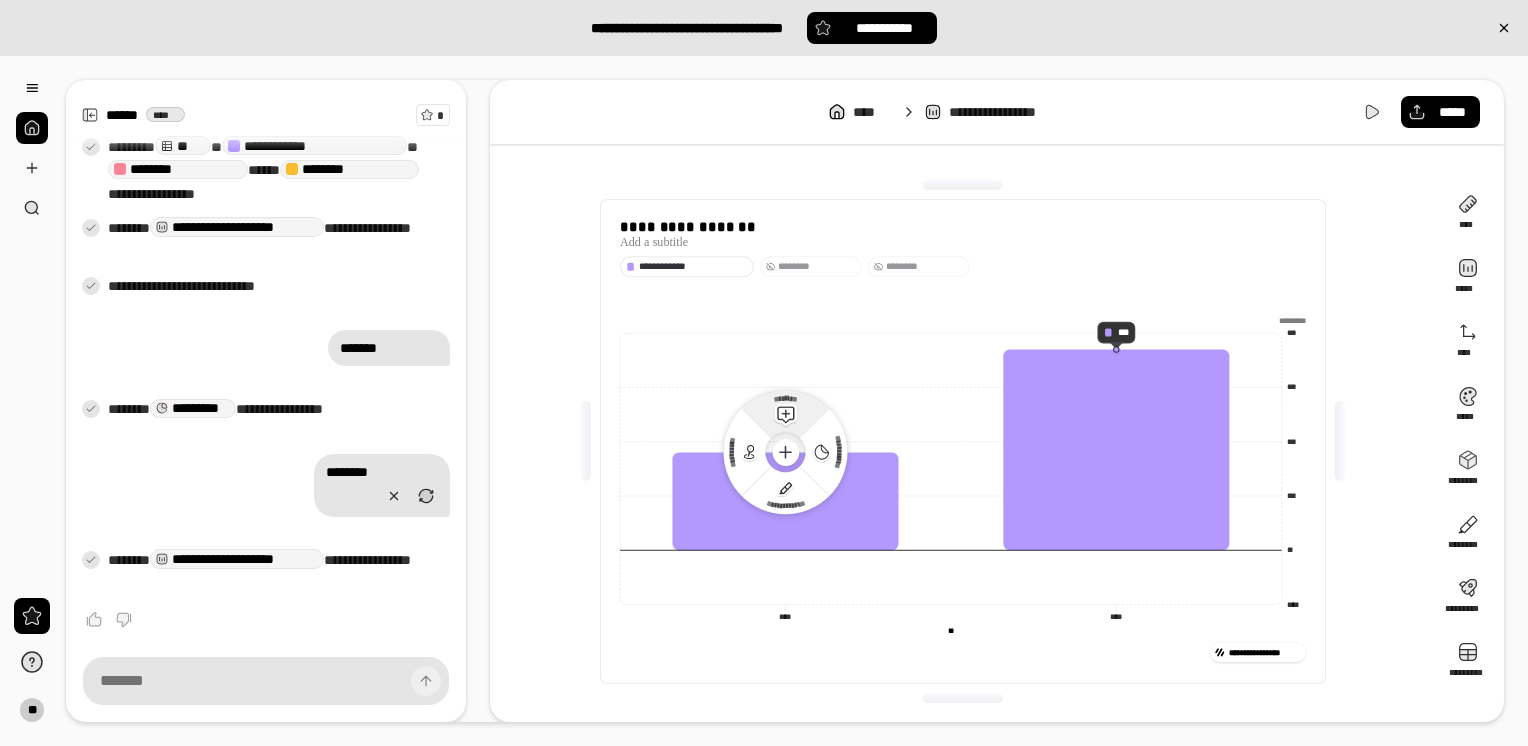 click 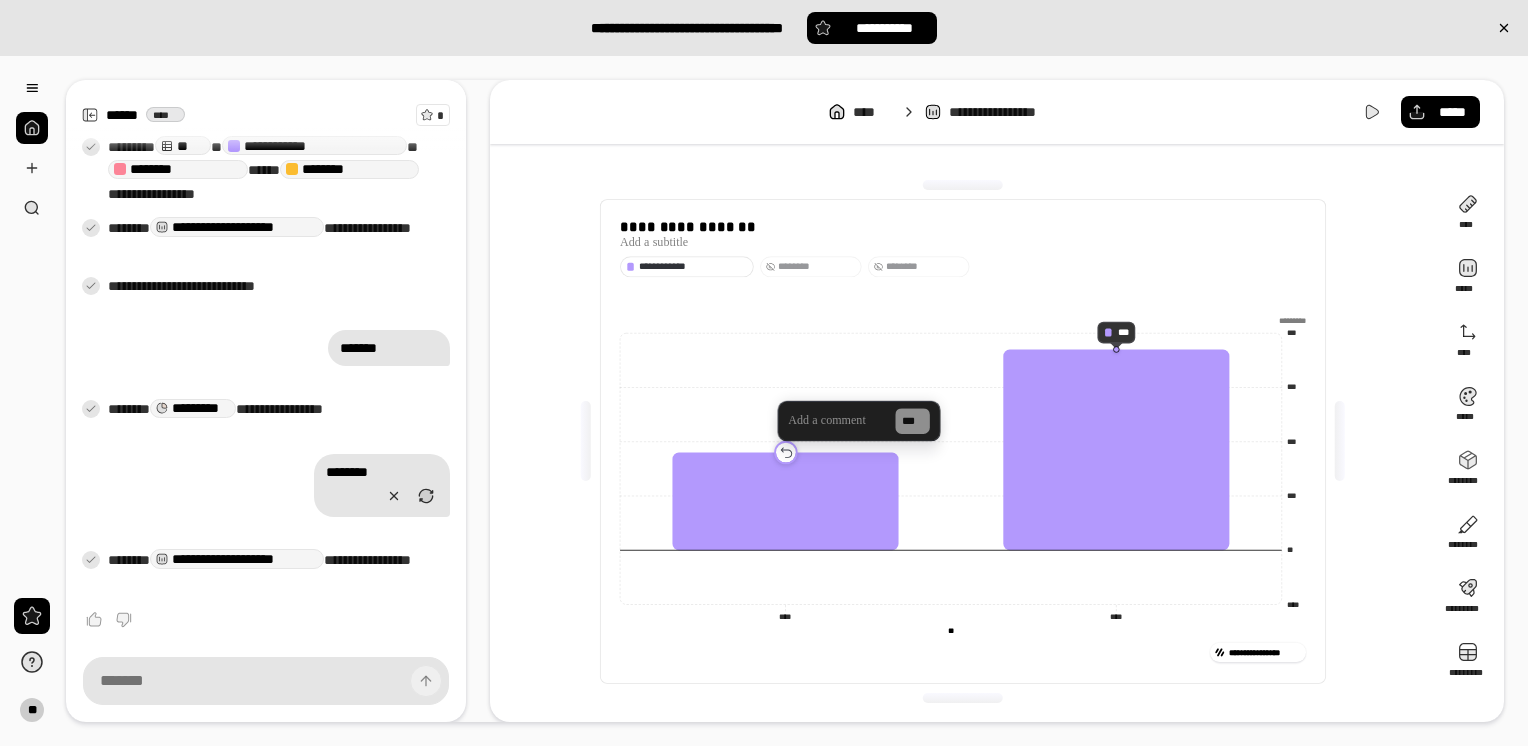 click 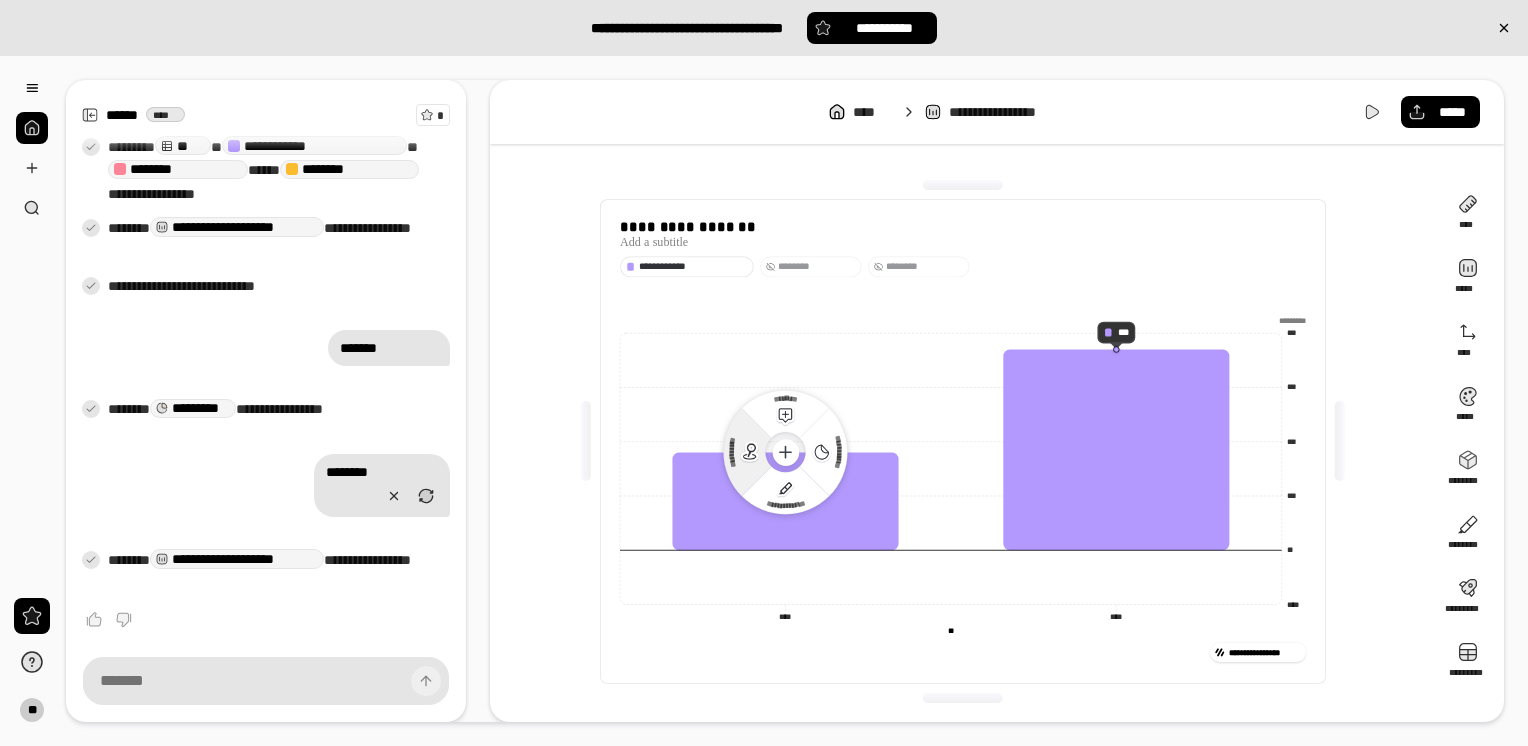 click 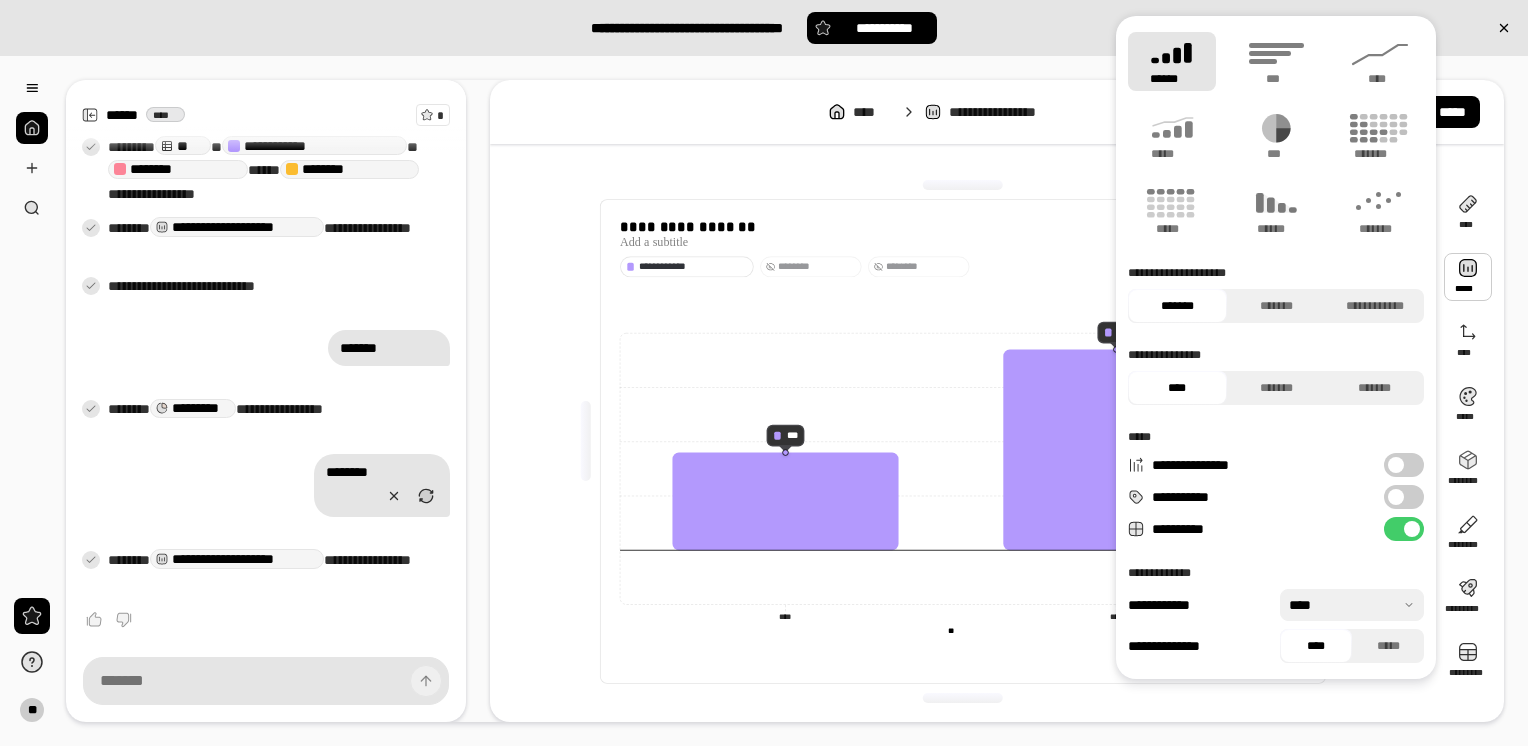 click at bounding box center [1468, 277] 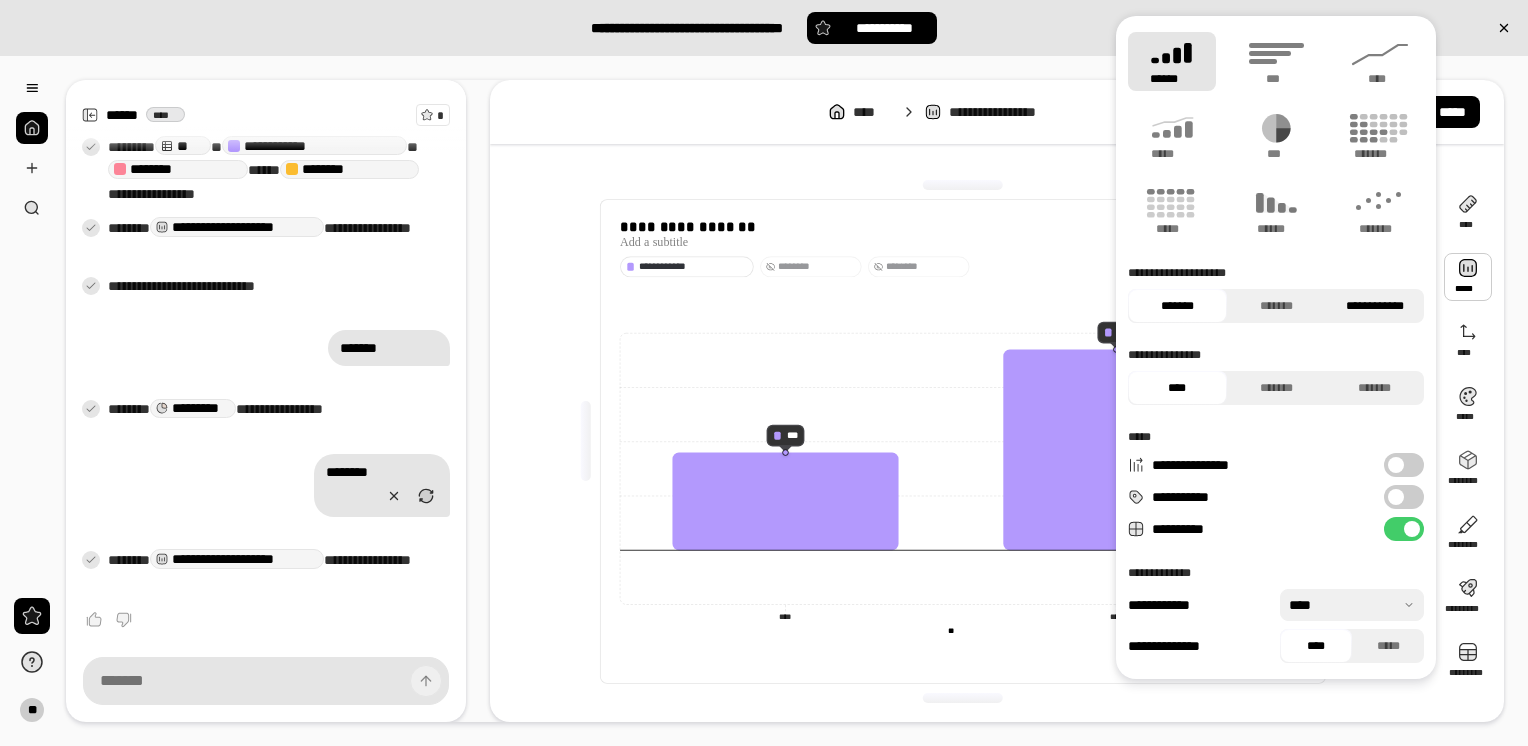 click on "**********" at bounding box center [1374, 306] 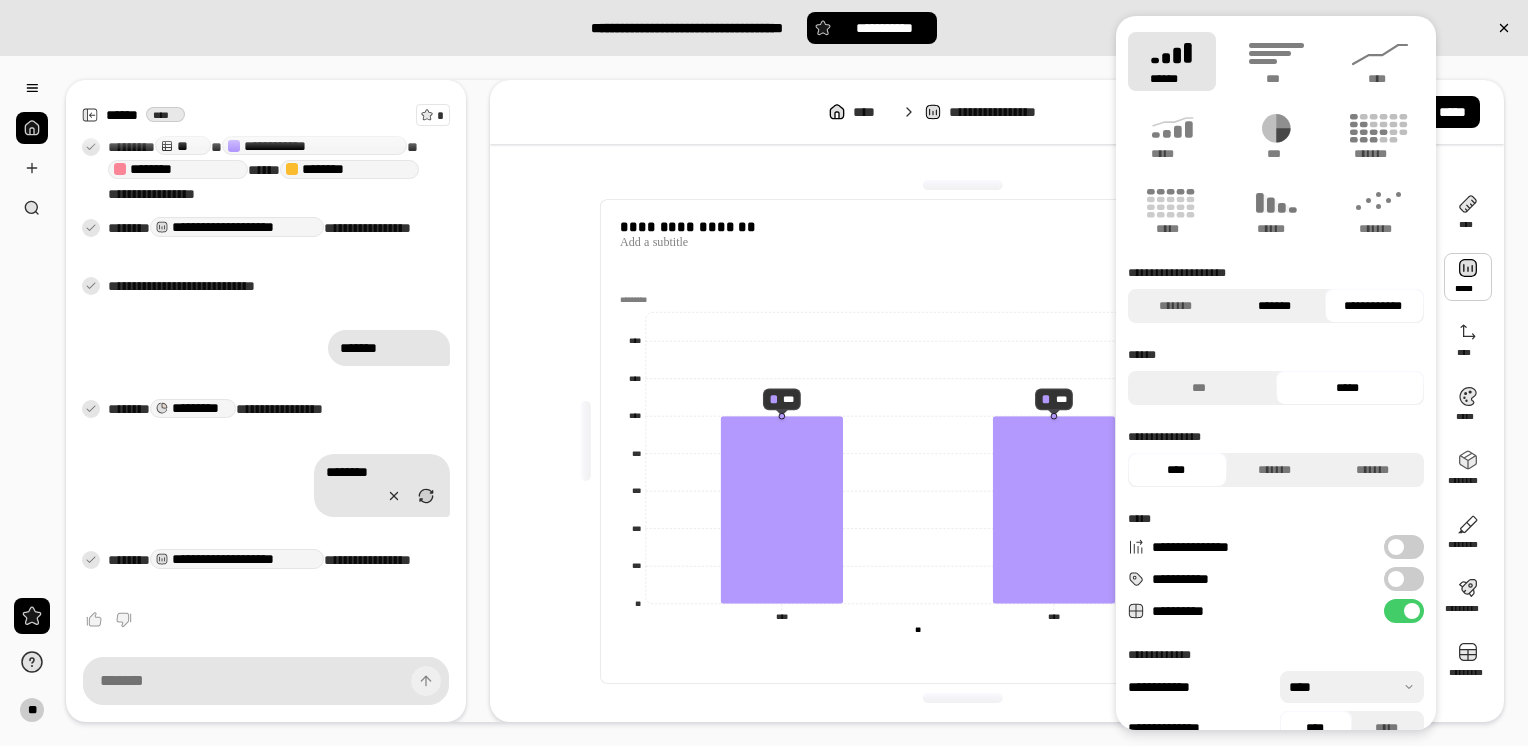 click on "*******" at bounding box center [1274, 306] 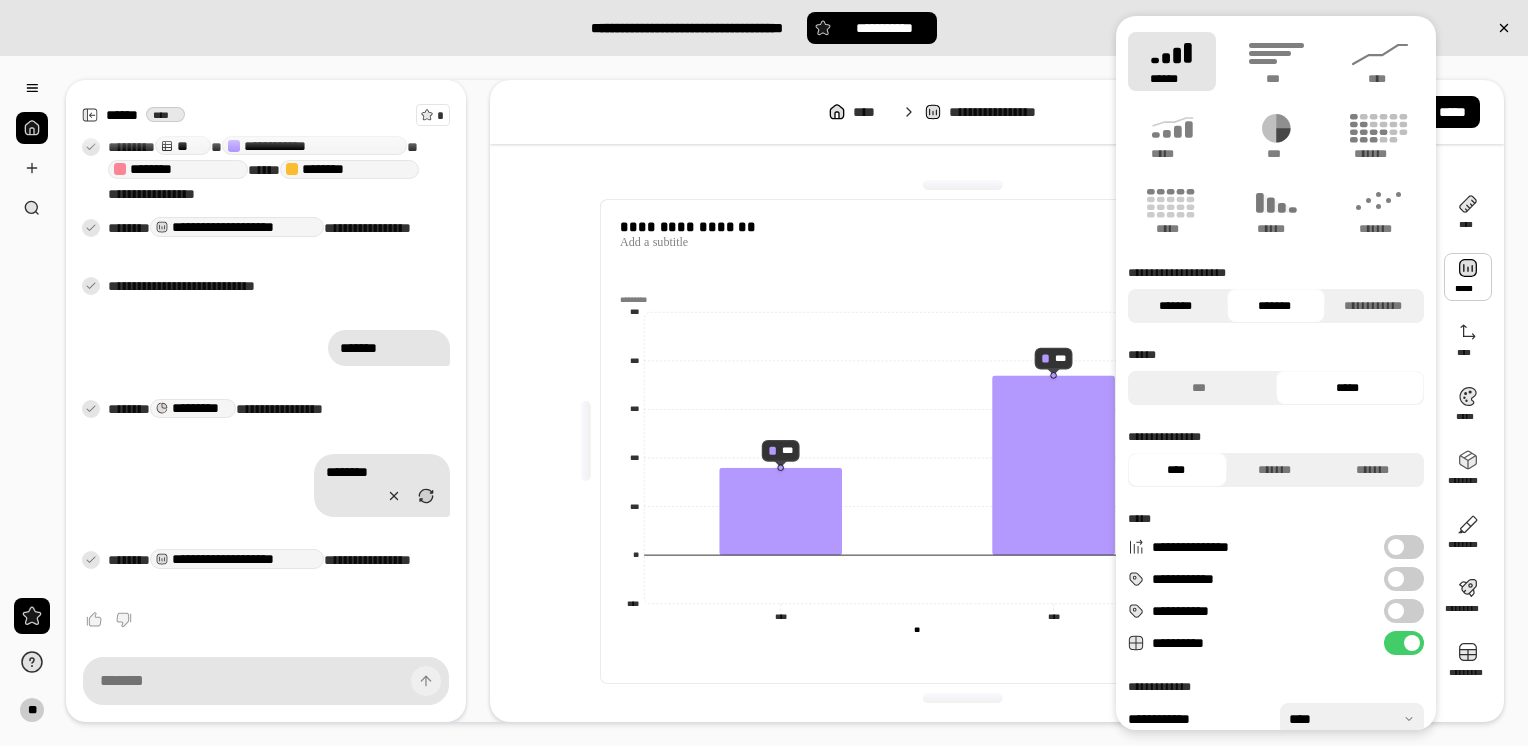 click on "*******" at bounding box center (1175, 306) 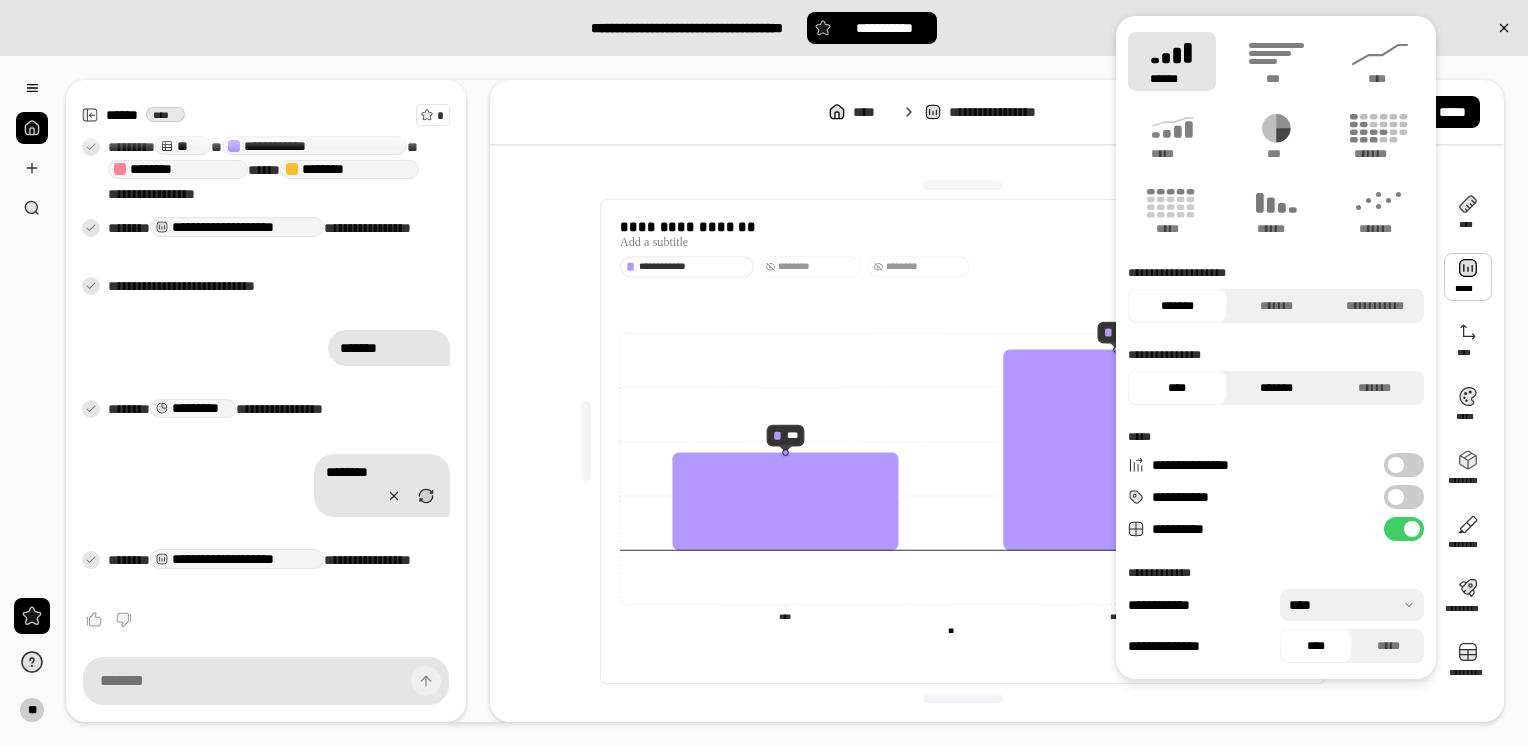 click on "*******" at bounding box center [1276, 388] 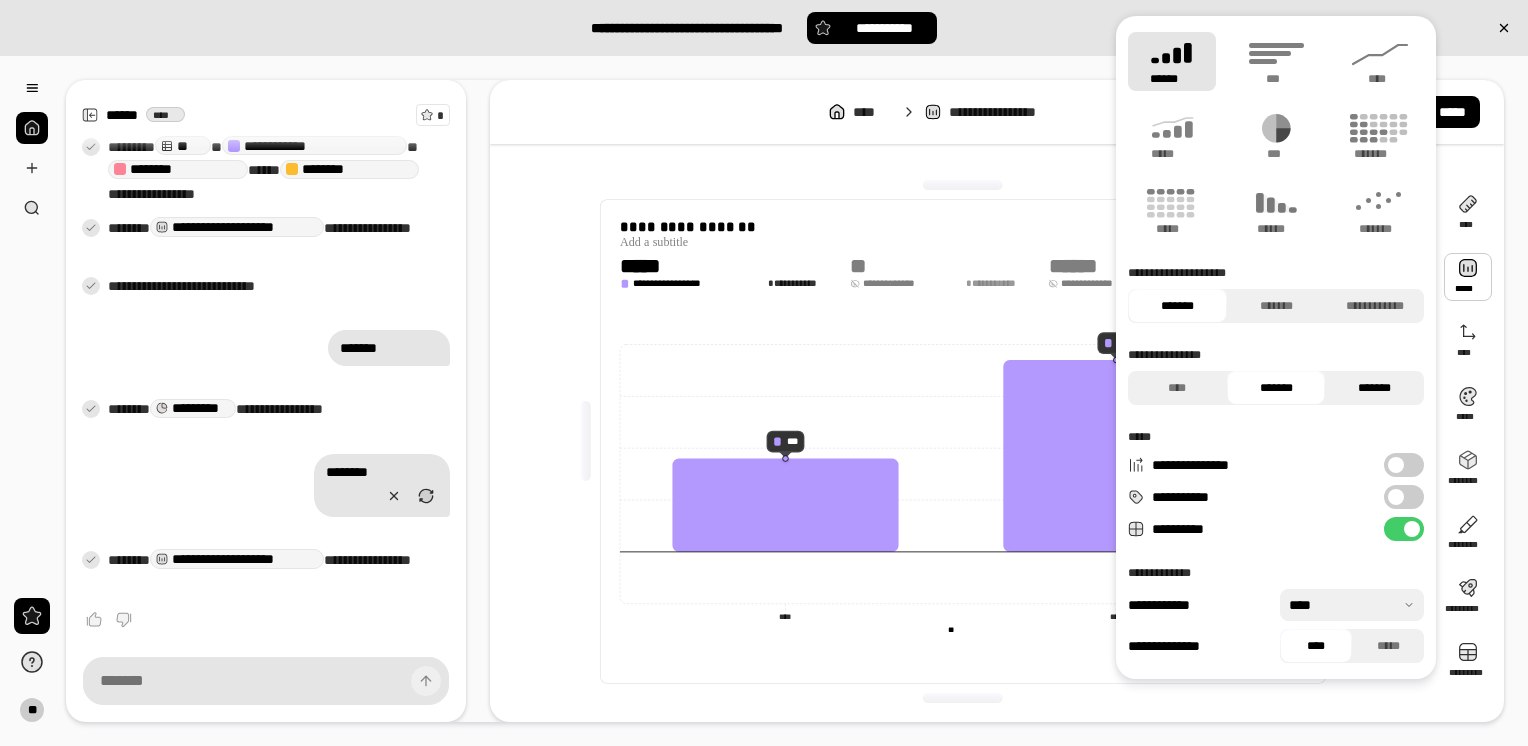 click on "*******" at bounding box center [1374, 388] 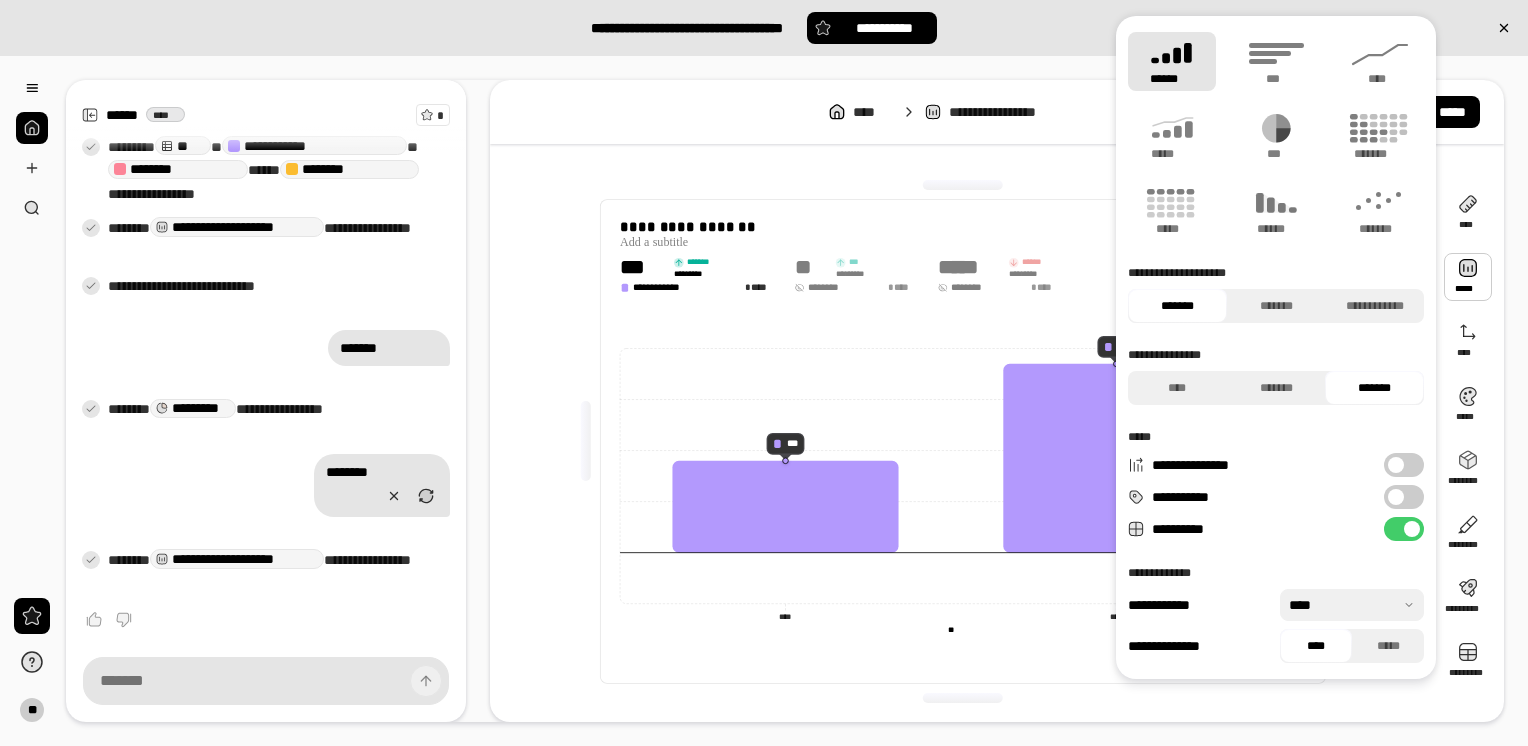 click on "**** ** *** *** *** *** ********* **** **** **** **** ** **" 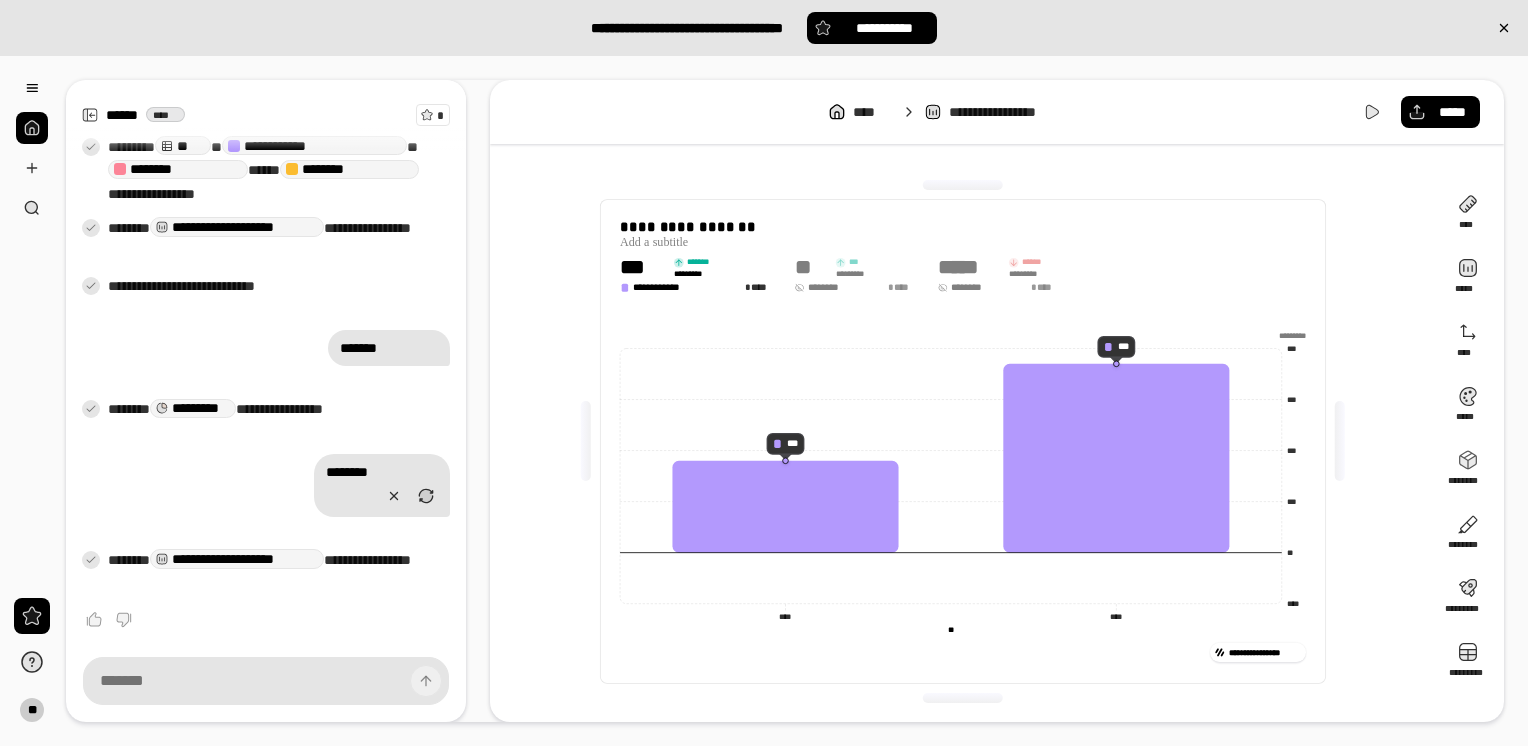 click 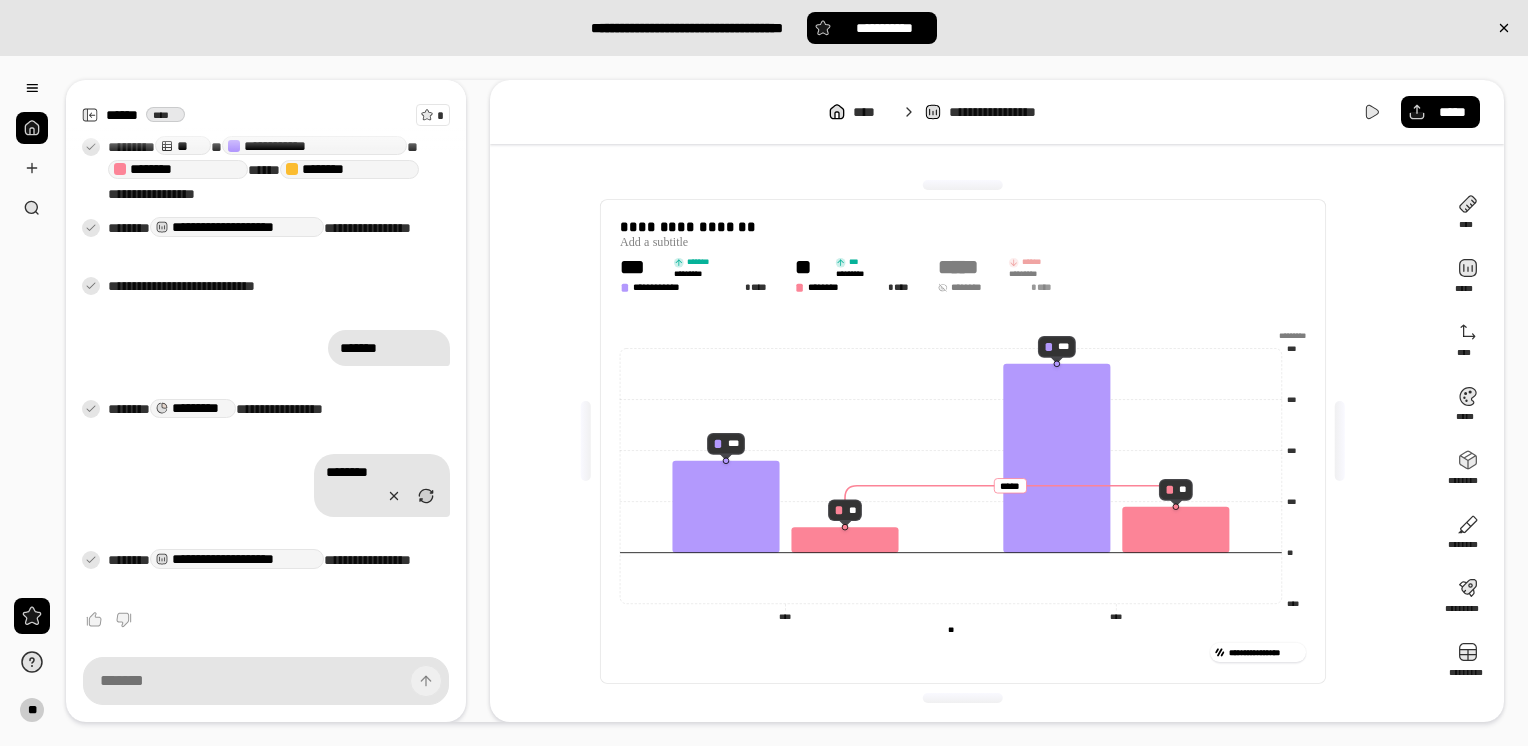 click 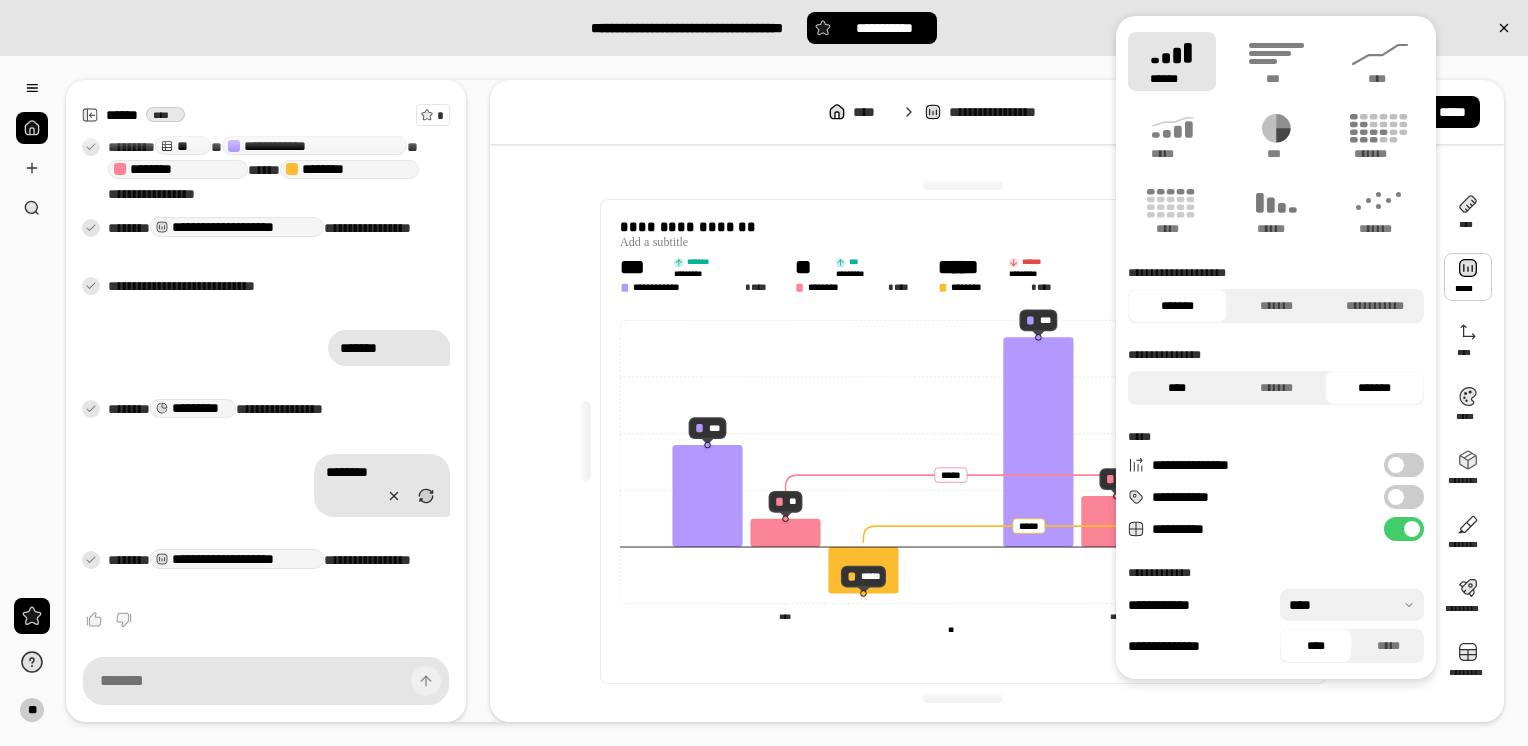 click on "****" at bounding box center [1177, 388] 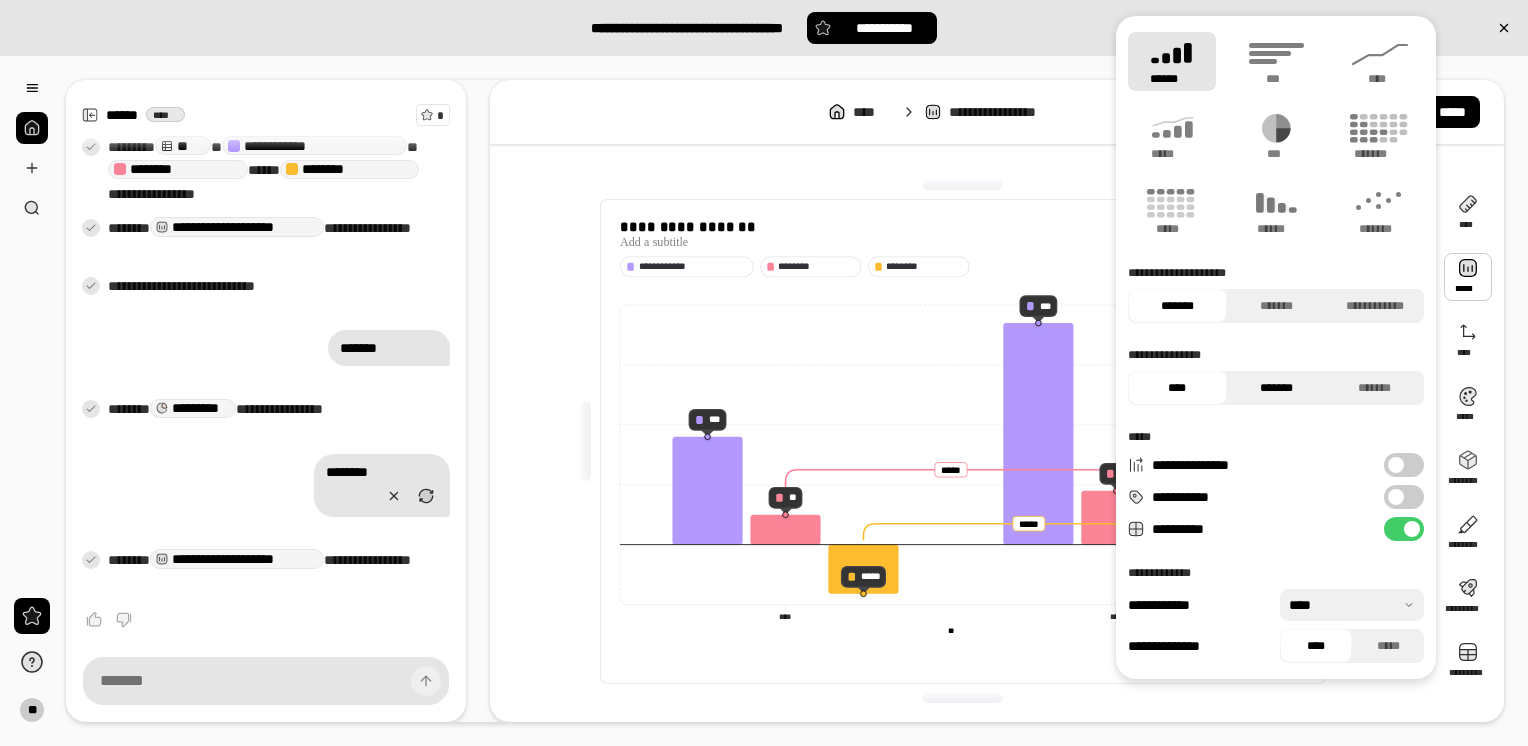 click on "*******" at bounding box center (1276, 388) 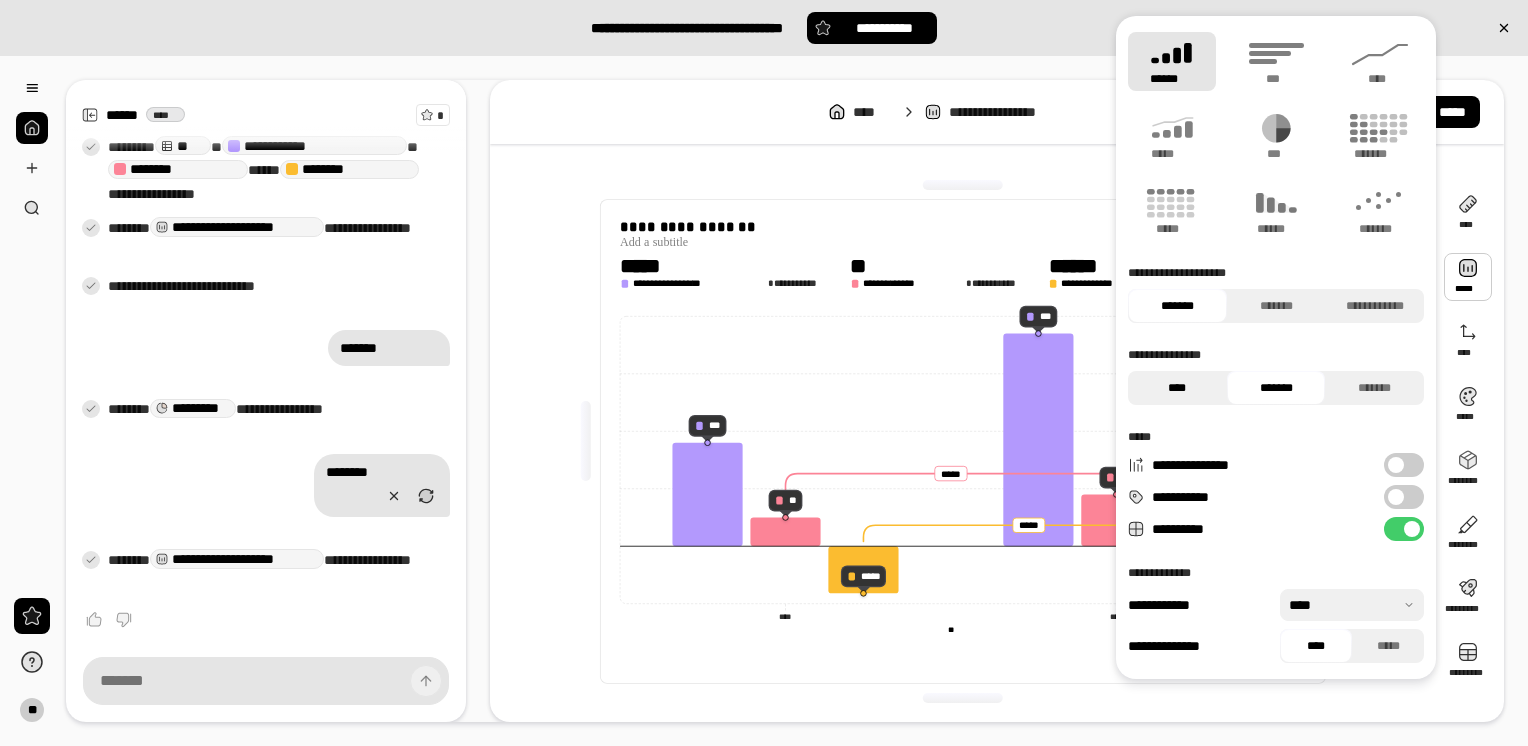 click on "****" at bounding box center (1177, 388) 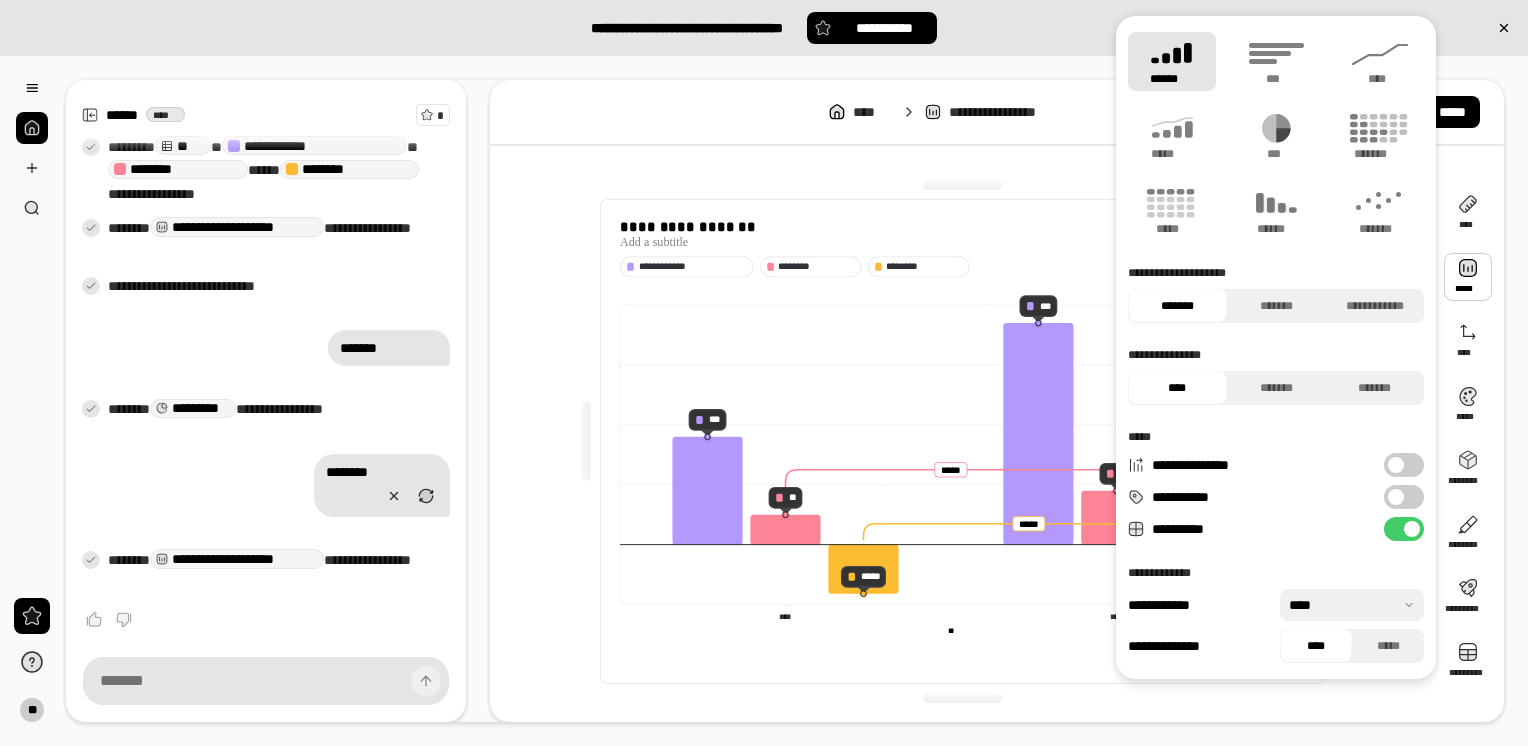 click on "**********" at bounding box center [963, 652] 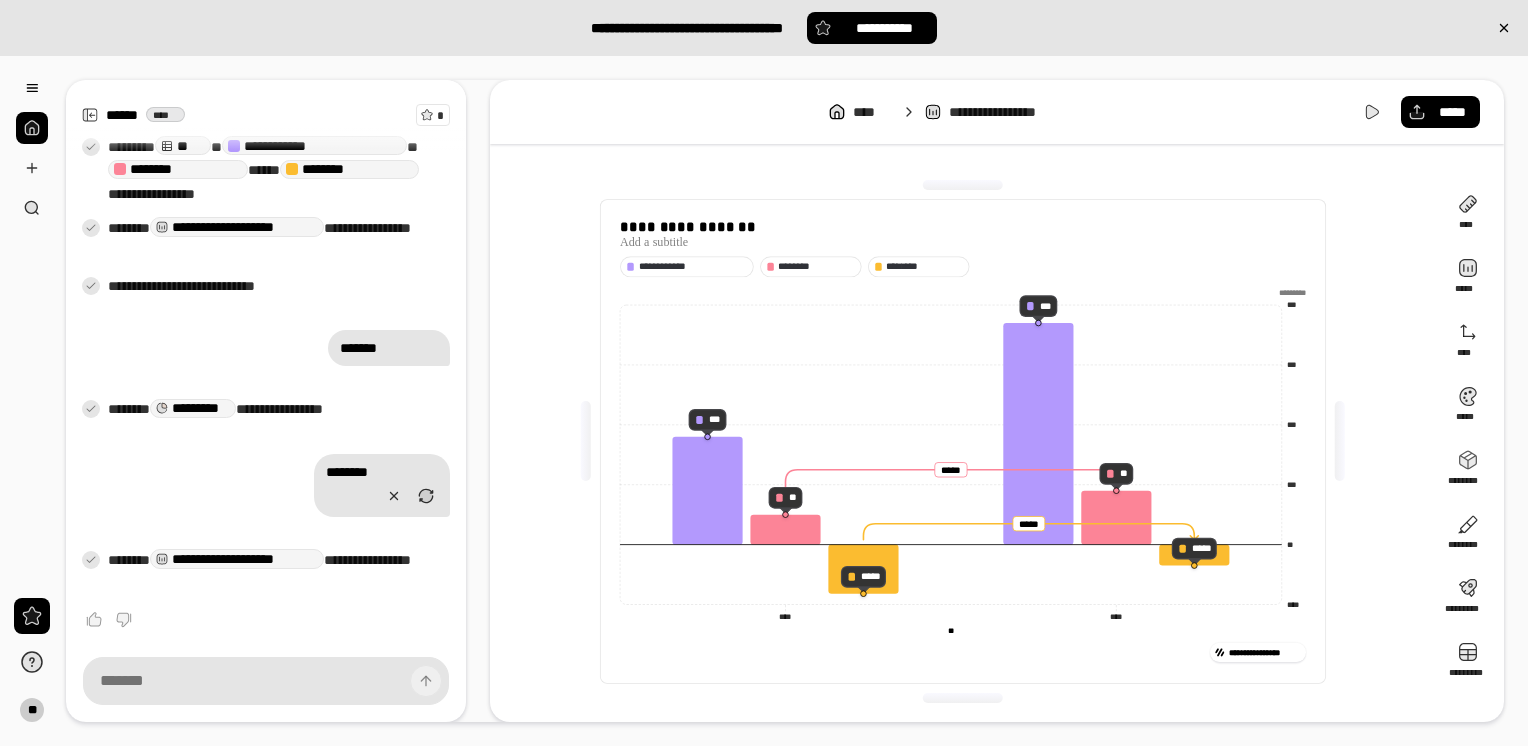 click on "**********" at bounding box center [271, 573] 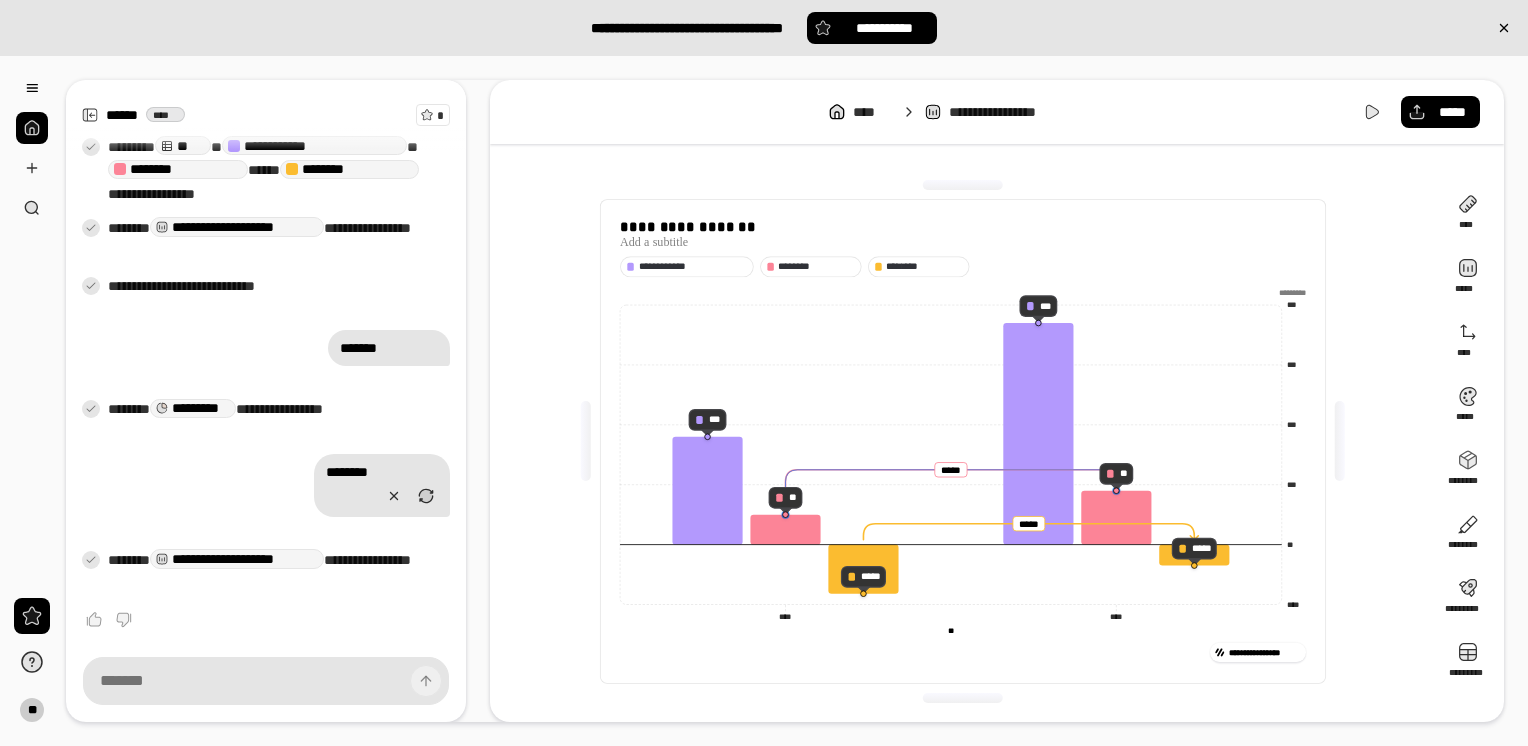 click 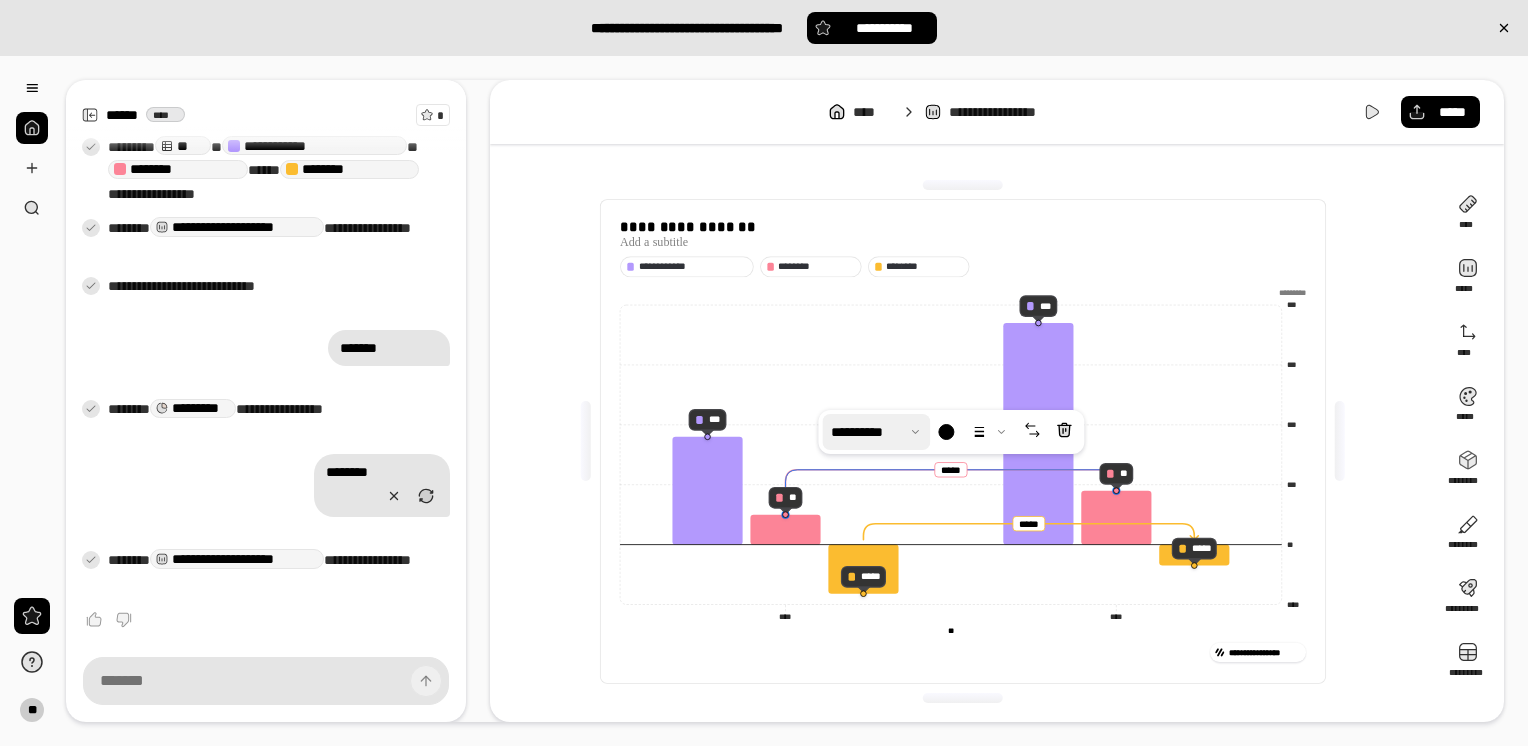 click at bounding box center [876, 432] 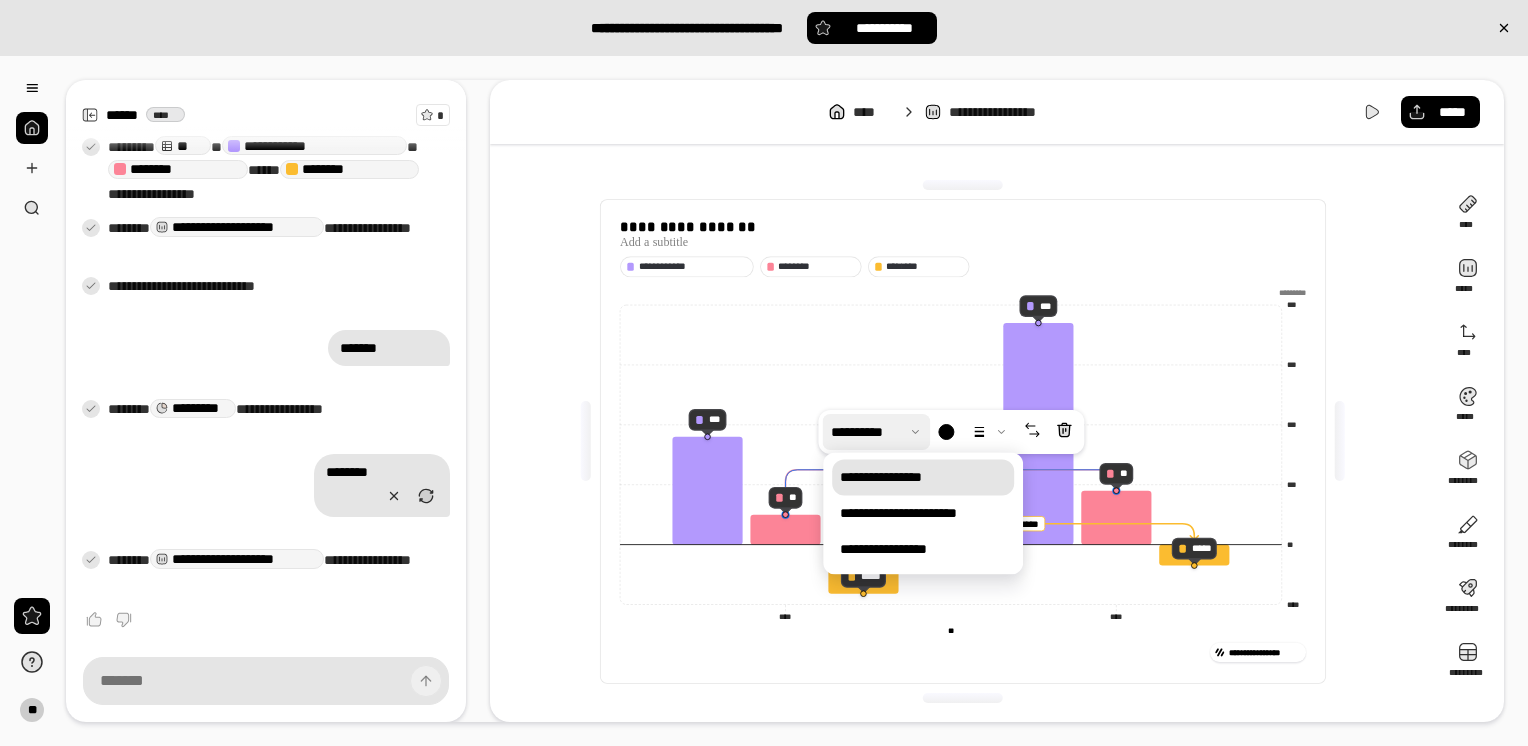 click at bounding box center [876, 432] 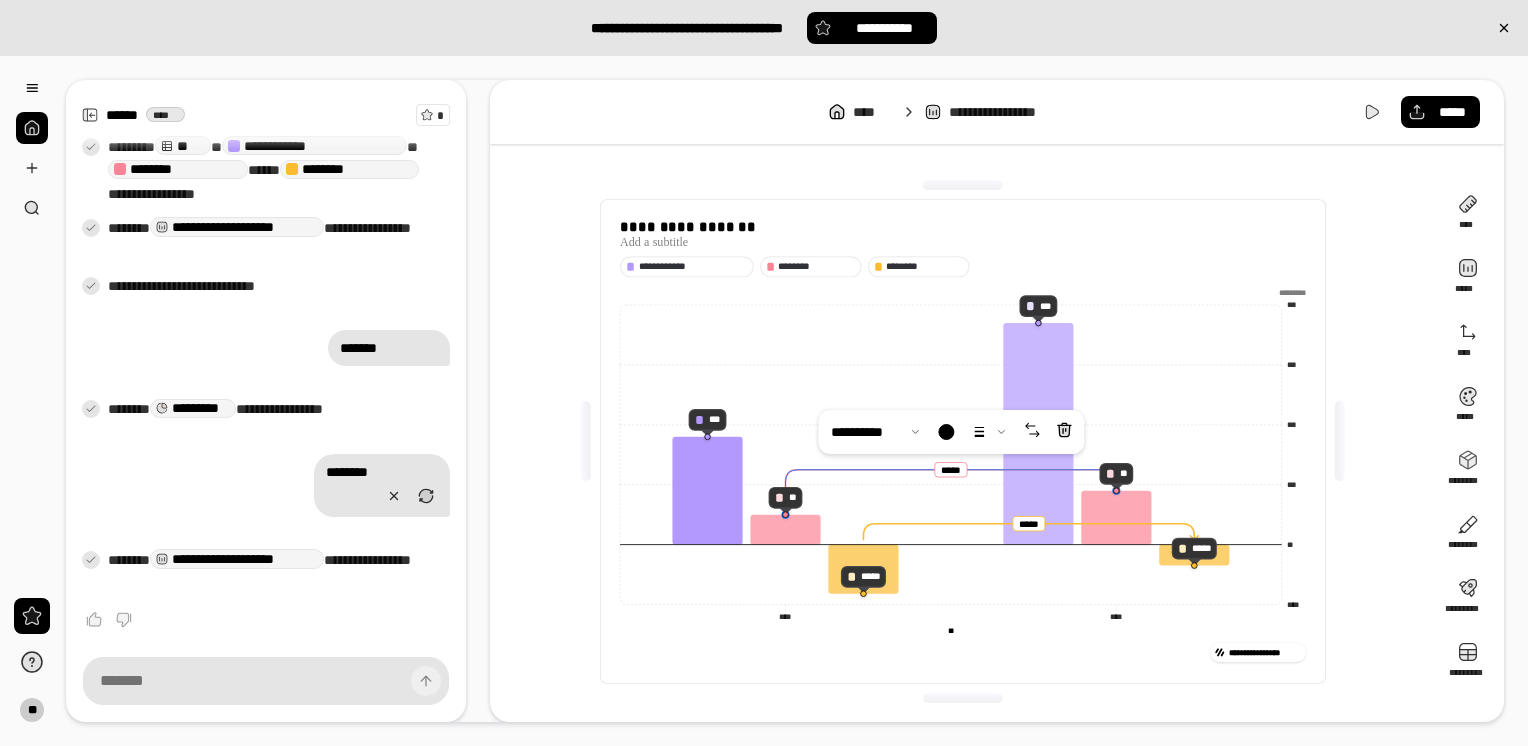 click 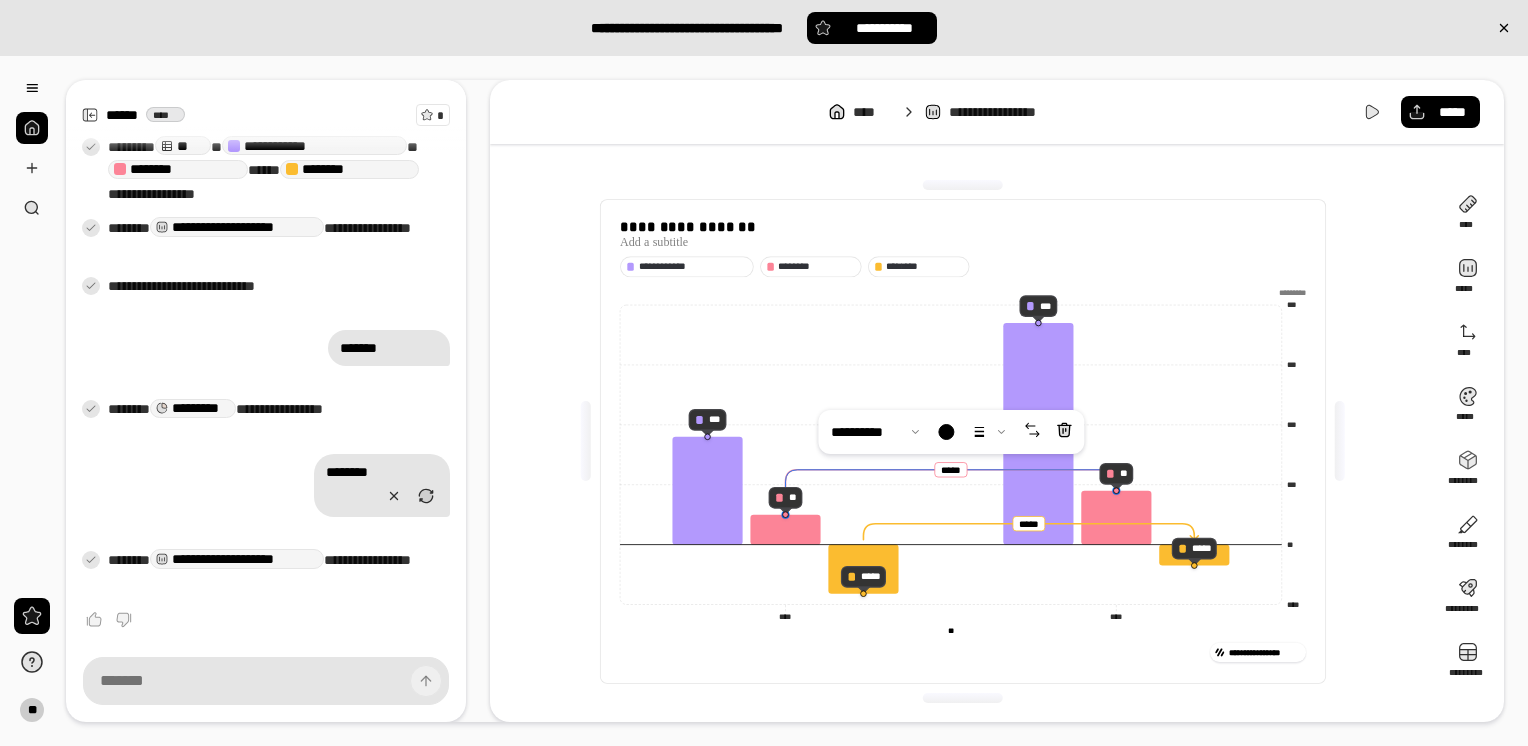 click 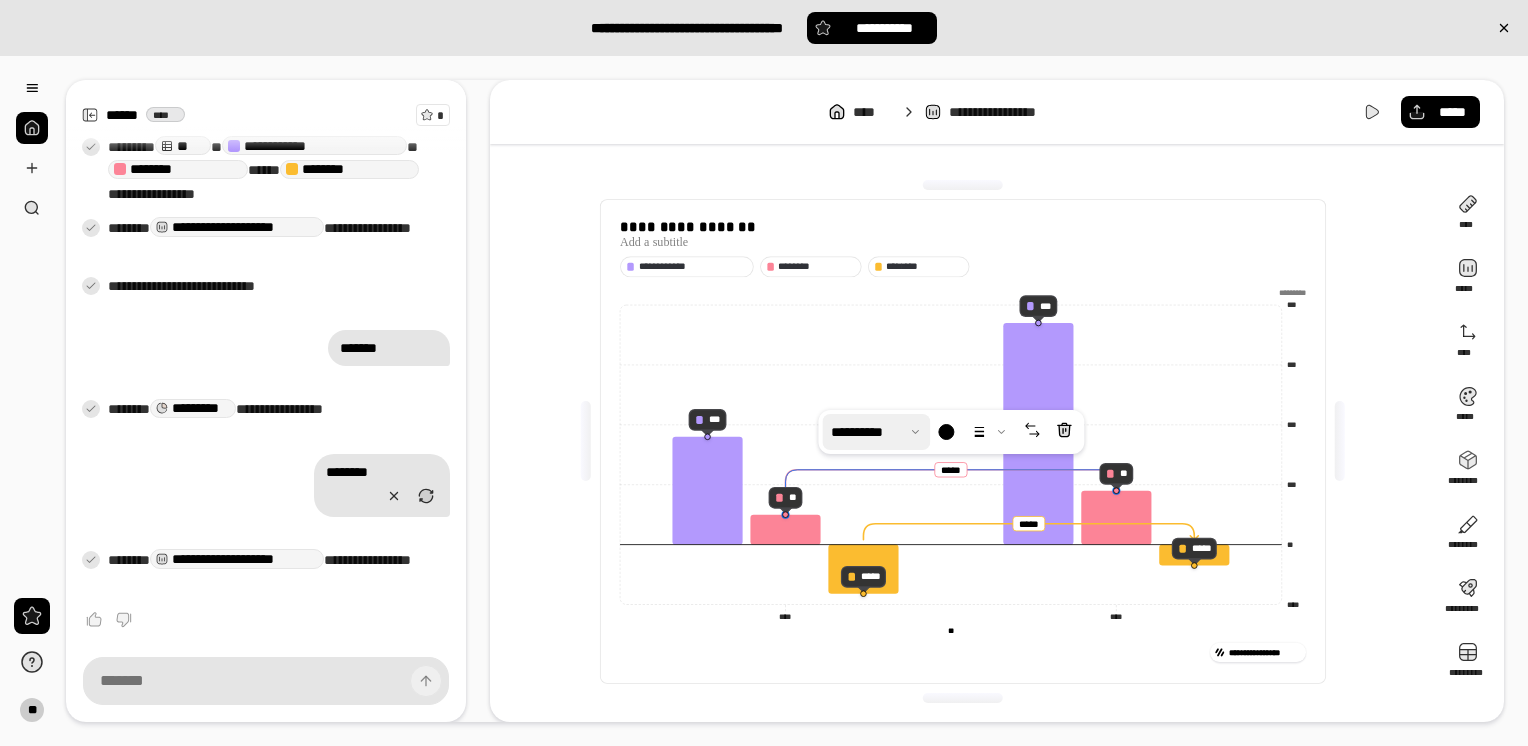 click at bounding box center (876, 432) 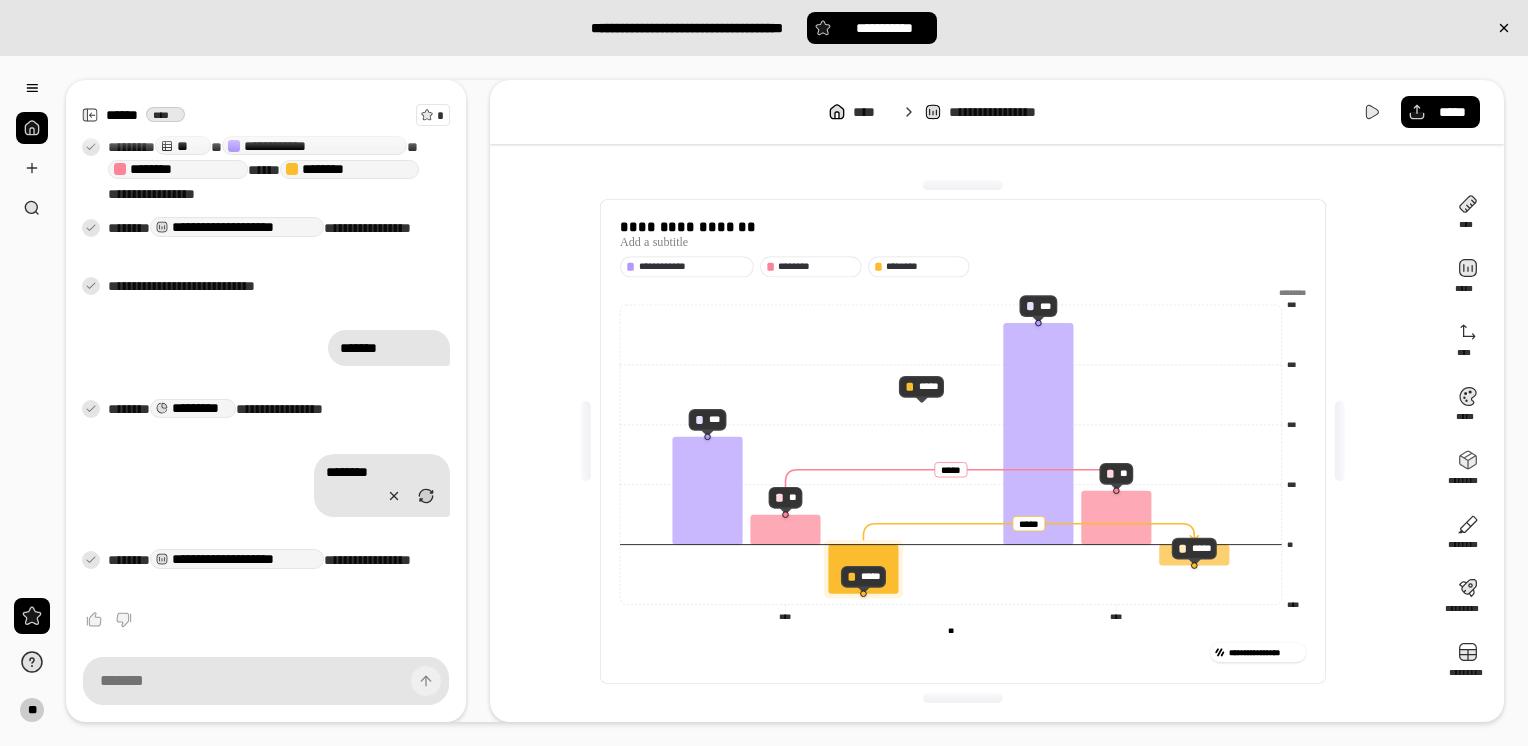 click 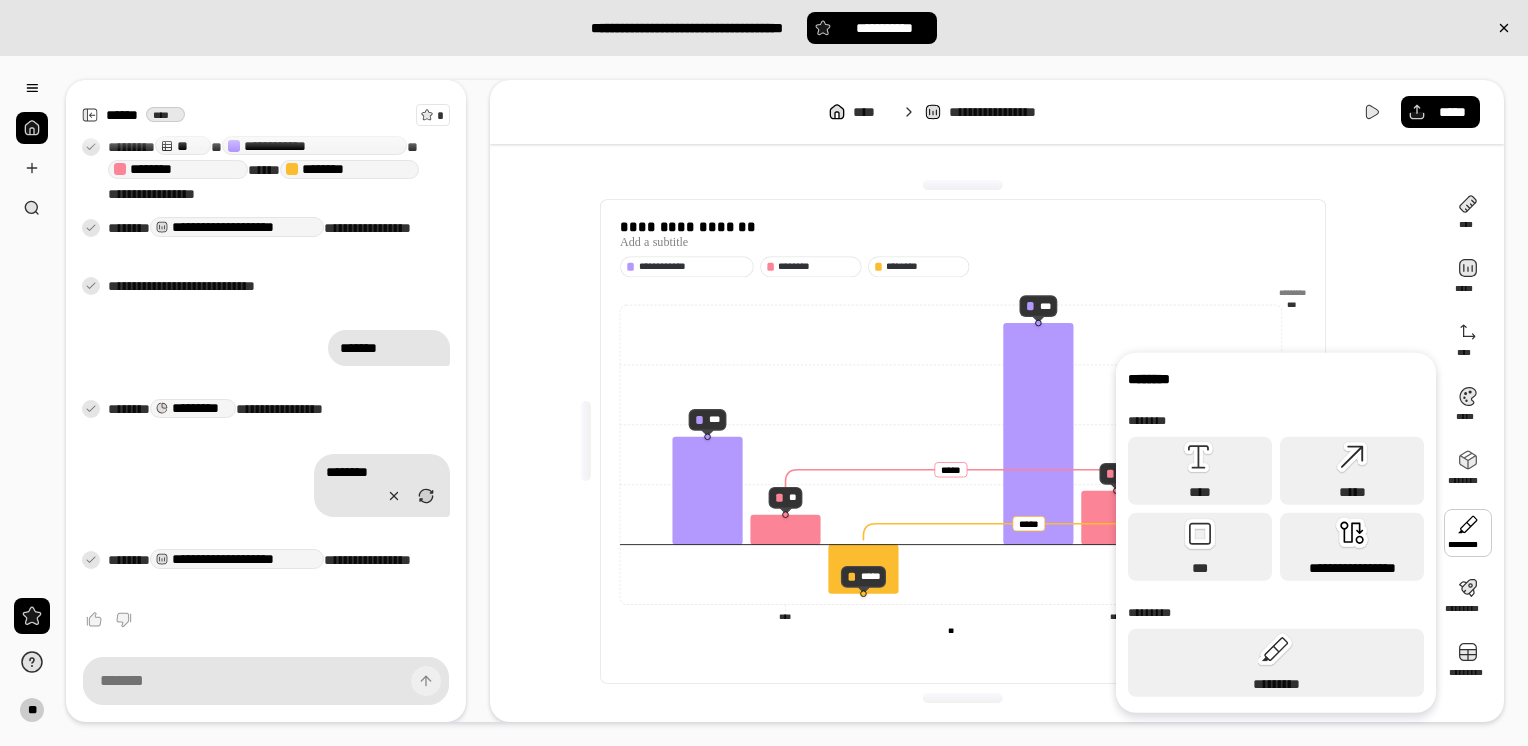 click on "**********" at bounding box center (1352, 547) 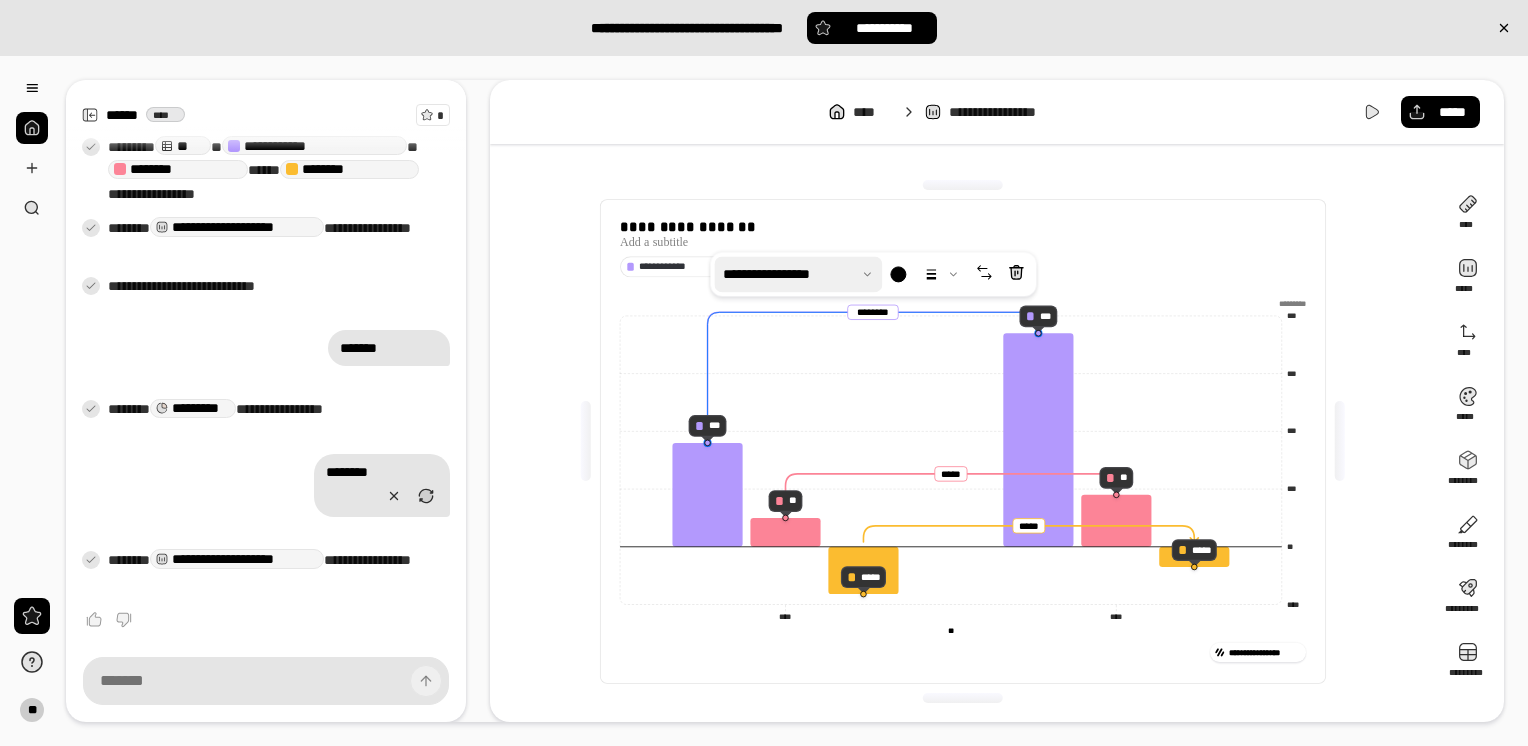 click at bounding box center (798, 274) 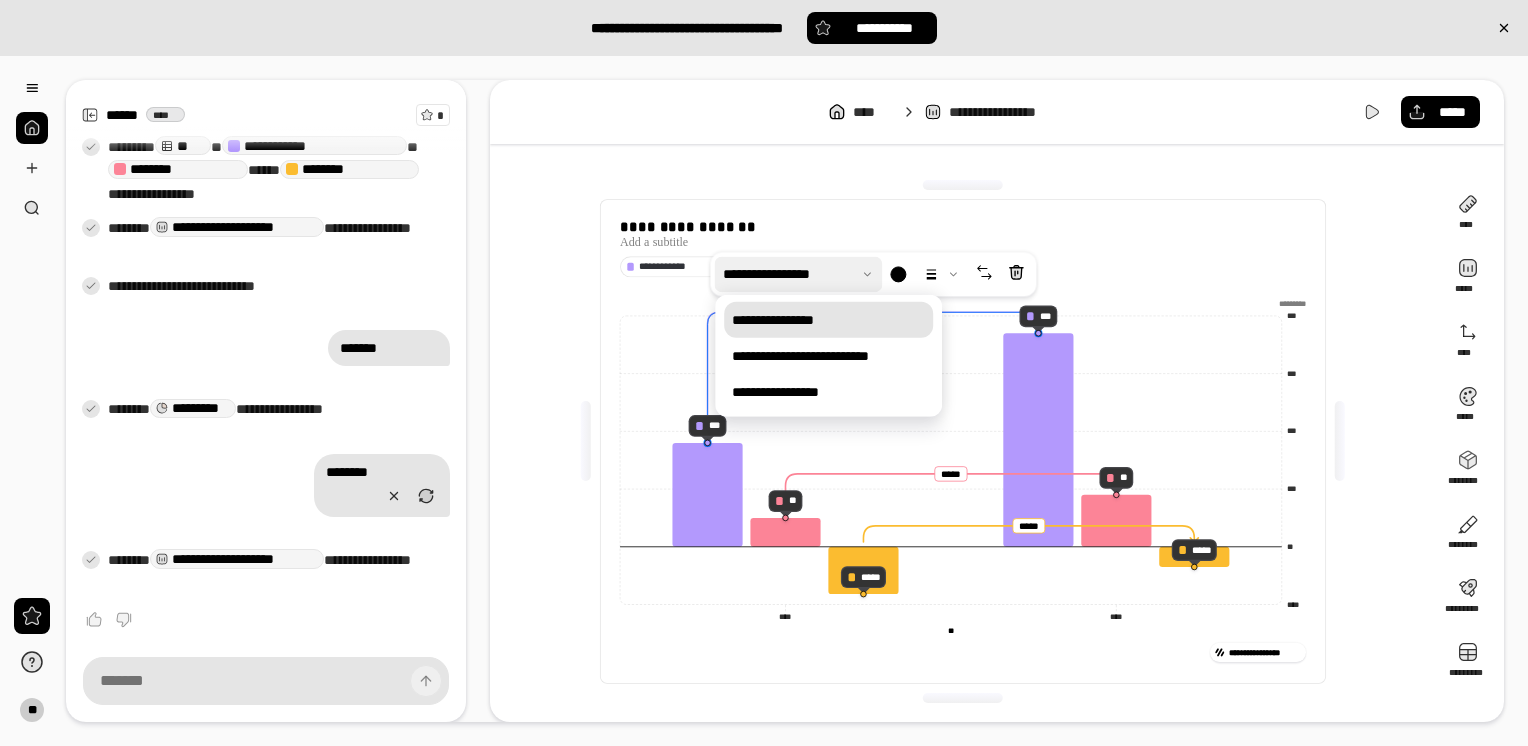 click on "**********" at bounding box center [828, 320] 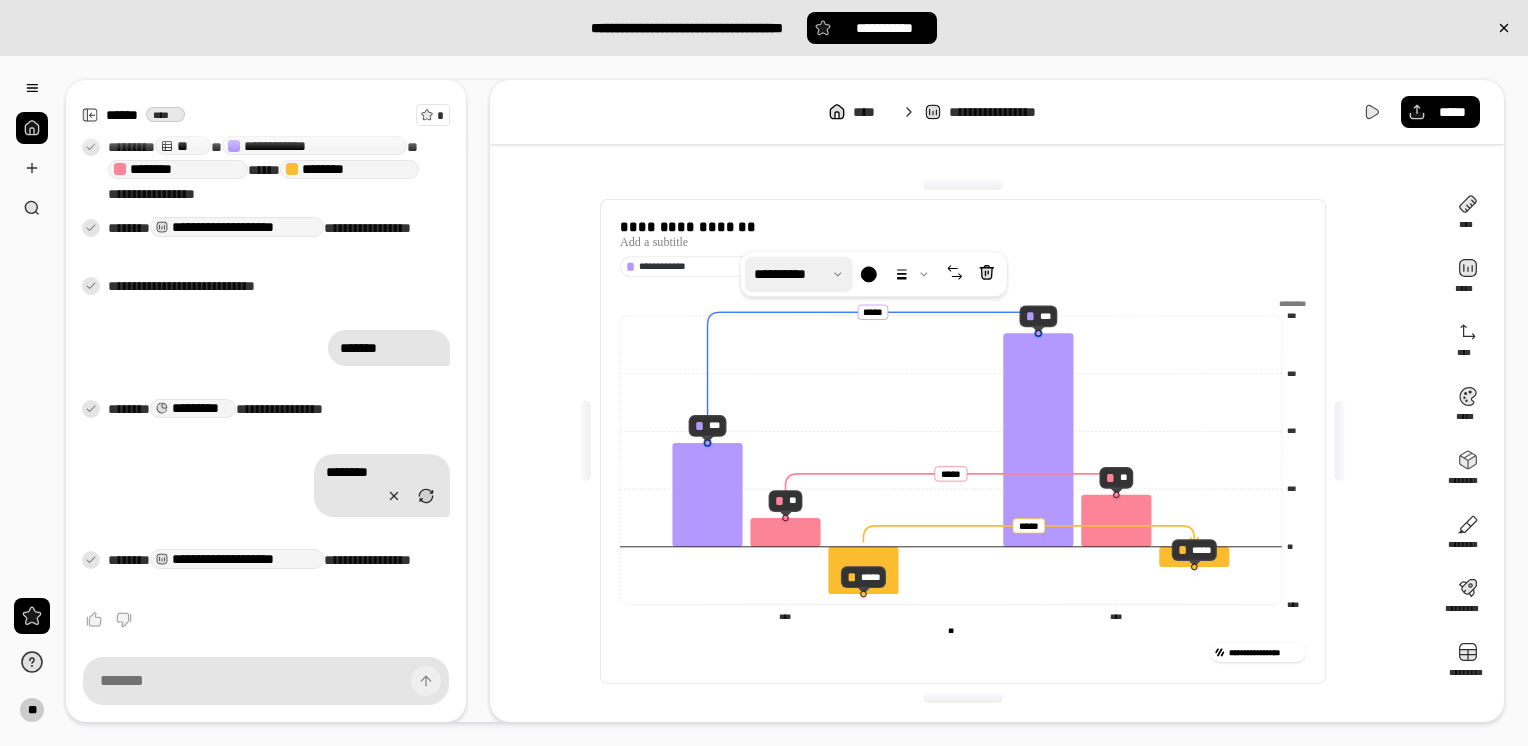 click on "**********" at bounding box center (963, 441) 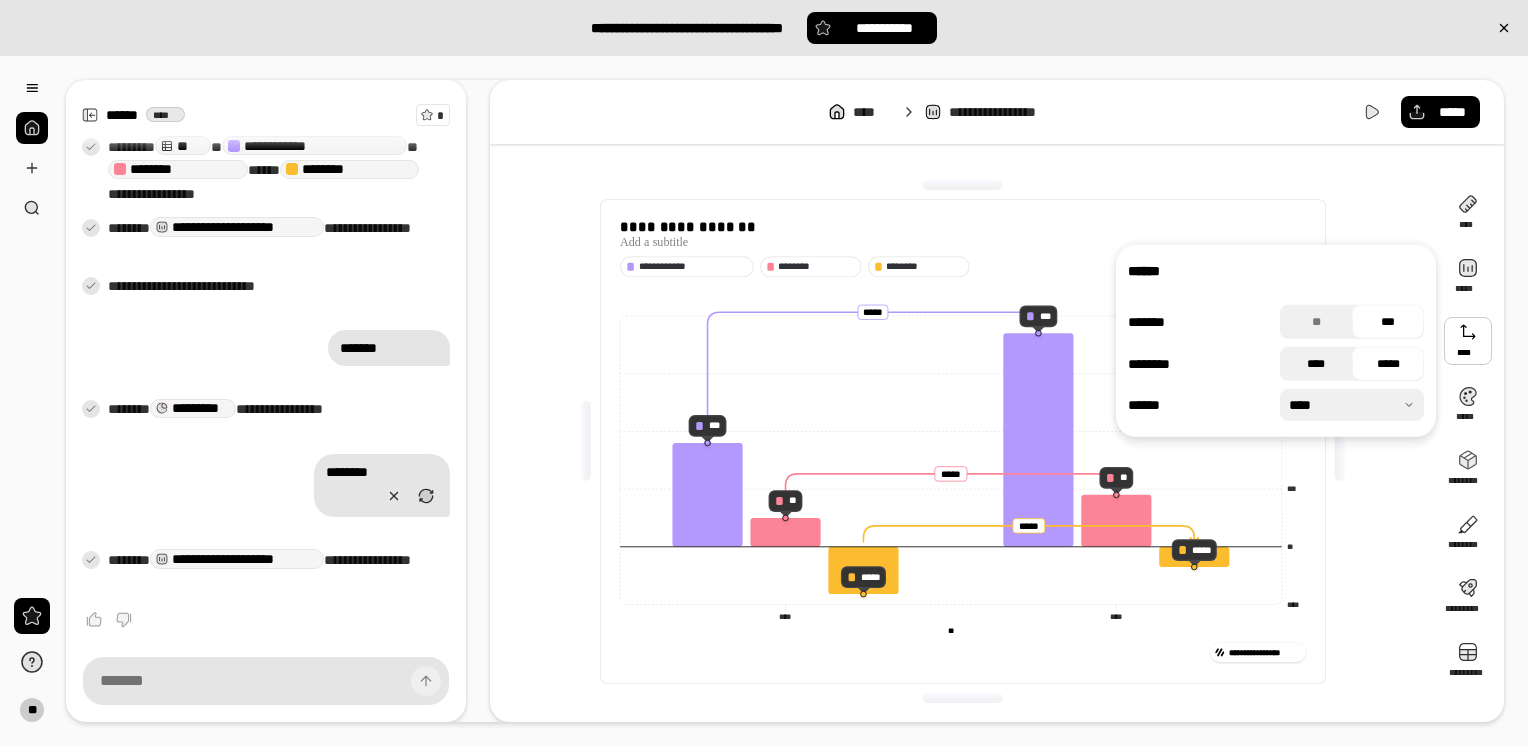 click on "****" at bounding box center (1316, 364) 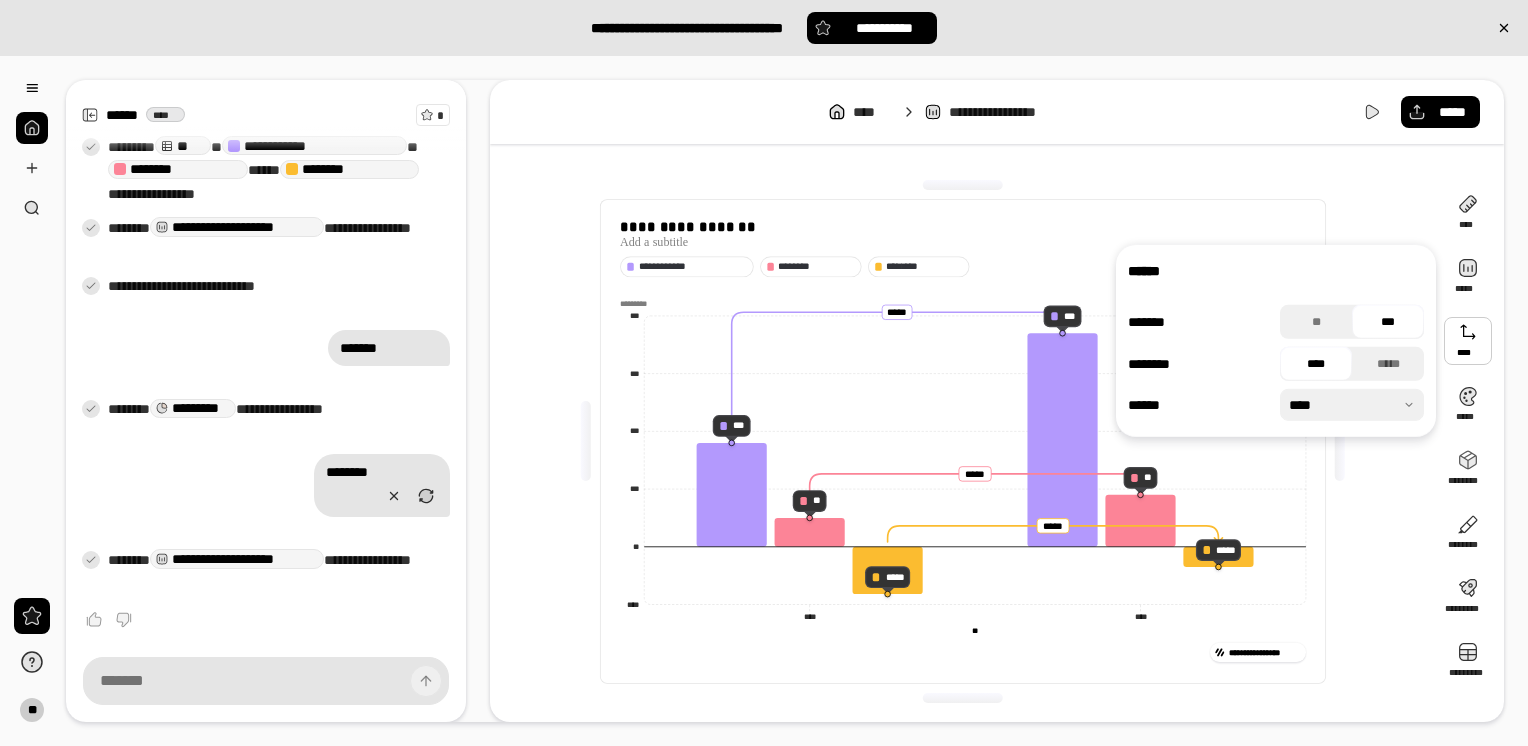 click on "**********" at bounding box center (963, 441) 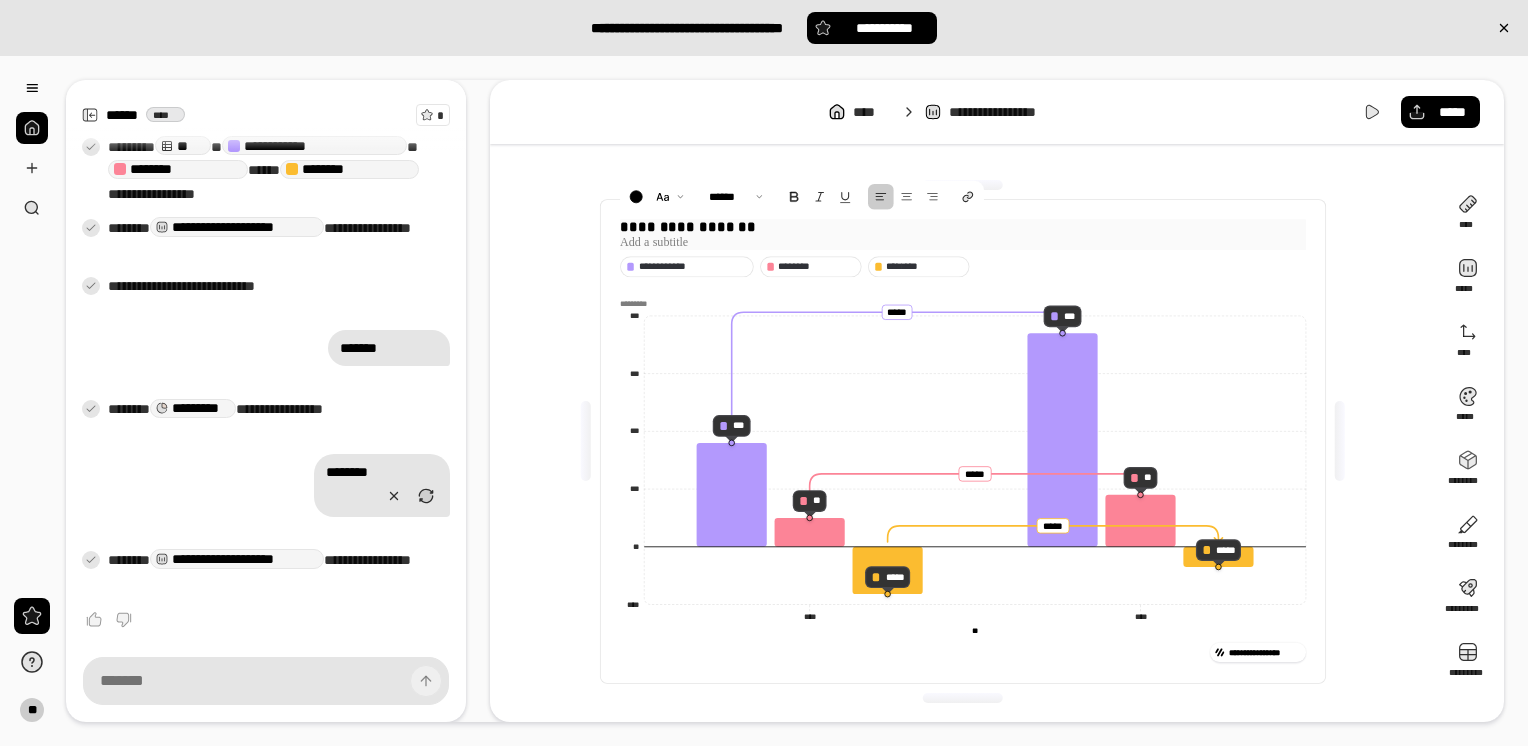 click at bounding box center (963, 242) 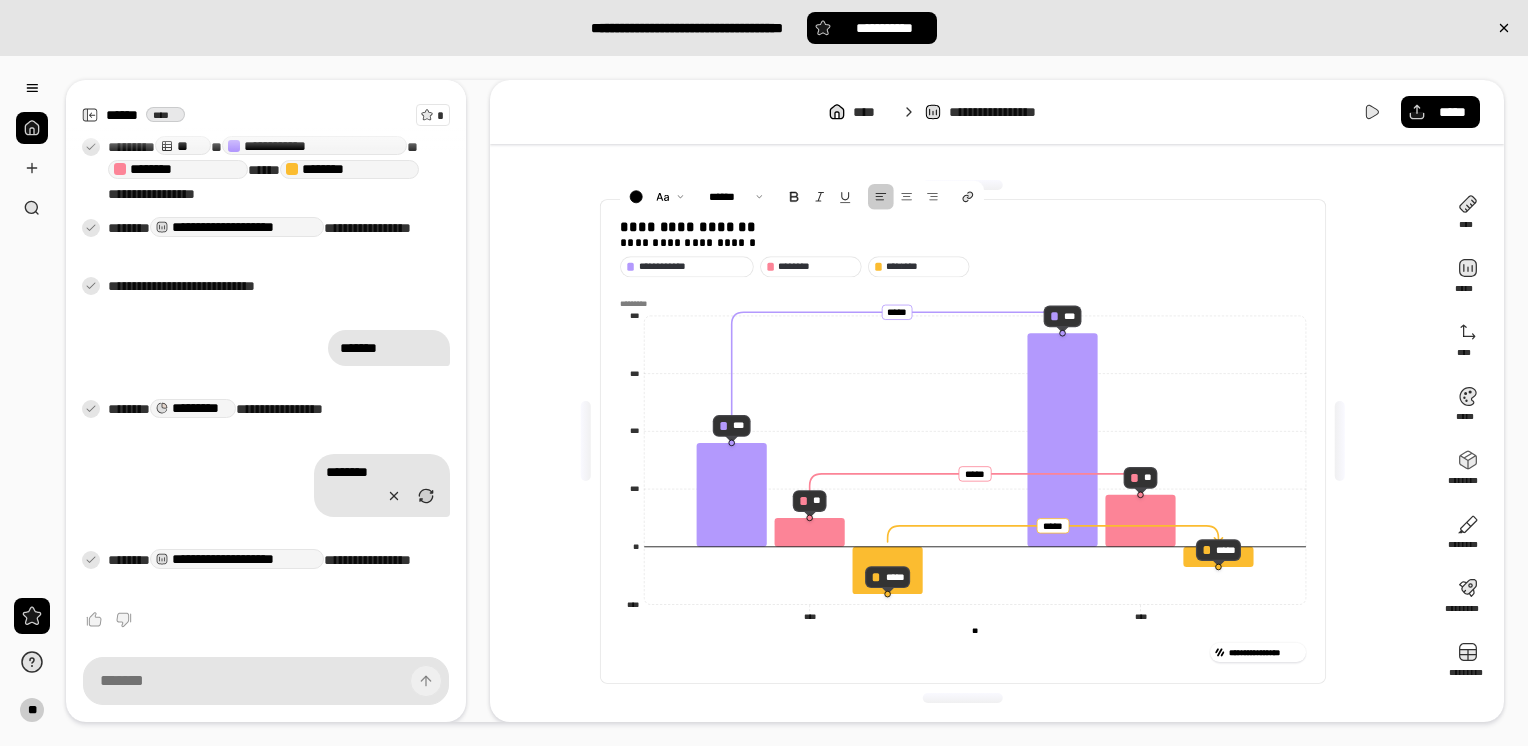 click on "**********" at bounding box center [963, 441] 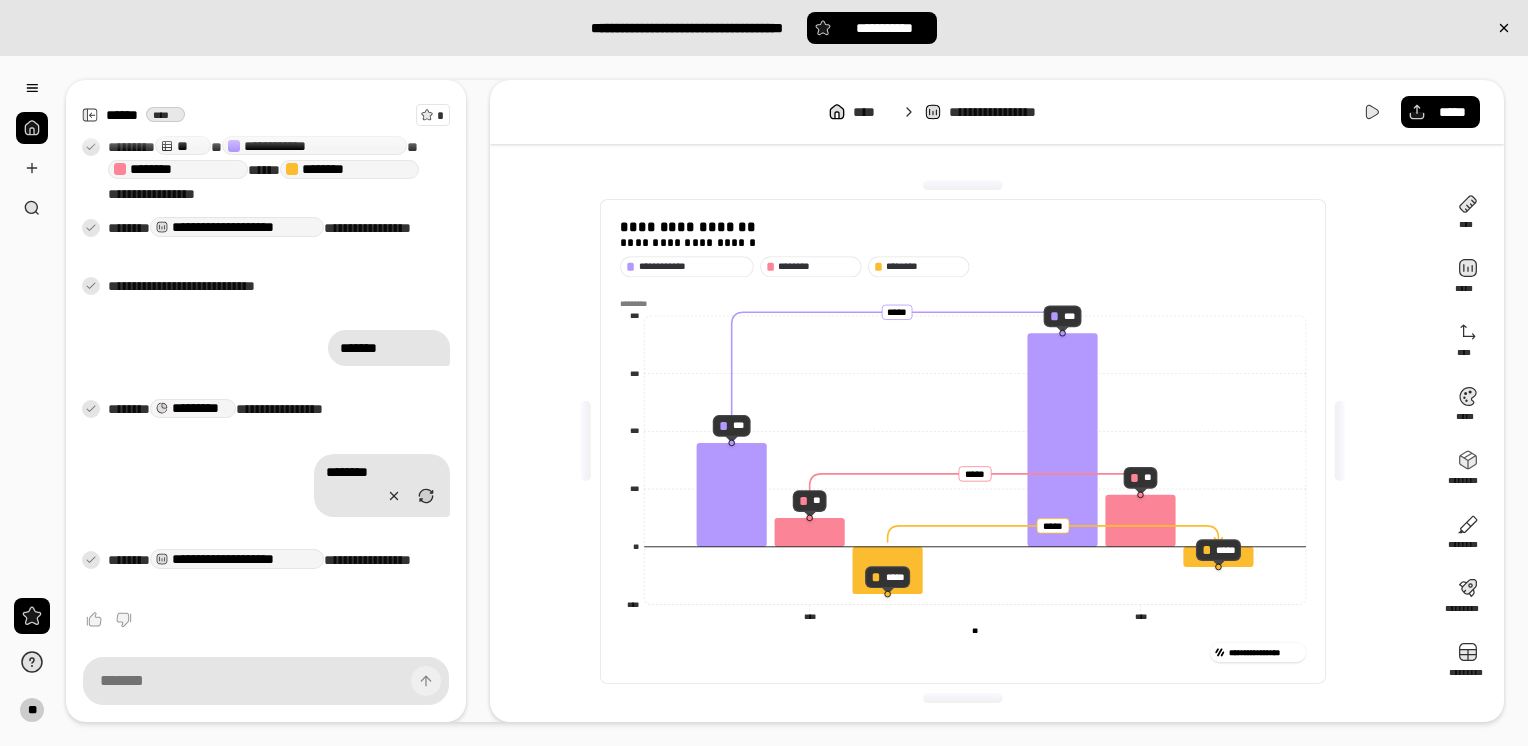 click on "**********" at bounding box center [963, 441] 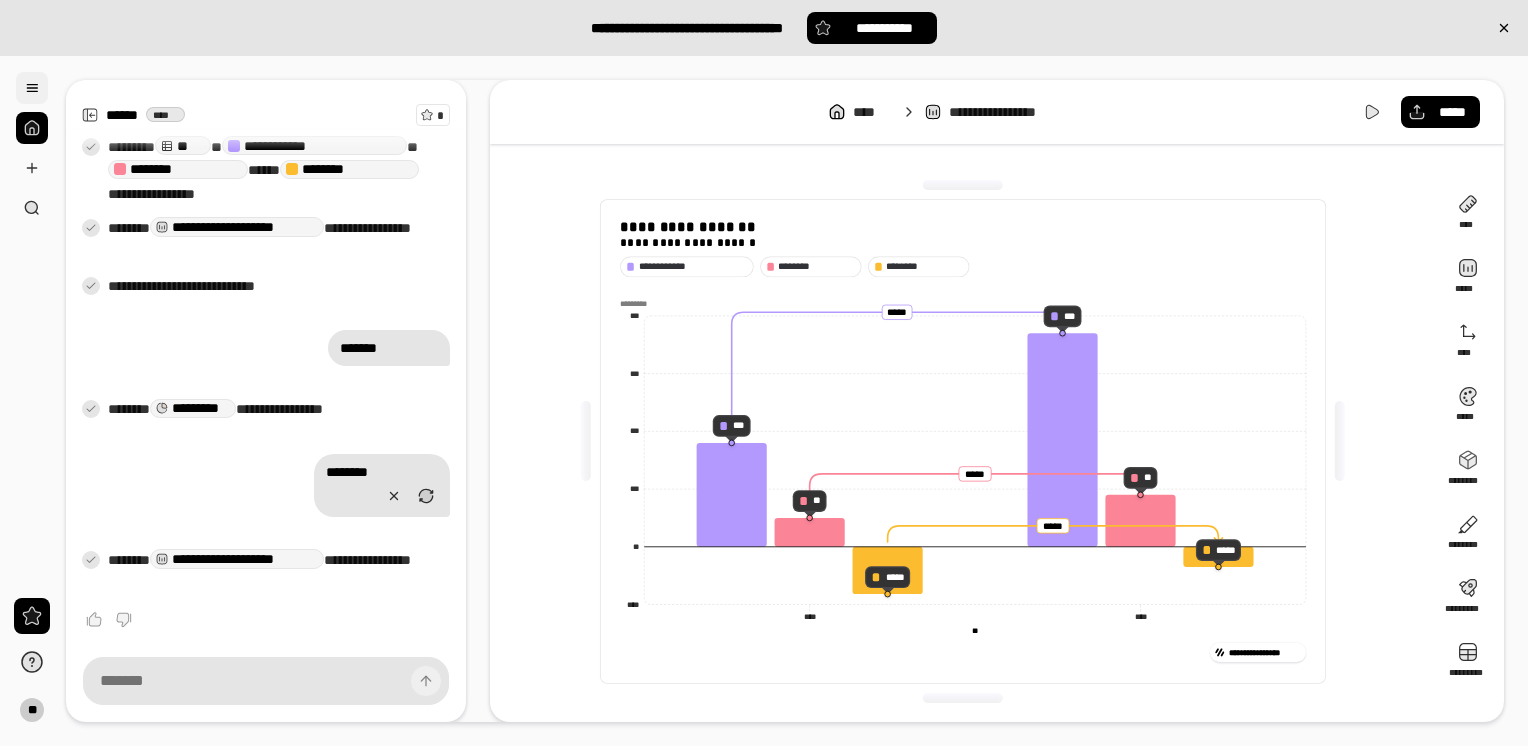 click at bounding box center [32, 88] 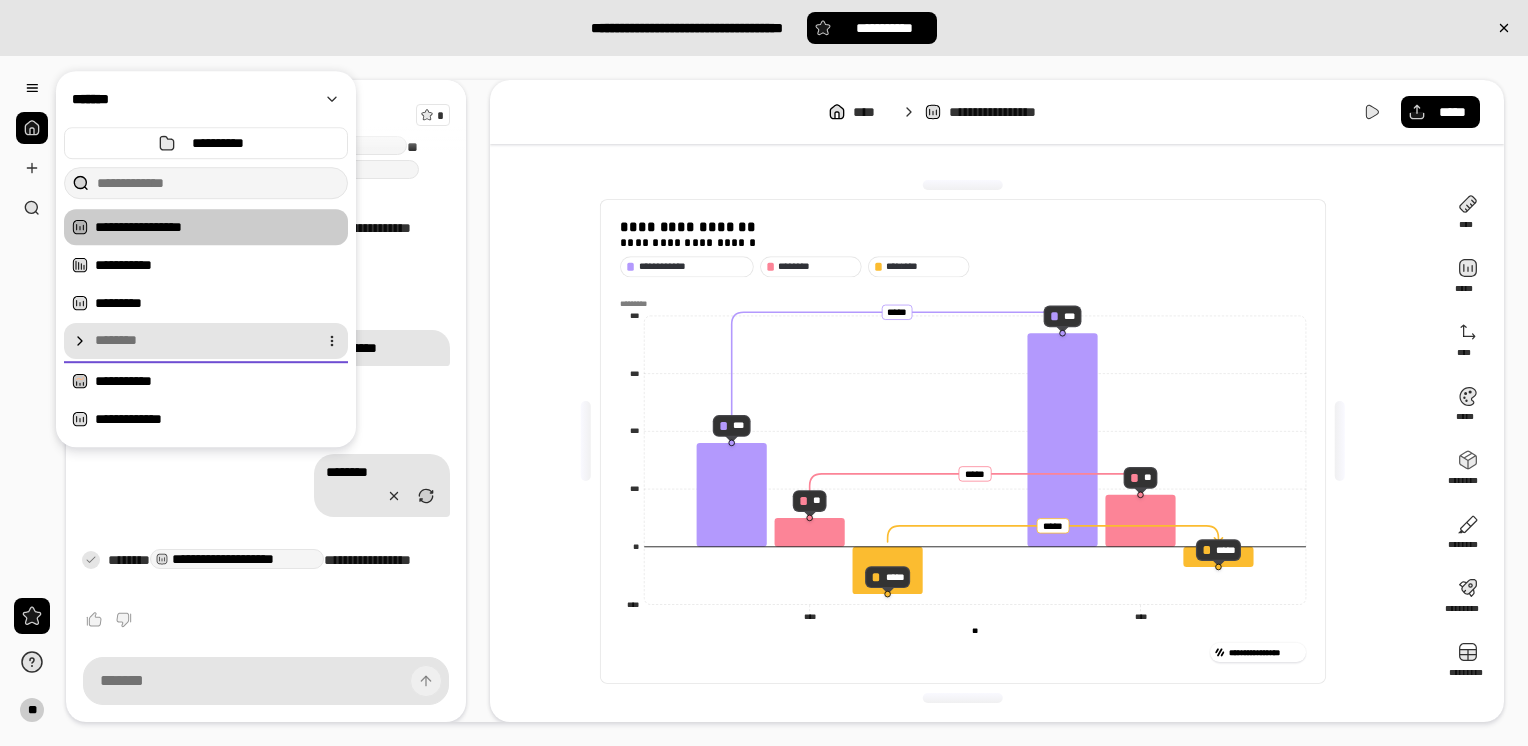 drag, startPoint x: 164, startPoint y: 338, endPoint x: 165, endPoint y: 376, distance: 38.013157 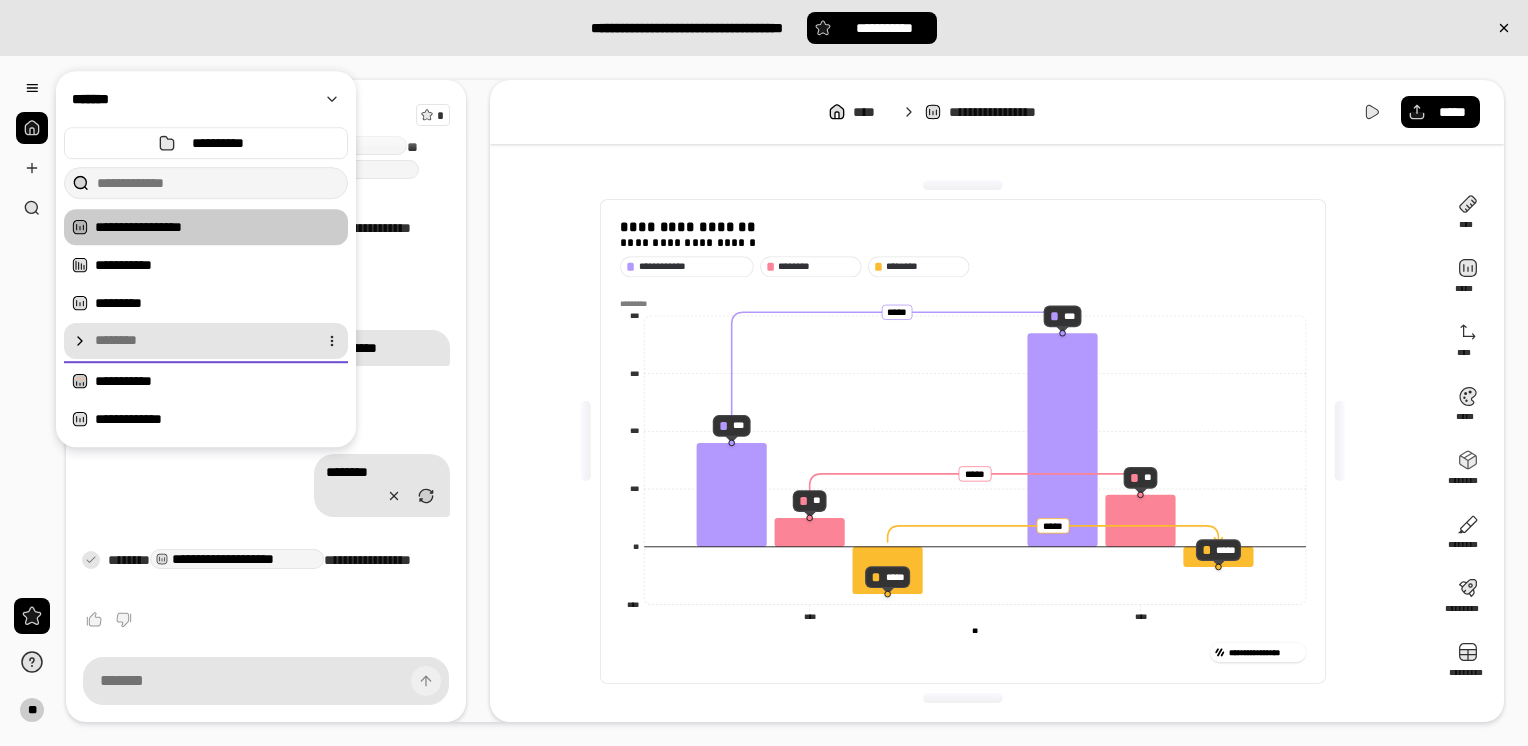 click on "**********" at bounding box center (764, 373) 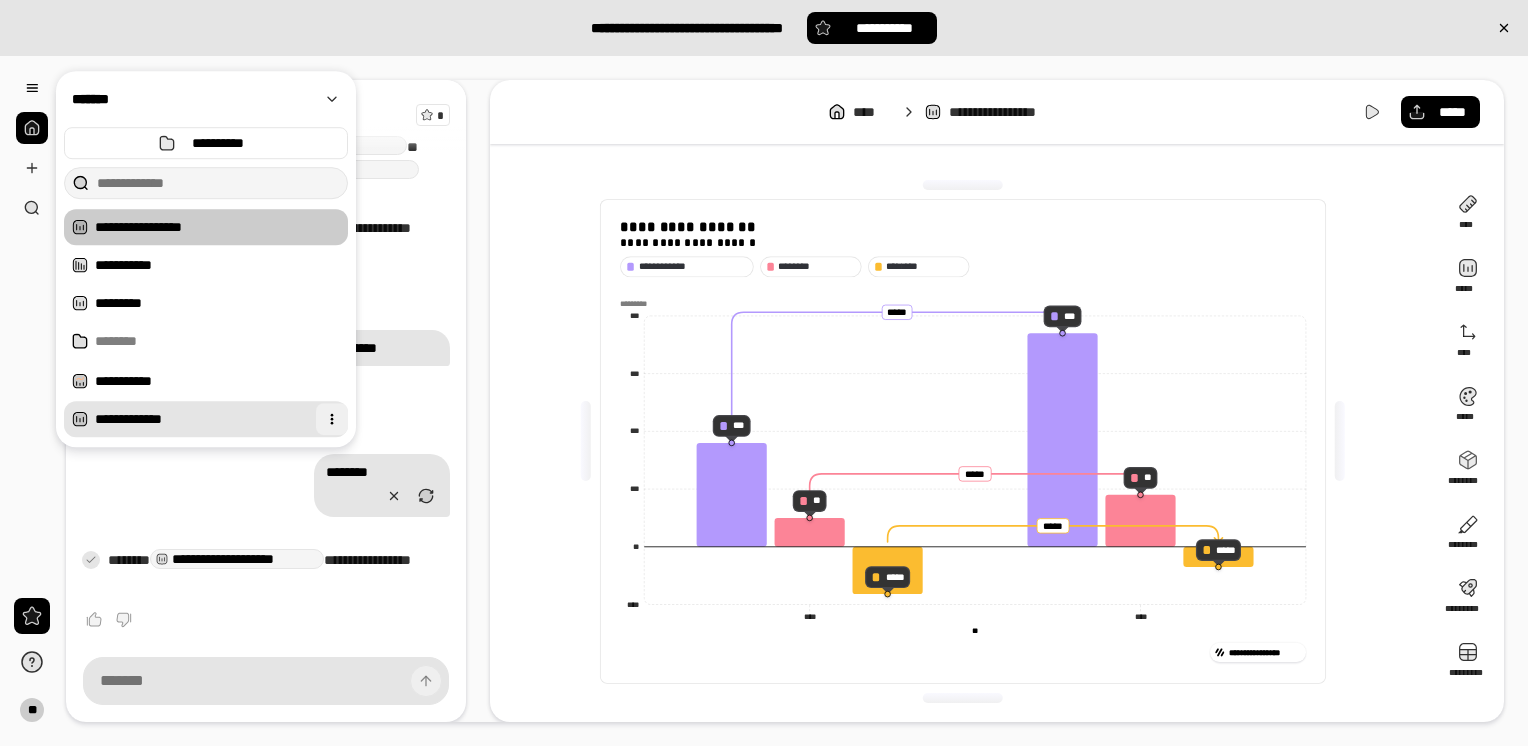 click at bounding box center [332, 419] 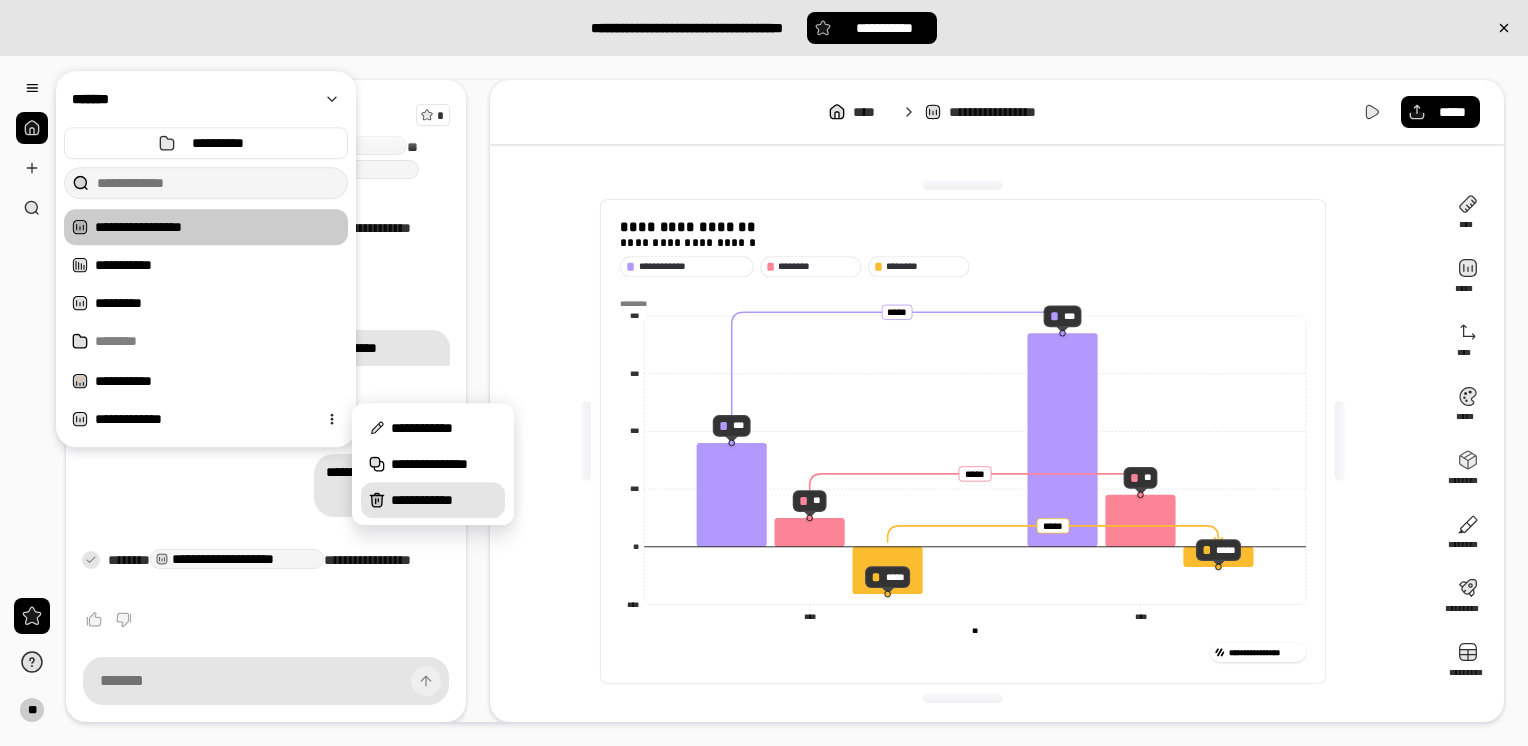 click 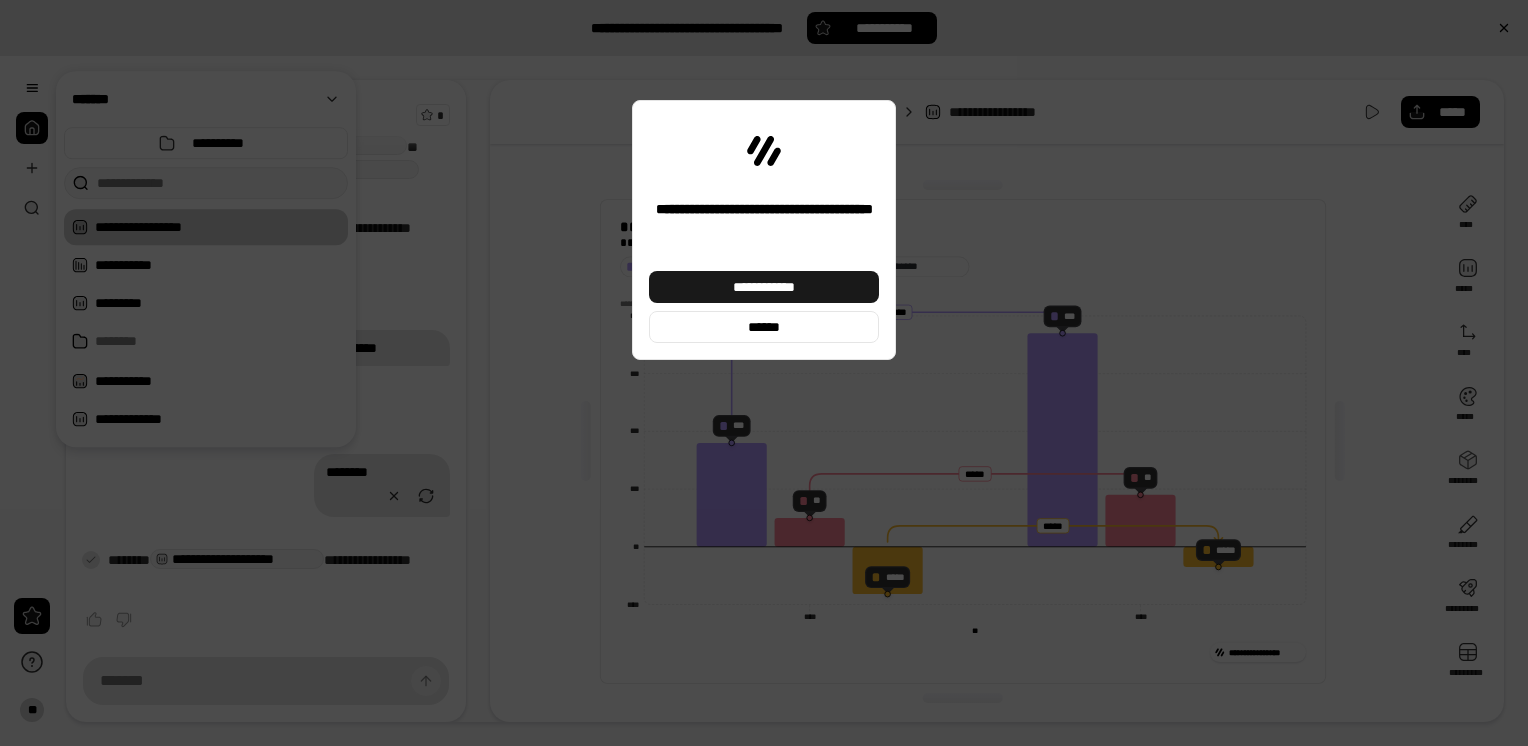 click on "**********" at bounding box center [764, 287] 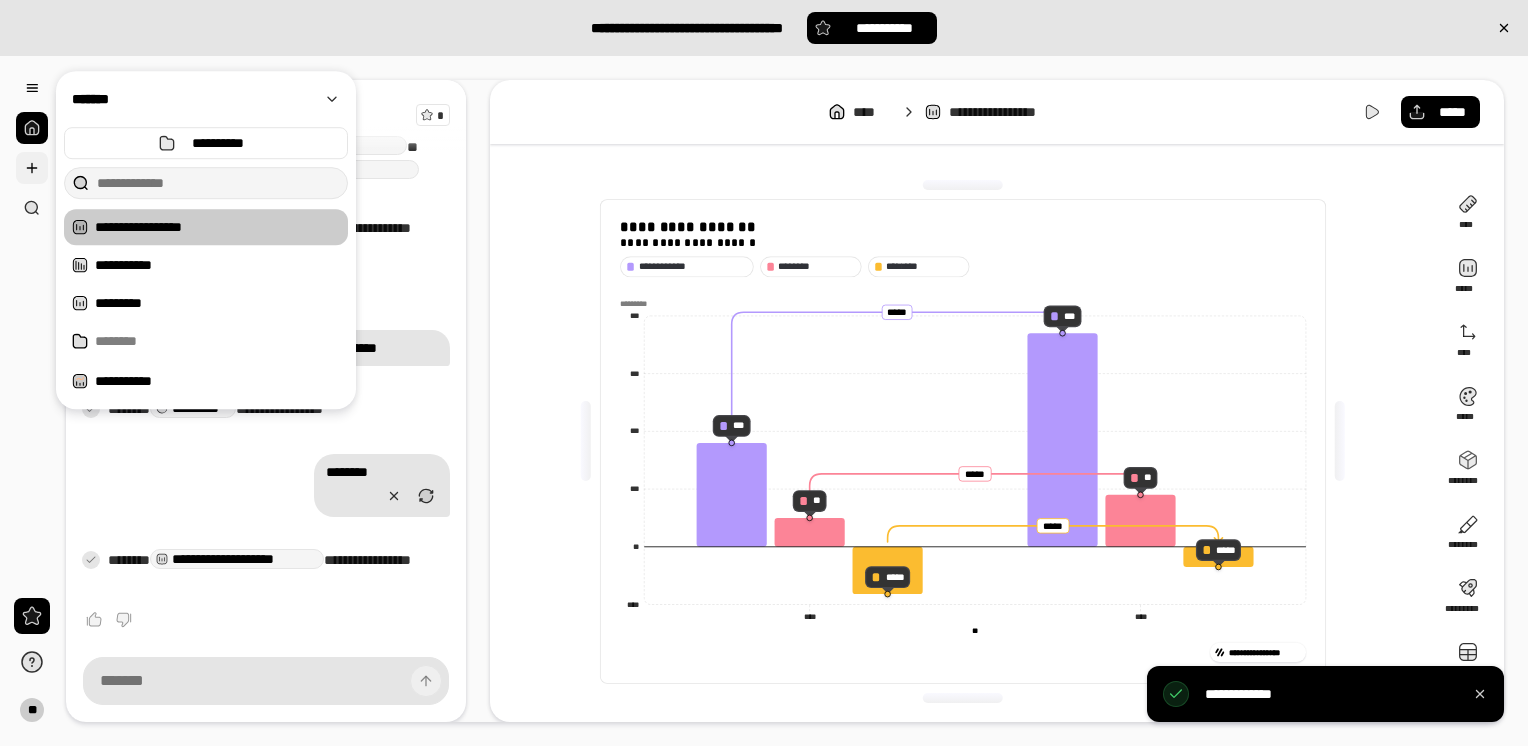 click at bounding box center [32, 168] 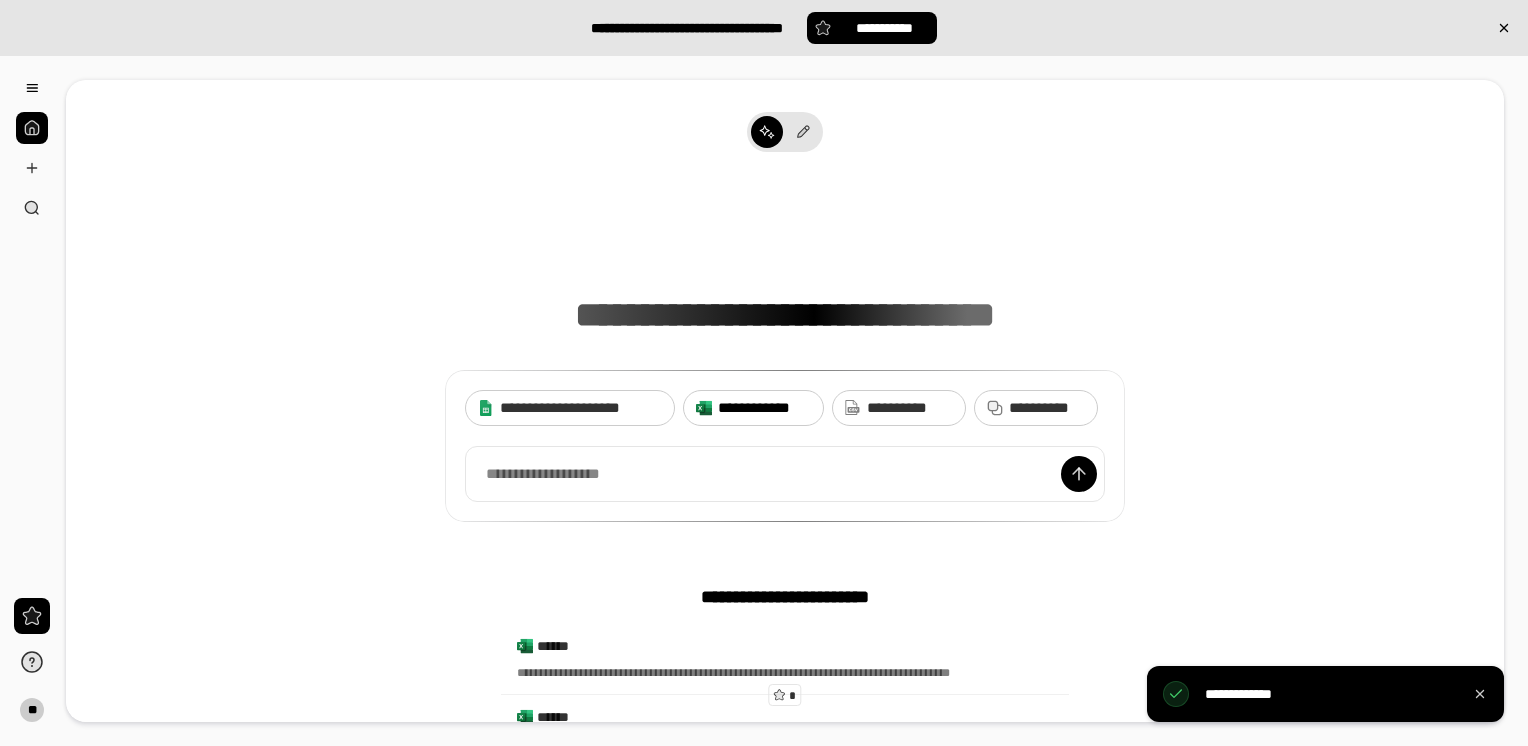 click on "**********" at bounding box center [764, 408] 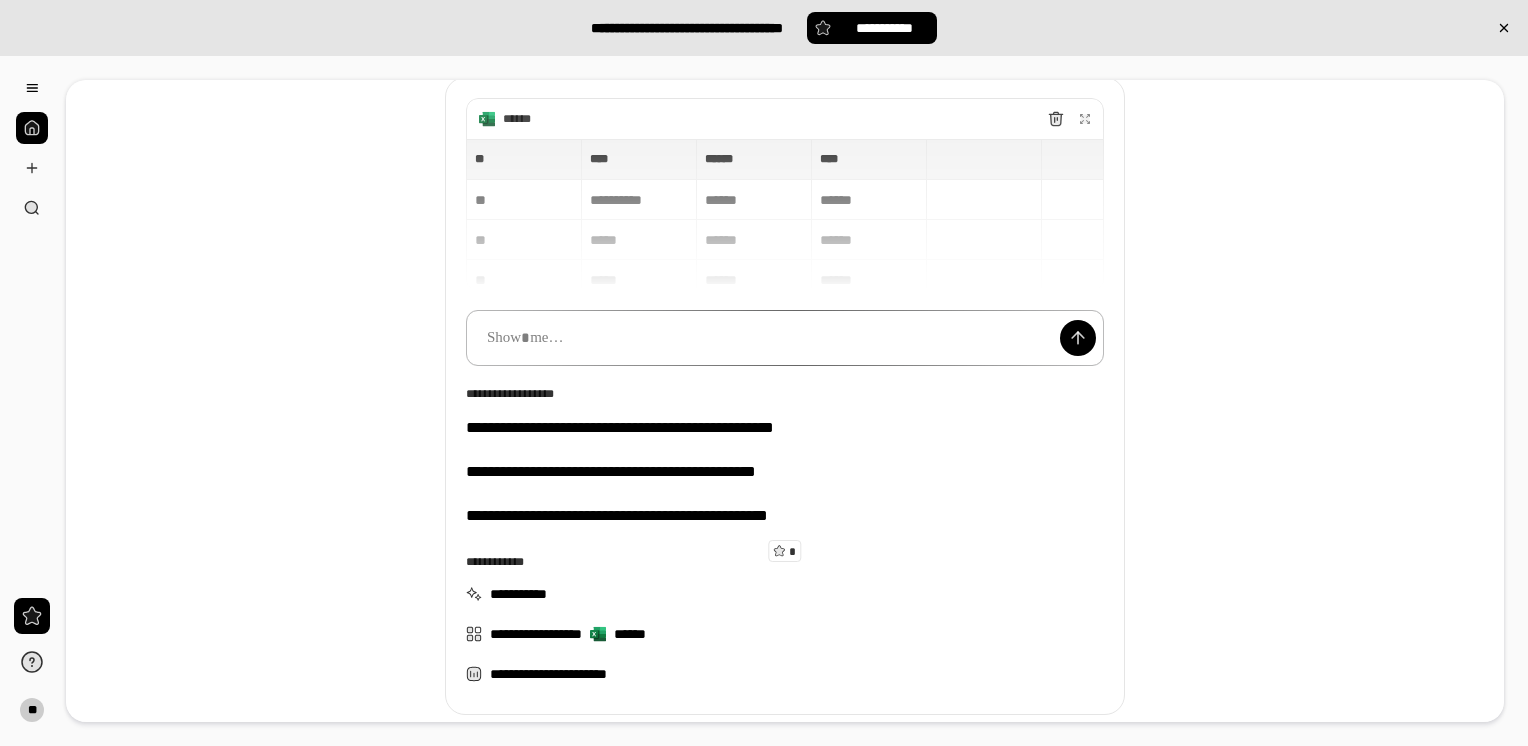 scroll, scrollTop: 145, scrollLeft: 0, axis: vertical 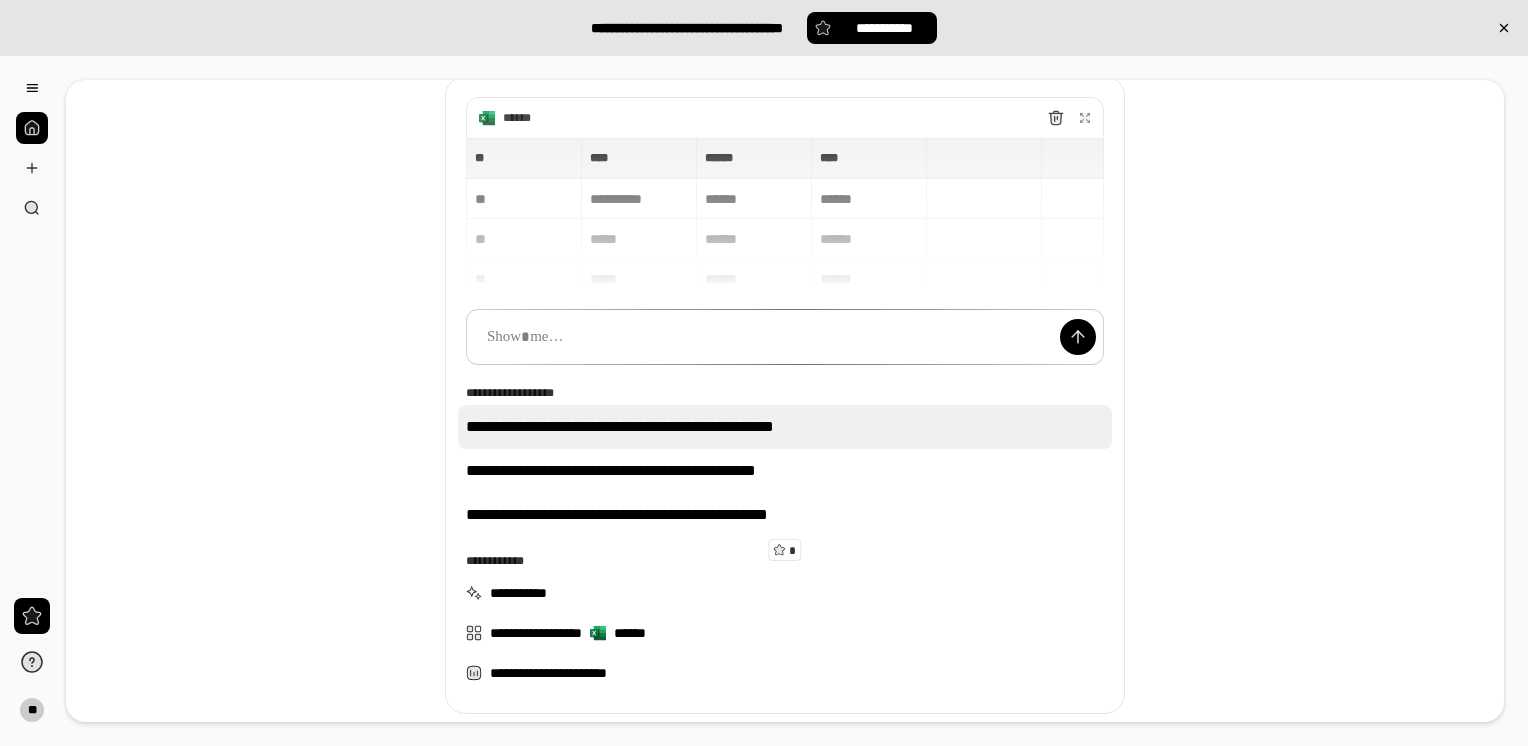 click on "**********" at bounding box center (785, 427) 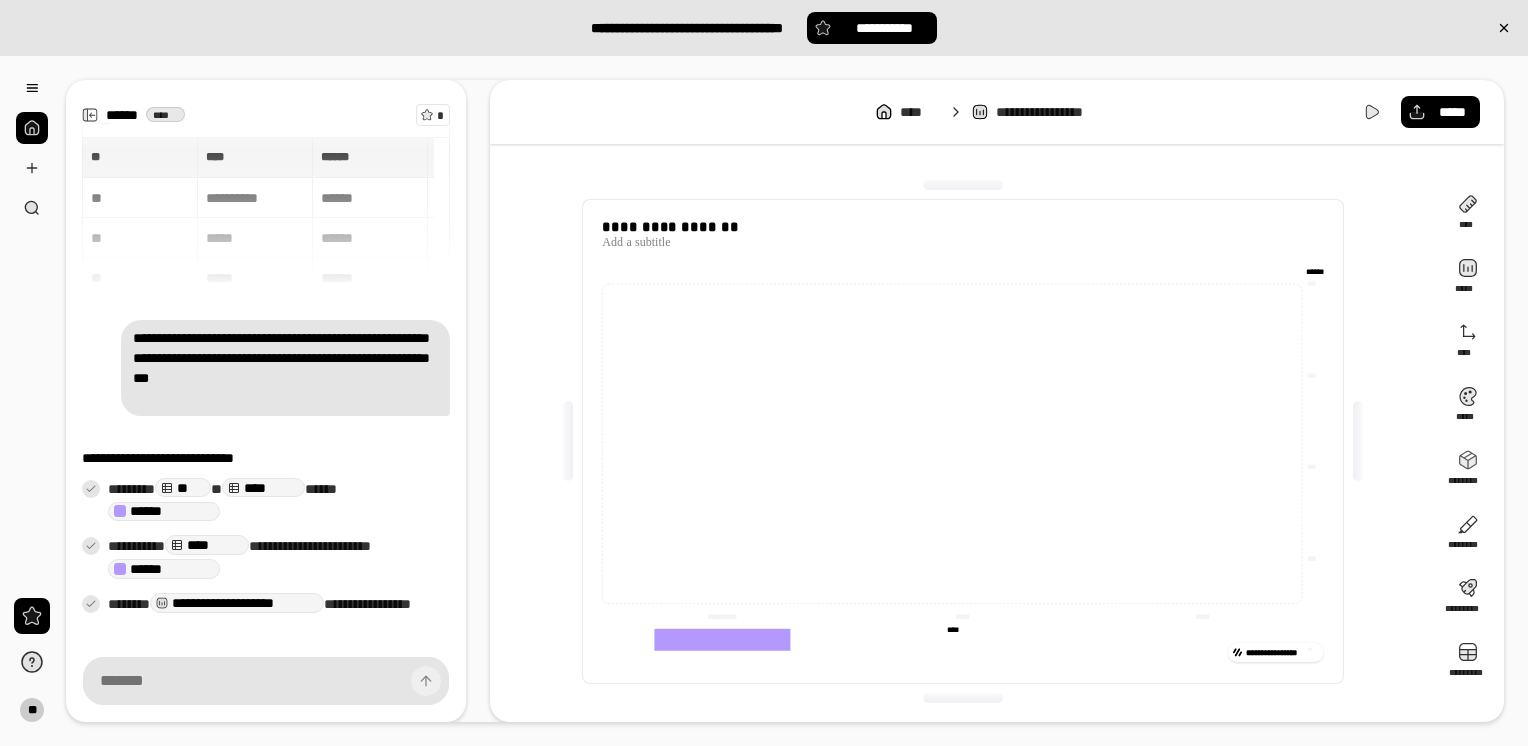 scroll, scrollTop: 77, scrollLeft: 0, axis: vertical 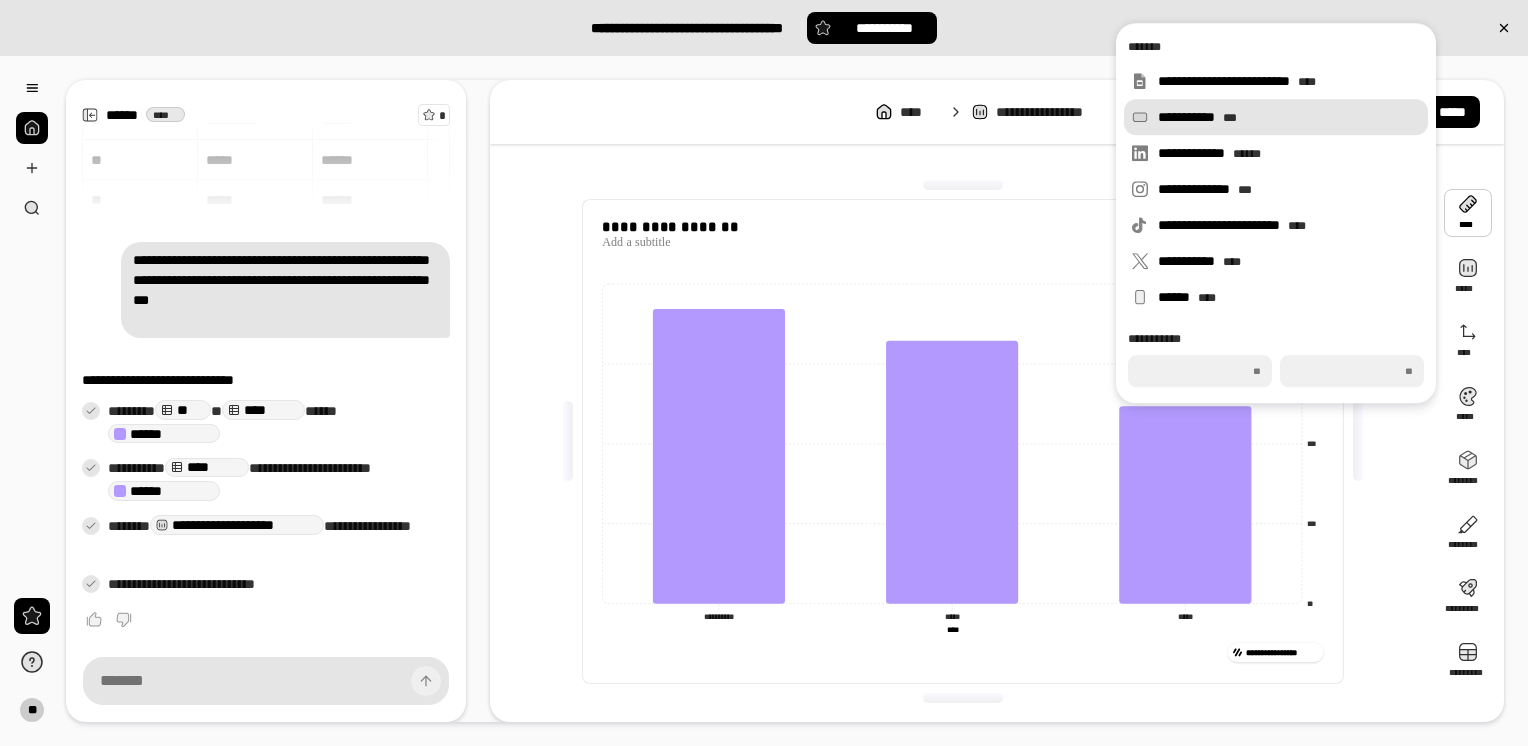 click on "**********" at bounding box center (1289, 117) 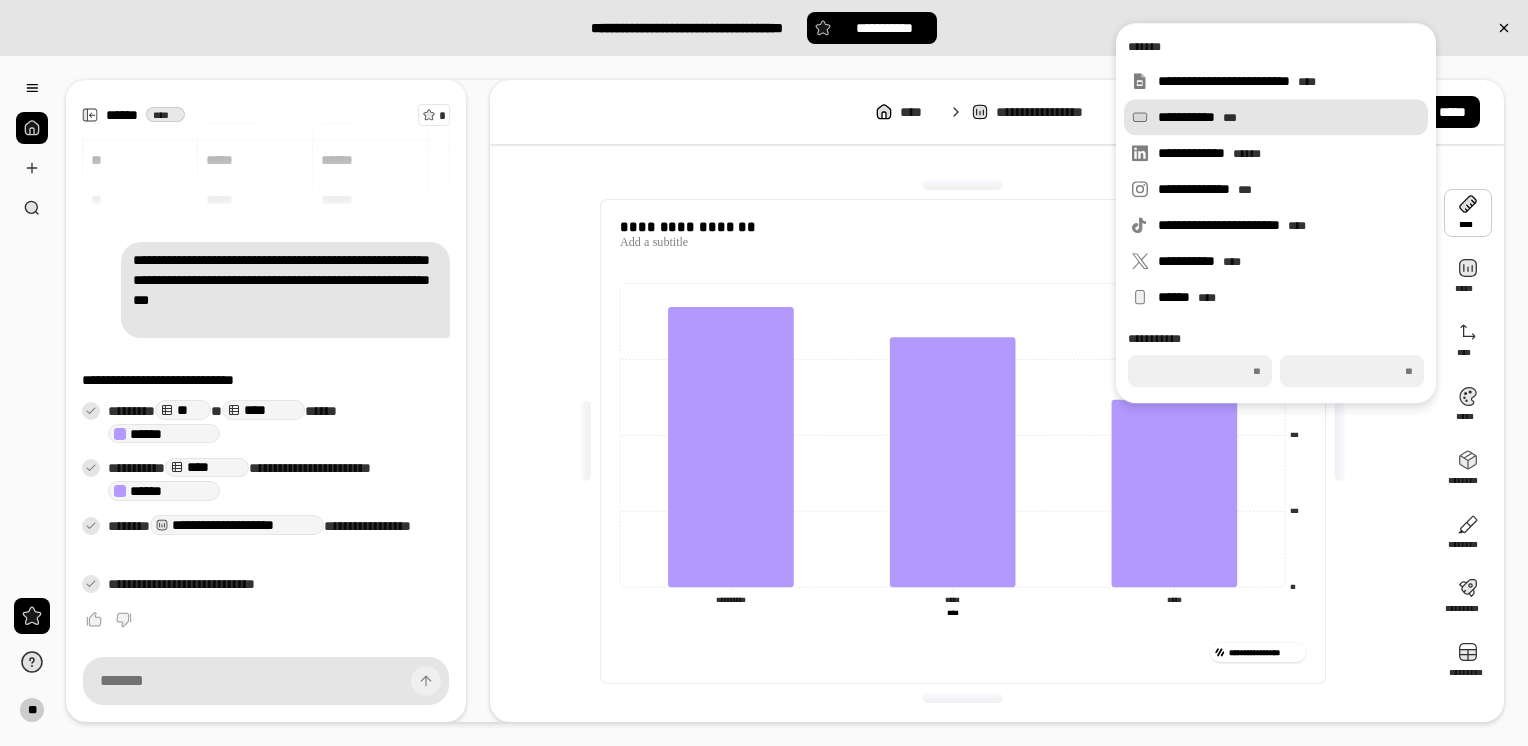type on "***" 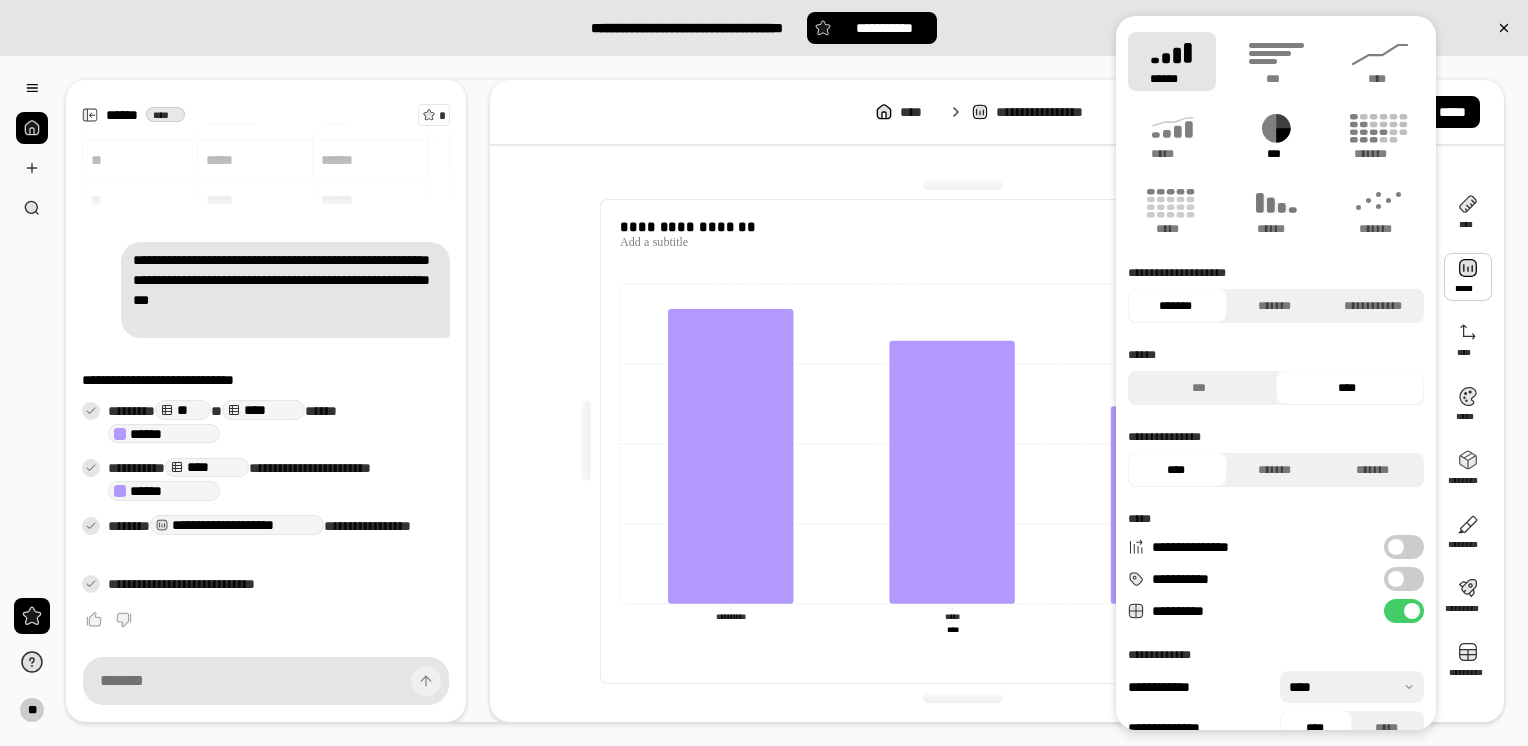 click 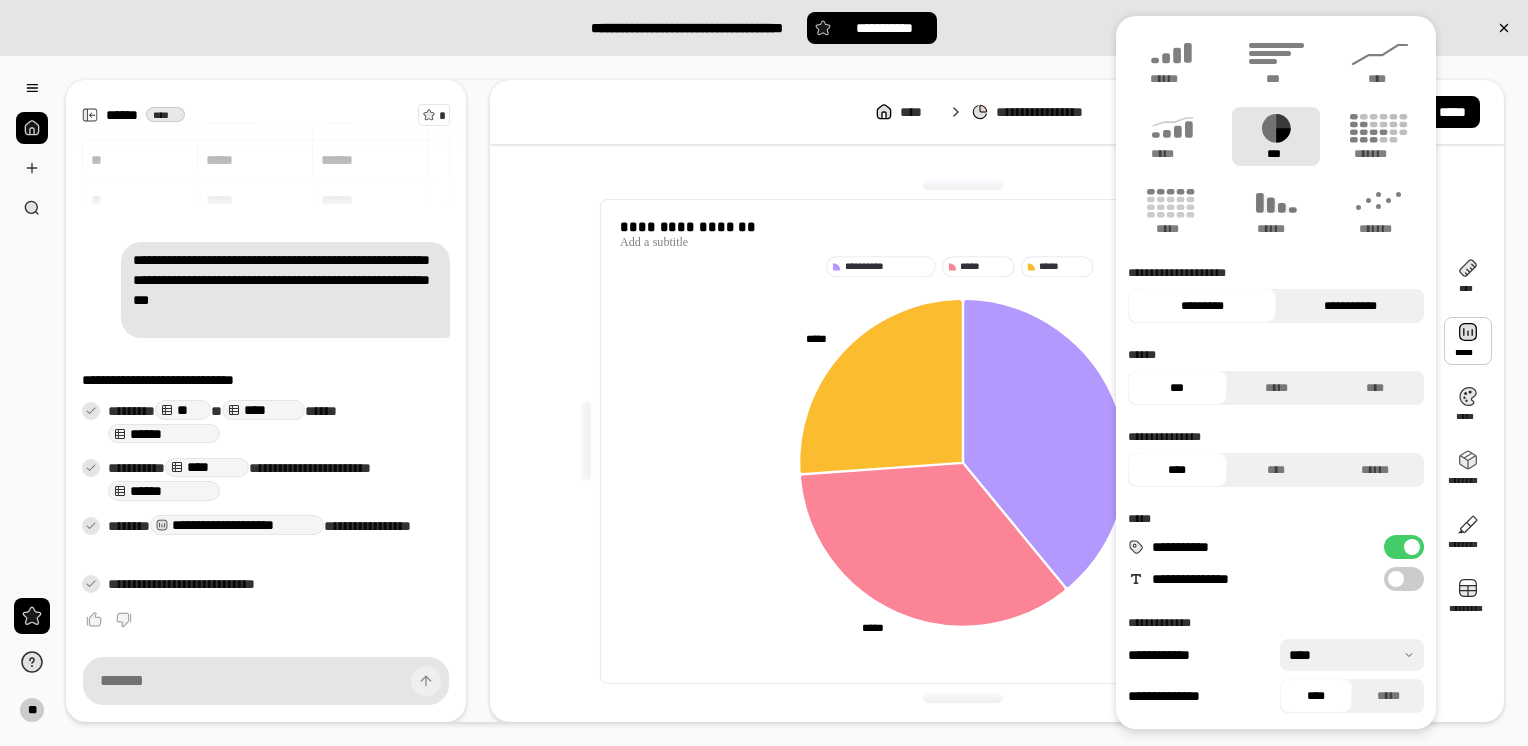 click on "**********" at bounding box center [1350, 306] 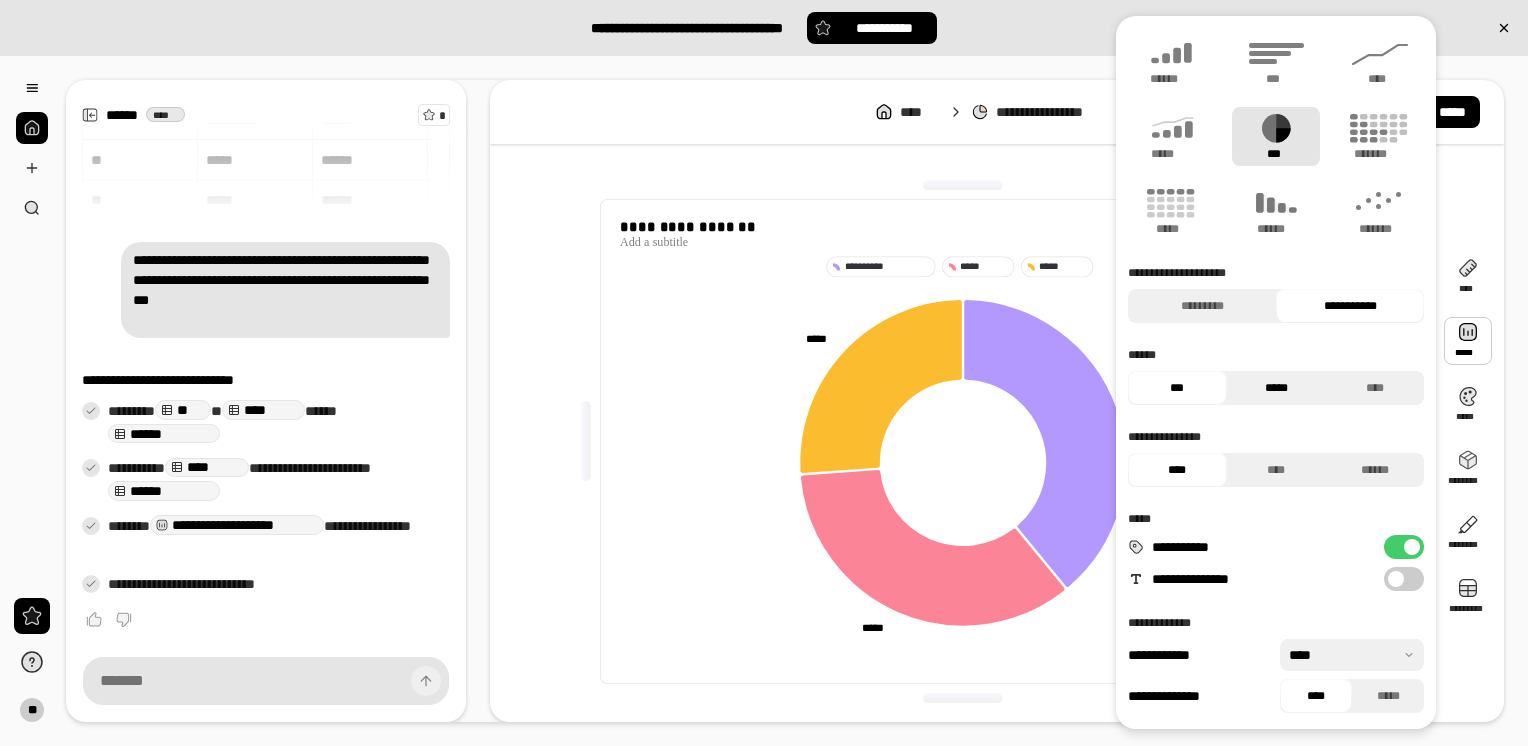 click on "*****" at bounding box center [1276, 388] 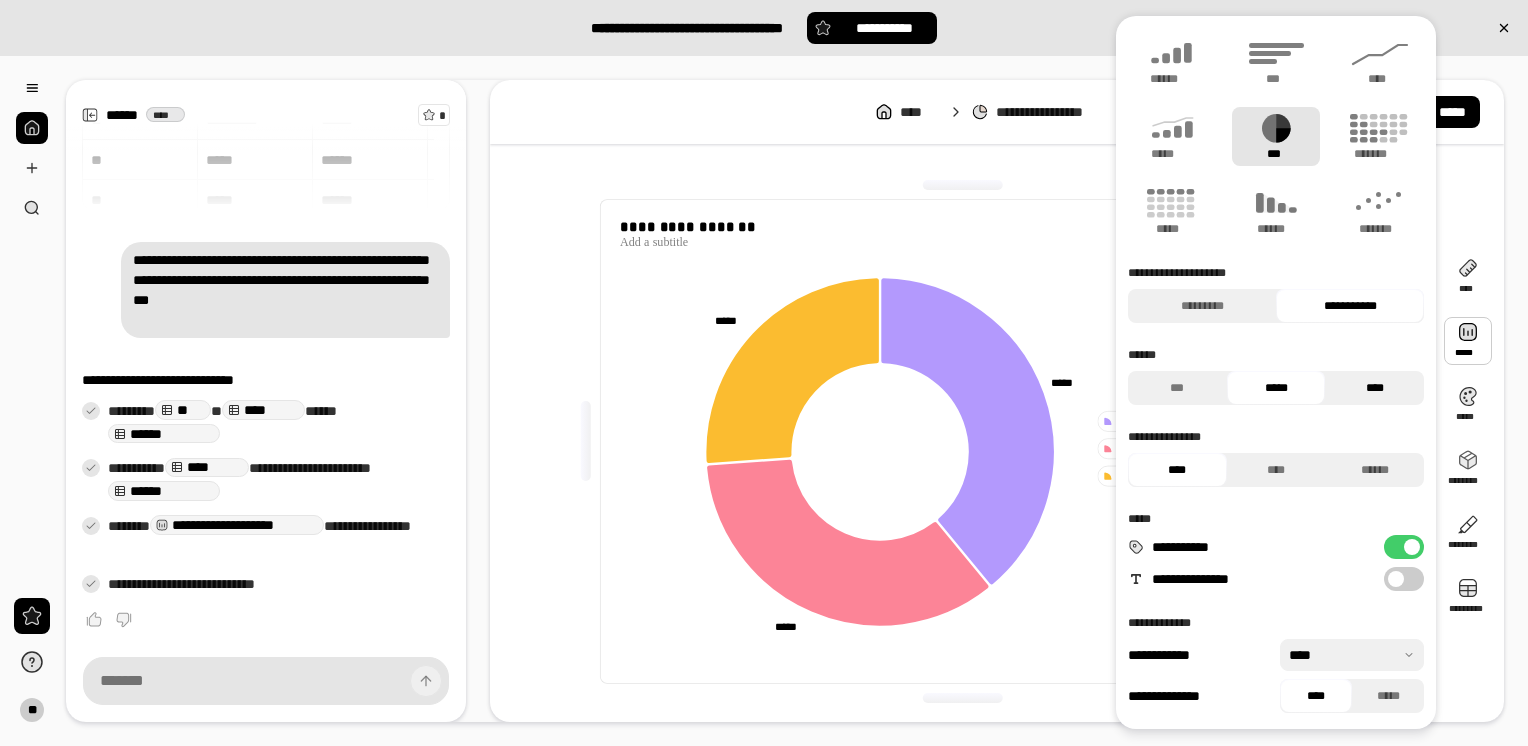 click on "****" at bounding box center (1374, 388) 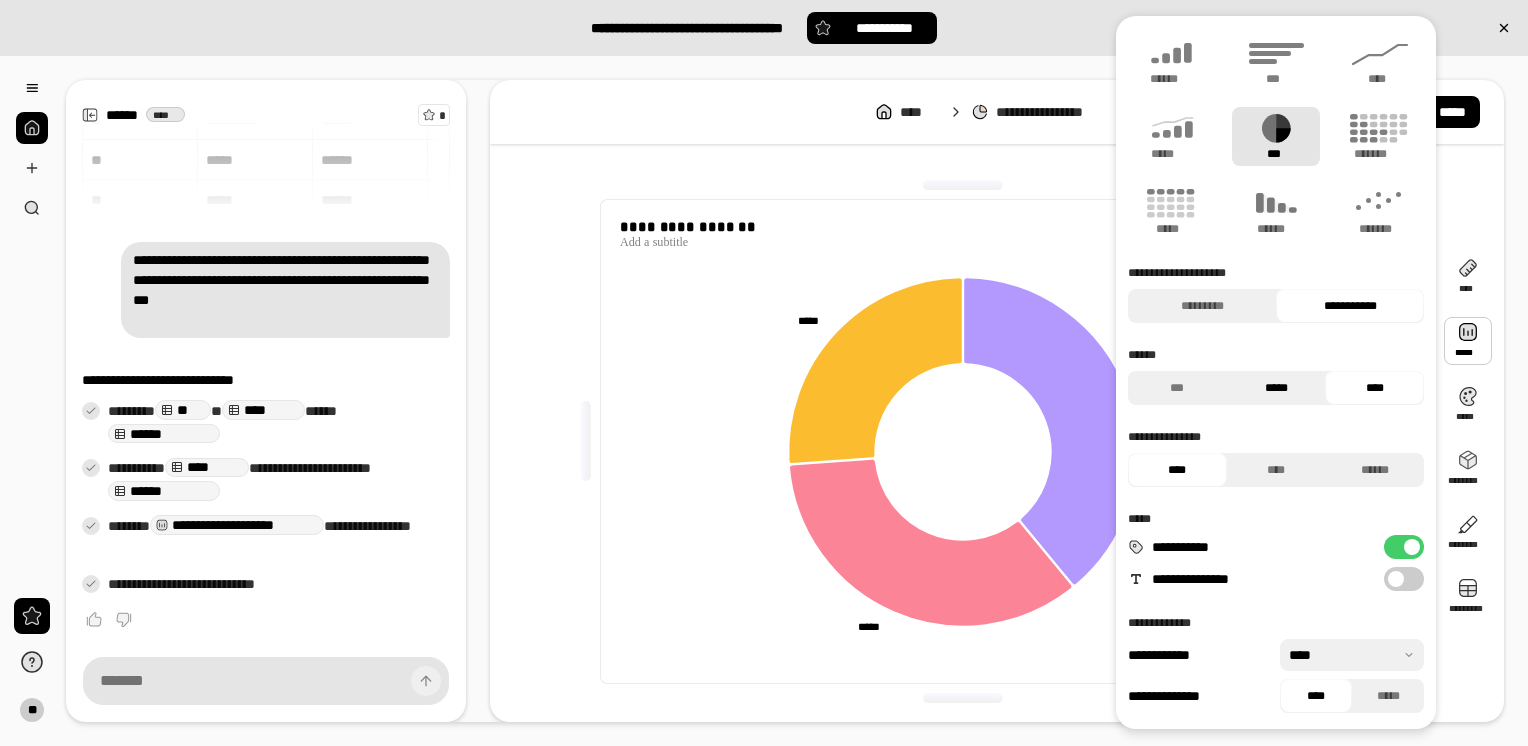 click on "*****" at bounding box center (1276, 388) 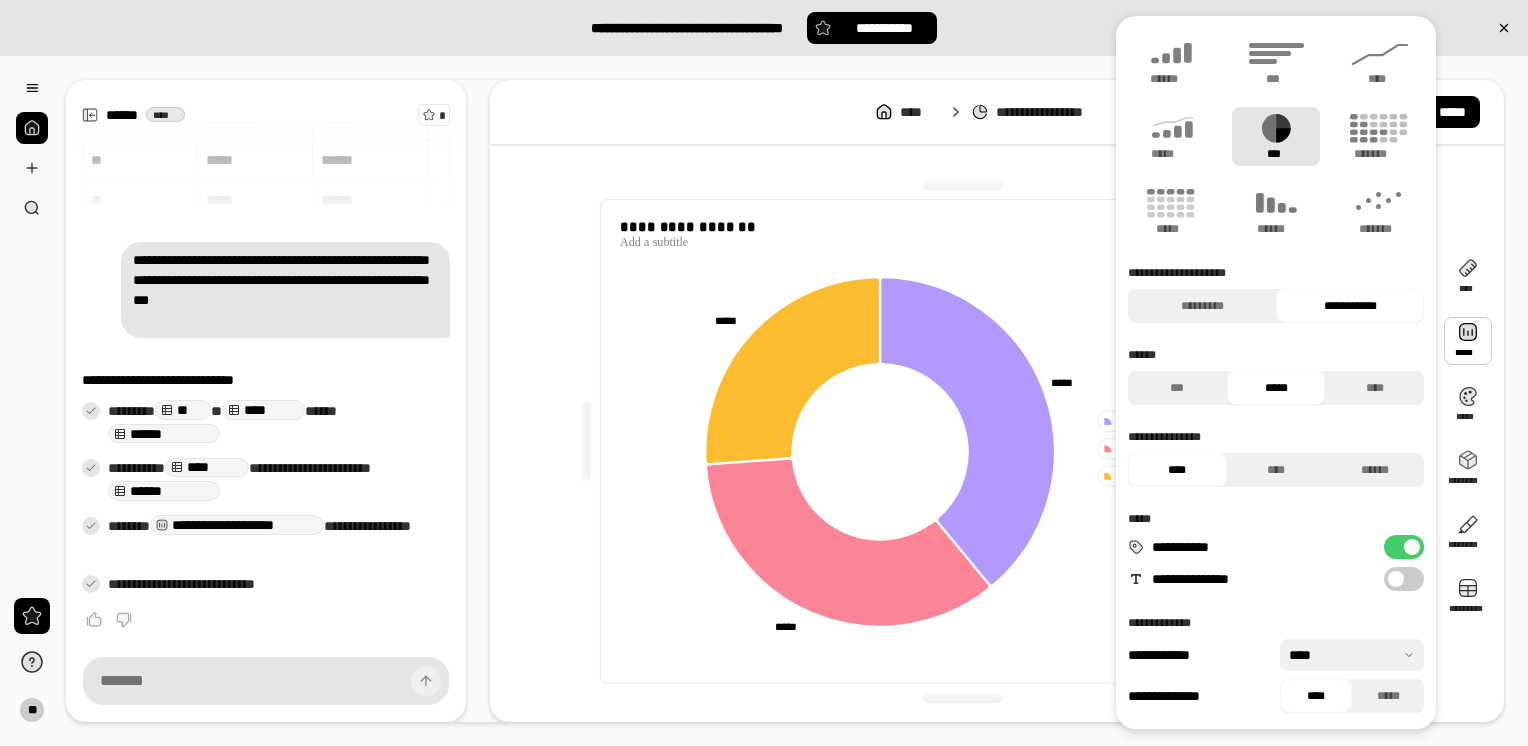 click at bounding box center (963, 698) 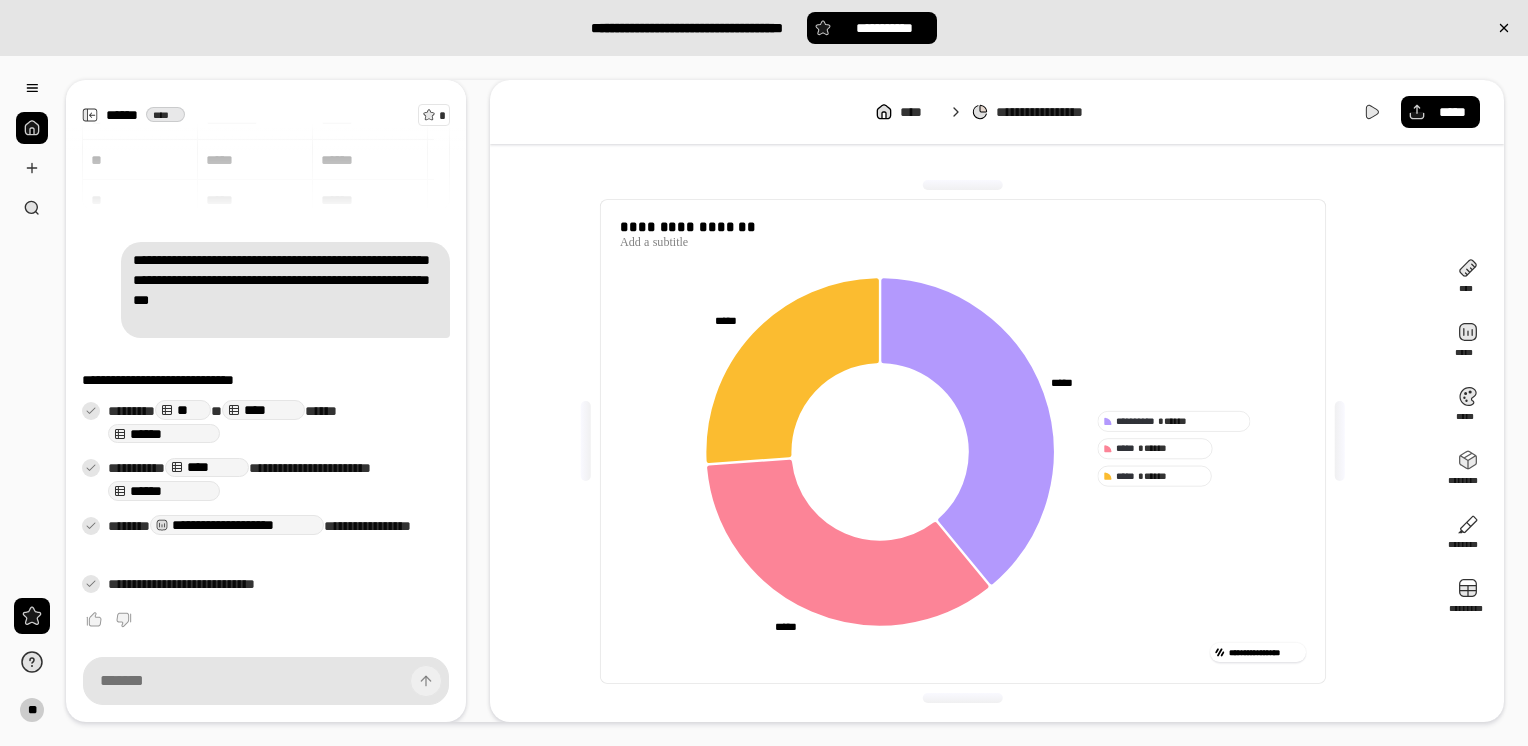 click on "**********" at bounding box center (963, 652) 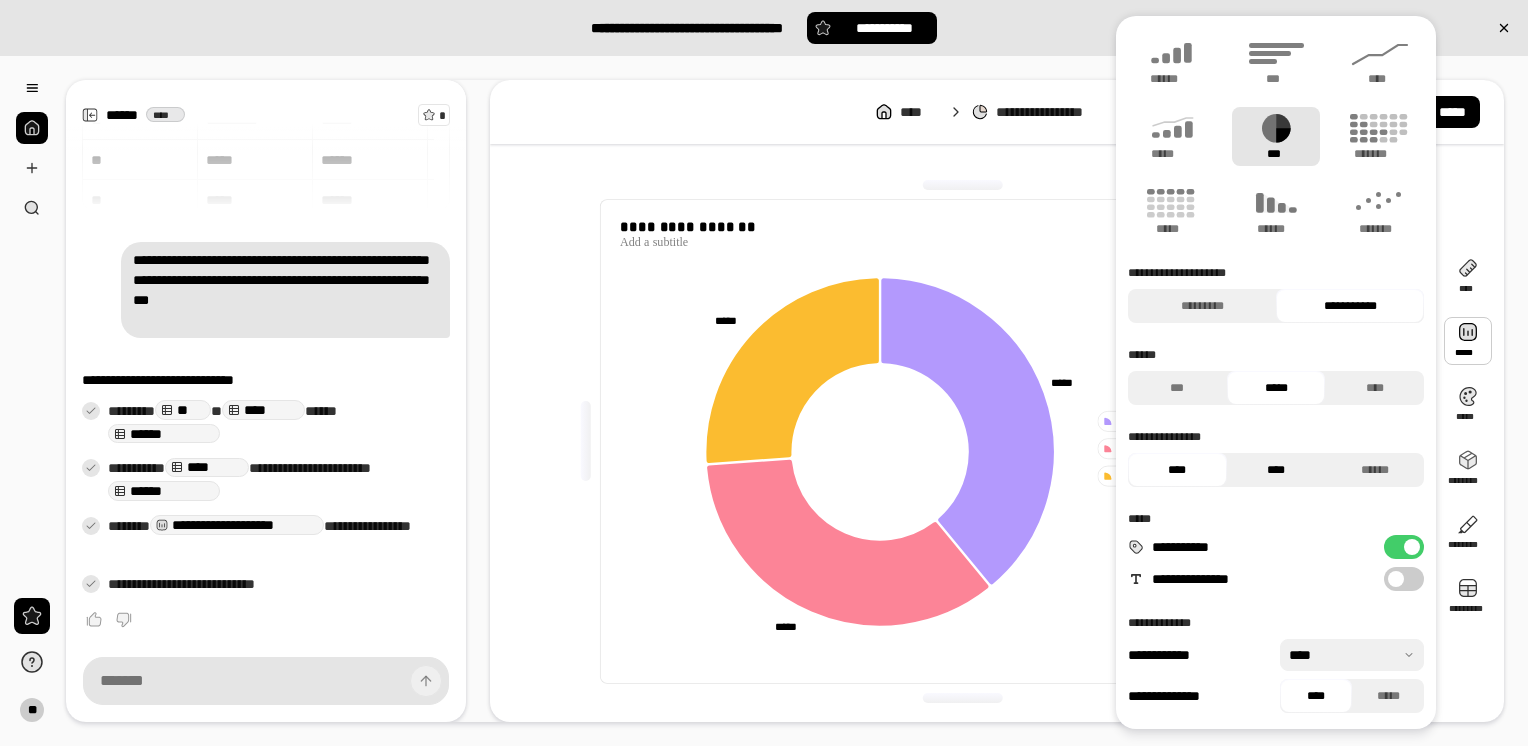 click on "****" at bounding box center [1276, 470] 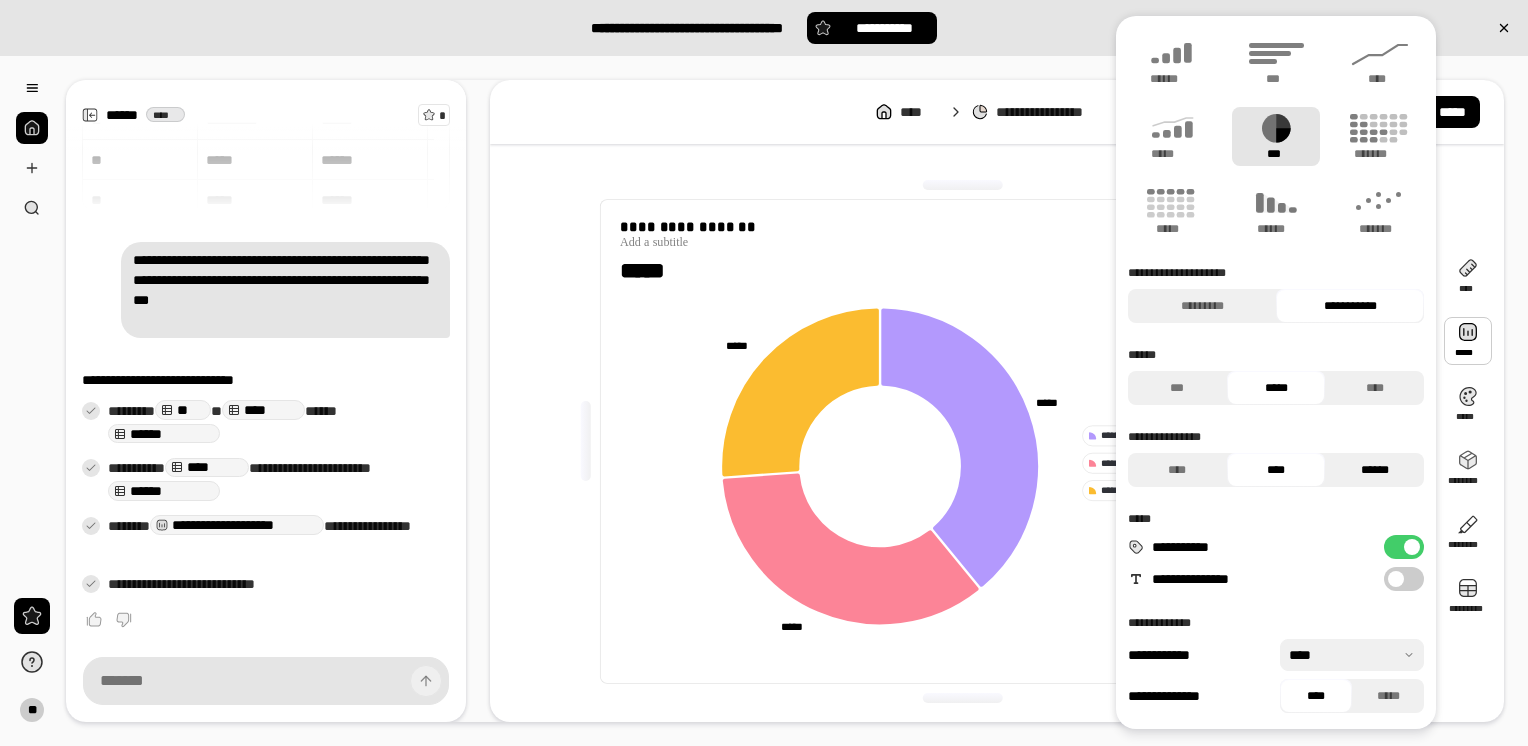 click on "******" at bounding box center (1374, 470) 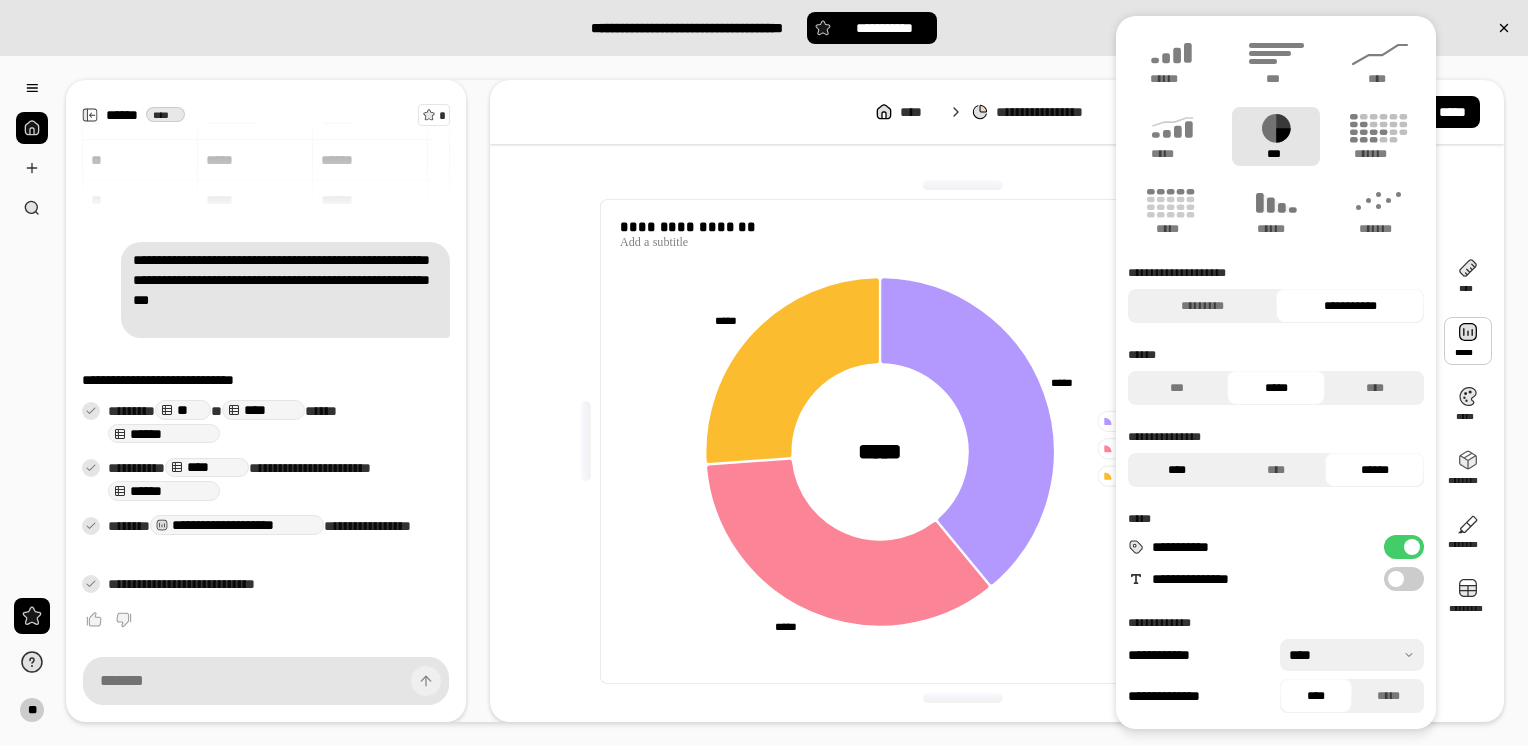 click on "****" at bounding box center [1177, 470] 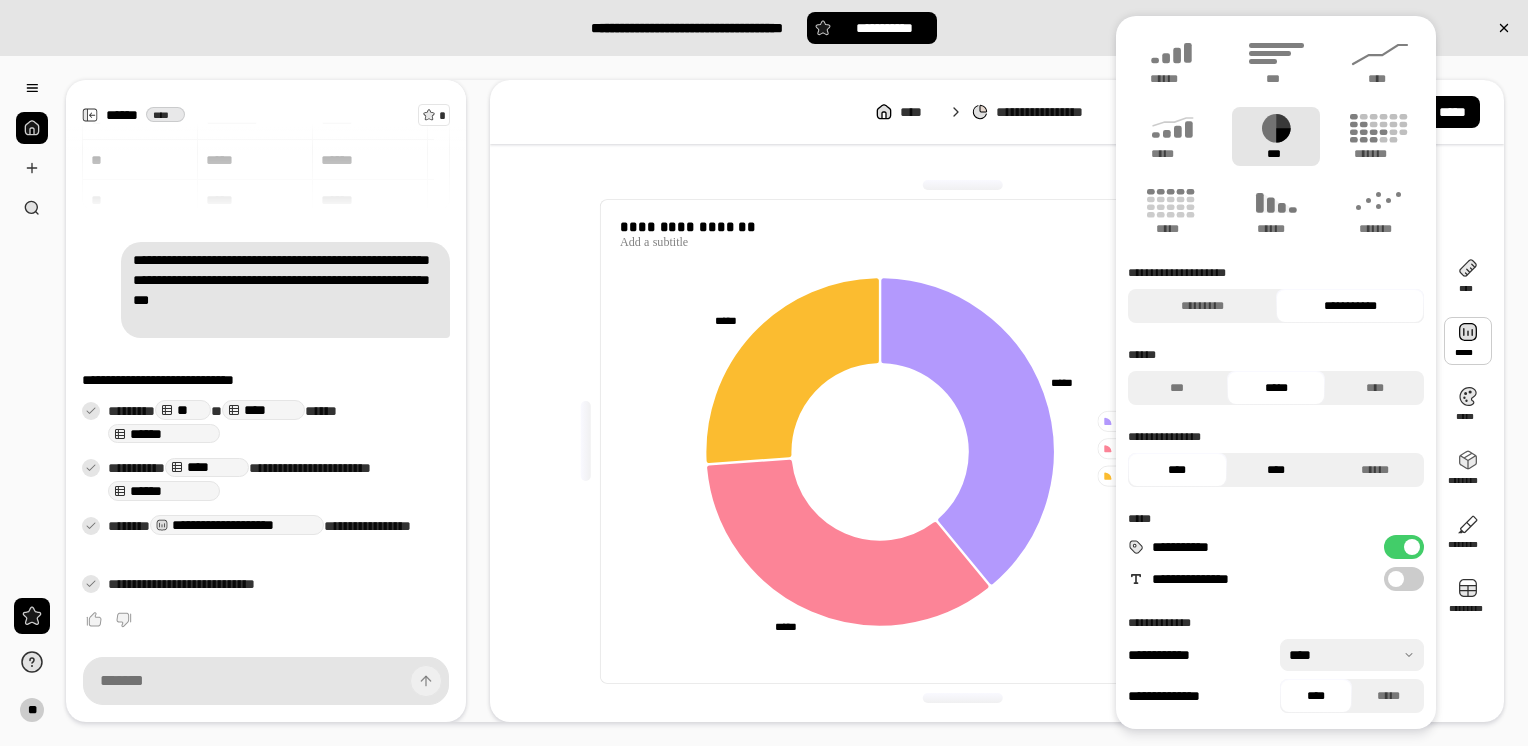 click on "****" at bounding box center [1276, 470] 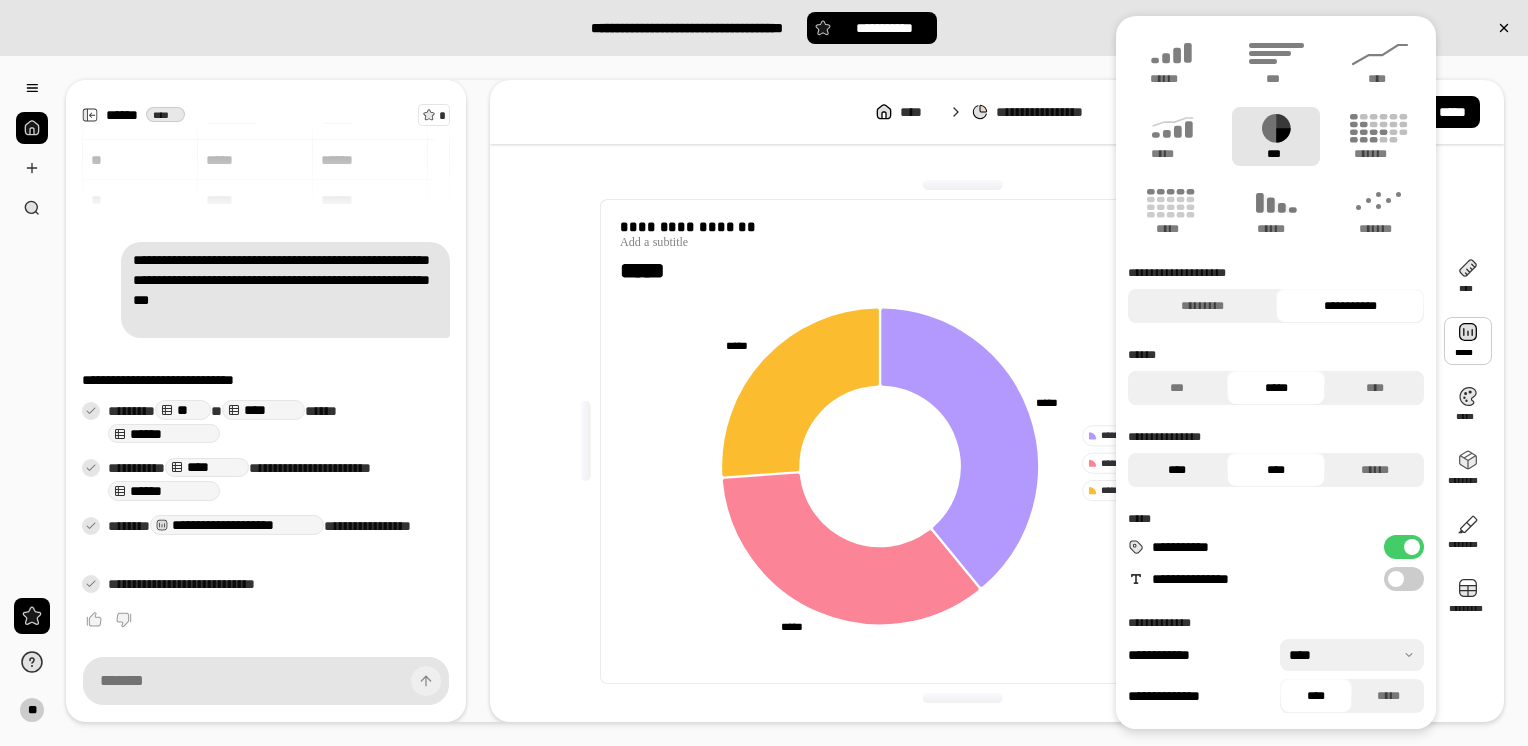 click on "****" at bounding box center [1177, 470] 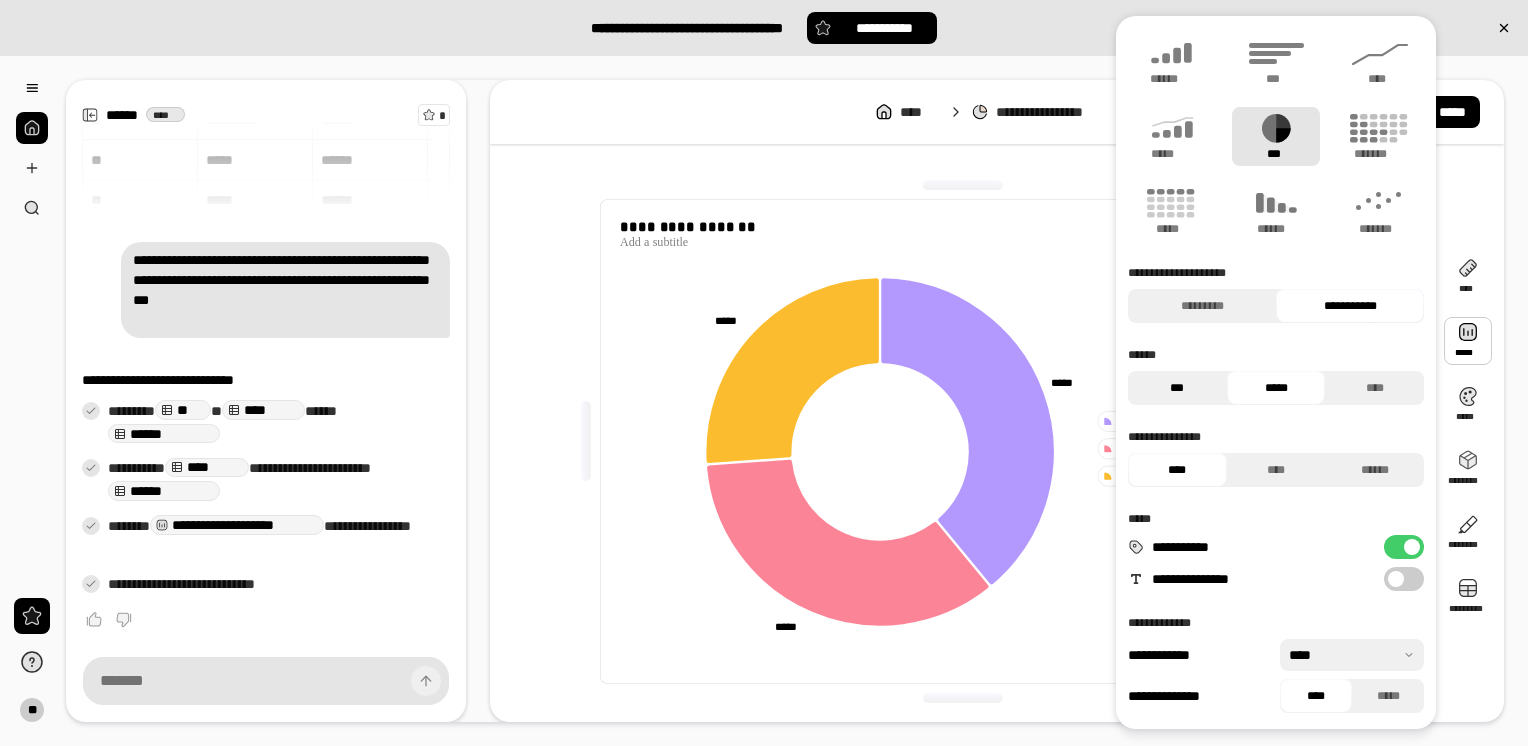click on "***" at bounding box center (1177, 388) 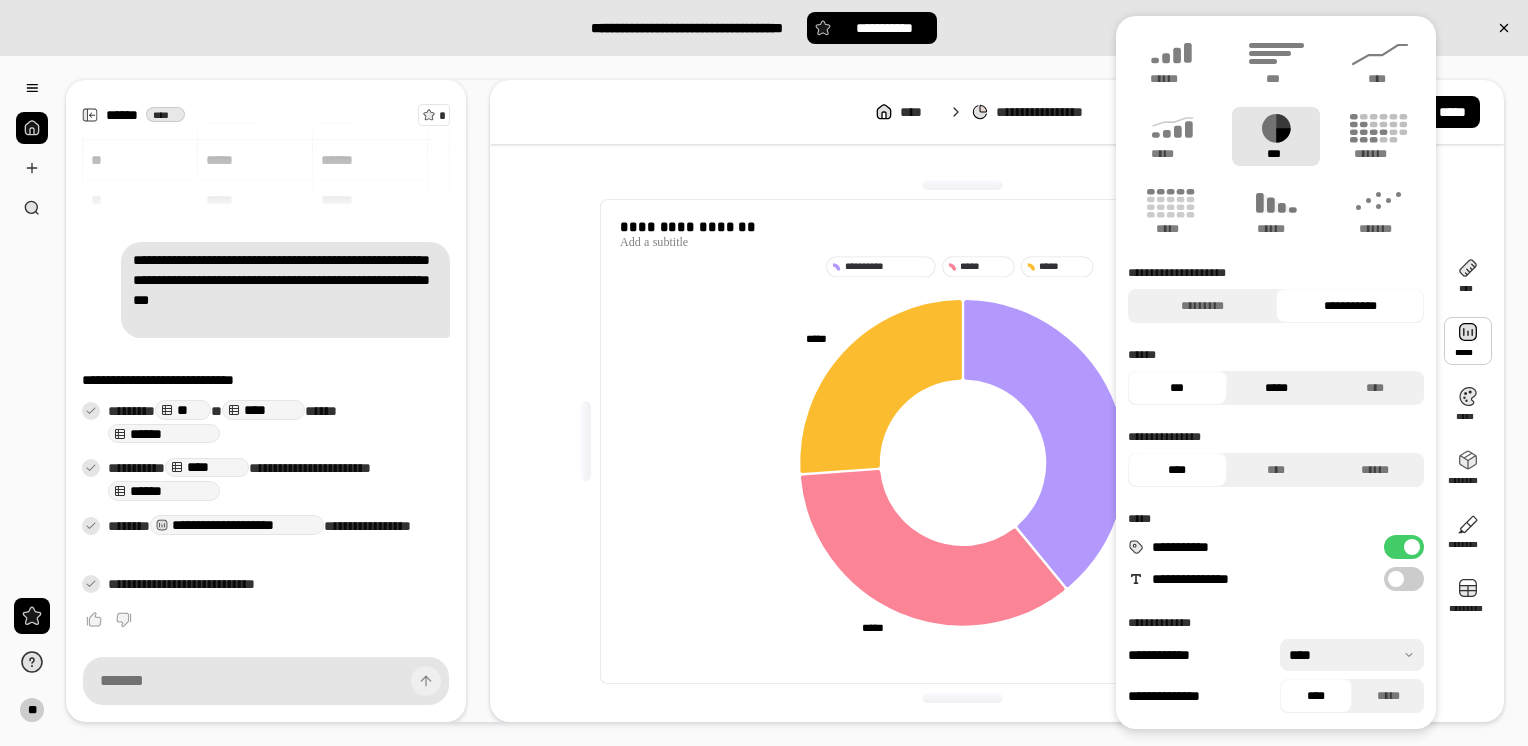 click on "*****" at bounding box center (1276, 388) 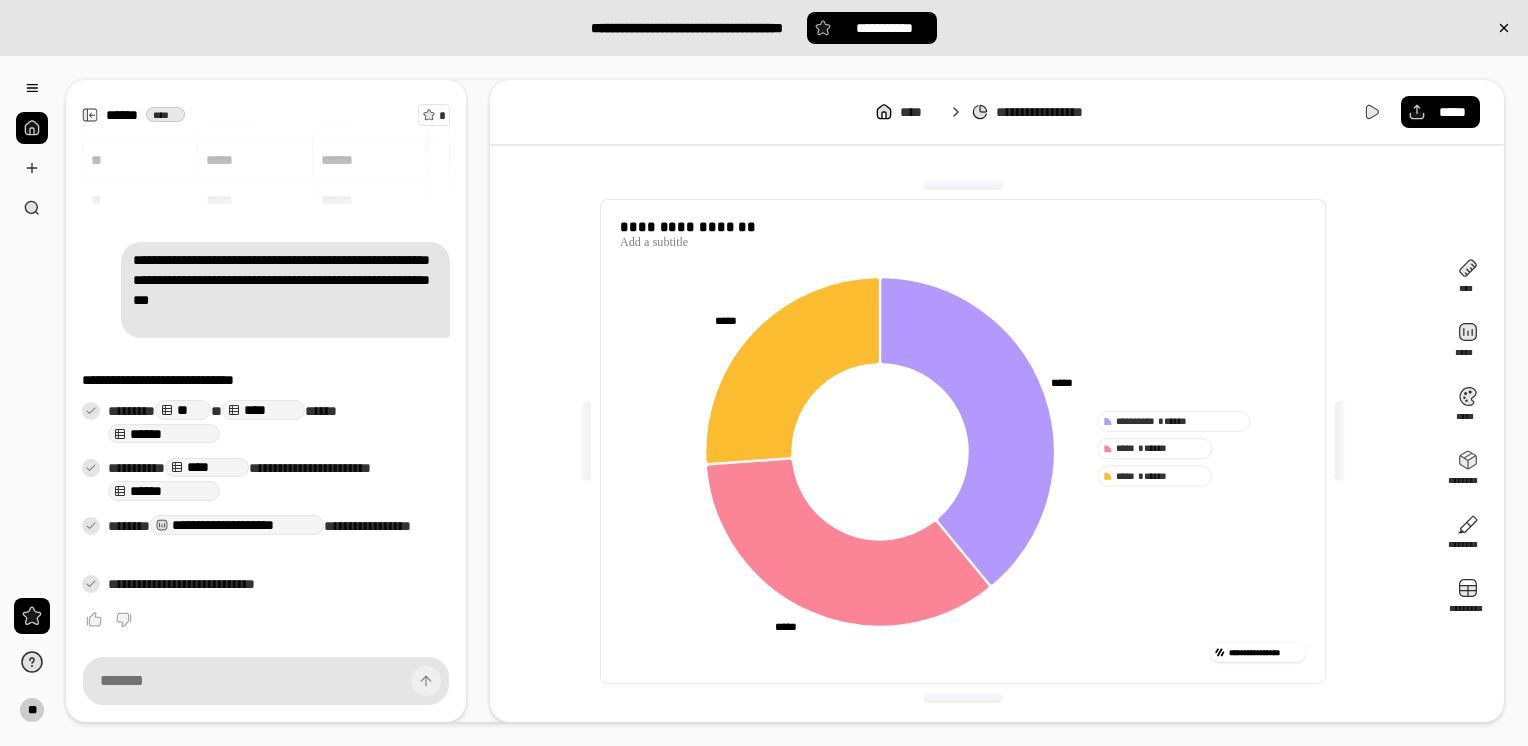 click 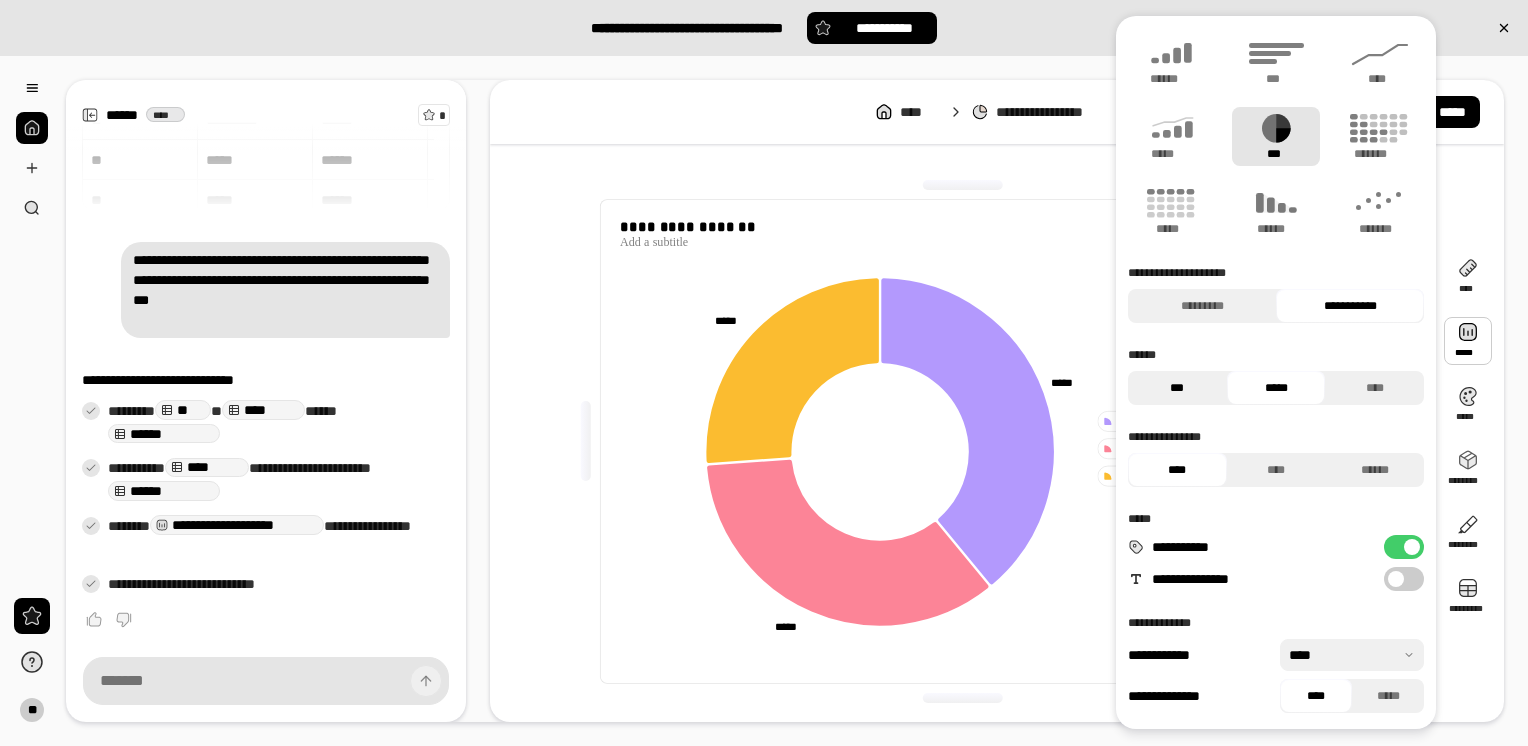 click on "***" at bounding box center [1177, 388] 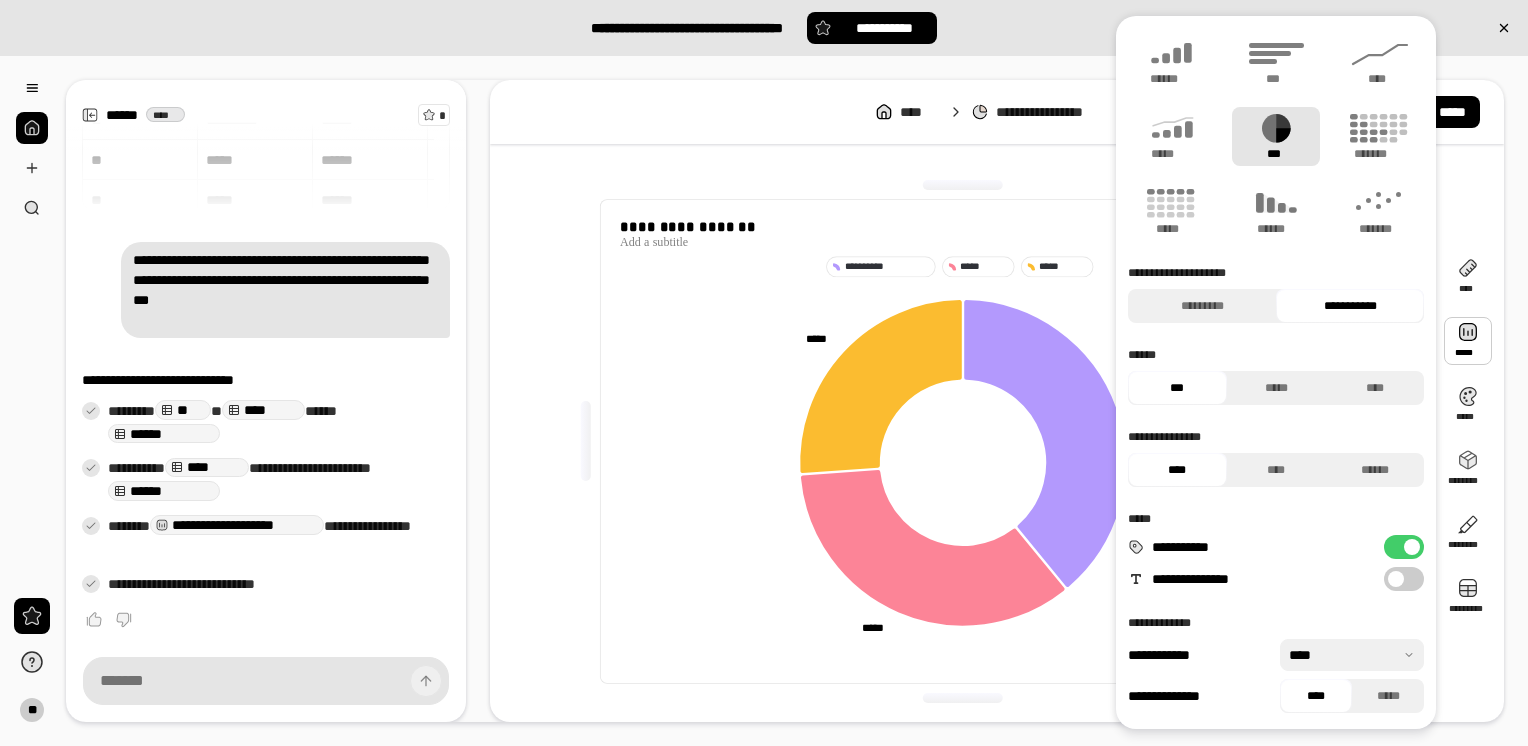 click on "**********" at bounding box center (1404, 579) 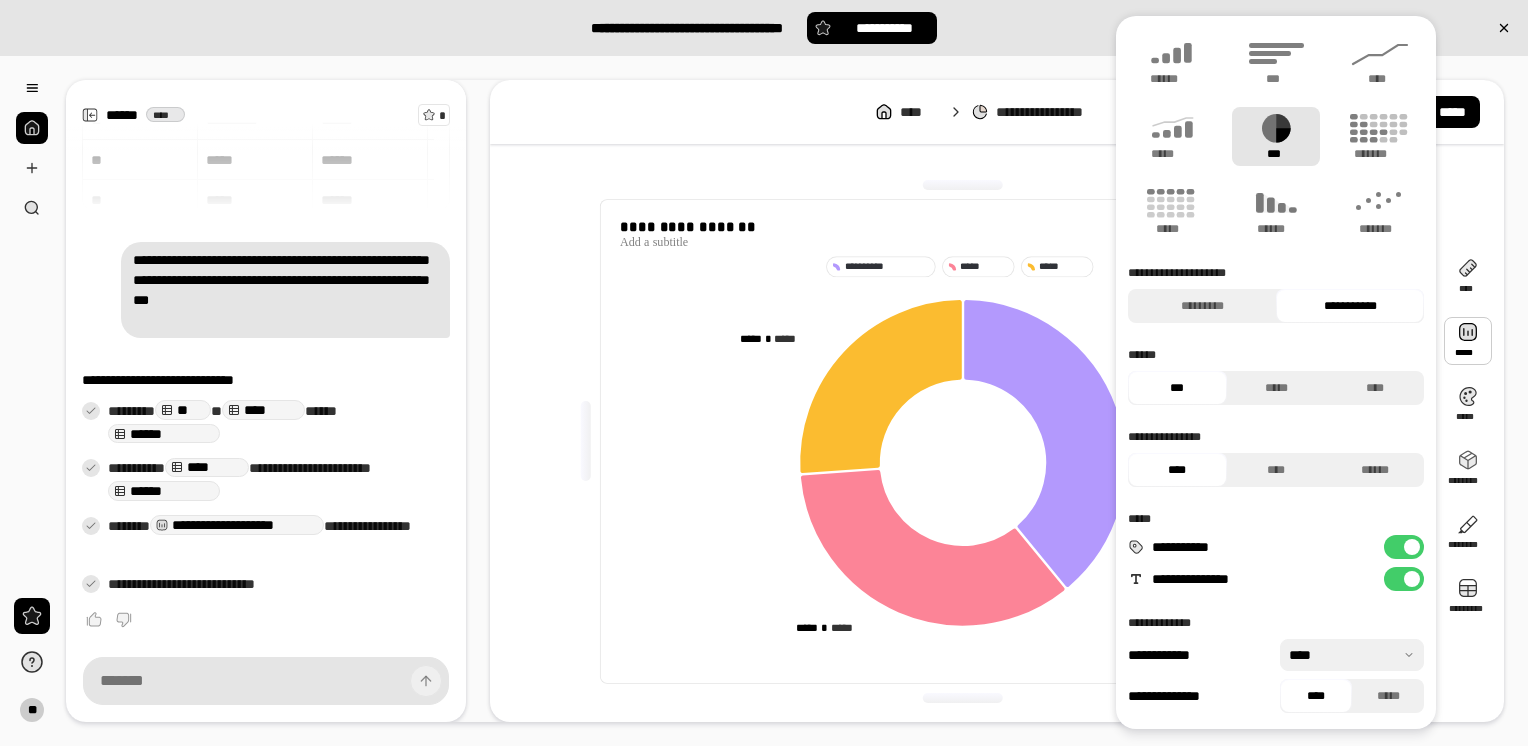 click at bounding box center (1412, 579) 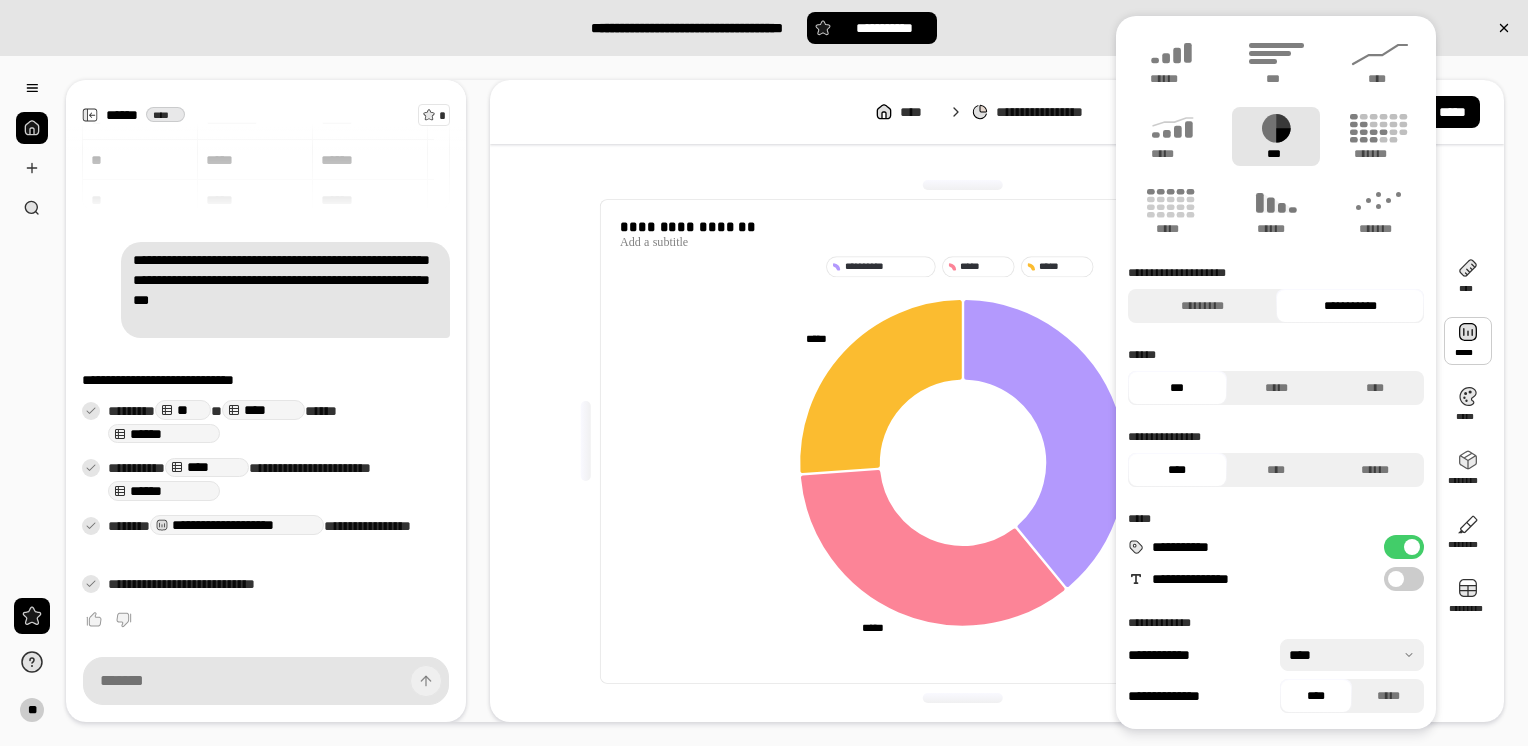 click on "**********" at bounding box center (1404, 579) 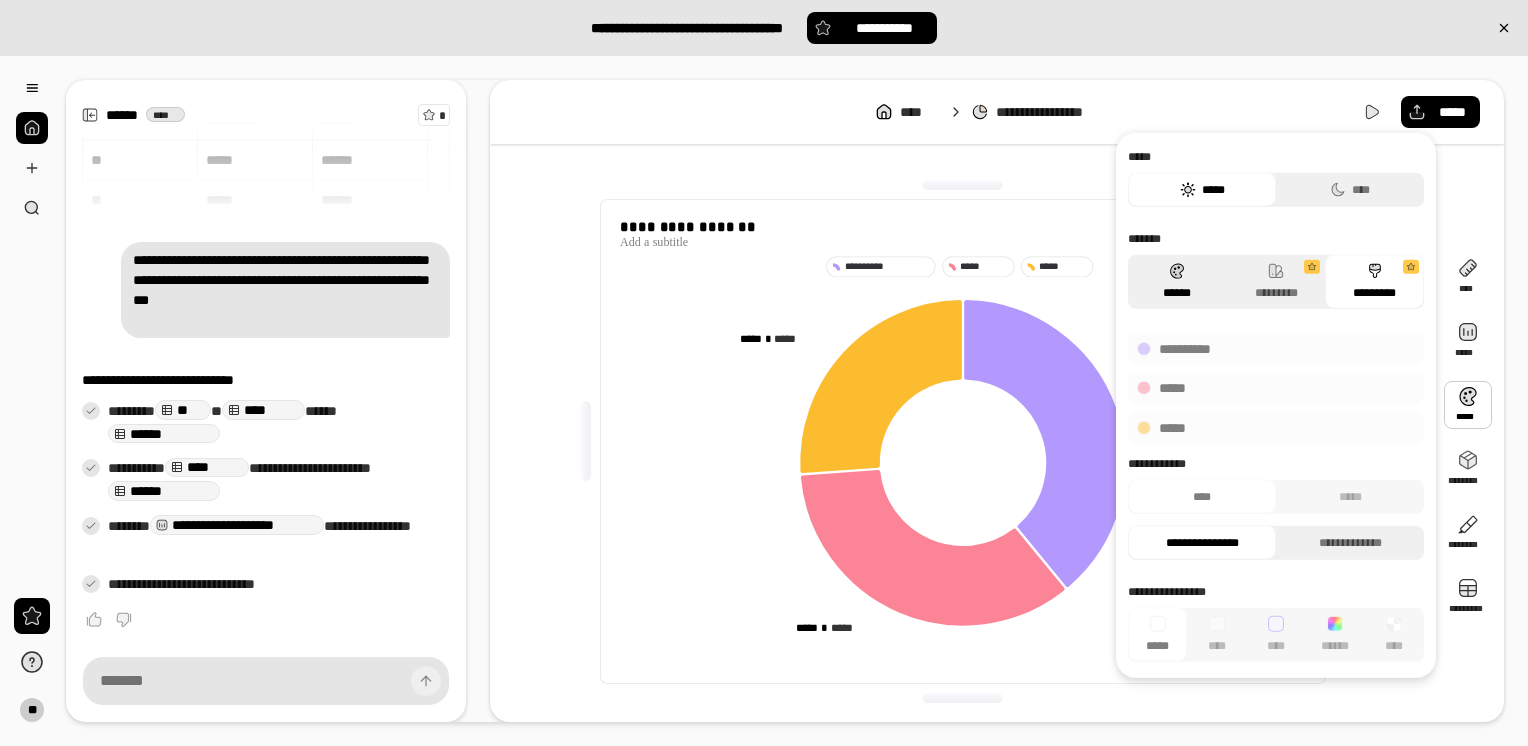 click on "******" at bounding box center (1177, 282) 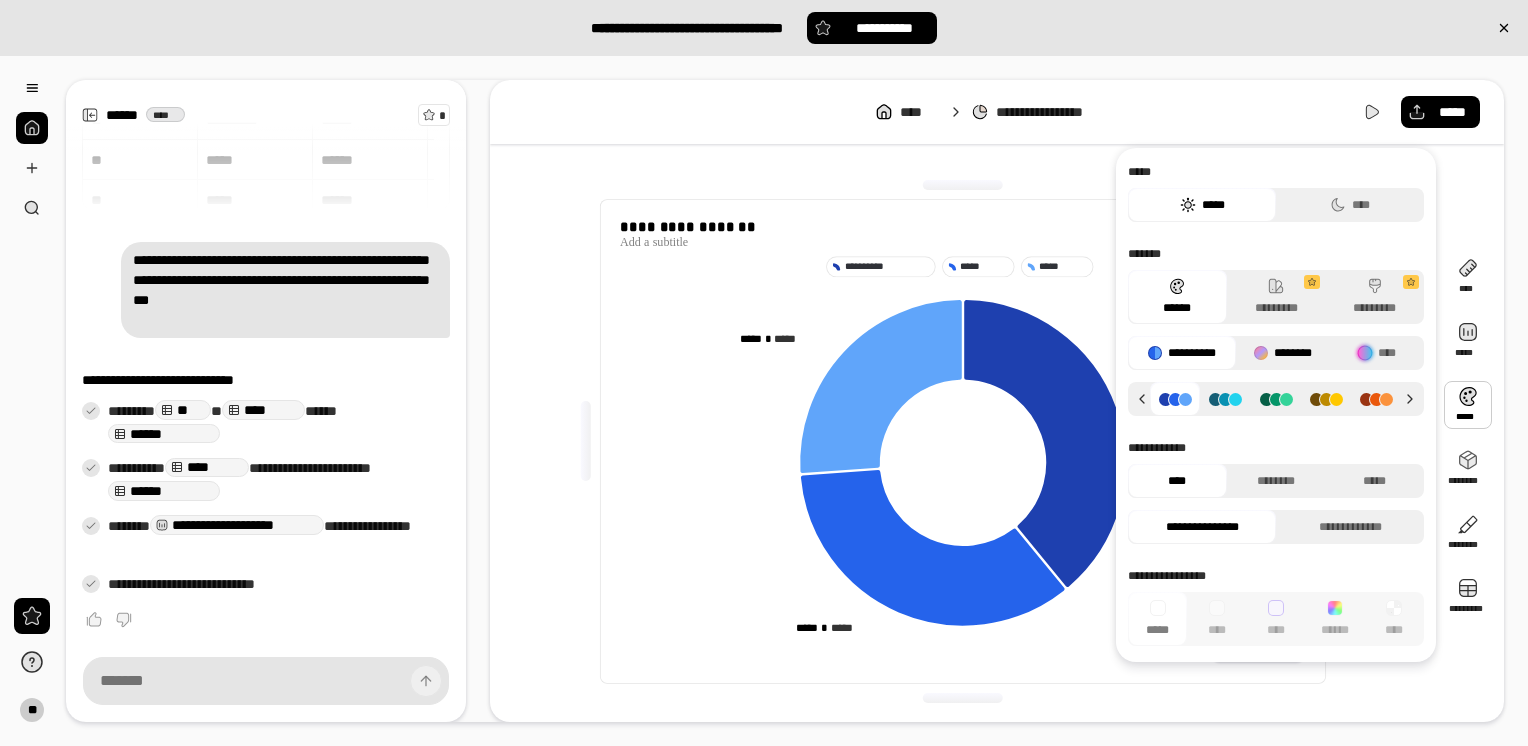 click at bounding box center (1261, 353) 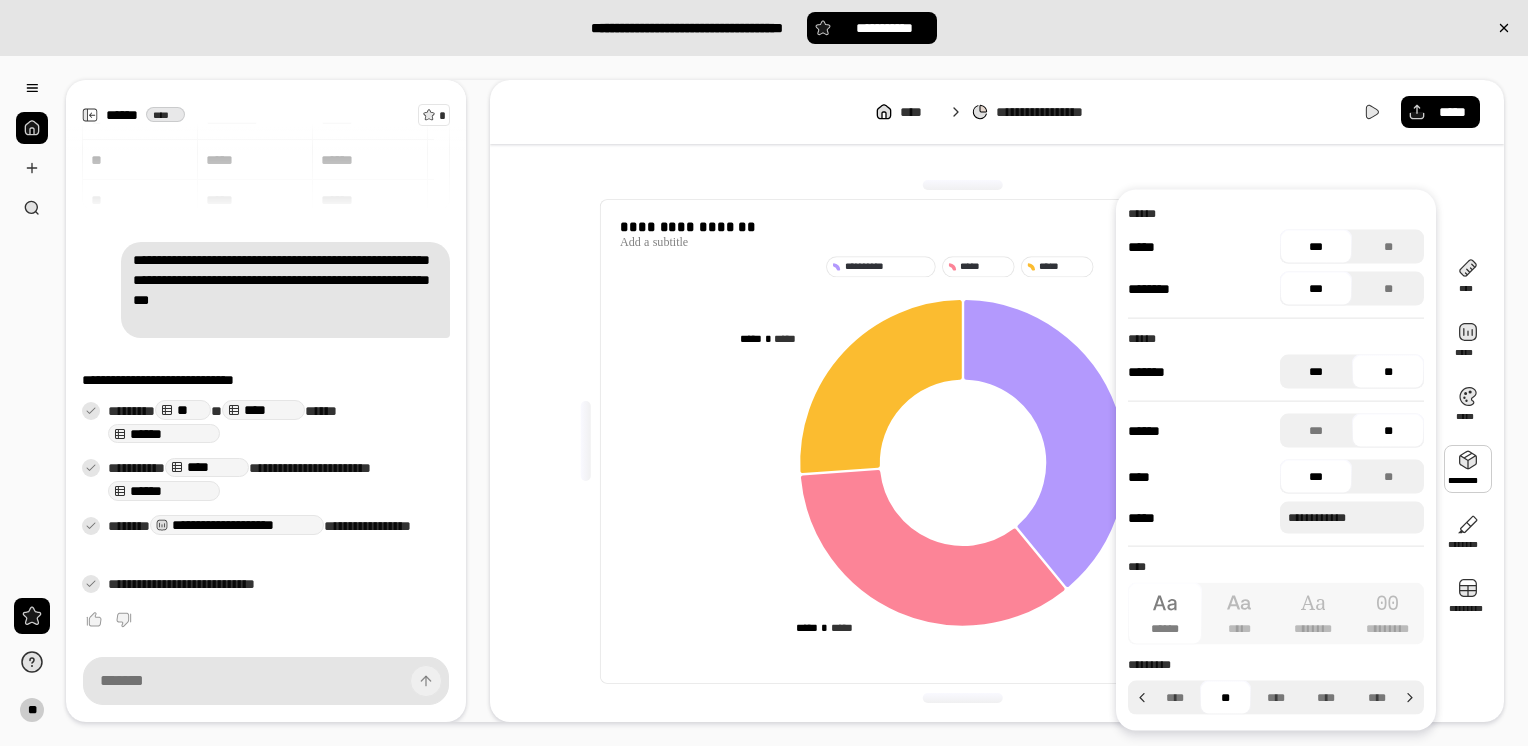 click on "***" at bounding box center (1316, 372) 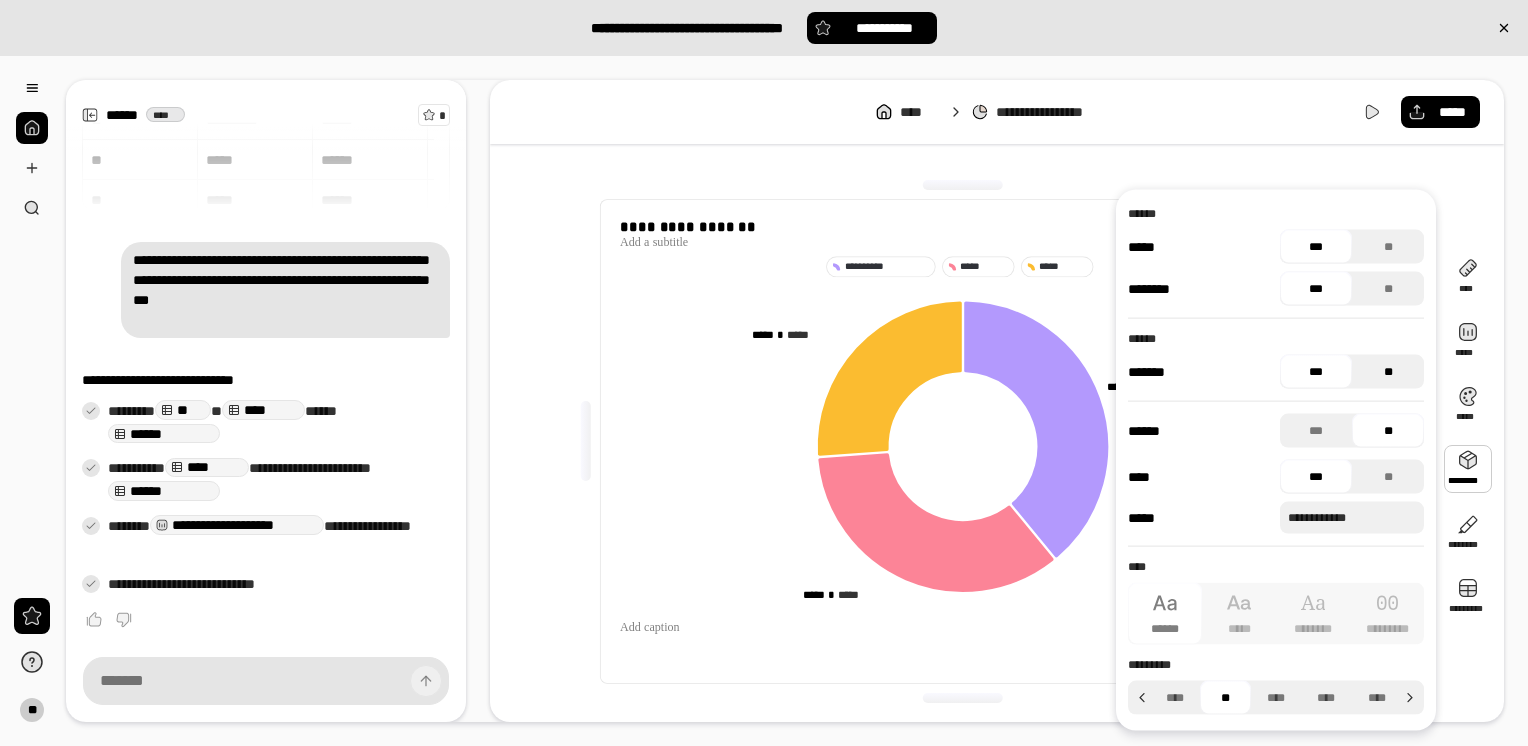 click on "**" at bounding box center [1388, 372] 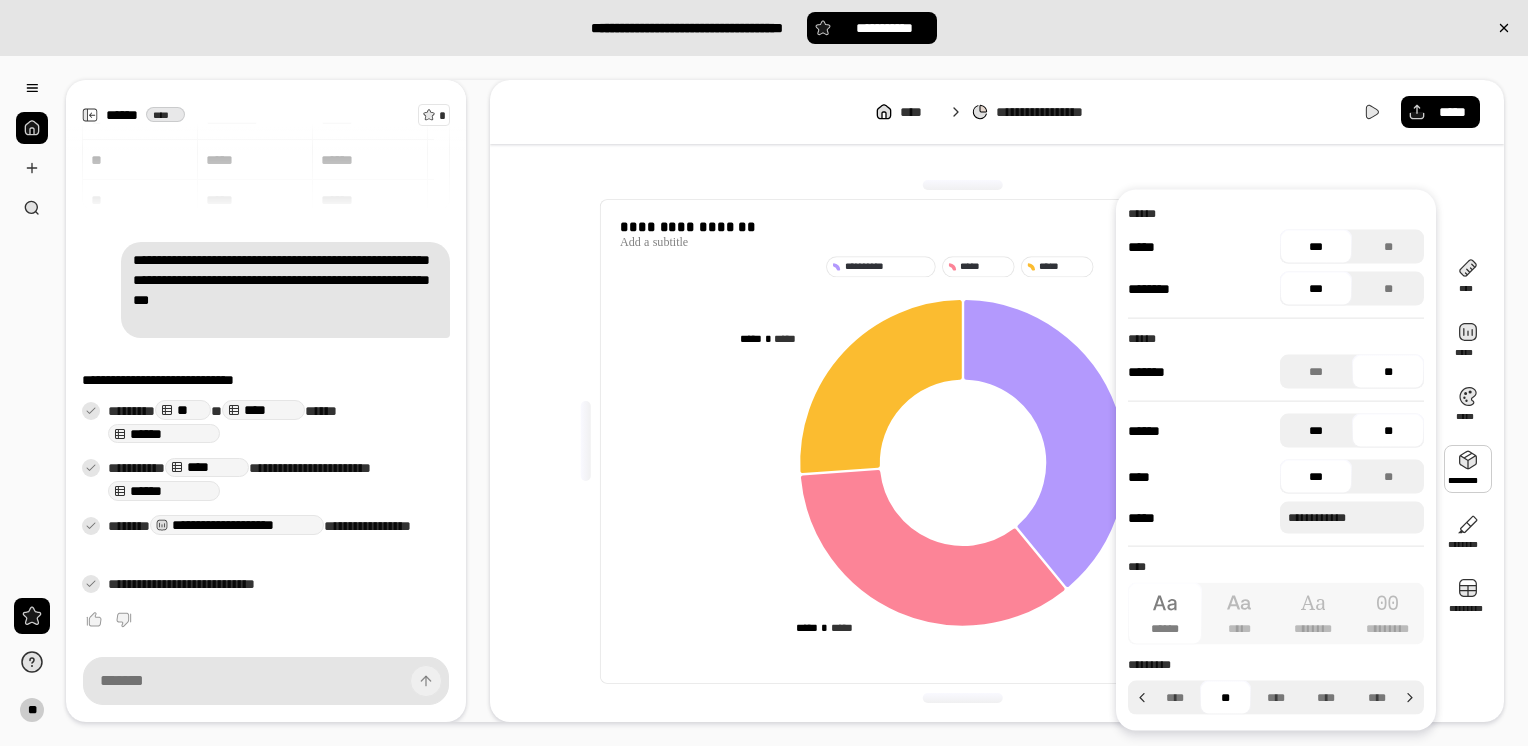 click on "***" at bounding box center [1316, 431] 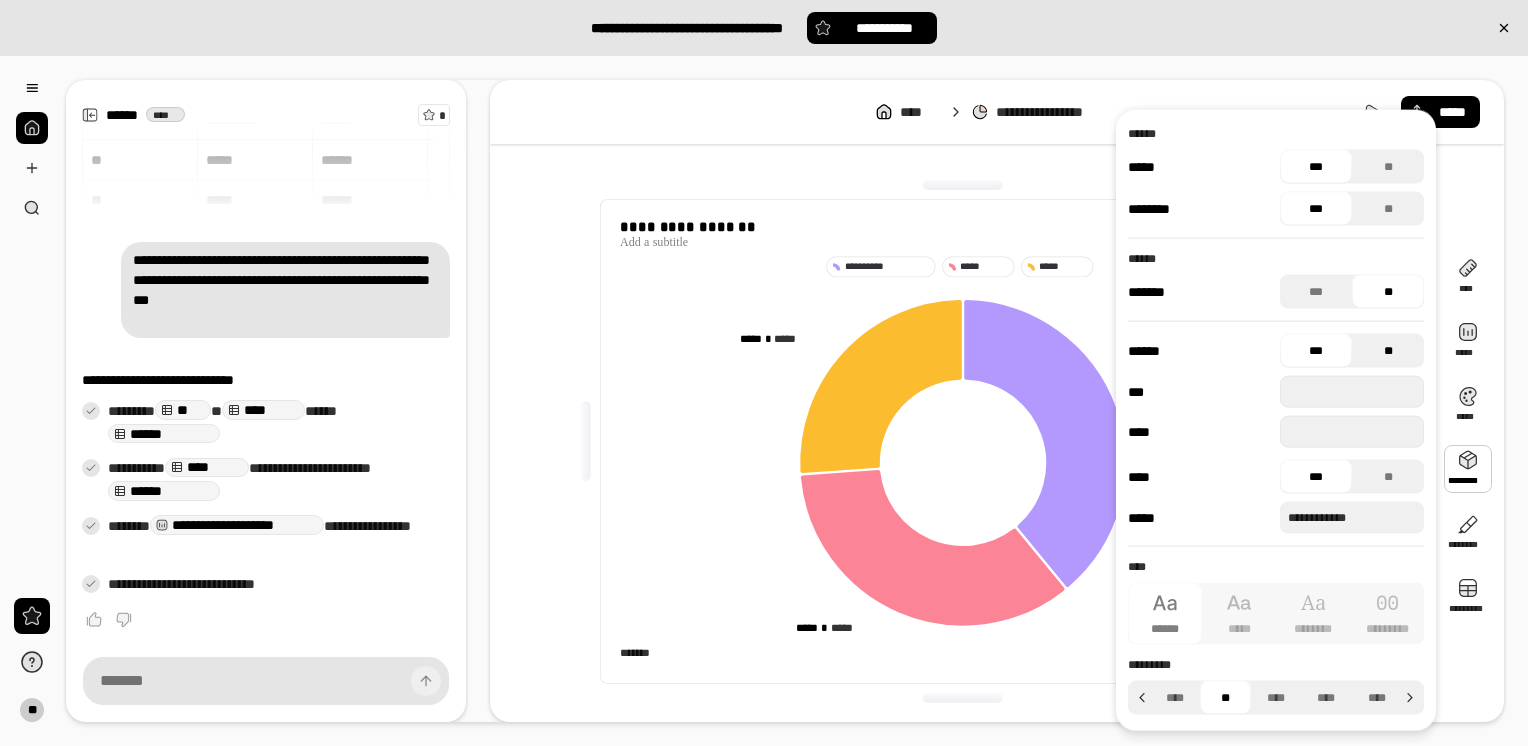 click on "**" at bounding box center (1388, 351) 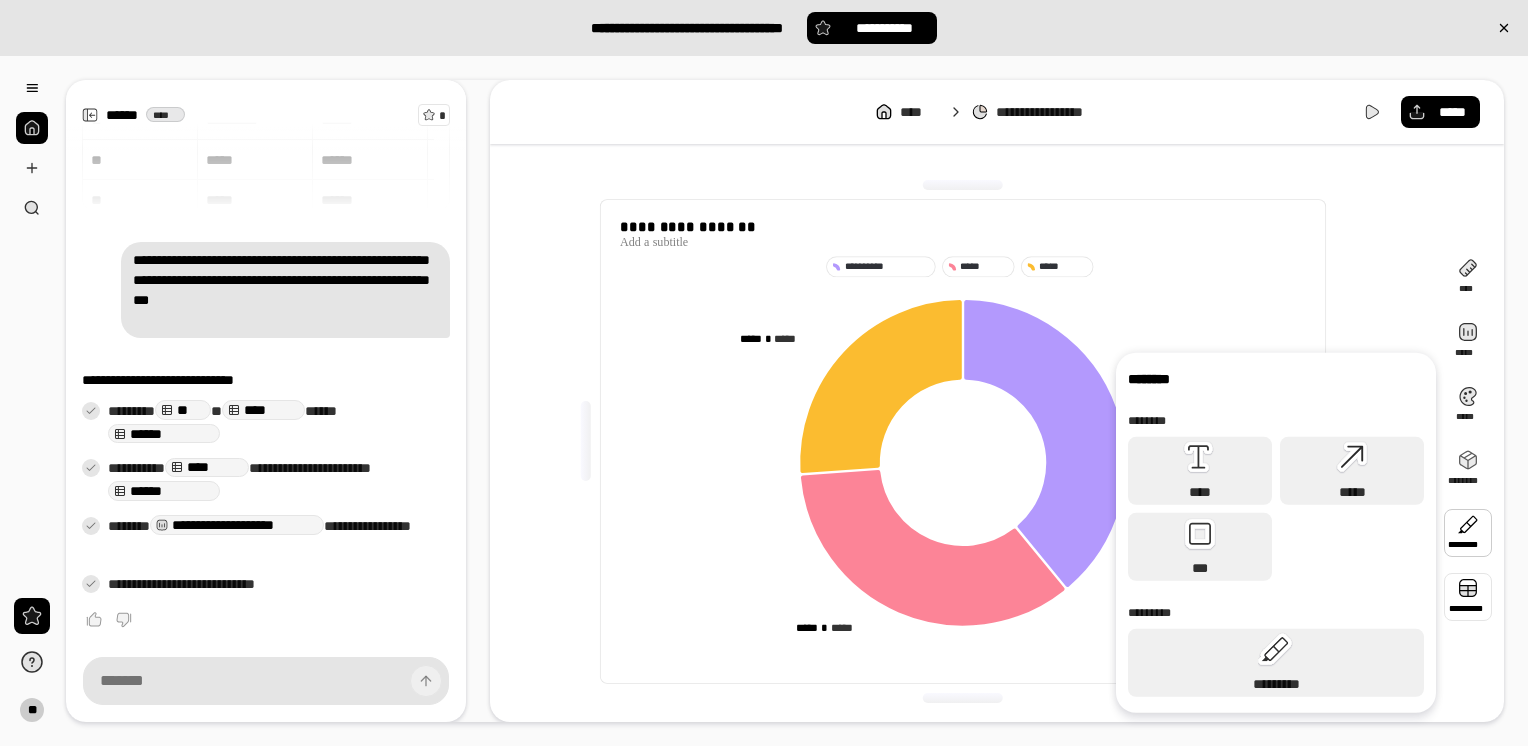 click at bounding box center (1468, 597) 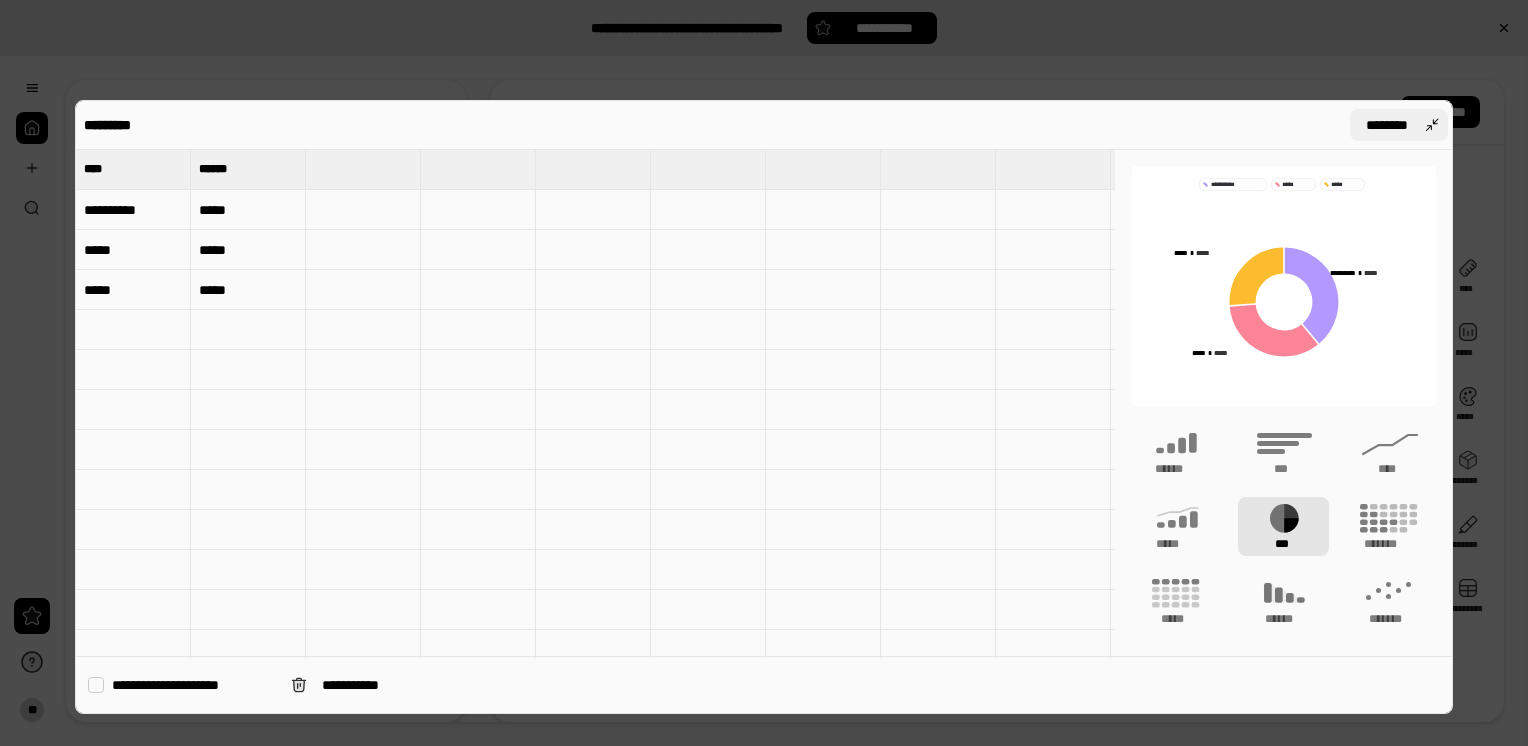 click on "********" at bounding box center [1399, 125] 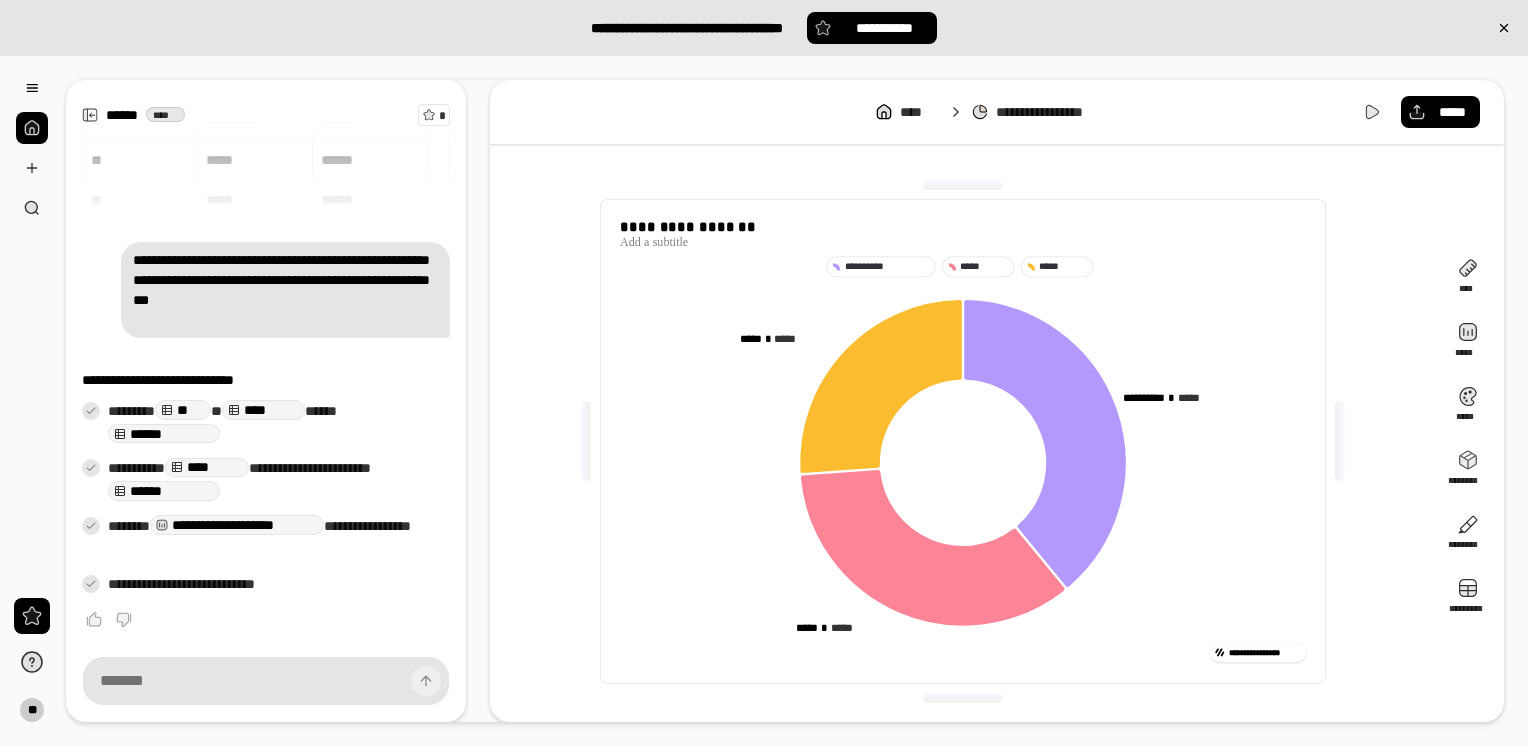 click 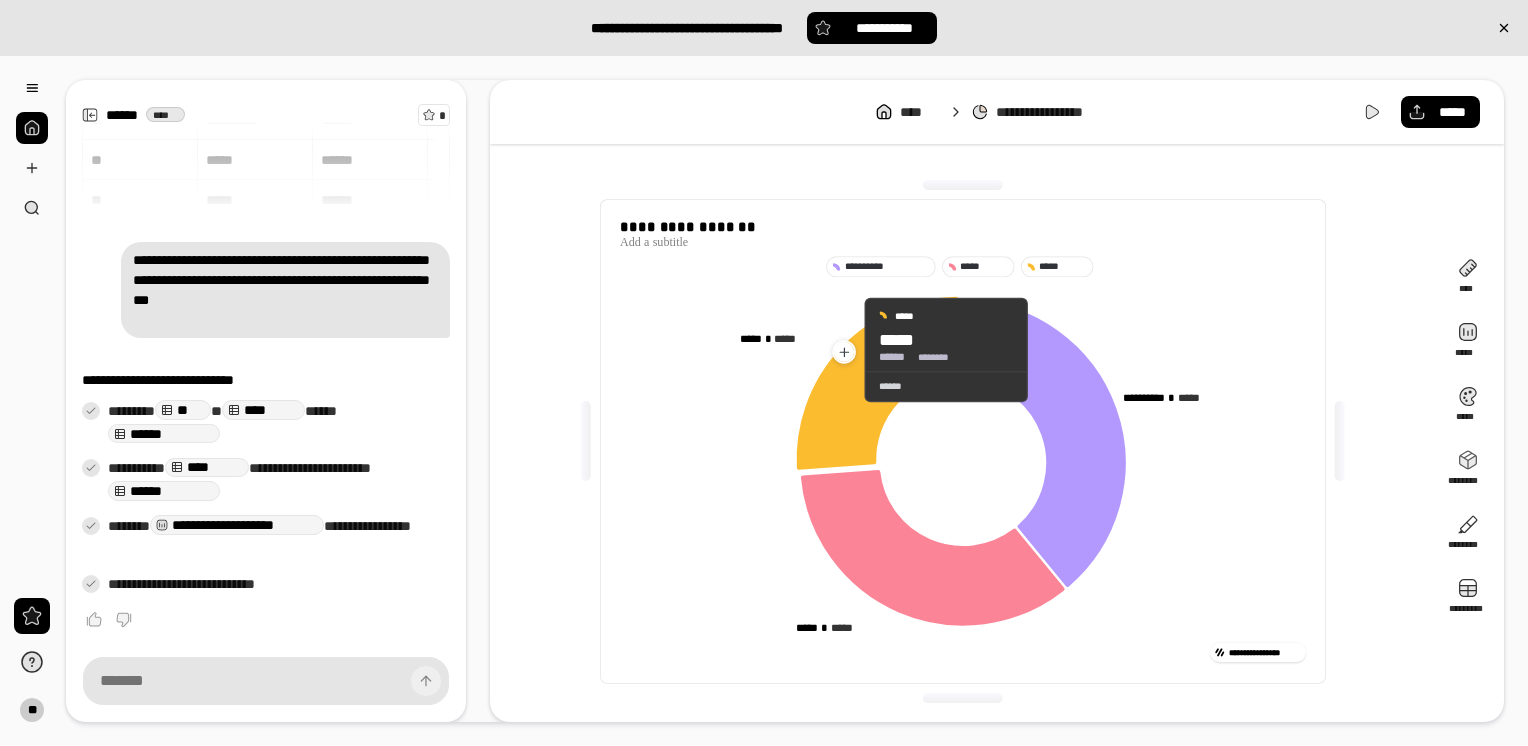 click 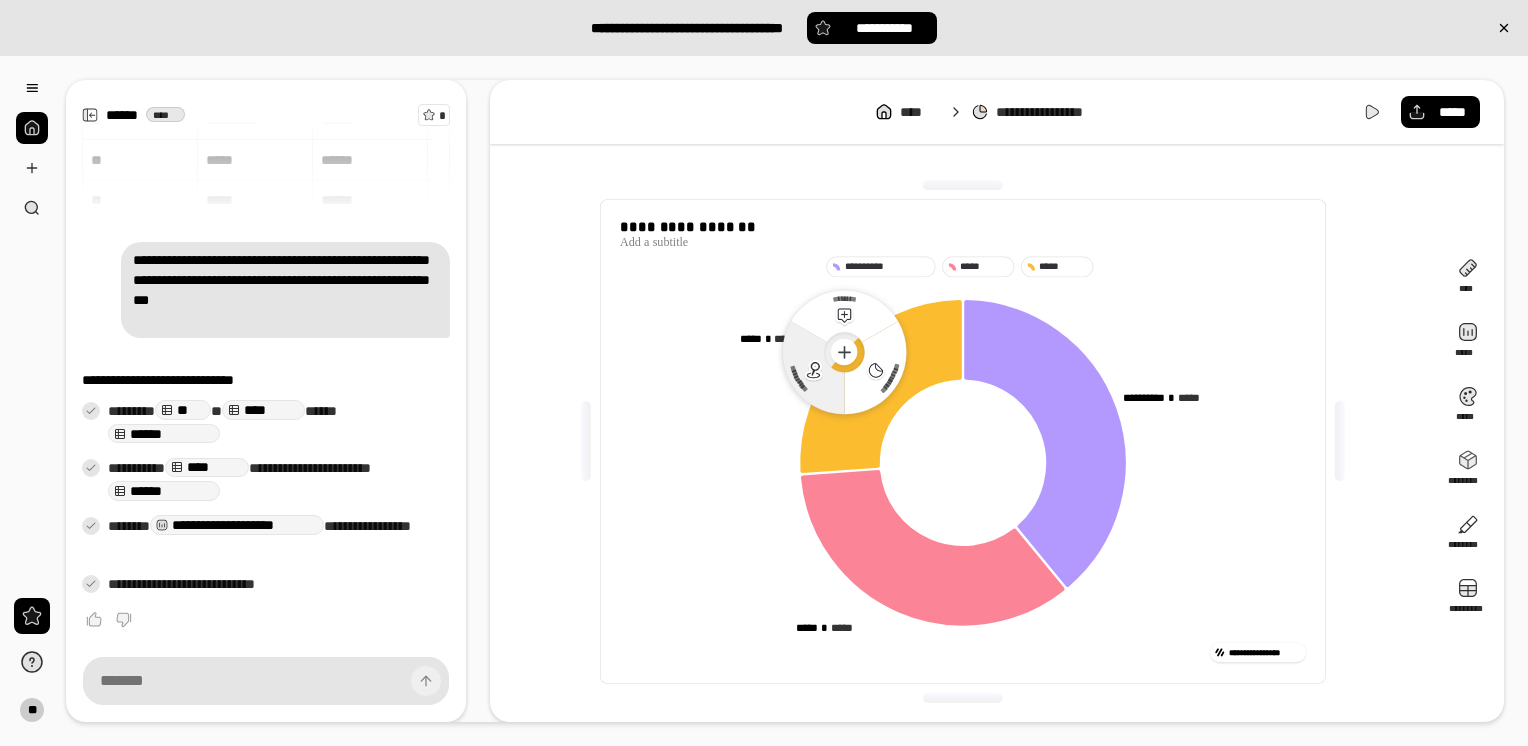click 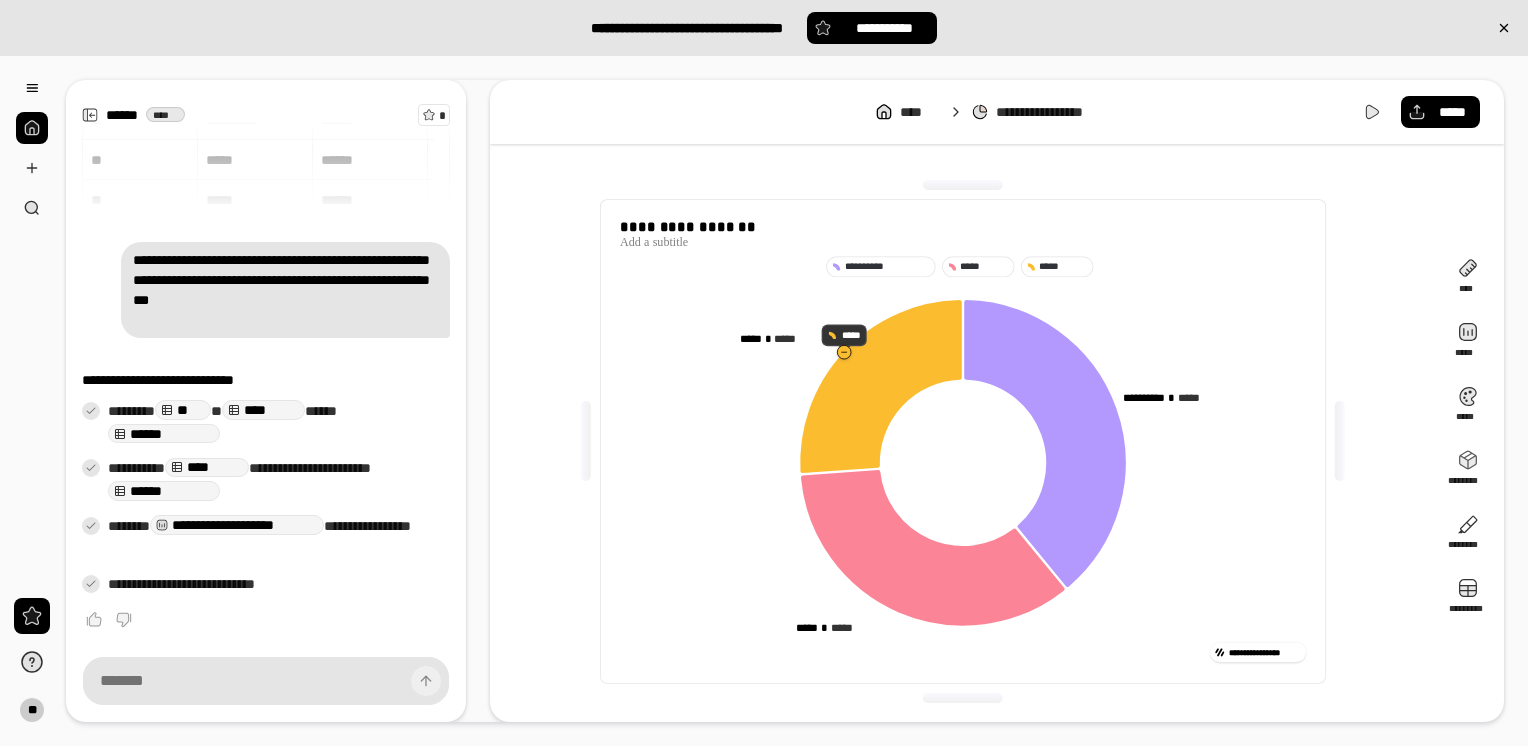 click 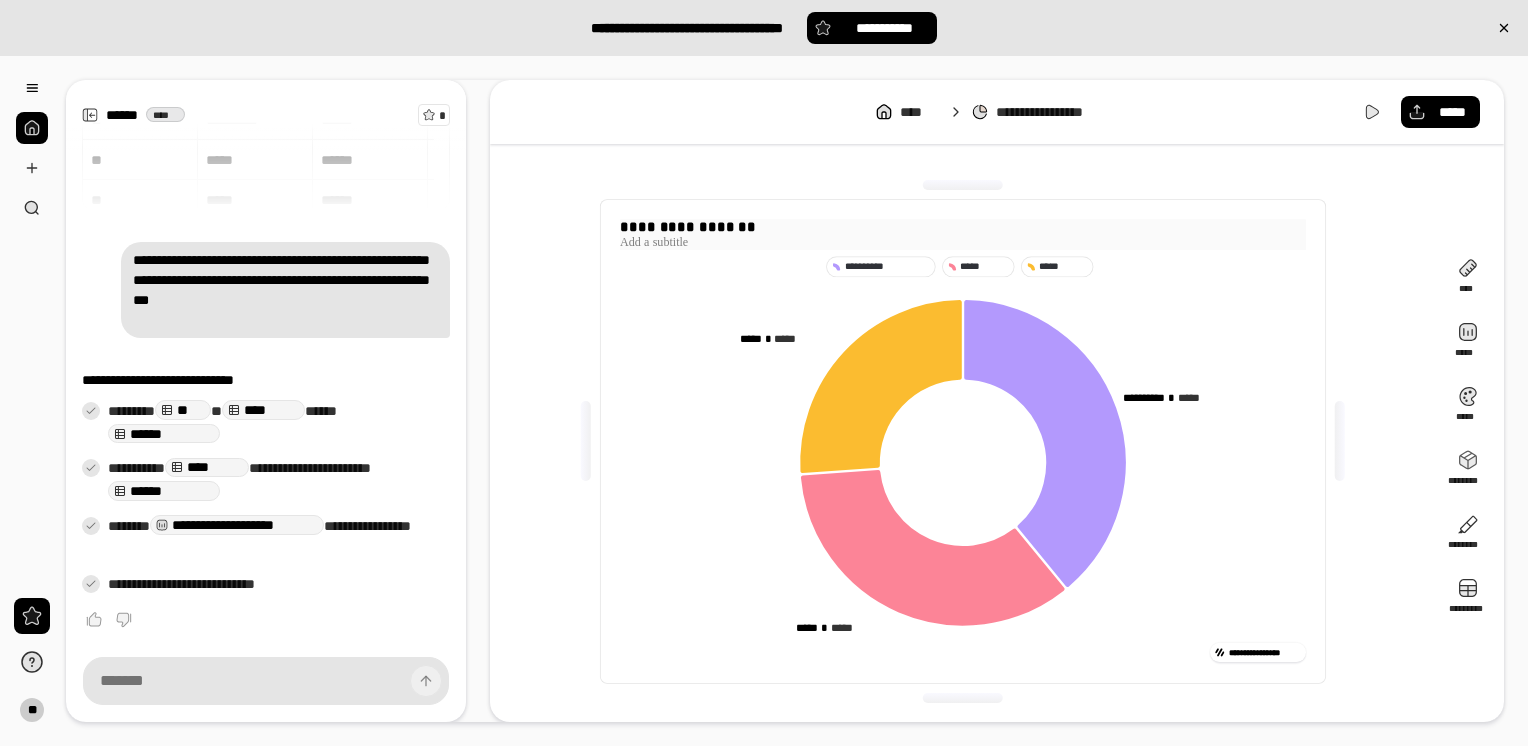 click on "**********" at bounding box center [963, 227] 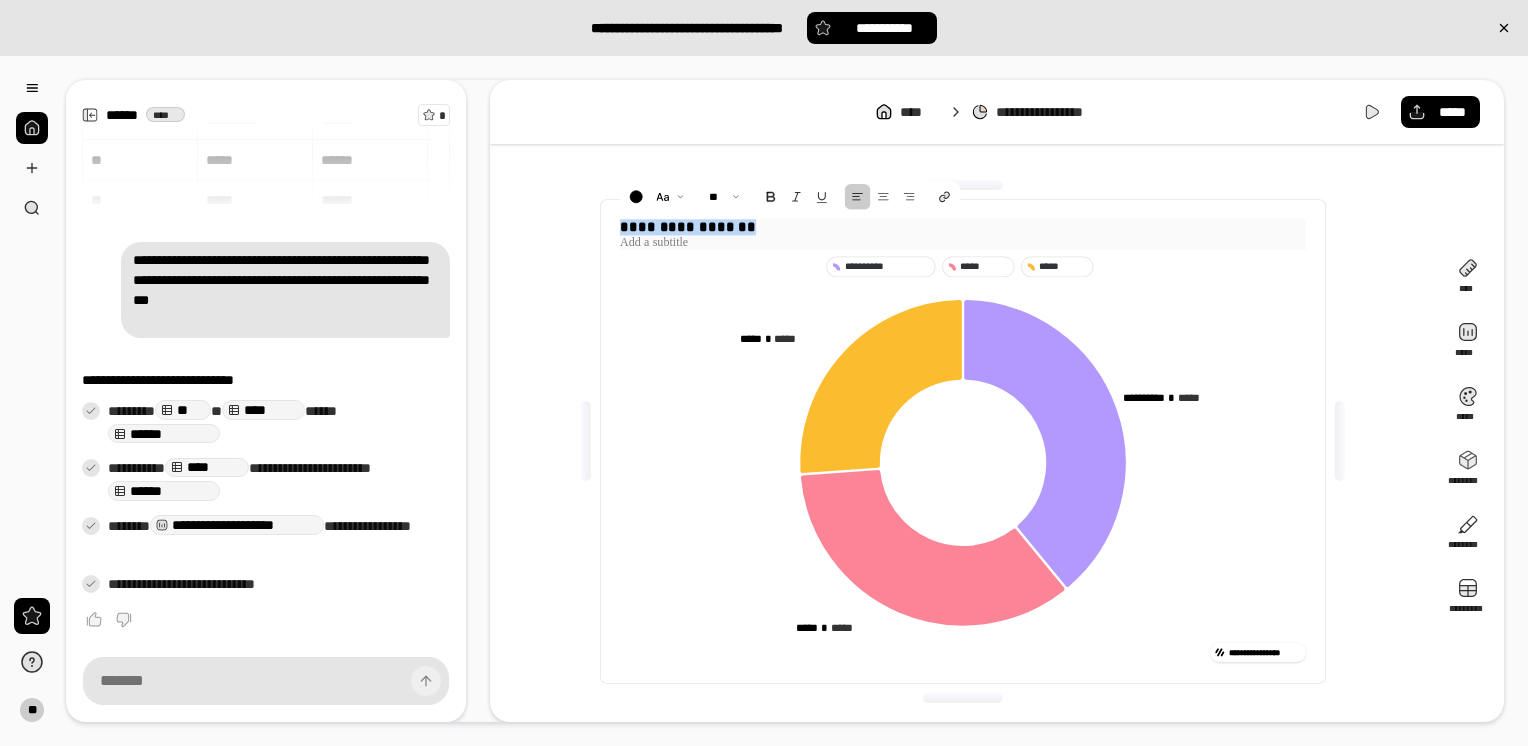 drag, startPoint x: 753, startPoint y: 228, endPoint x: 604, endPoint y: 229, distance: 149.00336 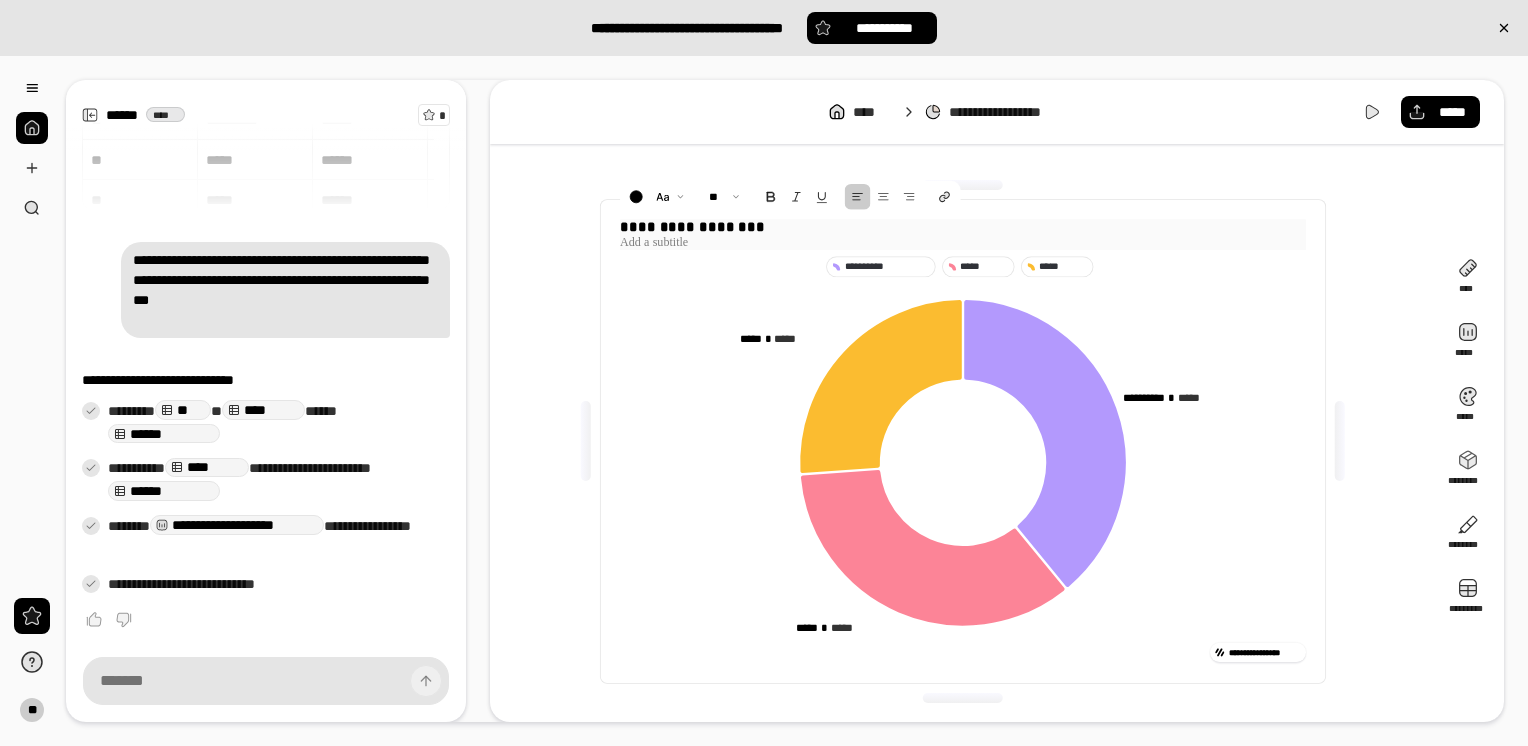 type 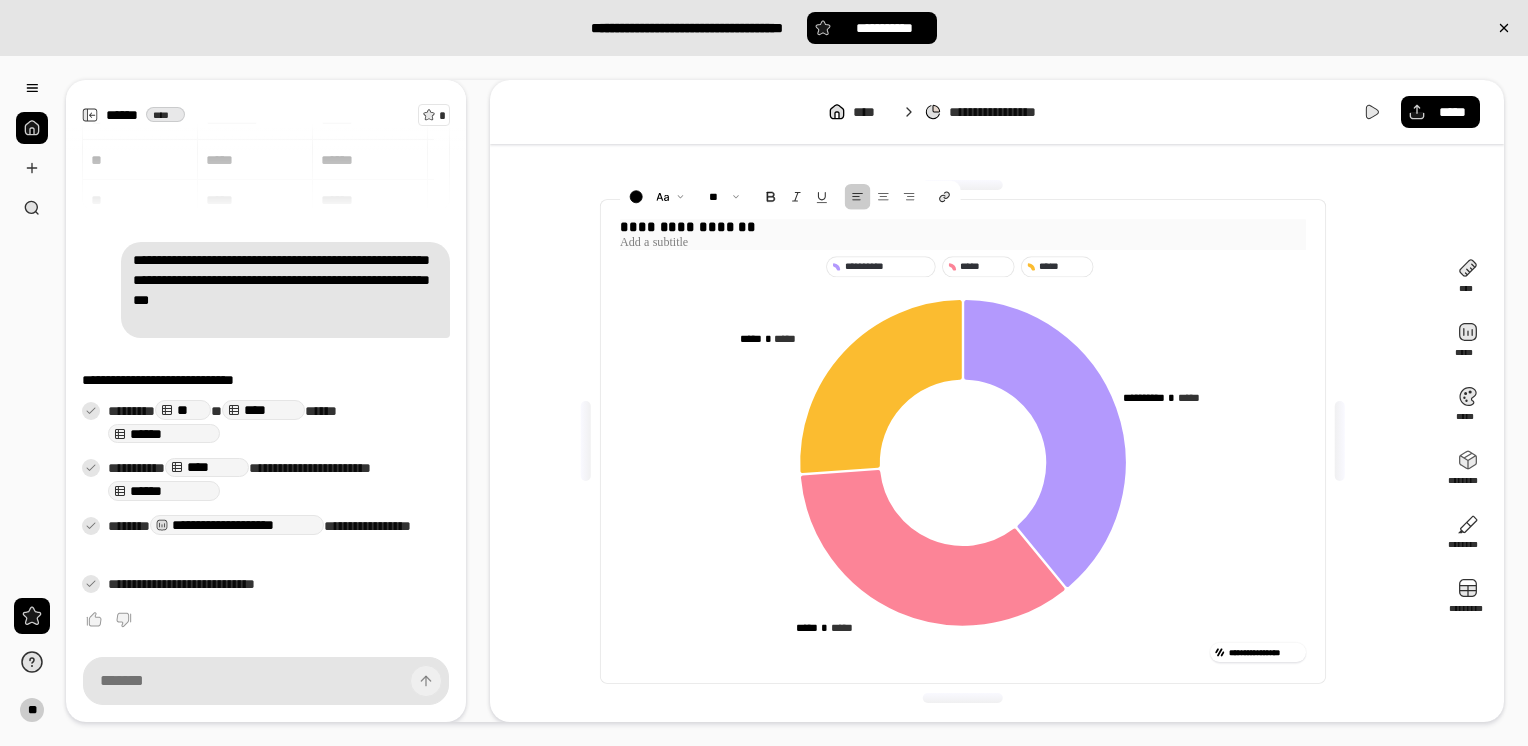 click at bounding box center [963, 242] 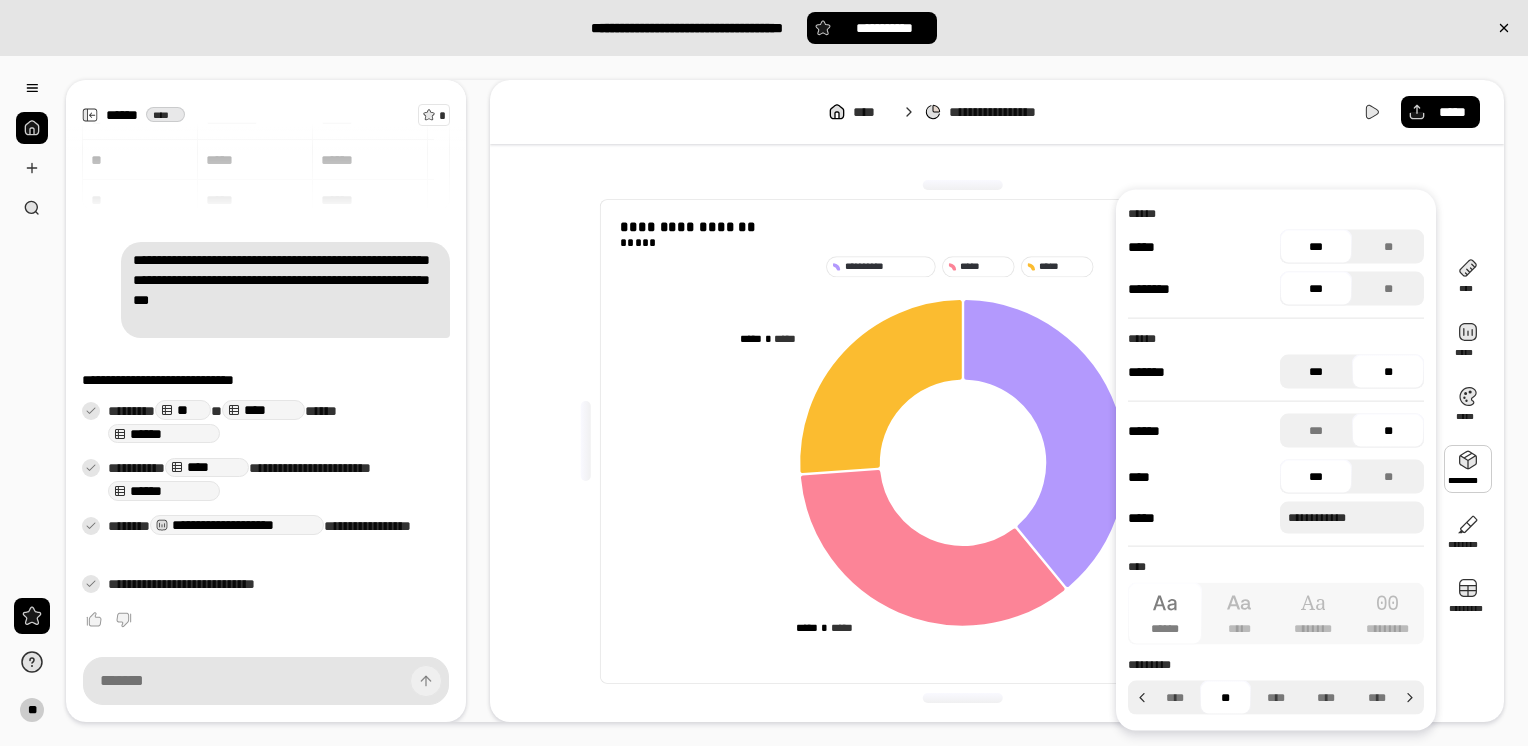 click on "***" at bounding box center (1316, 372) 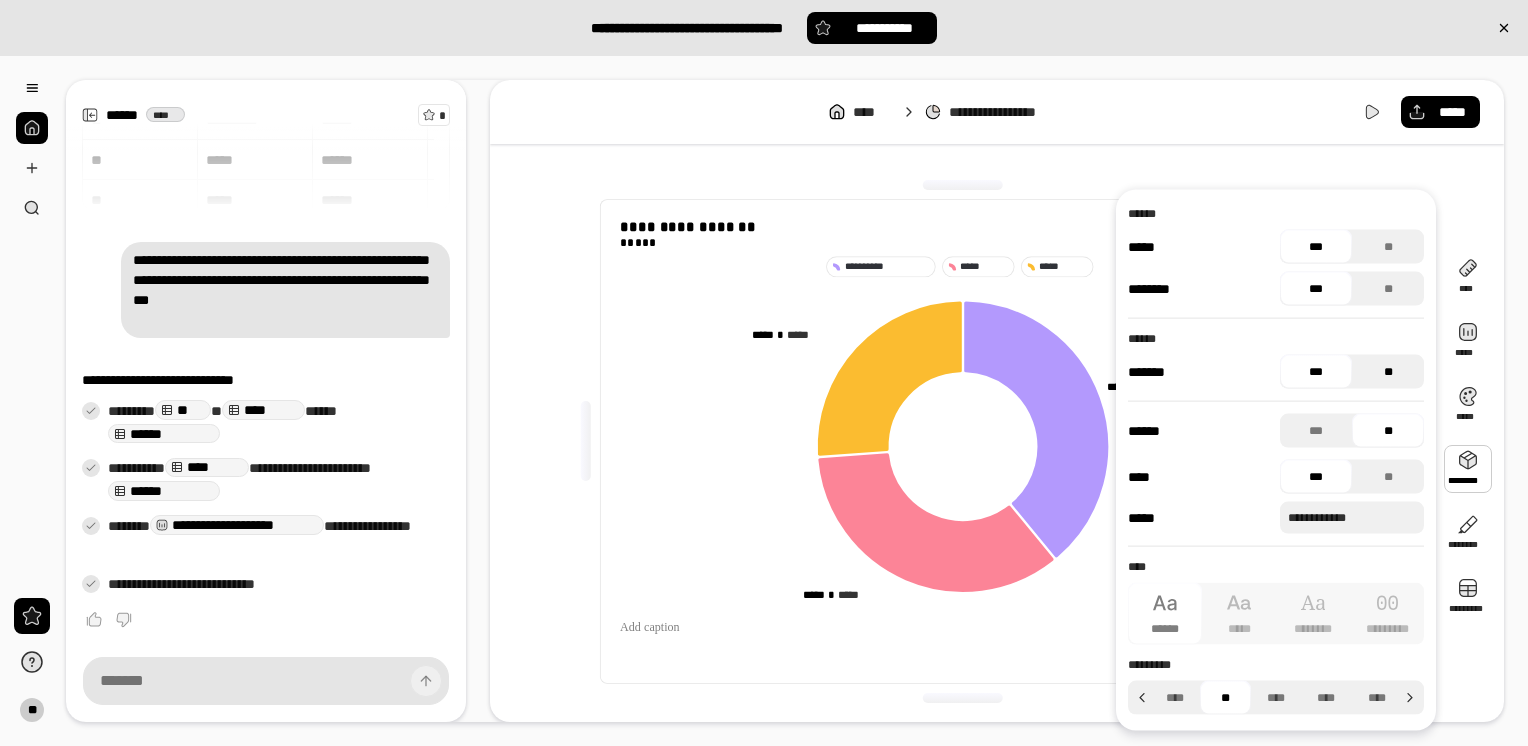 click on "**" at bounding box center (1388, 372) 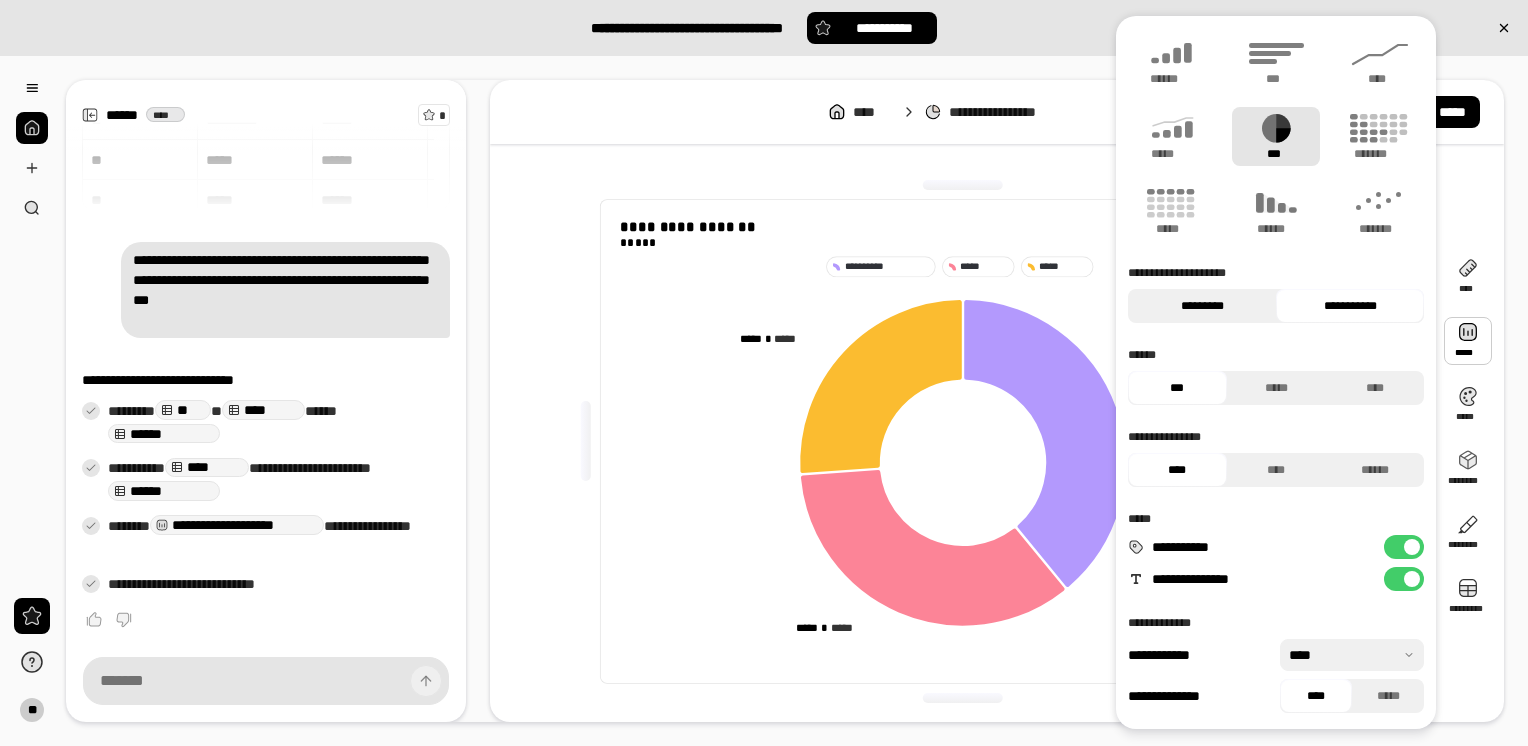click on "*********" at bounding box center [1202, 306] 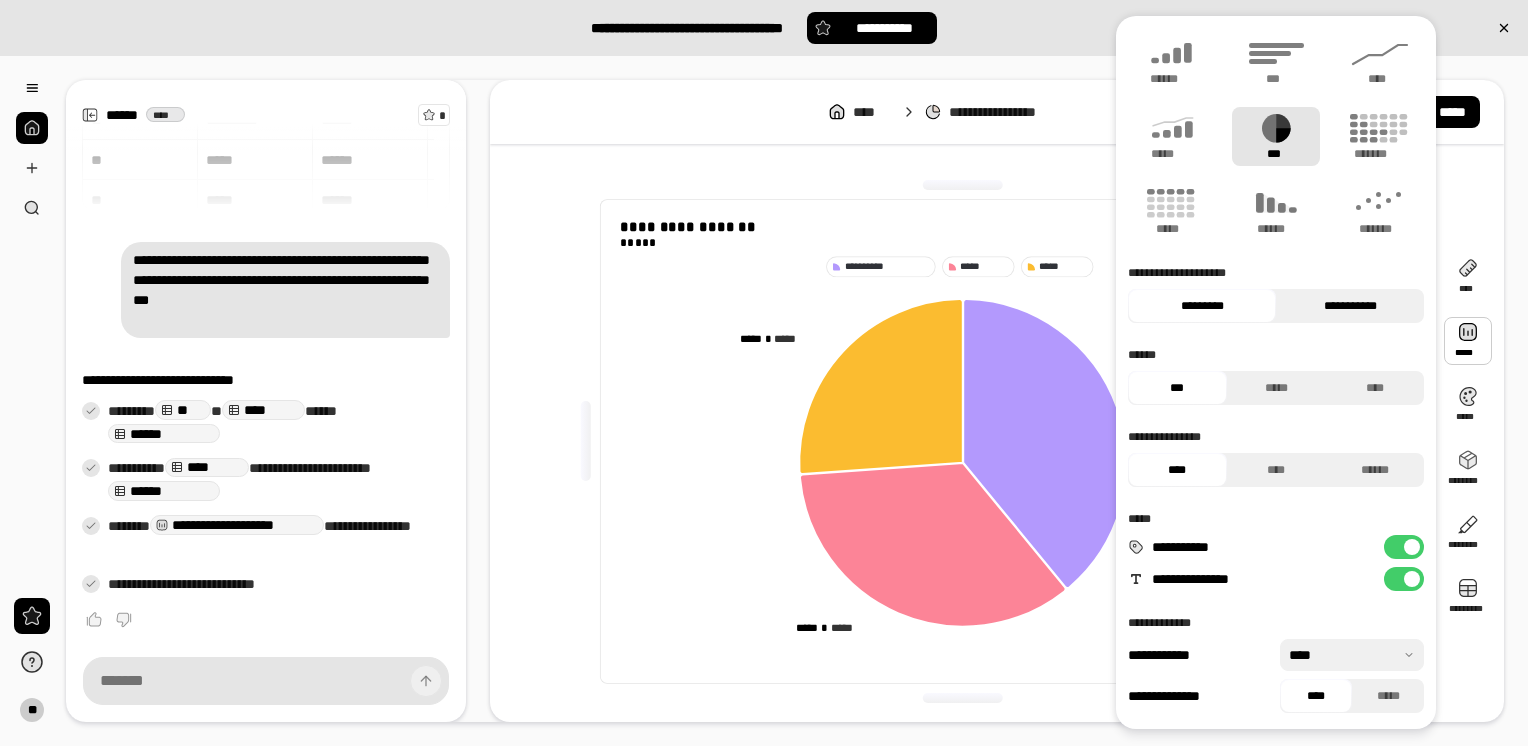 click on "**********" at bounding box center [1350, 306] 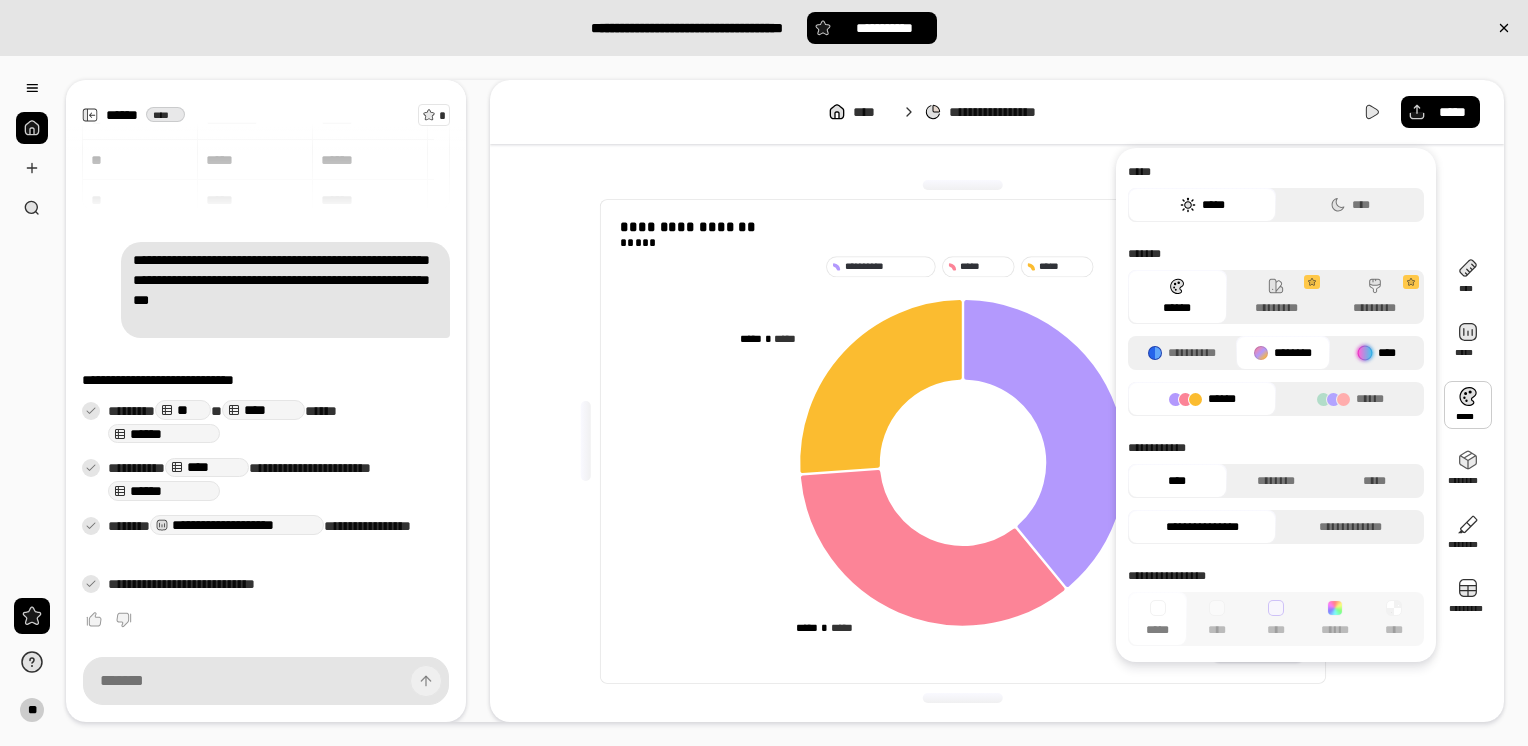 click at bounding box center [1365, 353] 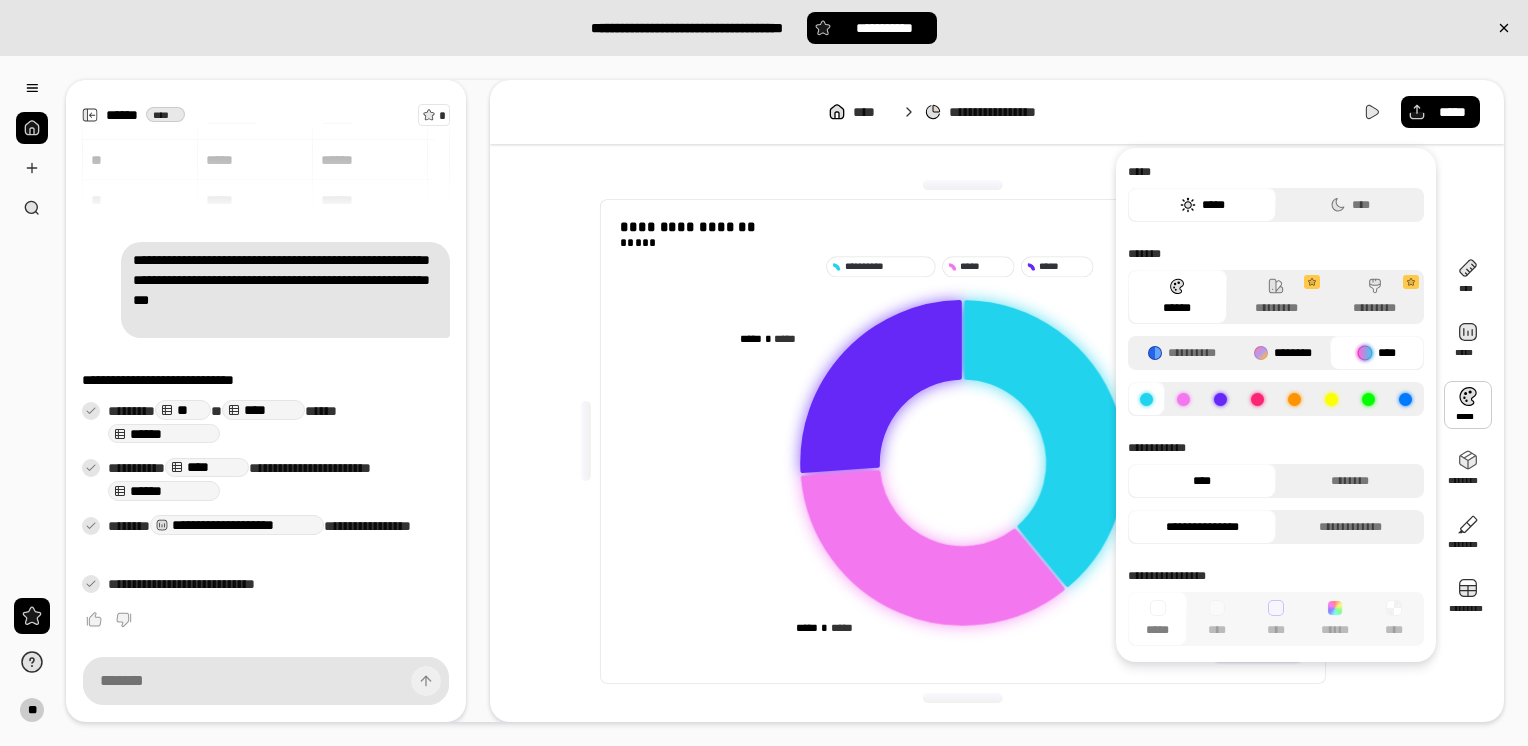 click on "********" at bounding box center (1283, 353) 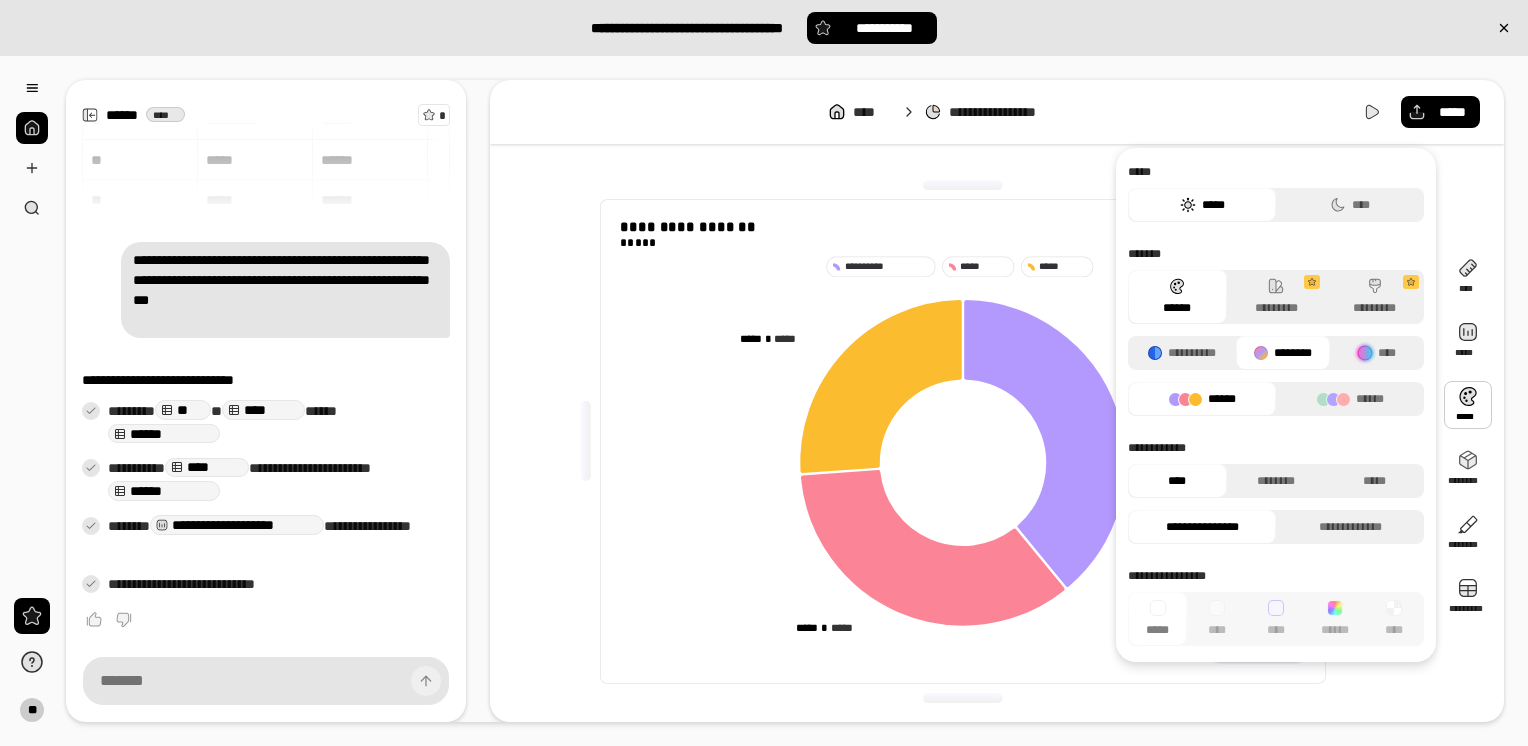 click 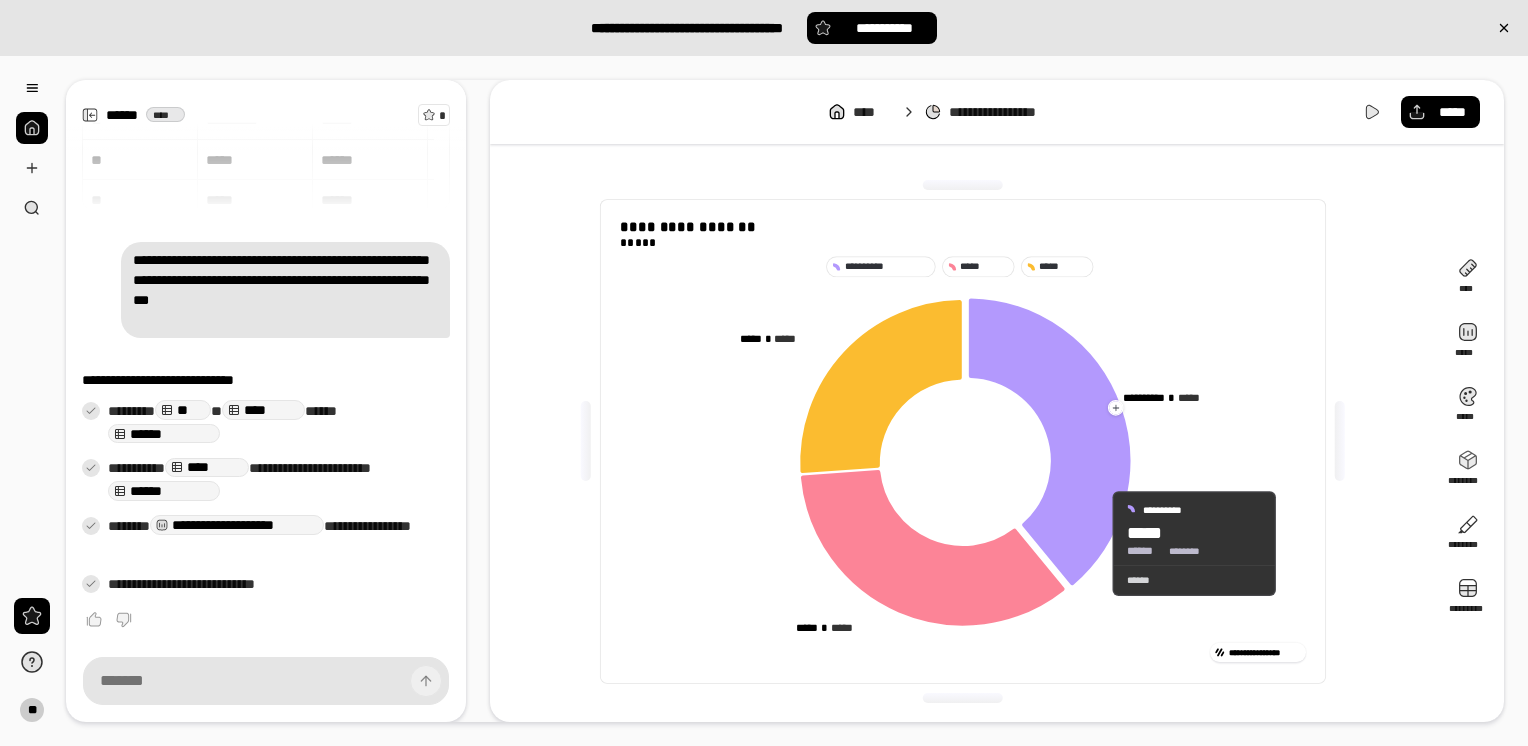 click 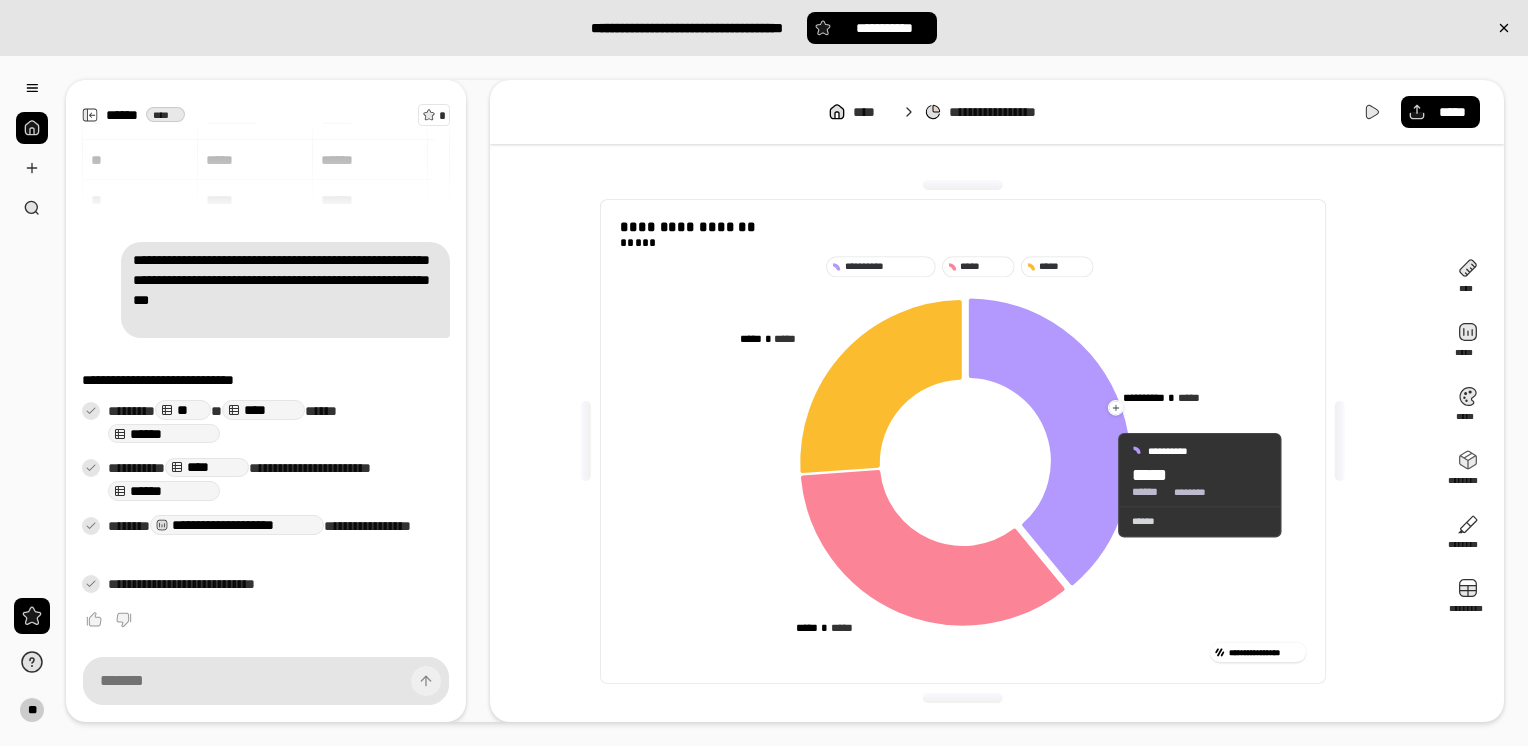 click 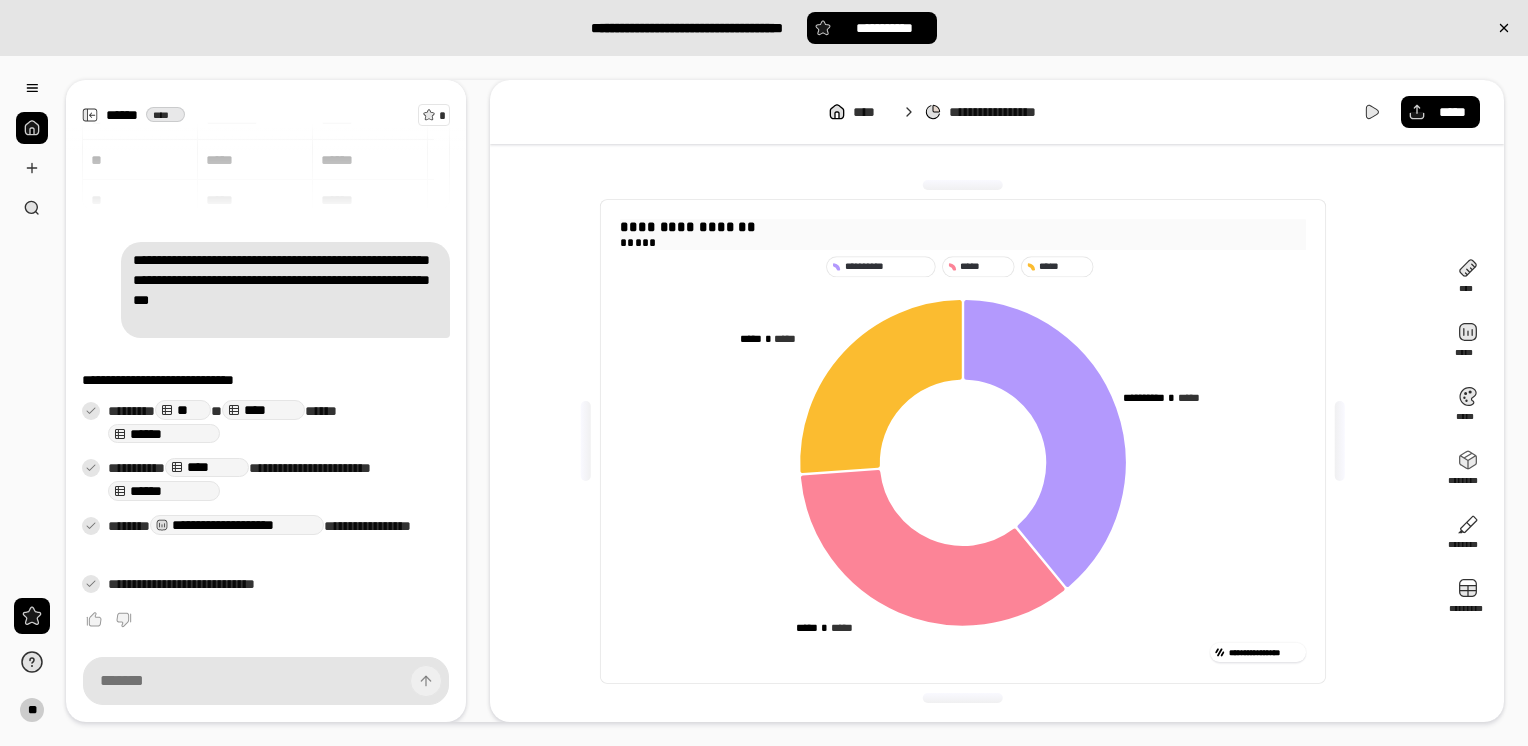 click on "*****" at bounding box center [963, 242] 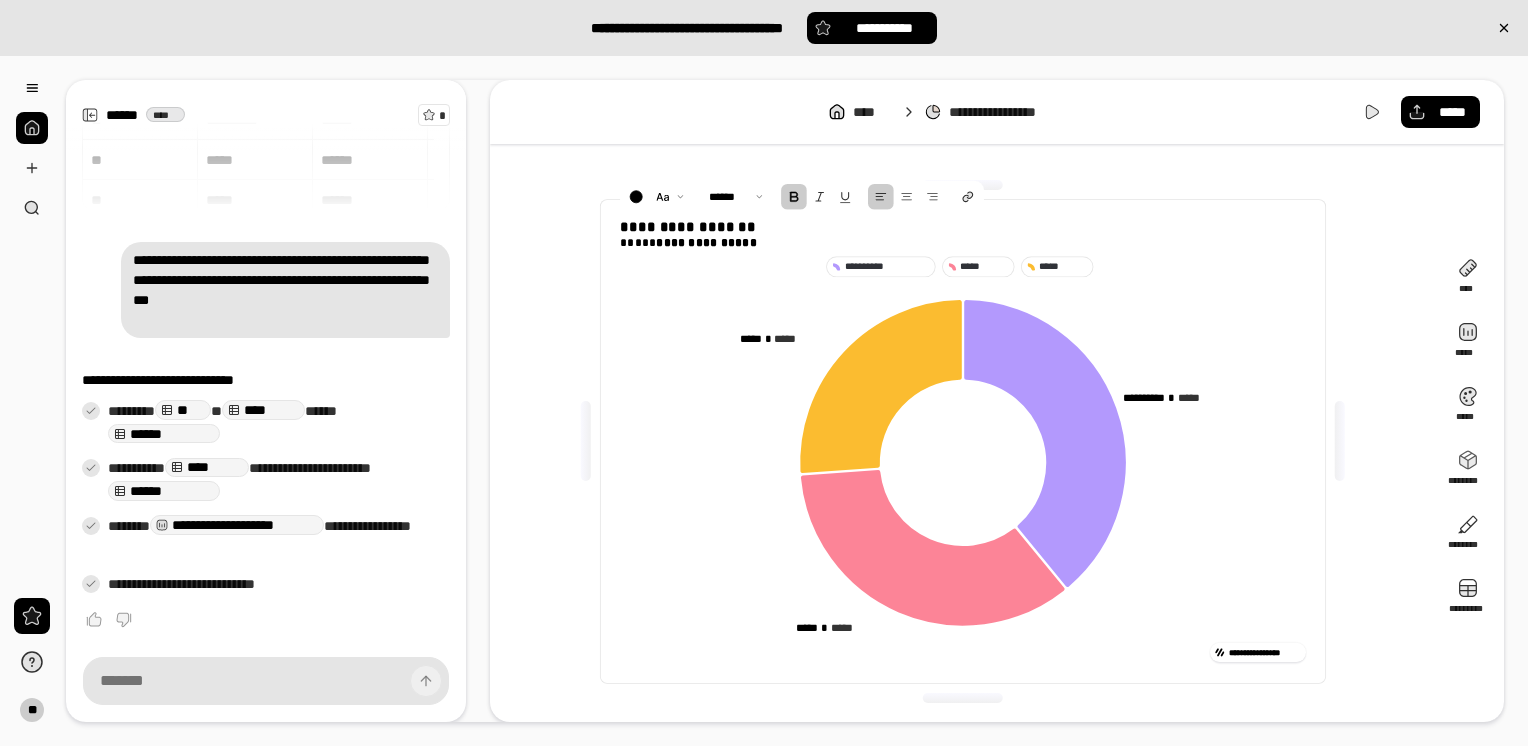 click on "**********" at bounding box center [963, 441] 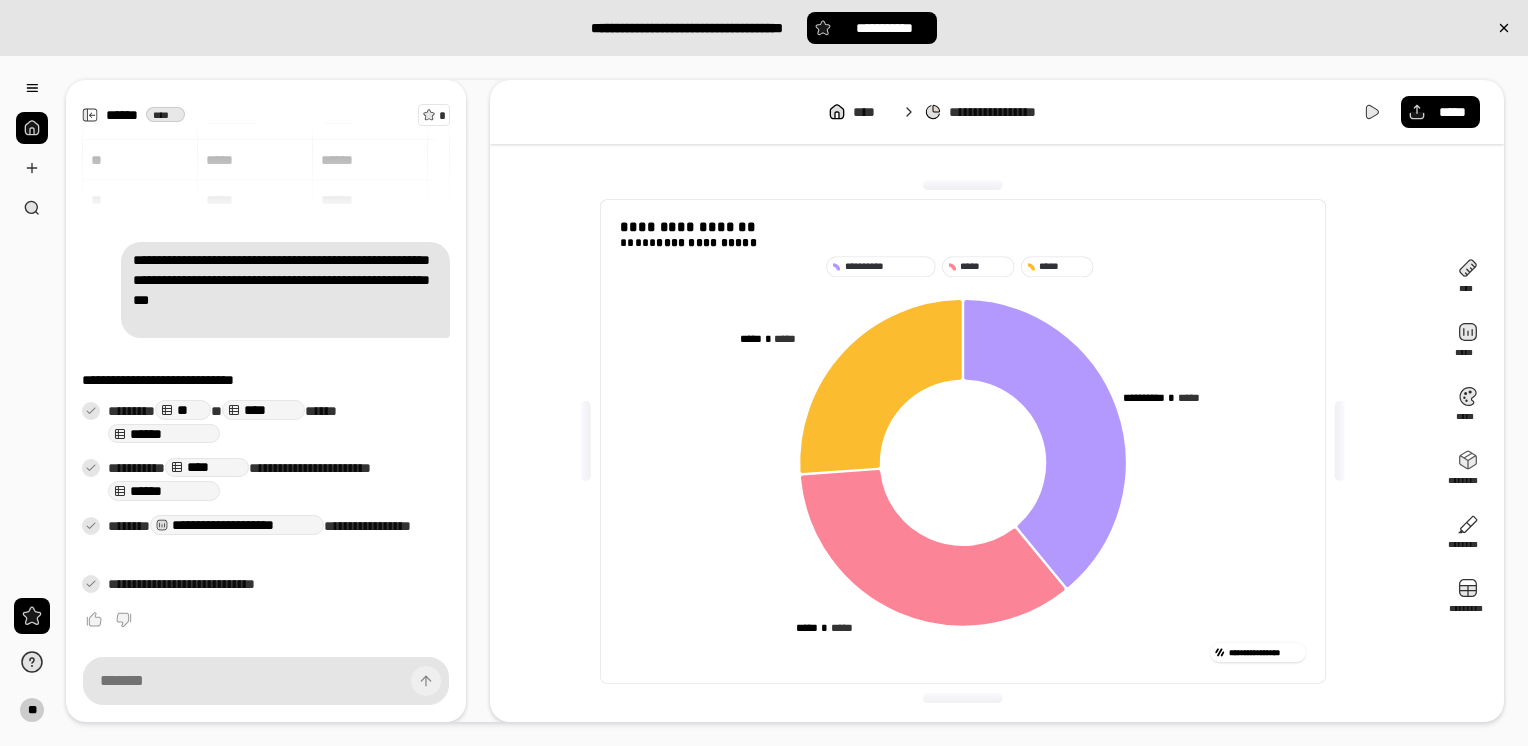click on "**********" at bounding box center [963, 441] 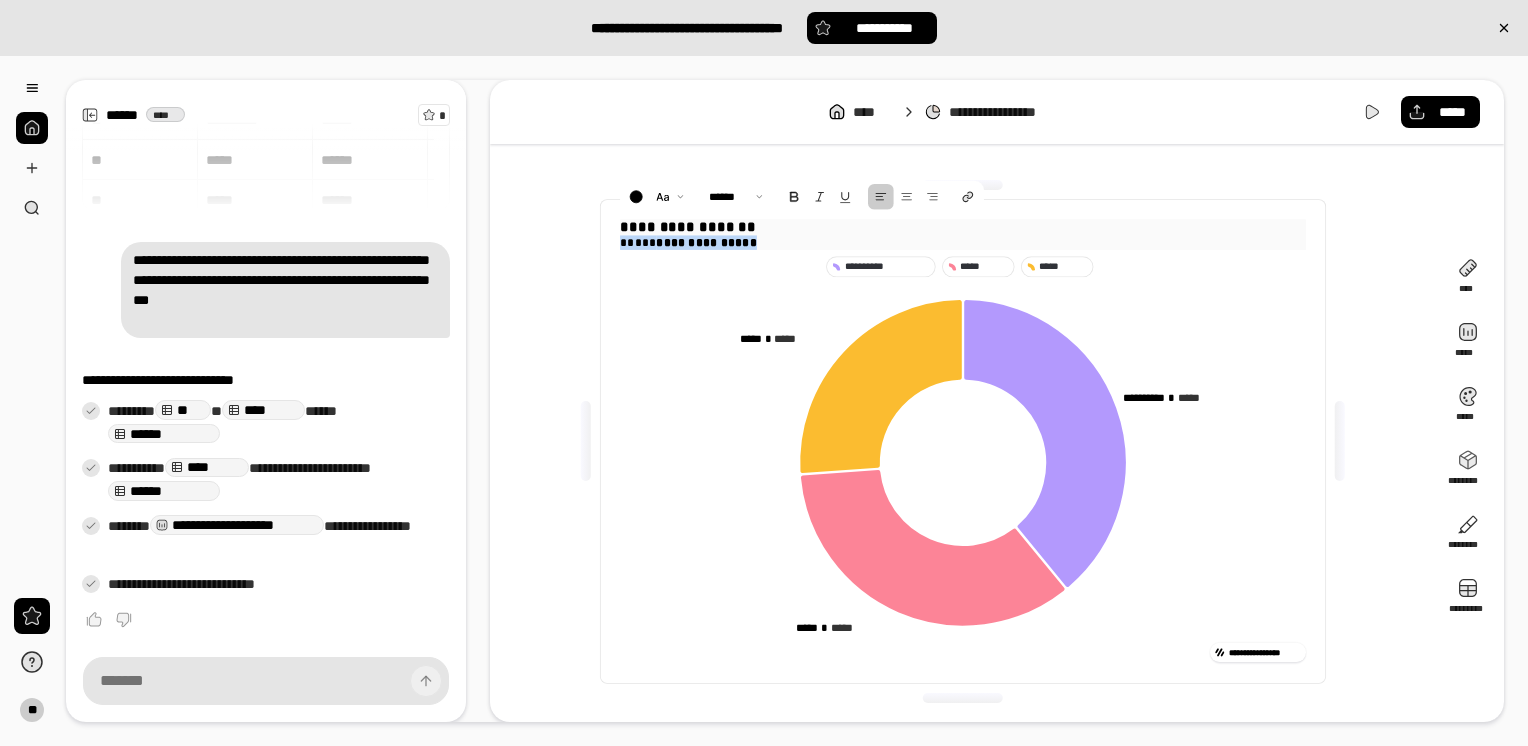 drag, startPoint x: 852, startPoint y: 244, endPoint x: 608, endPoint y: 247, distance: 244.01845 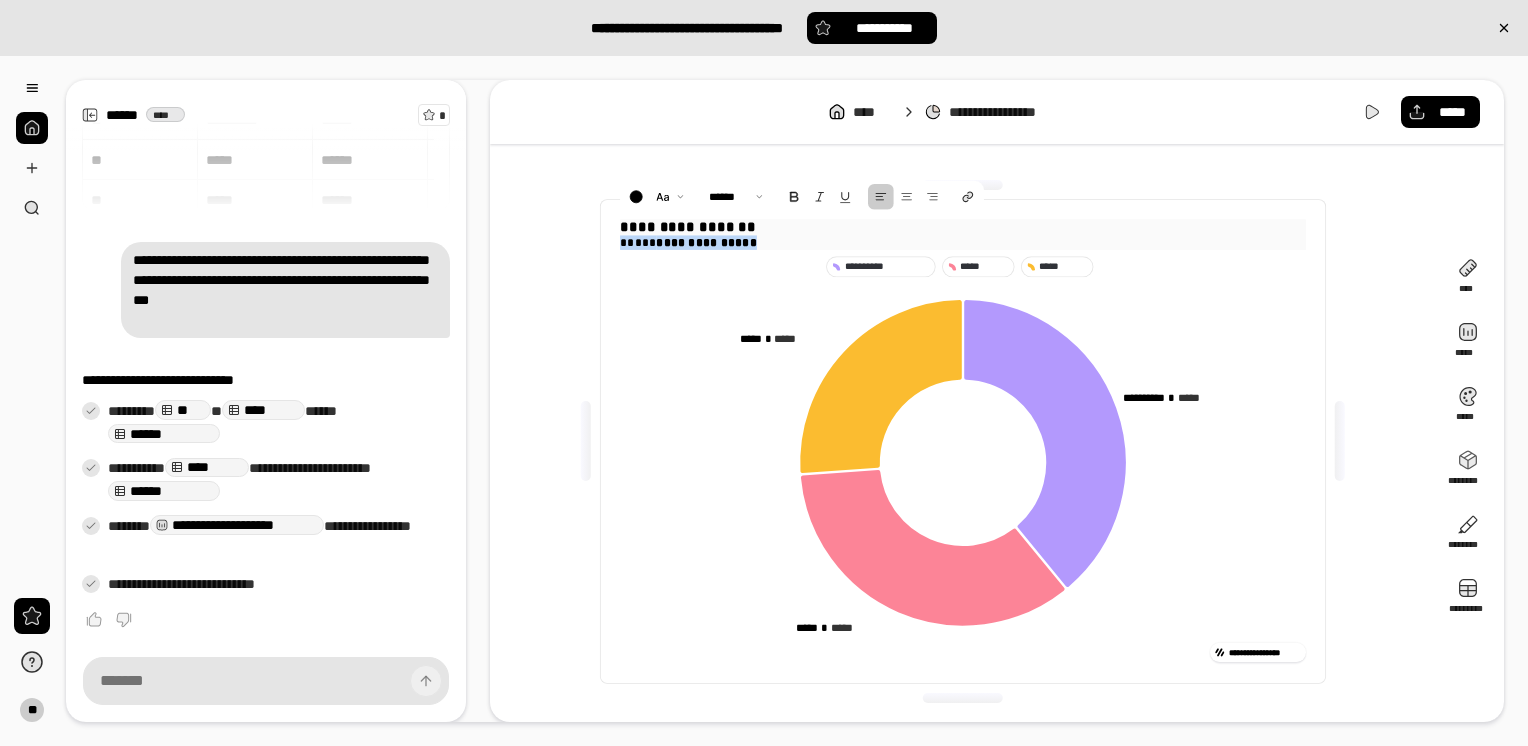 click on "**********" at bounding box center (962, 441) 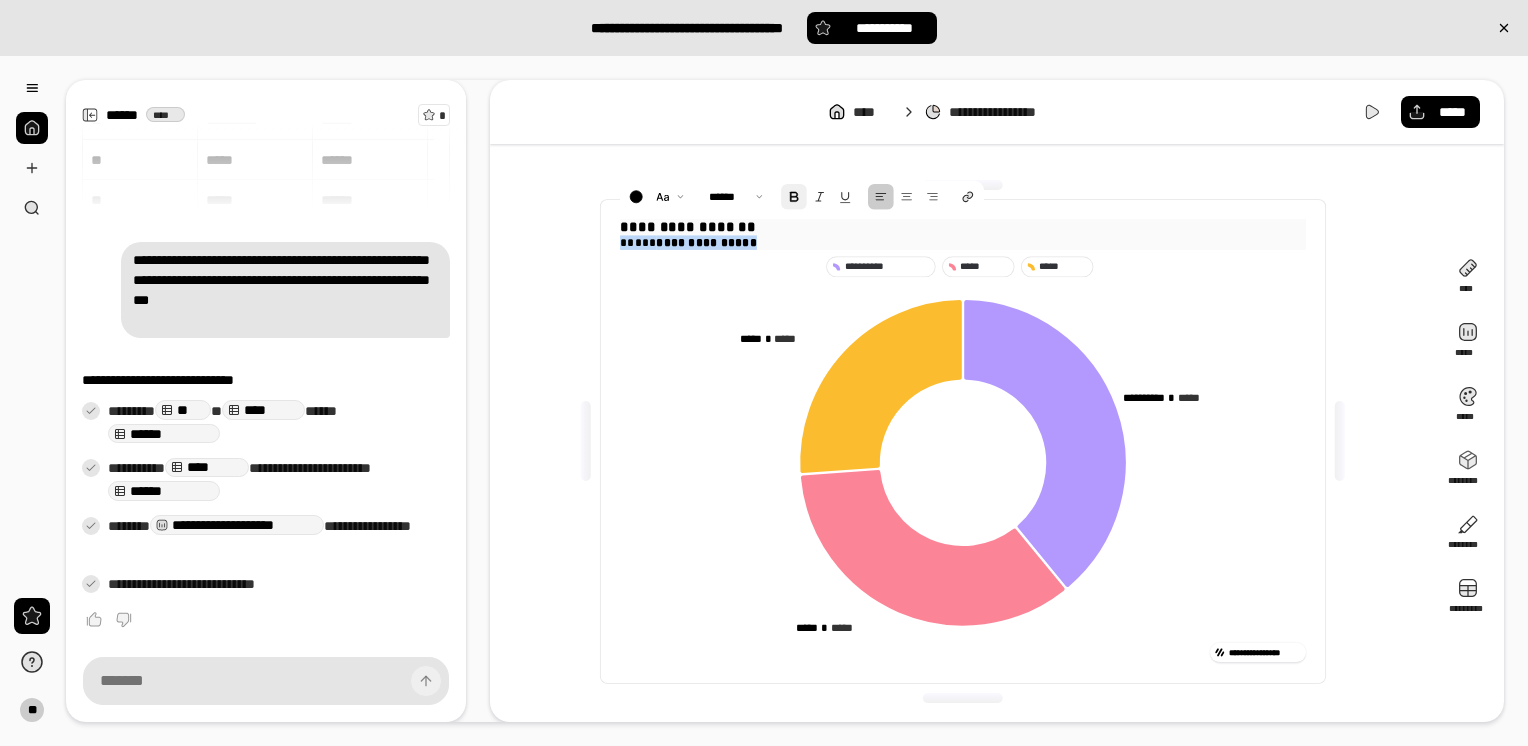 click at bounding box center (794, 196) 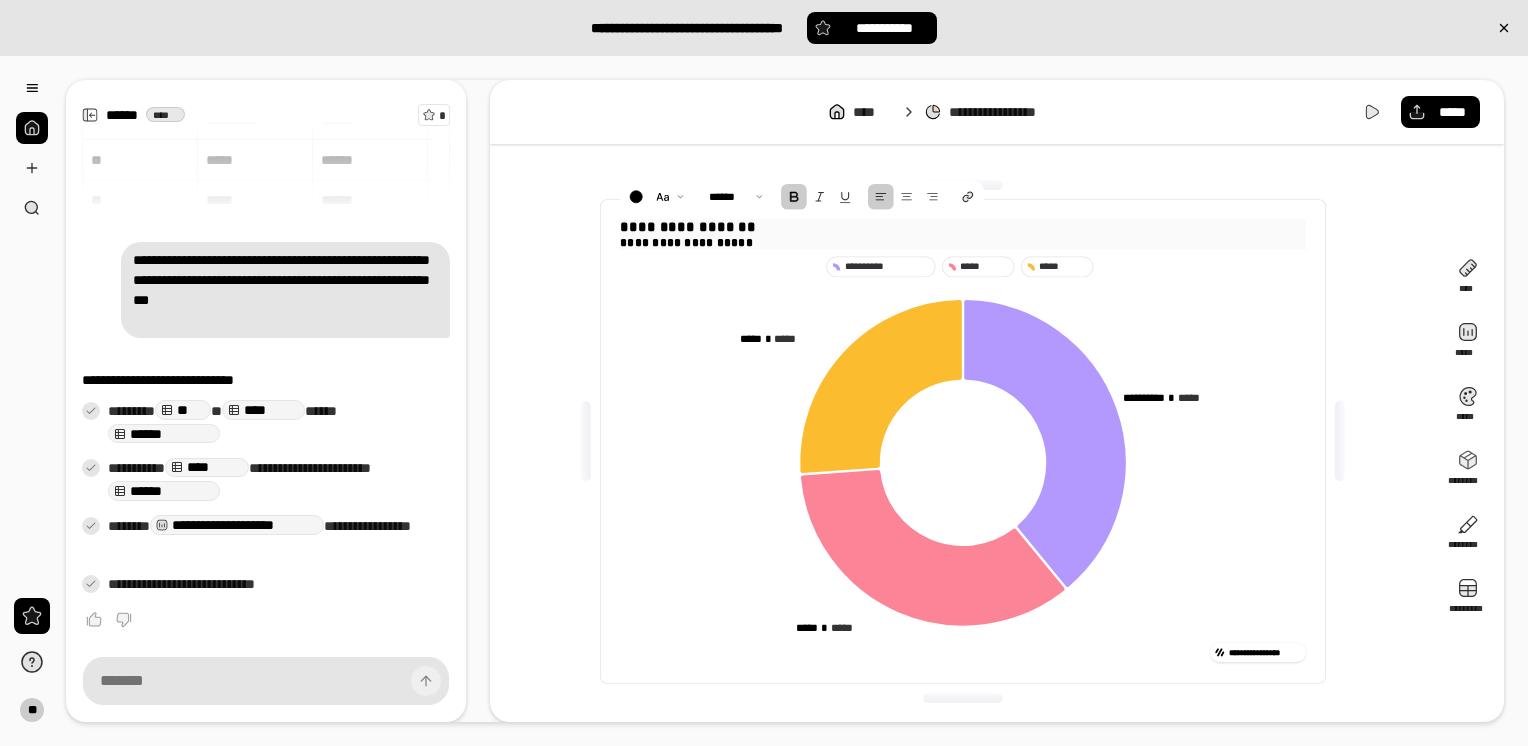 click at bounding box center [794, 196] 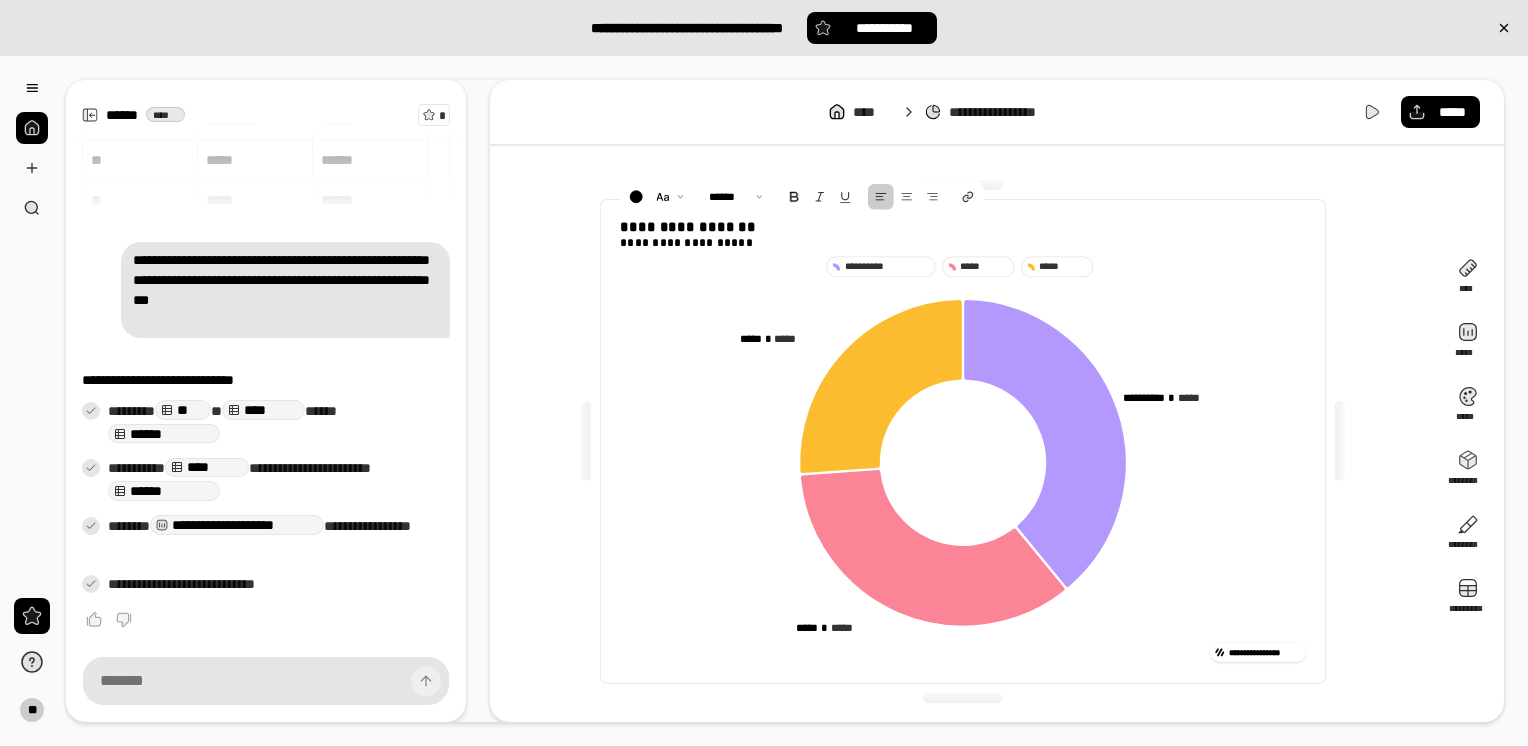 click on "**********" at bounding box center [963, 441] 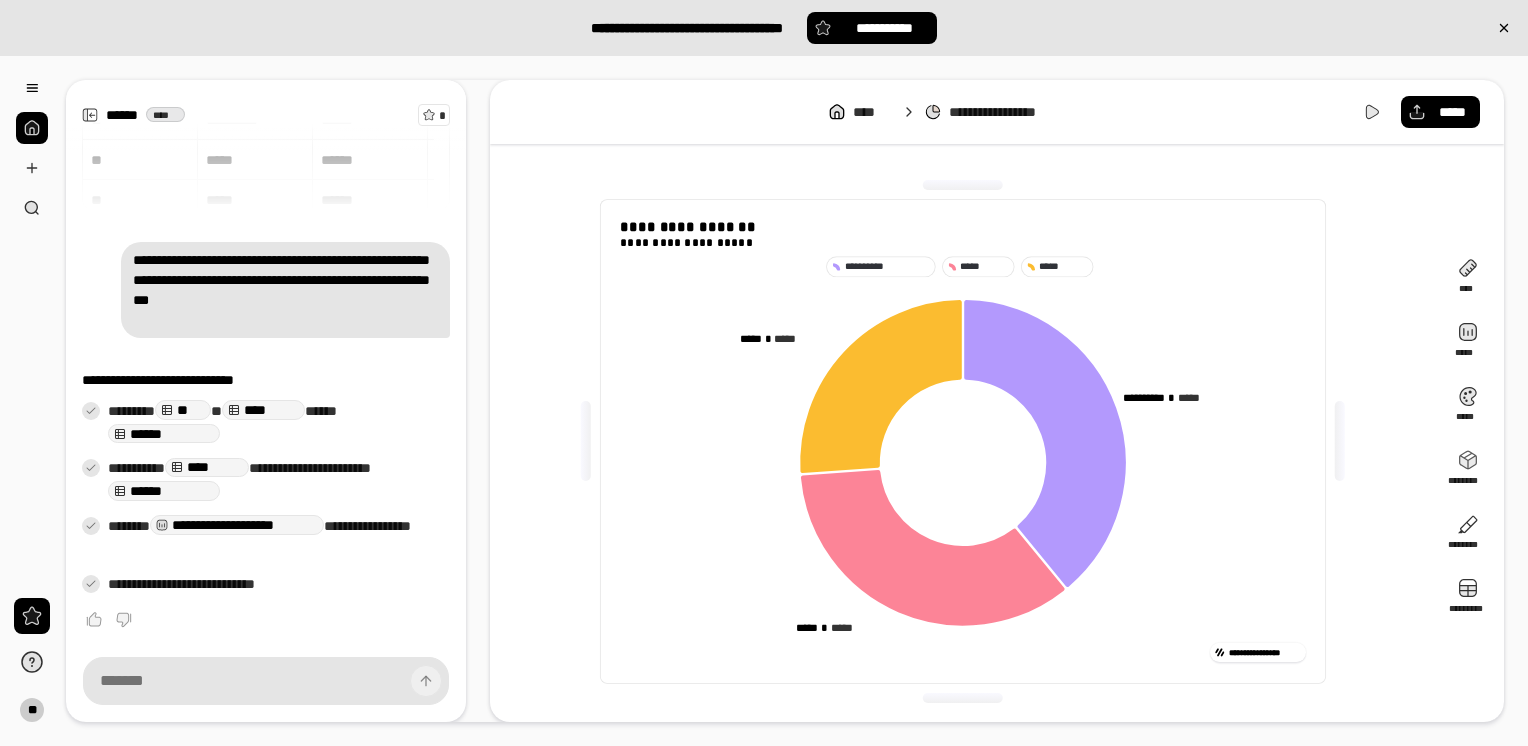 click on "**********" at bounding box center [963, 441] 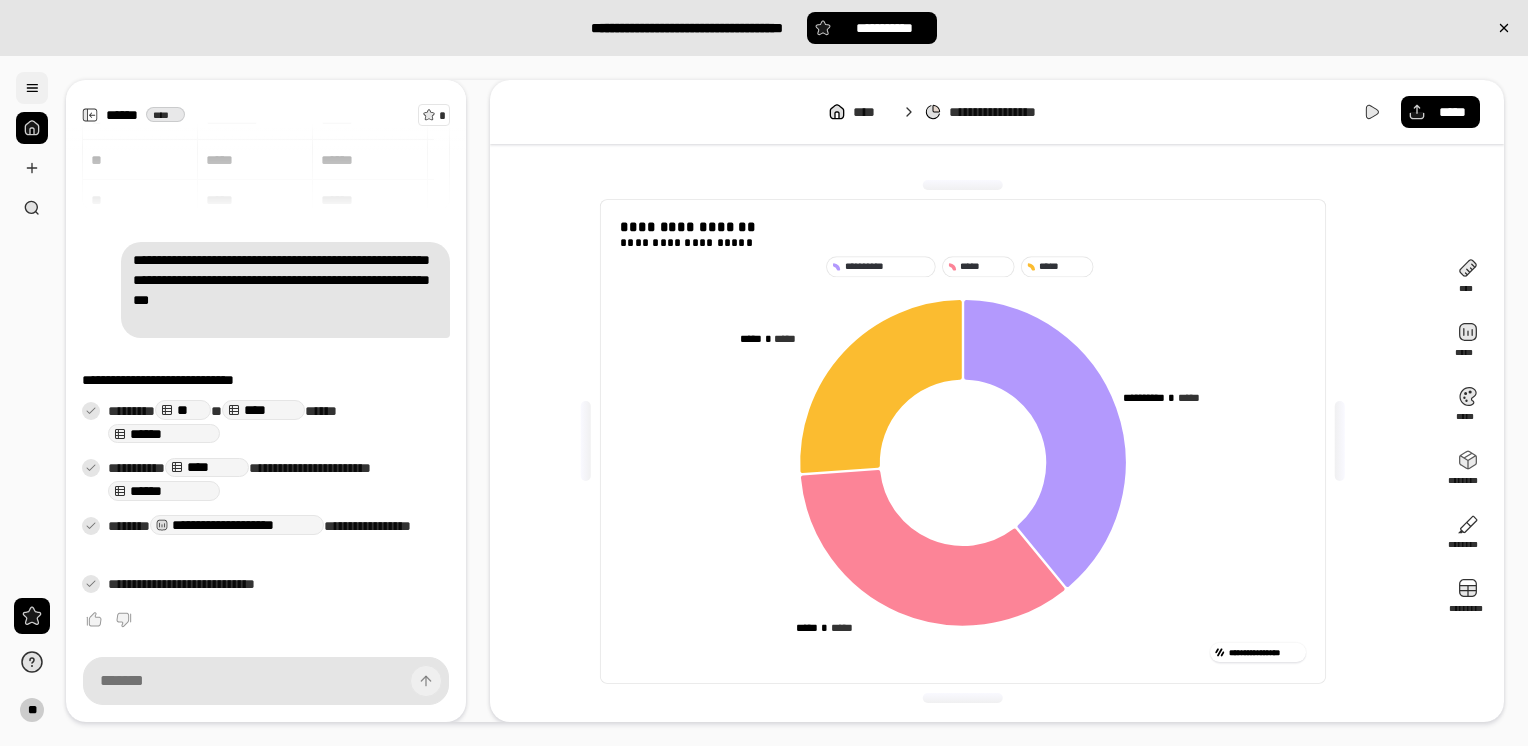click at bounding box center (32, 88) 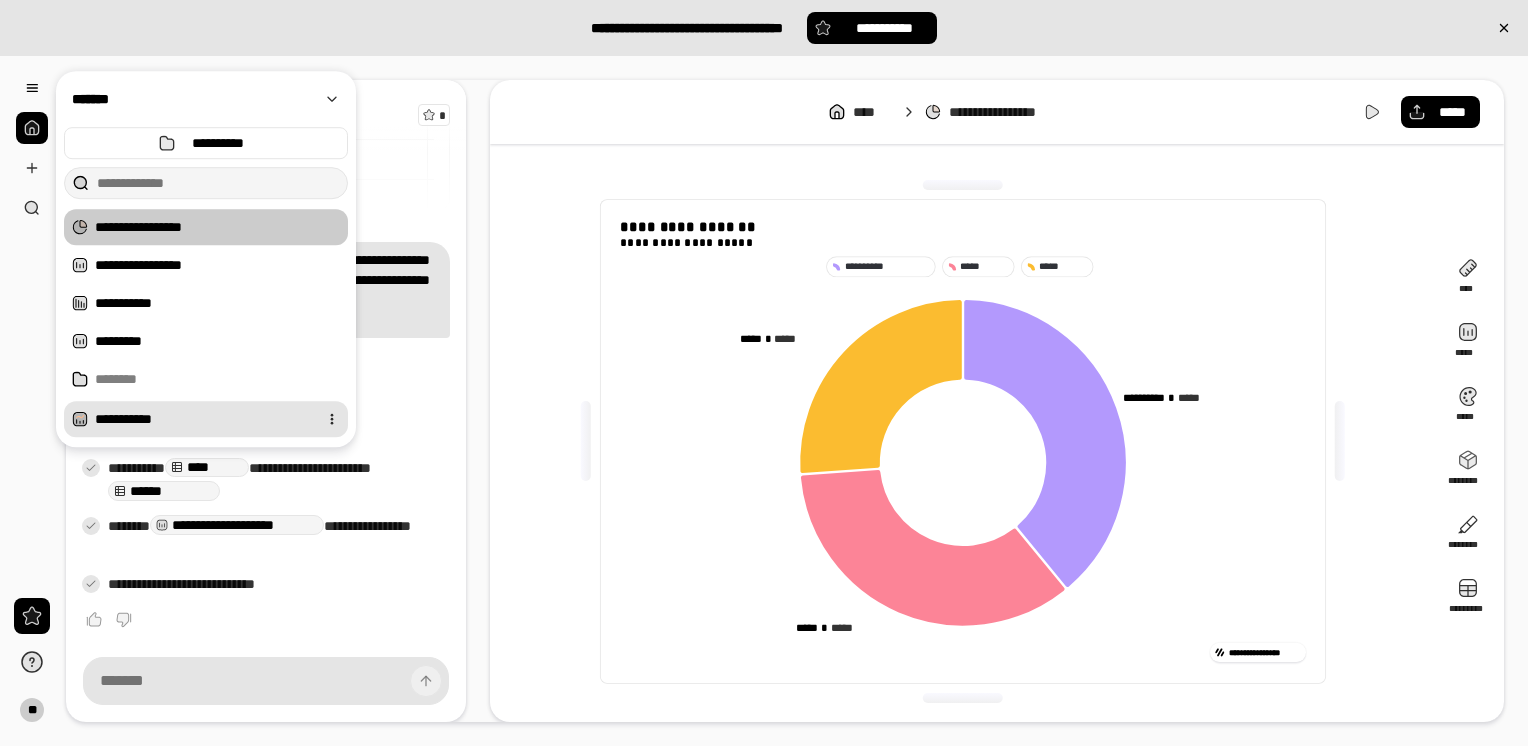 click on "**********" at bounding box center [202, 419] 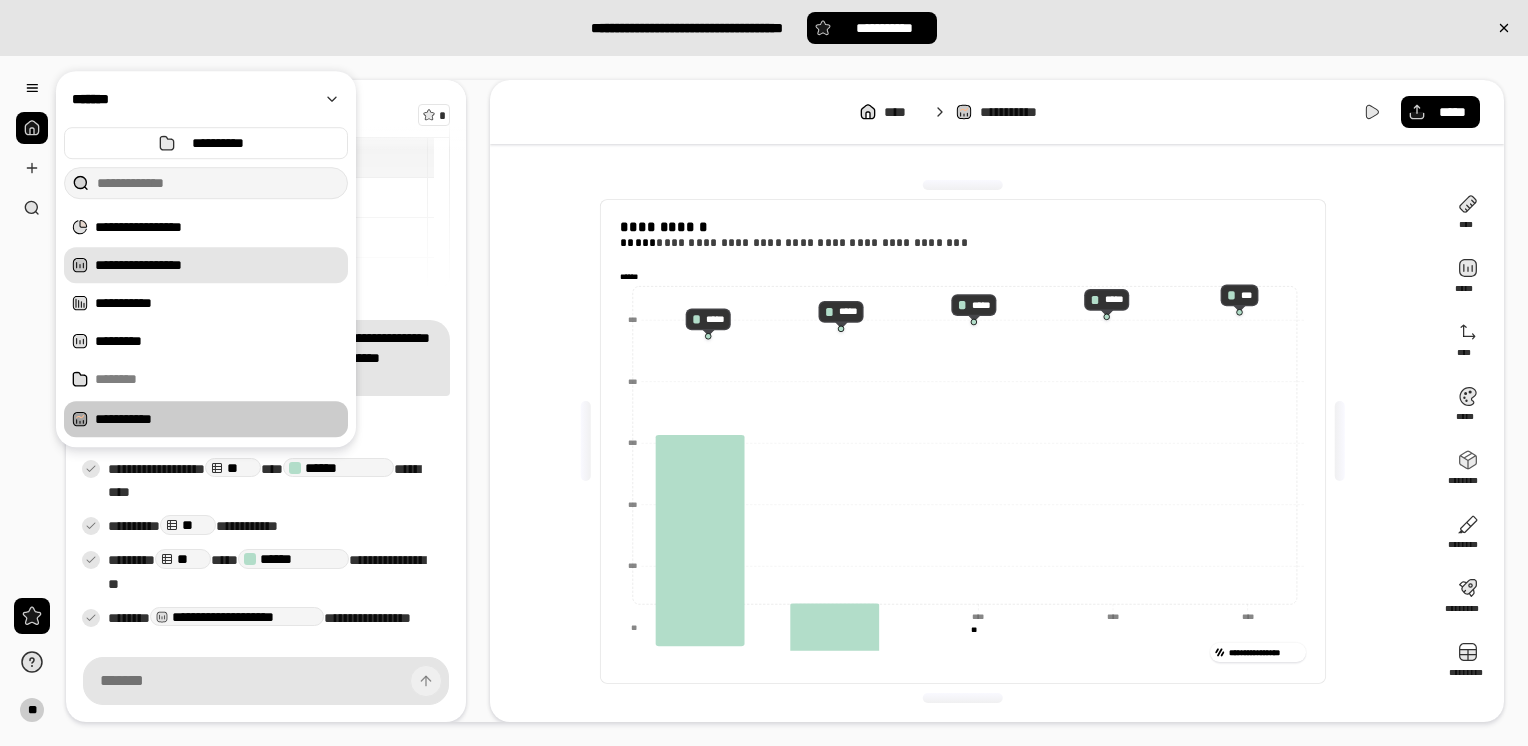 scroll, scrollTop: 91, scrollLeft: 0, axis: vertical 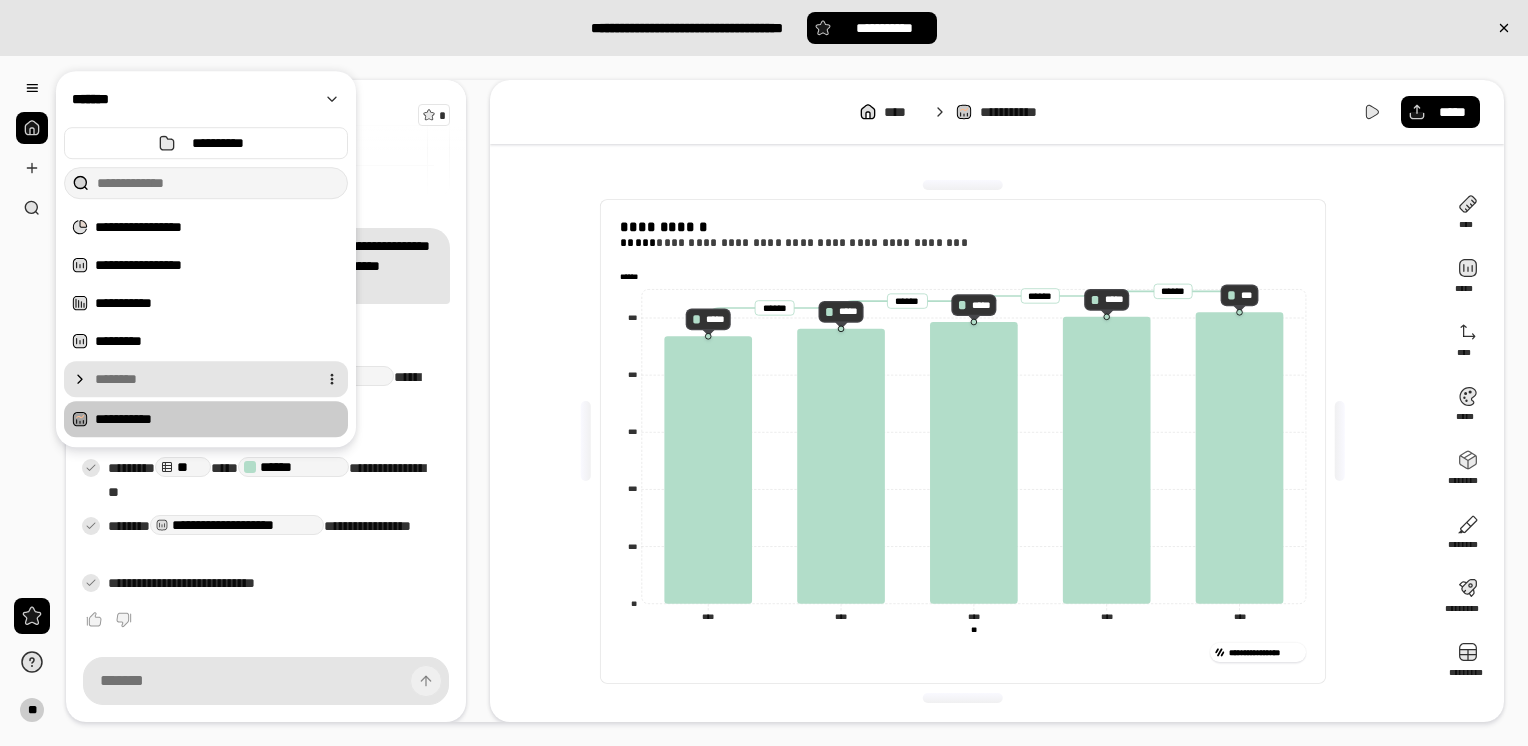 click at bounding box center [202, 379] 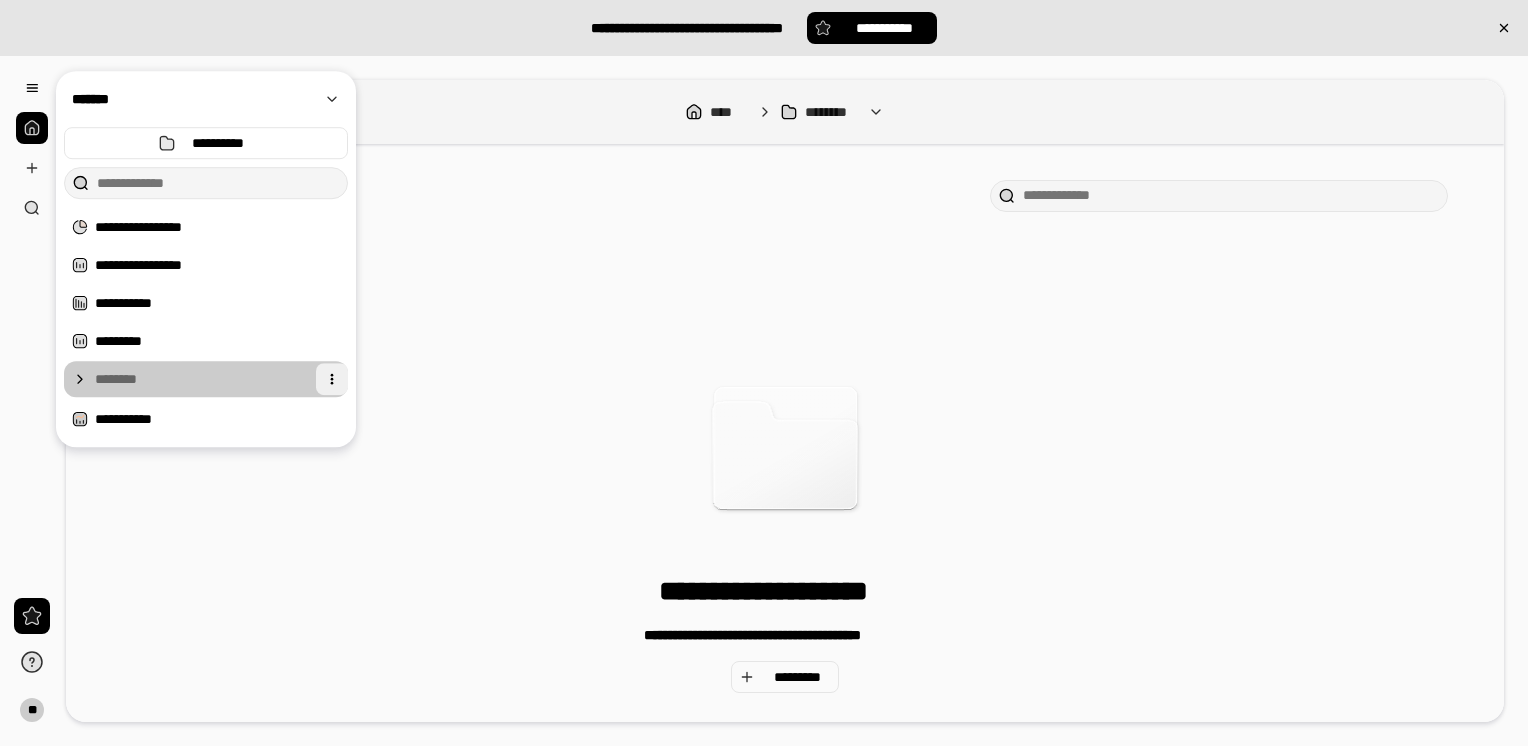 click at bounding box center [332, 379] 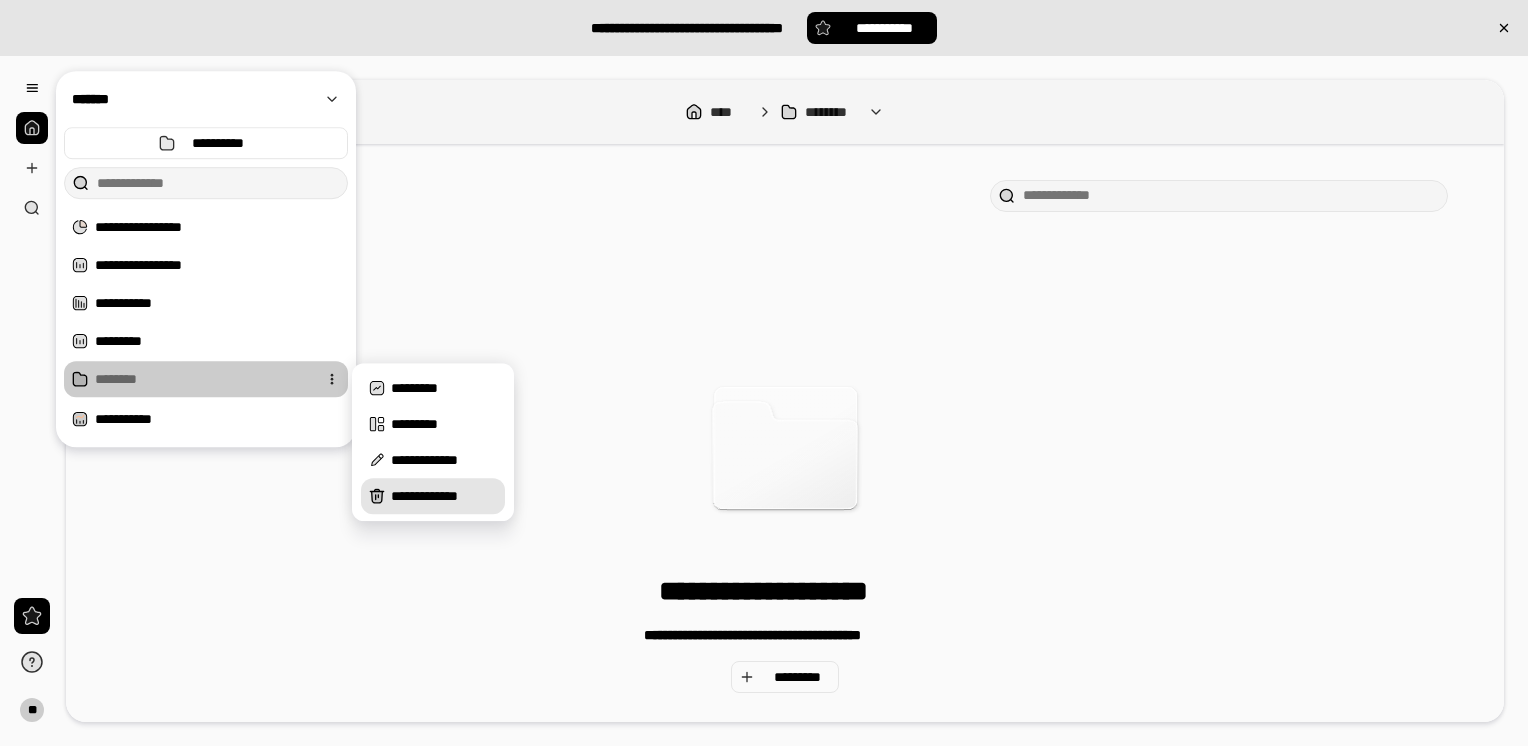 click on "**********" at bounding box center [444, 496] 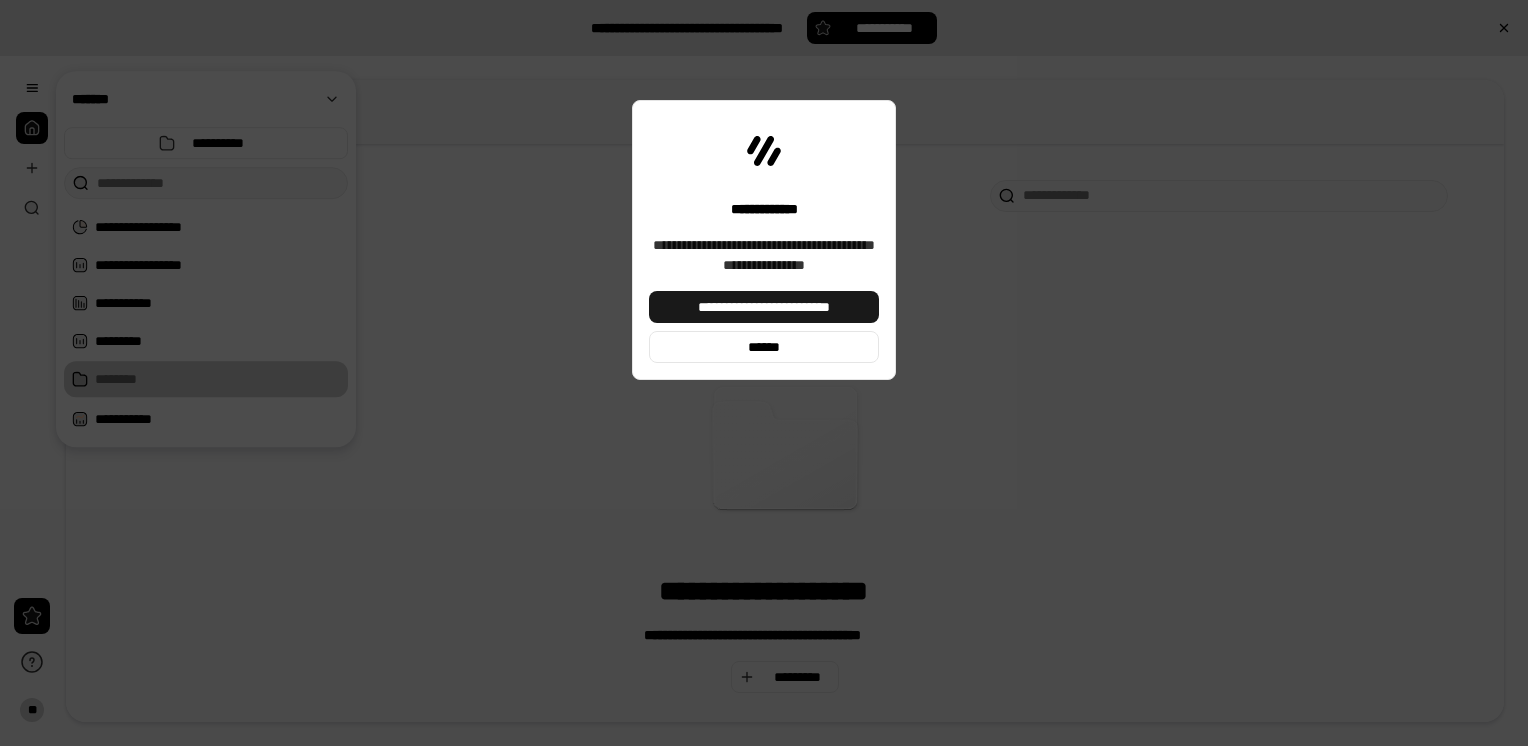 click on "**********" at bounding box center [764, 307] 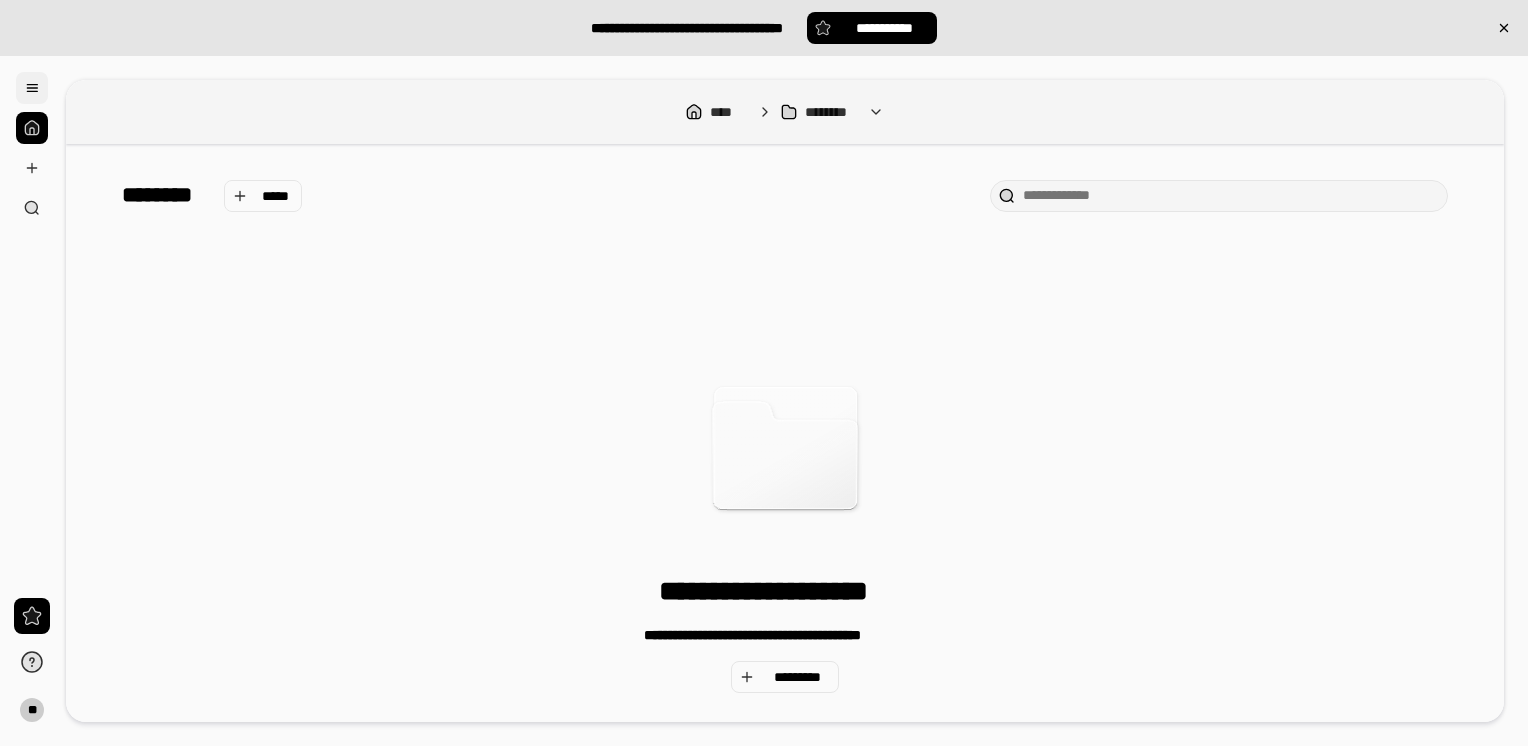 click at bounding box center [32, 88] 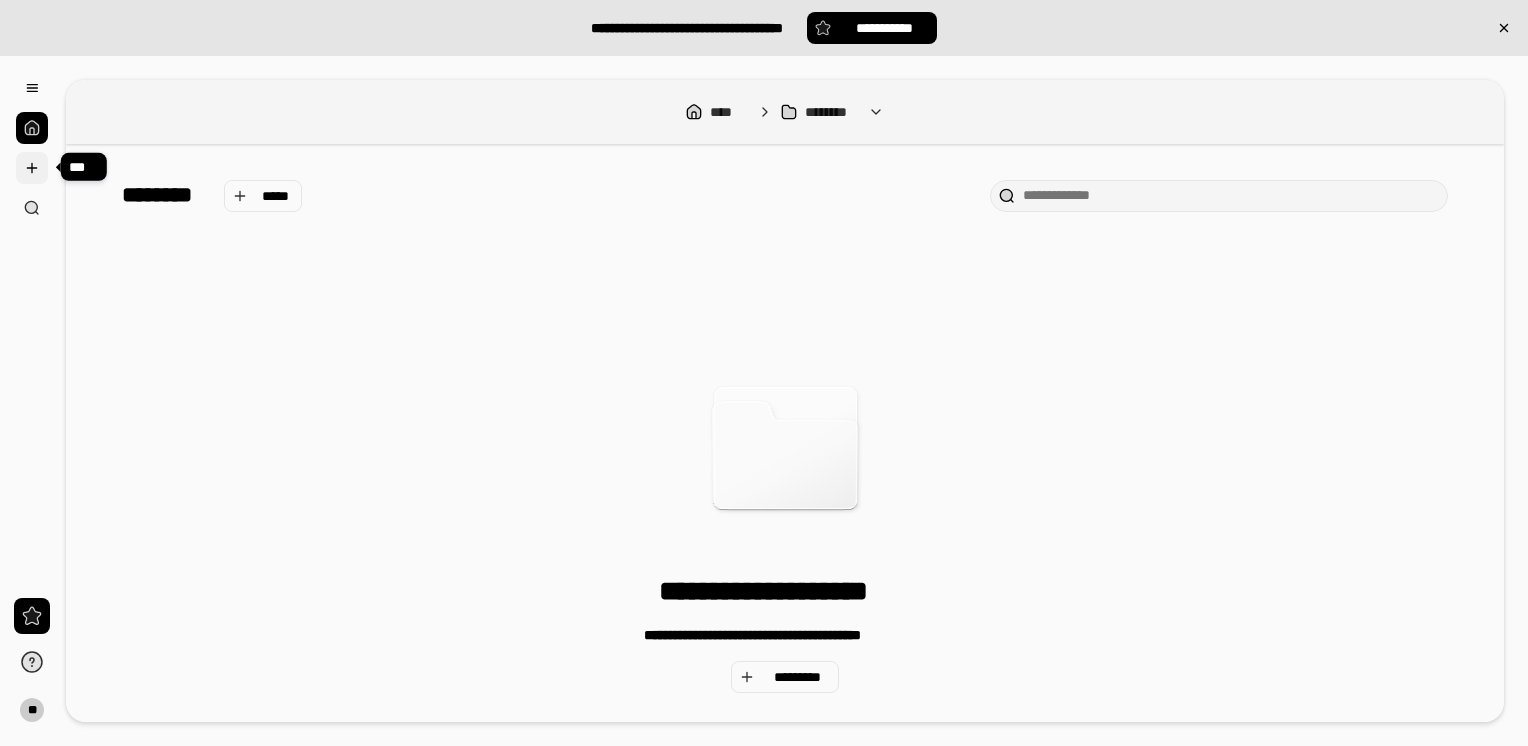 click at bounding box center [32, 168] 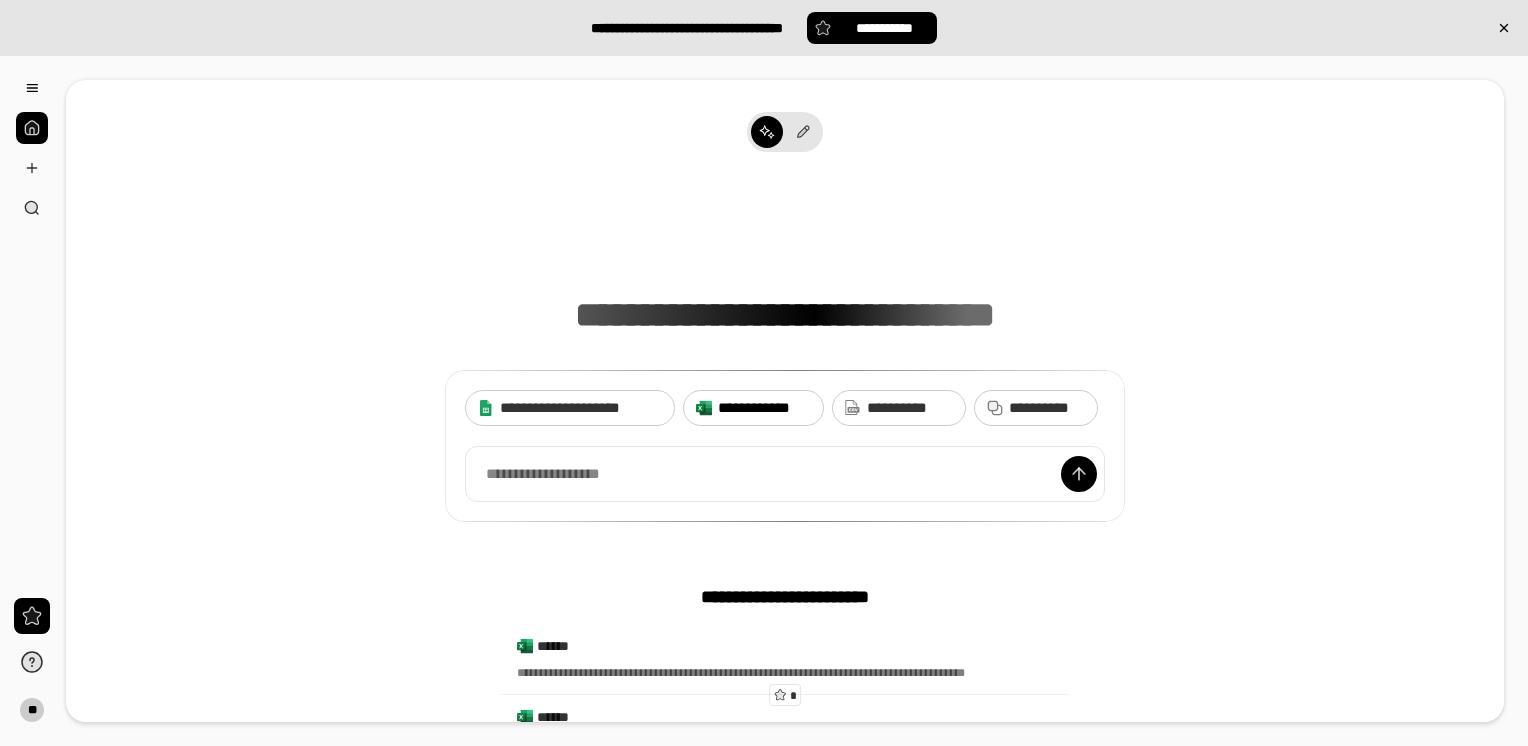 click on "**********" at bounding box center (764, 408) 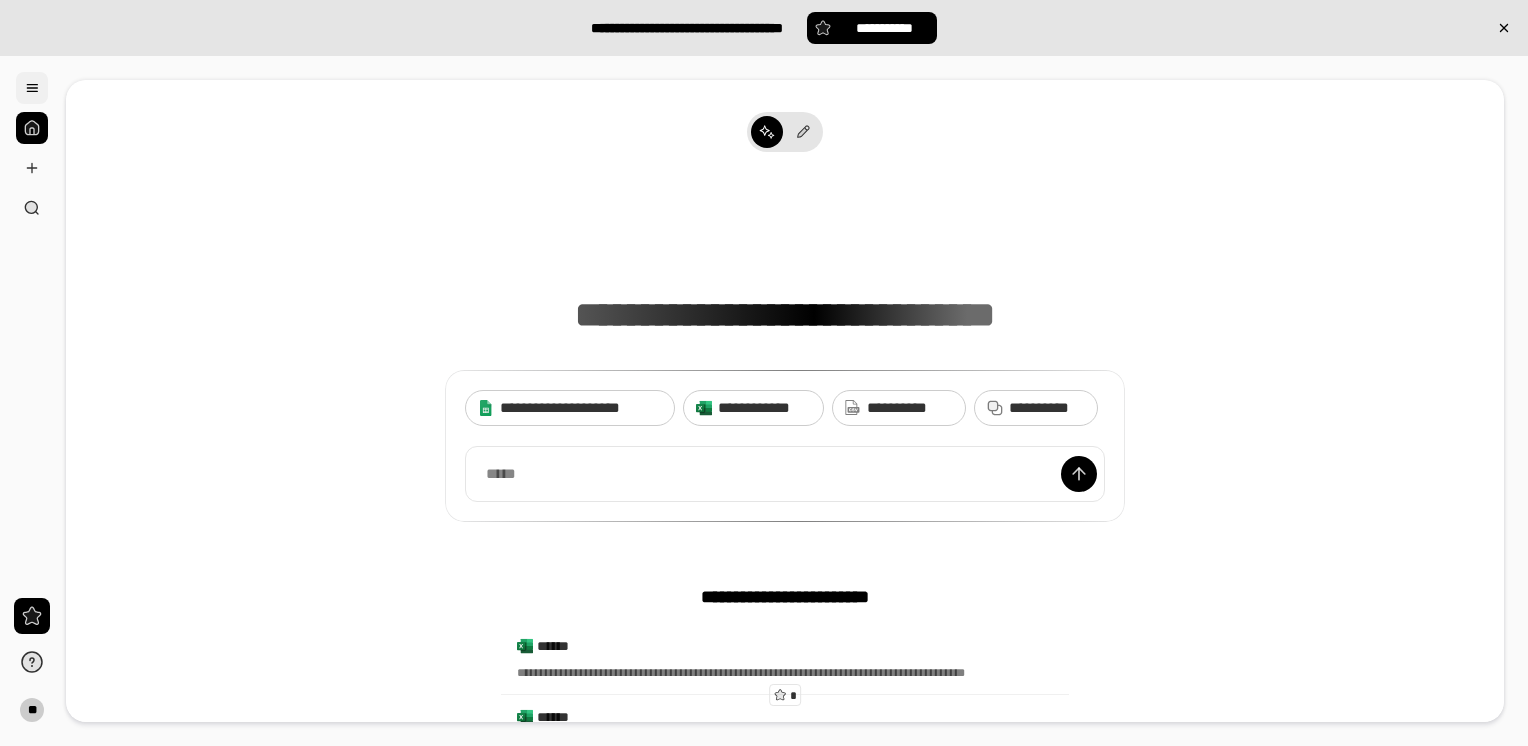 click at bounding box center (32, 88) 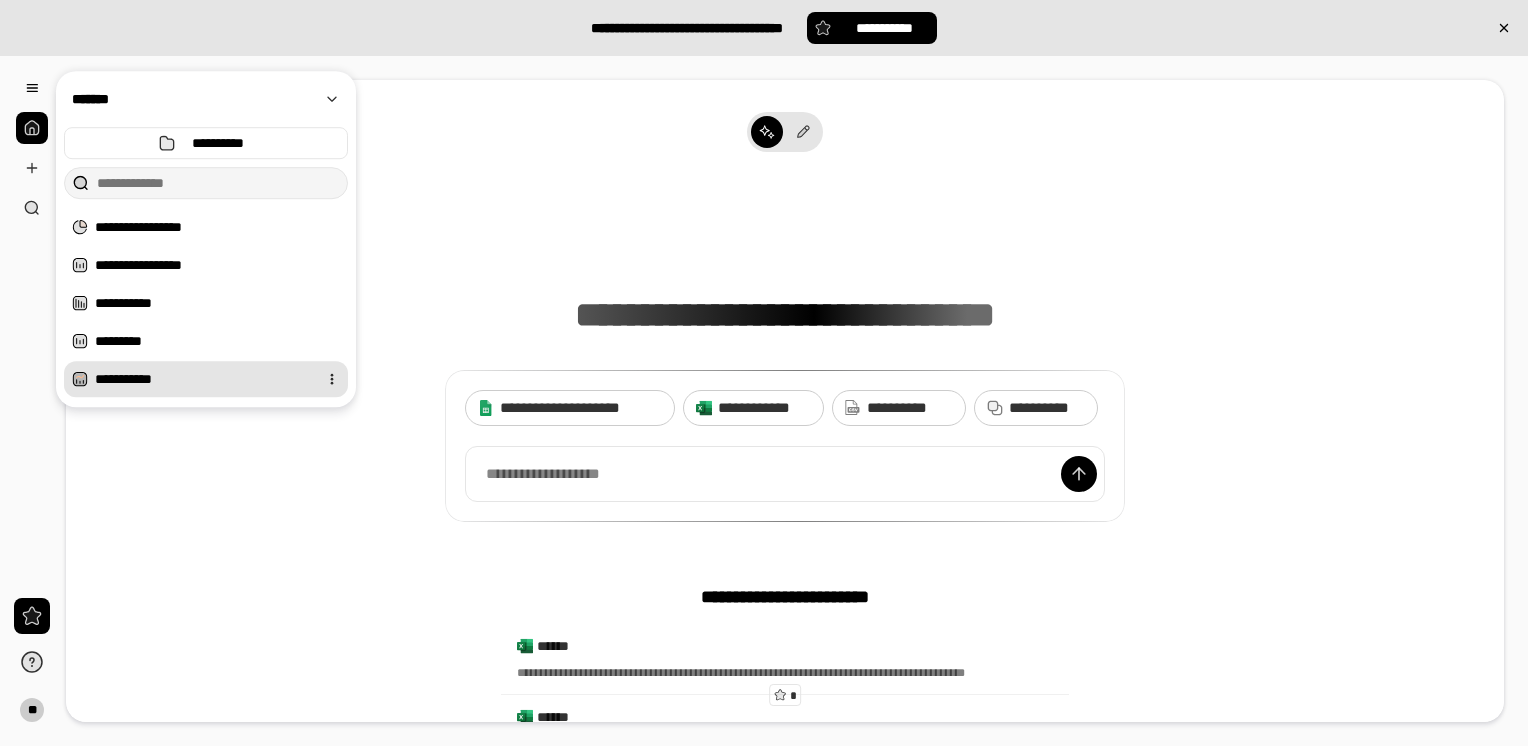 click on "**********" at bounding box center (202, 379) 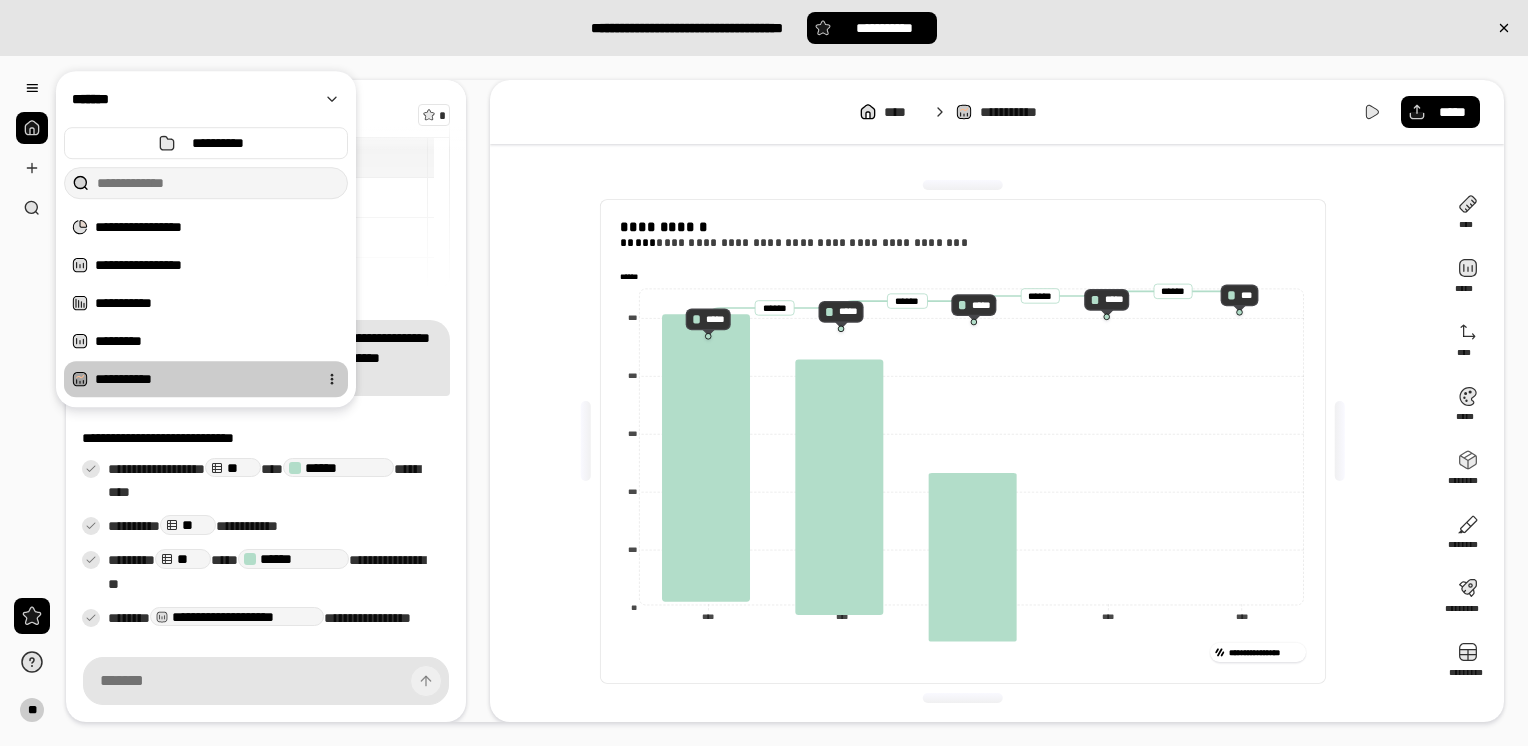 scroll, scrollTop: 91, scrollLeft: 0, axis: vertical 